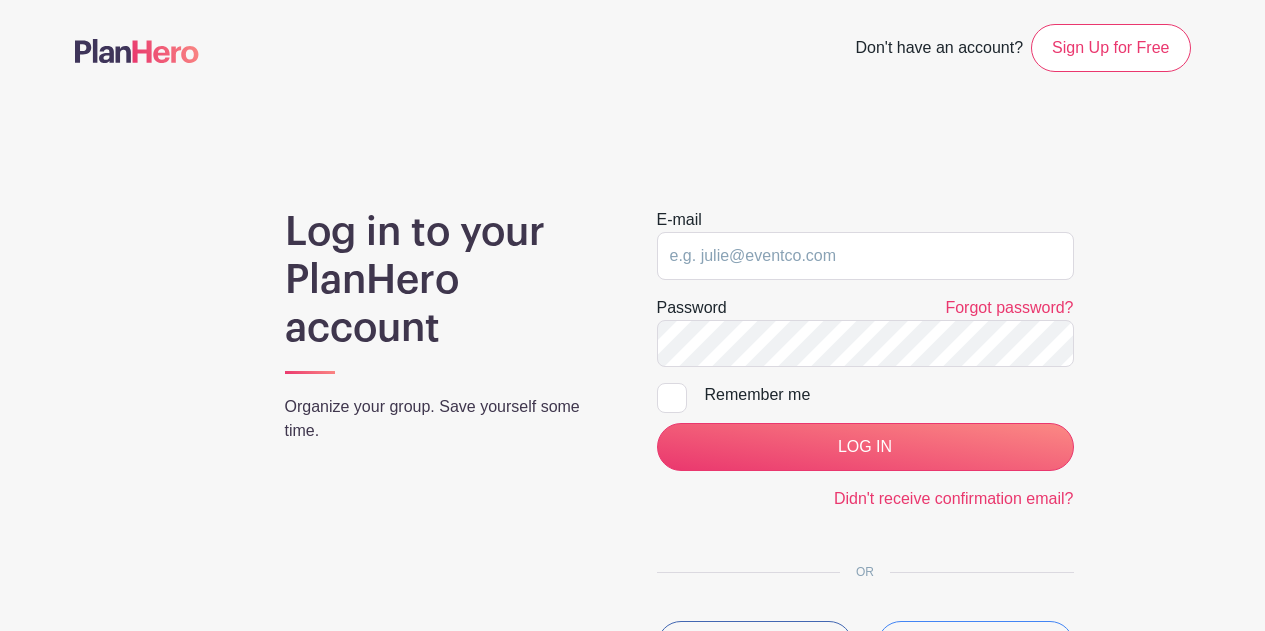 scroll, scrollTop: 0, scrollLeft: 0, axis: both 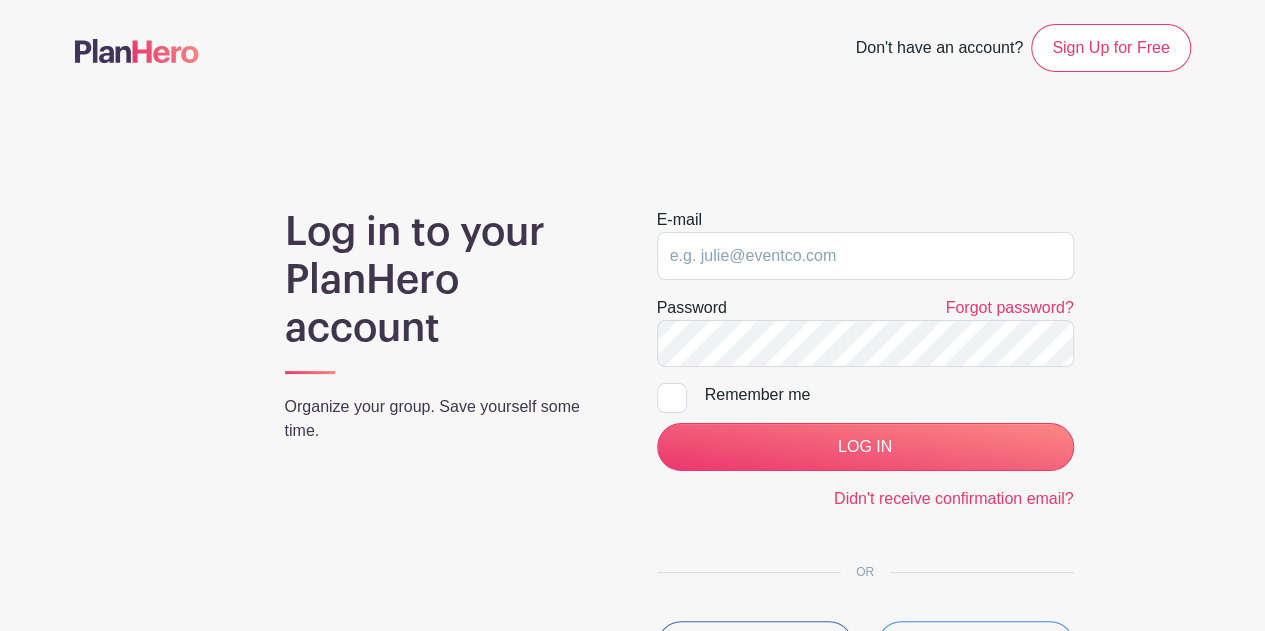 type on "[EMAIL]" 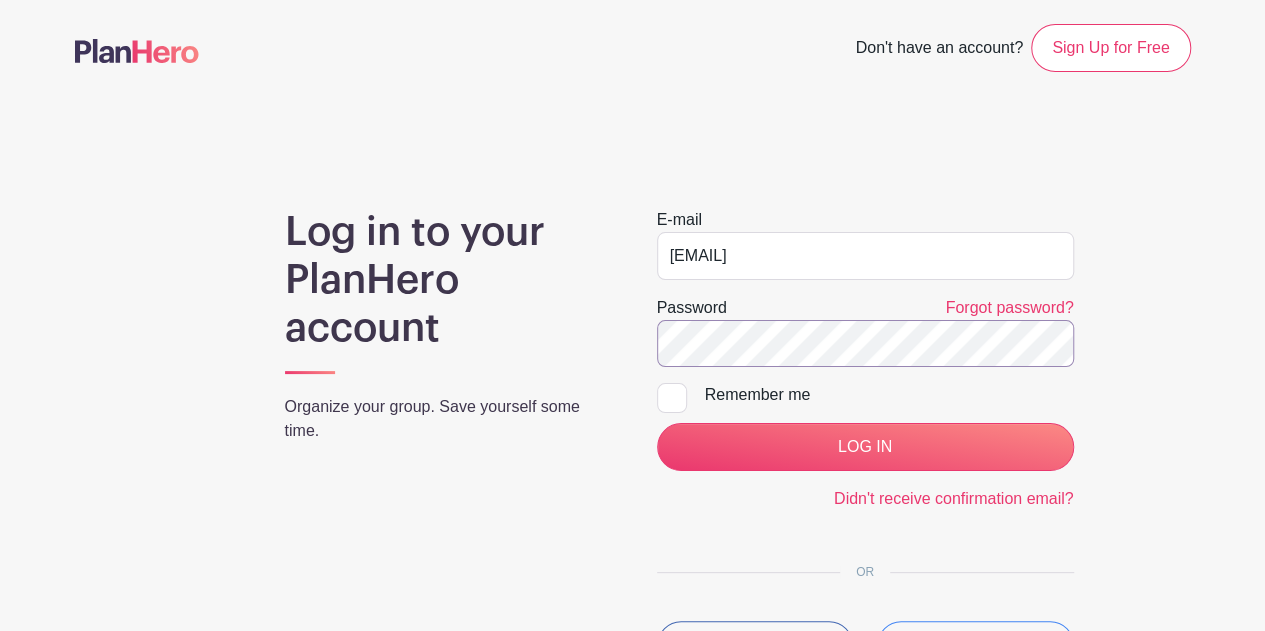 click on "LOG IN" at bounding box center [865, 447] 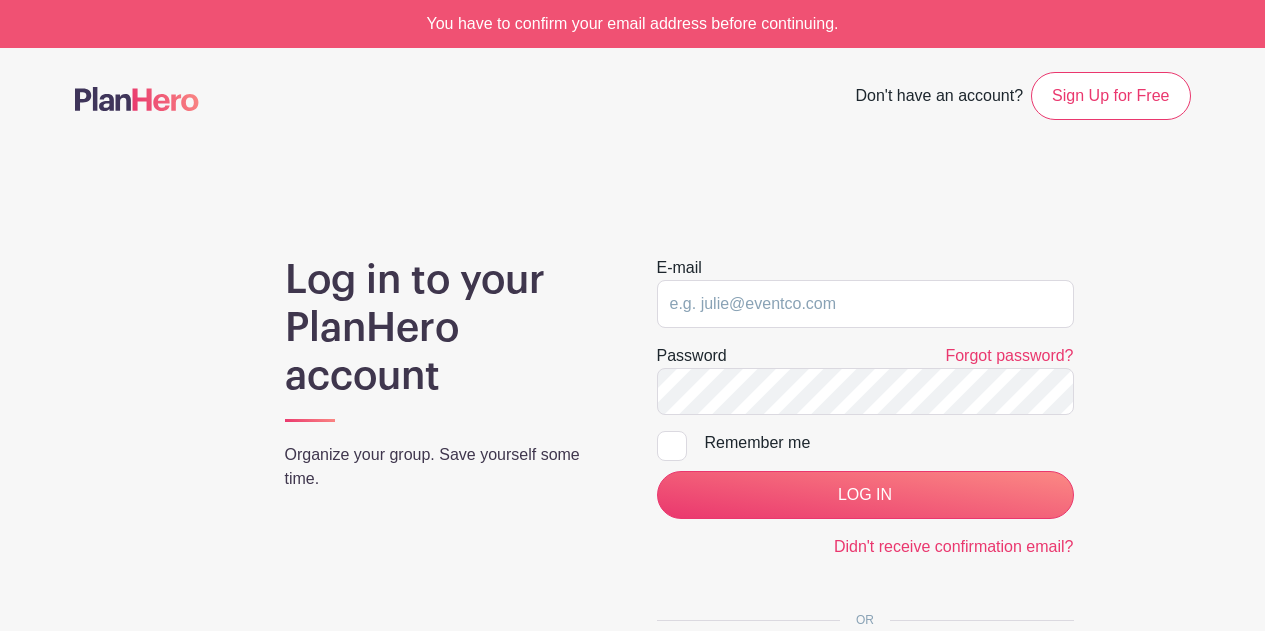scroll, scrollTop: 0, scrollLeft: 0, axis: both 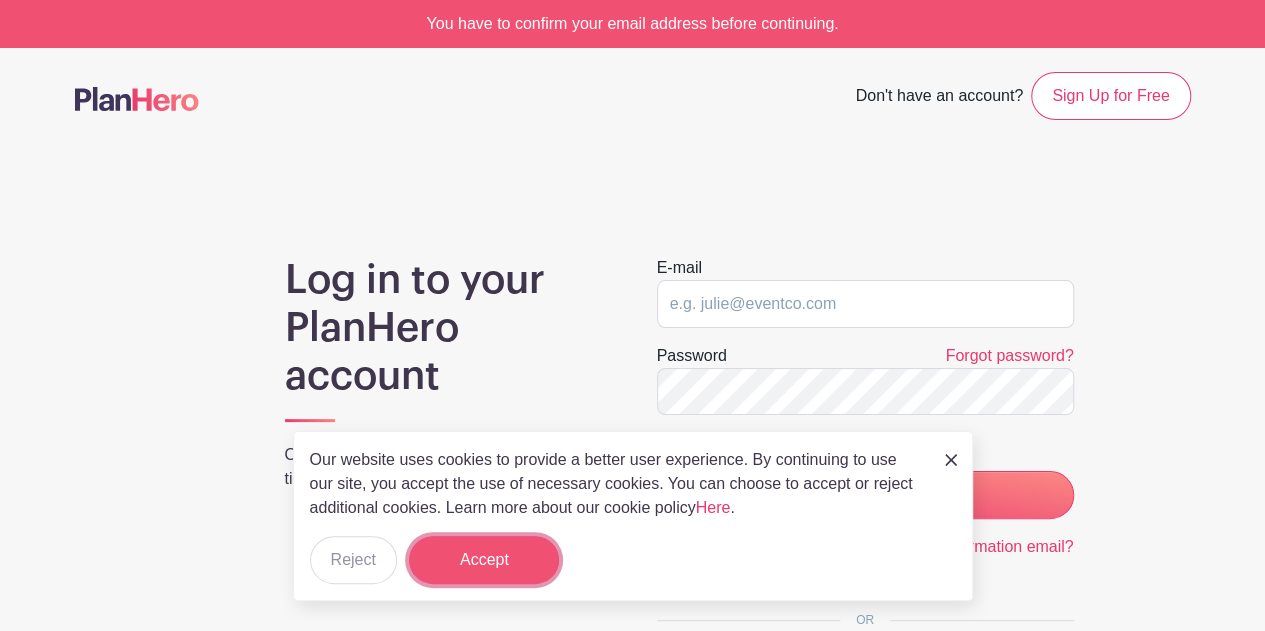 click on "Accept" at bounding box center (484, 560) 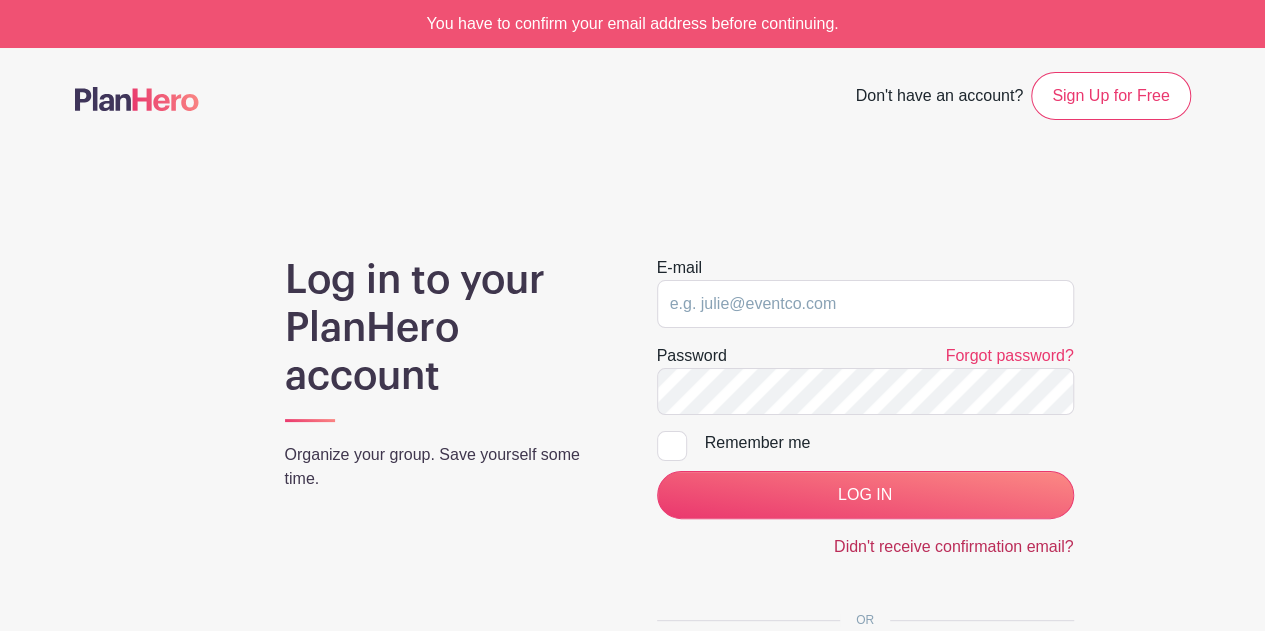click on "Didn't receive confirmation email?" at bounding box center [954, 546] 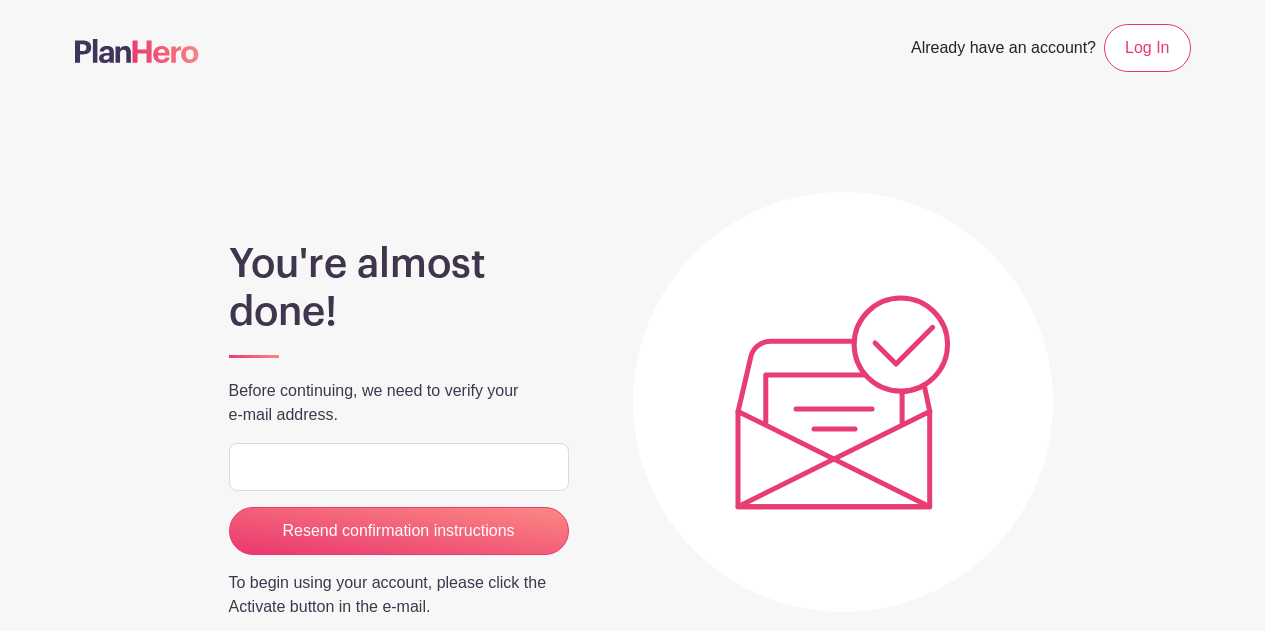 scroll, scrollTop: 0, scrollLeft: 0, axis: both 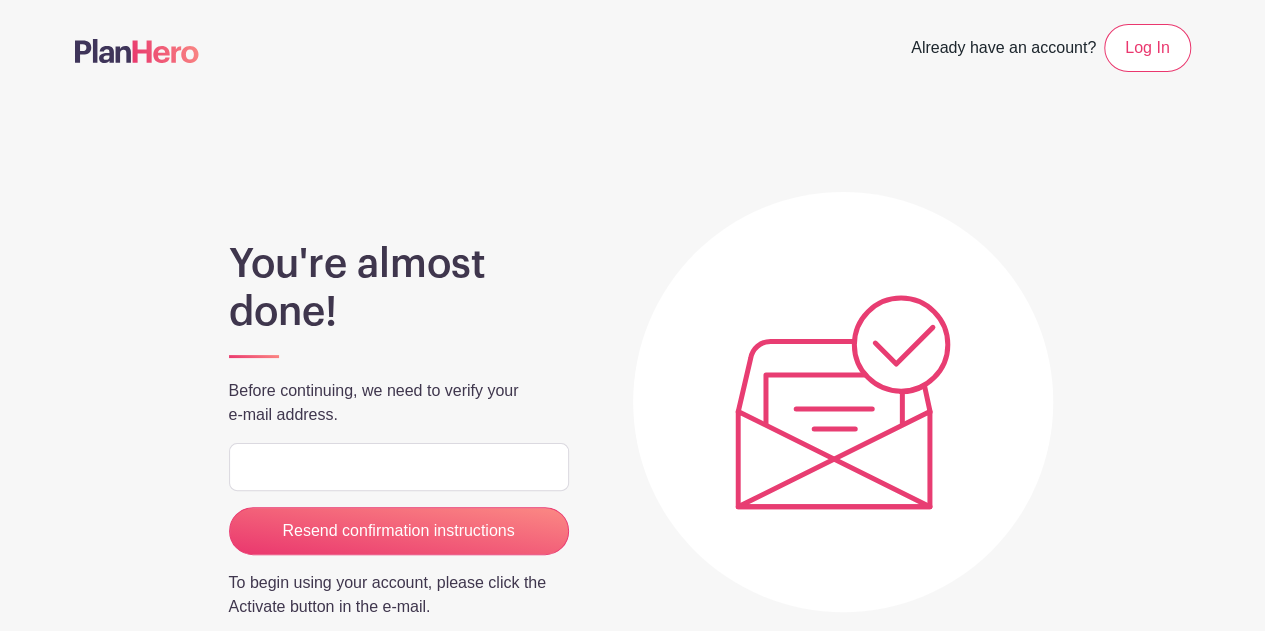 click at bounding box center [399, 467] 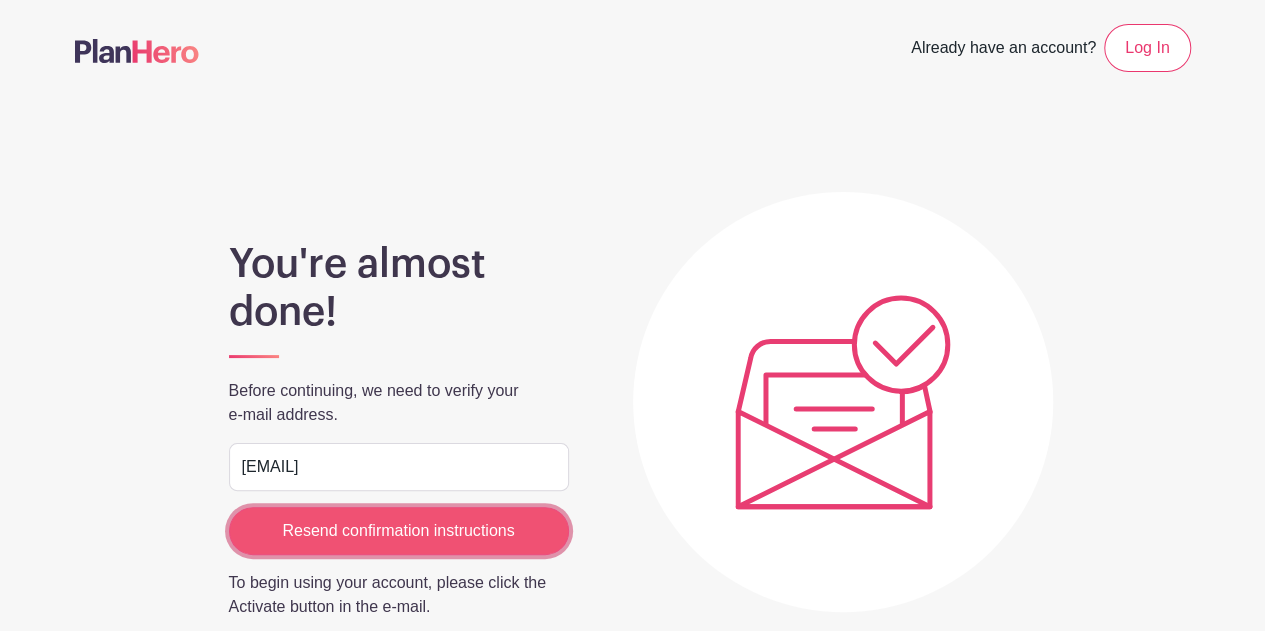 click on "Resend confirmation instructions" at bounding box center [399, 531] 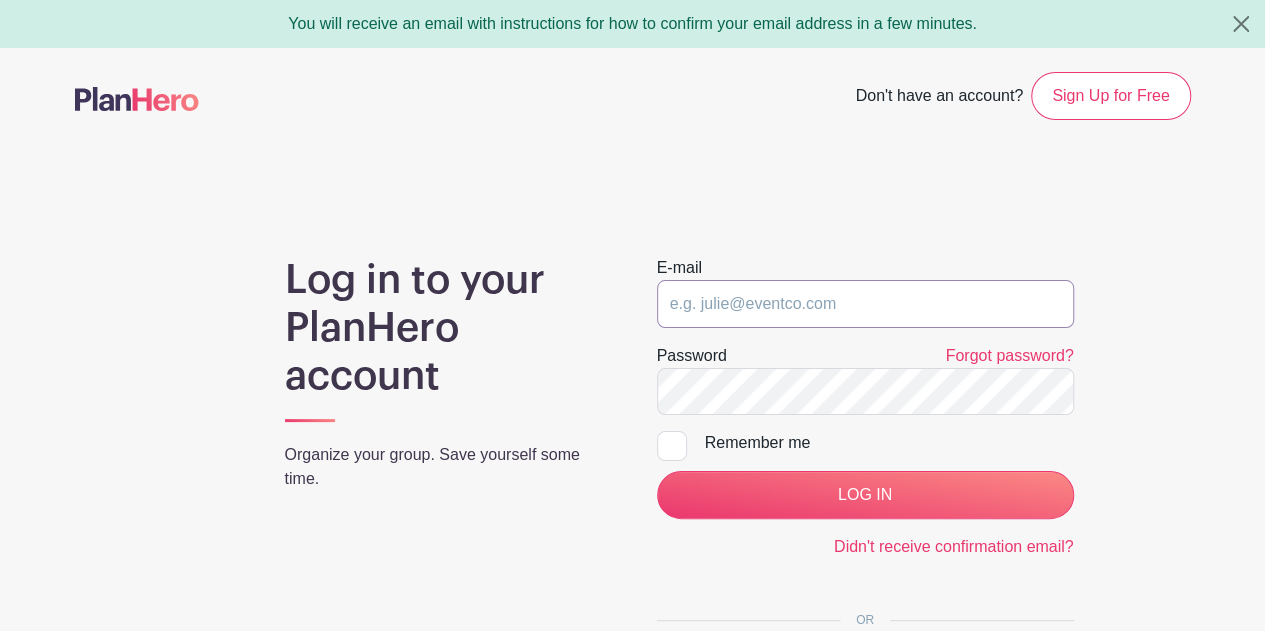 click at bounding box center (865, 304) 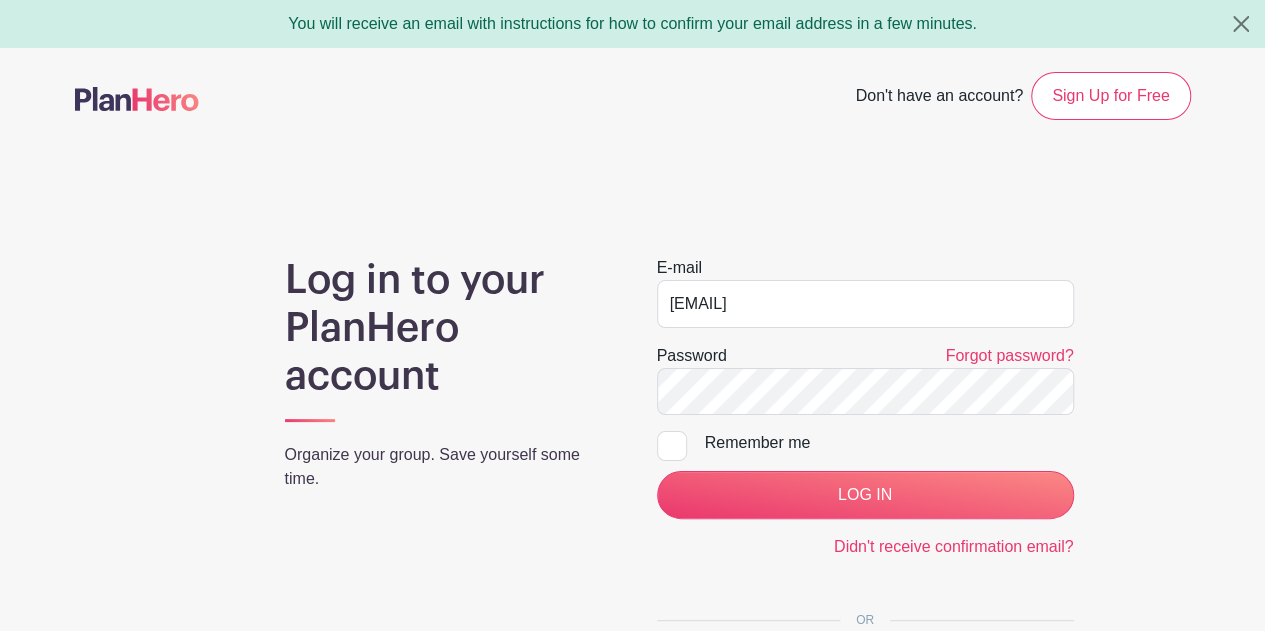 click at bounding box center [672, 446] 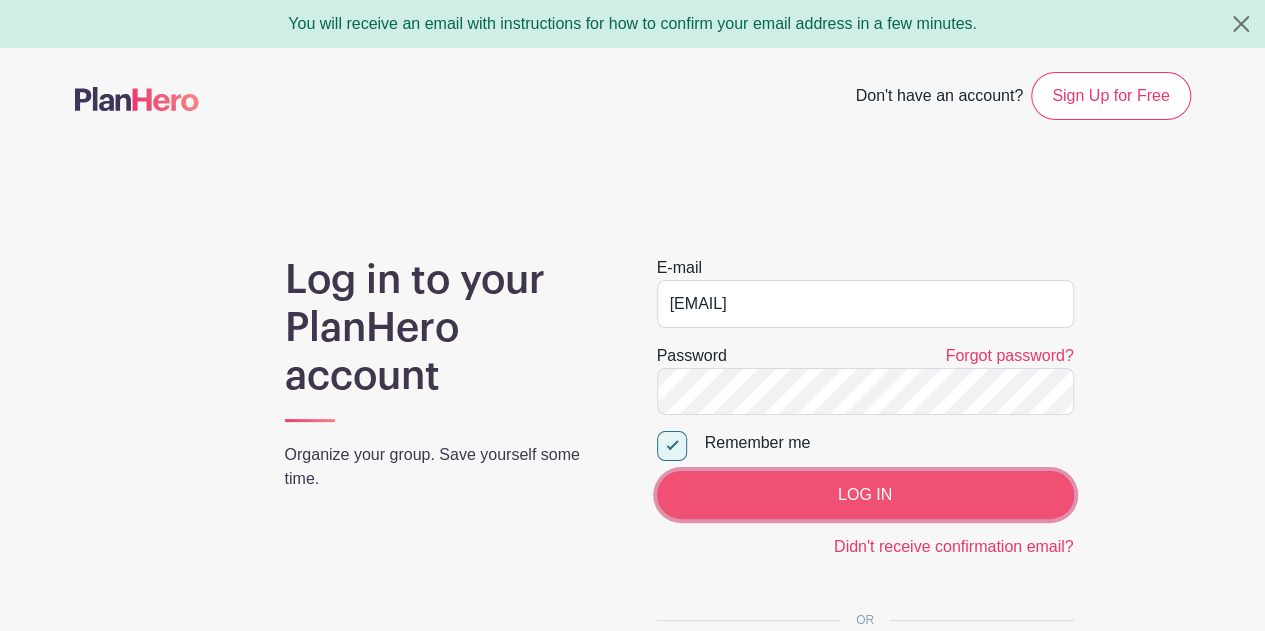 click on "LOG IN" at bounding box center (865, 495) 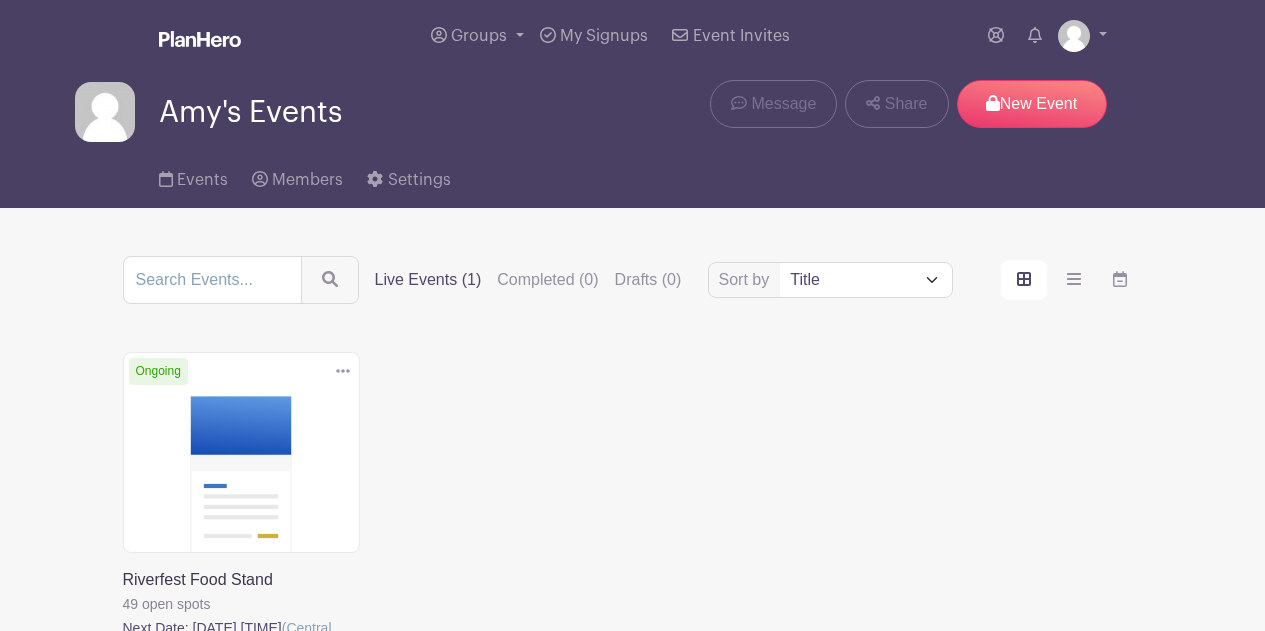 scroll, scrollTop: 0, scrollLeft: 0, axis: both 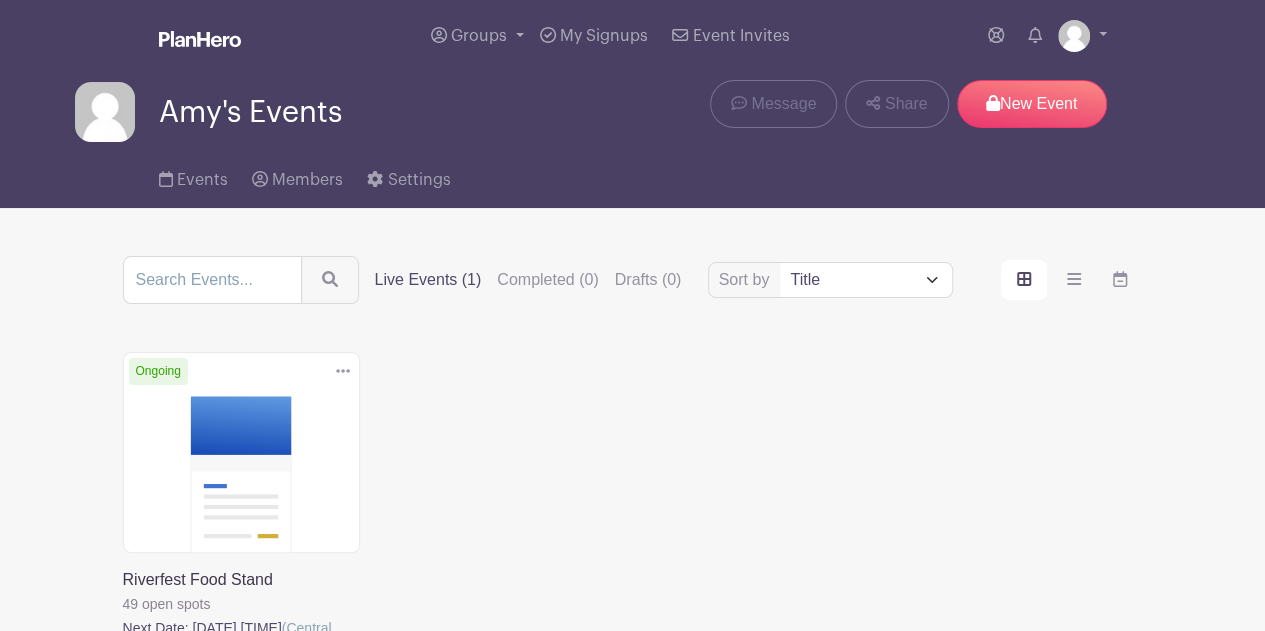 click at bounding box center [123, 664] 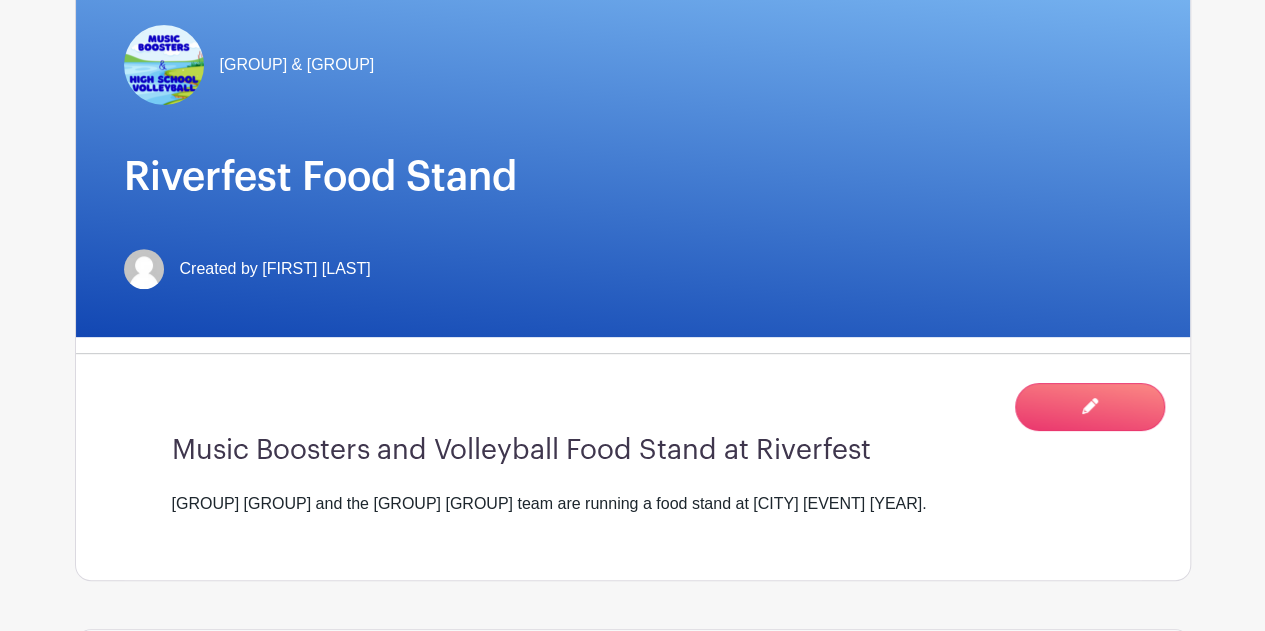 scroll, scrollTop: 278, scrollLeft: 0, axis: vertical 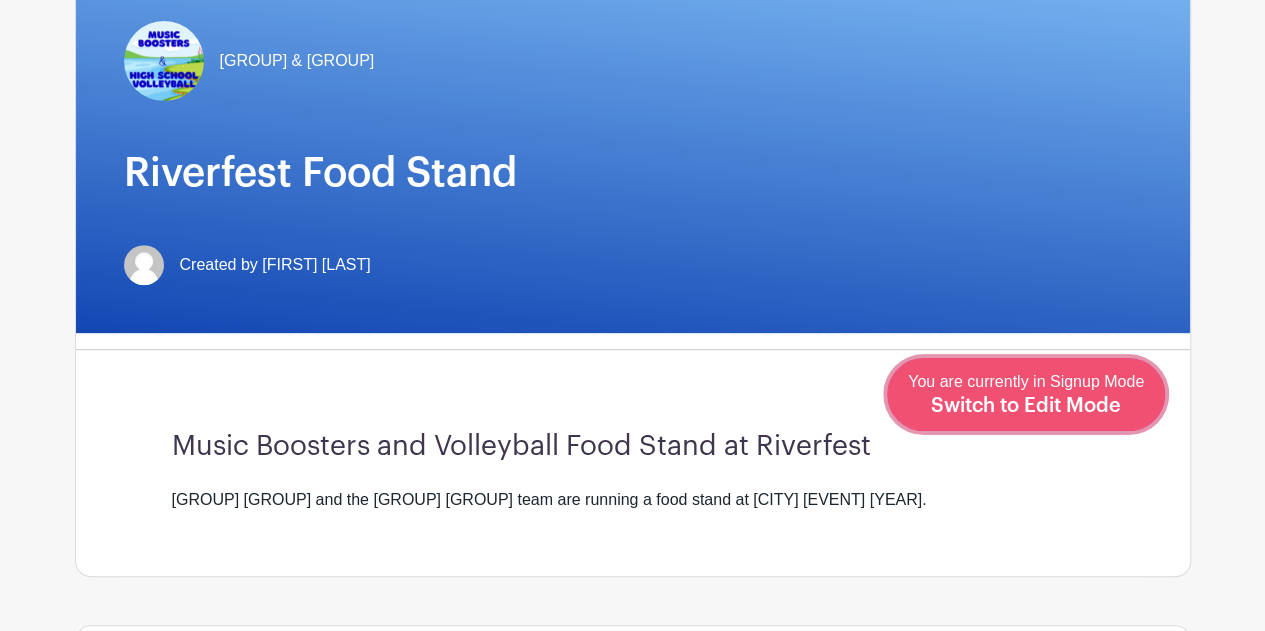 click on "You are currently in Signup Mode
Switch to Edit Mode" at bounding box center [1026, 394] 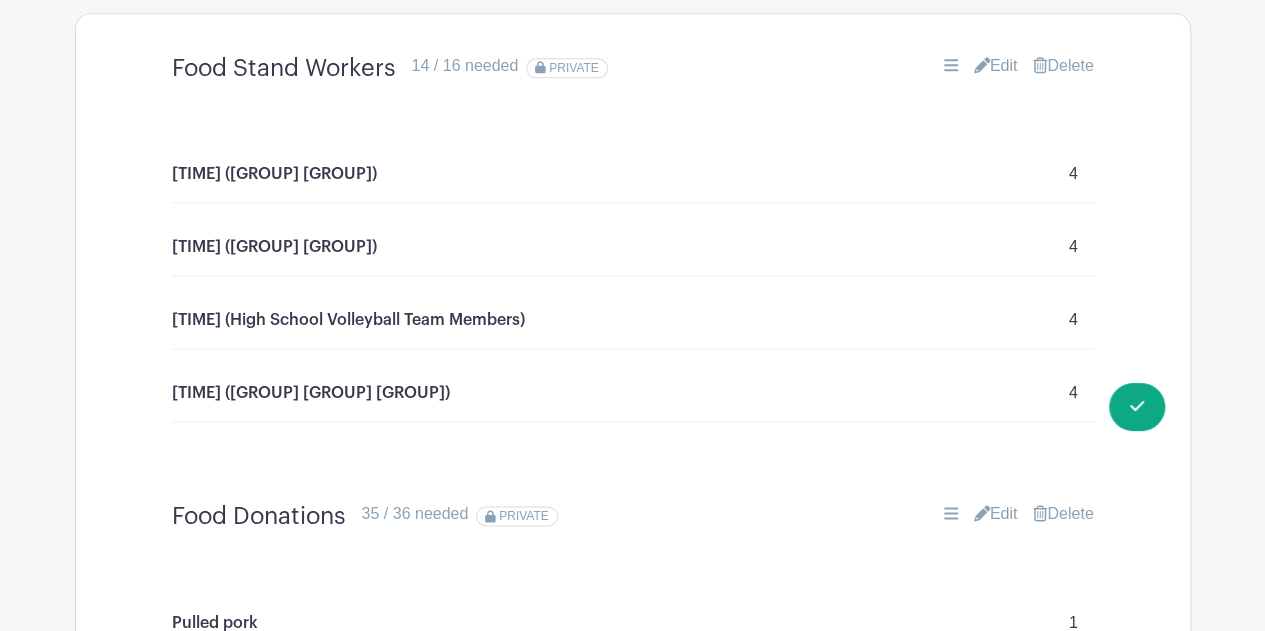 scroll, scrollTop: 1214, scrollLeft: 0, axis: vertical 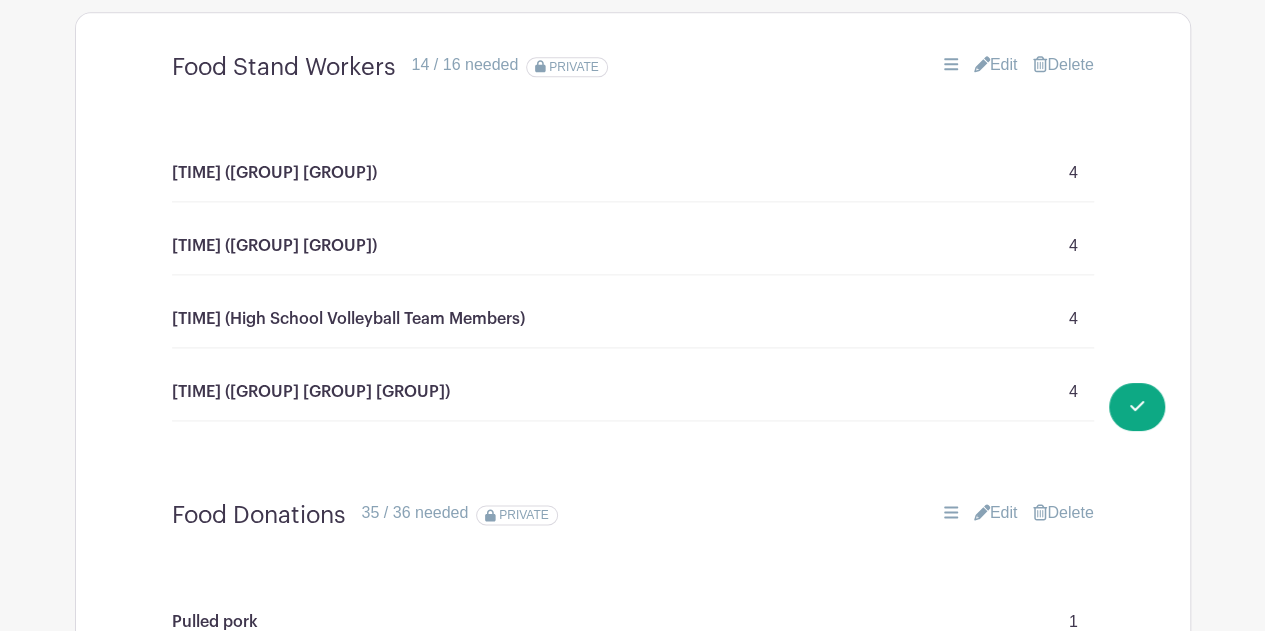 click on "[TIME] ([GROUP] [GROUP])
4" at bounding box center (633, 173) 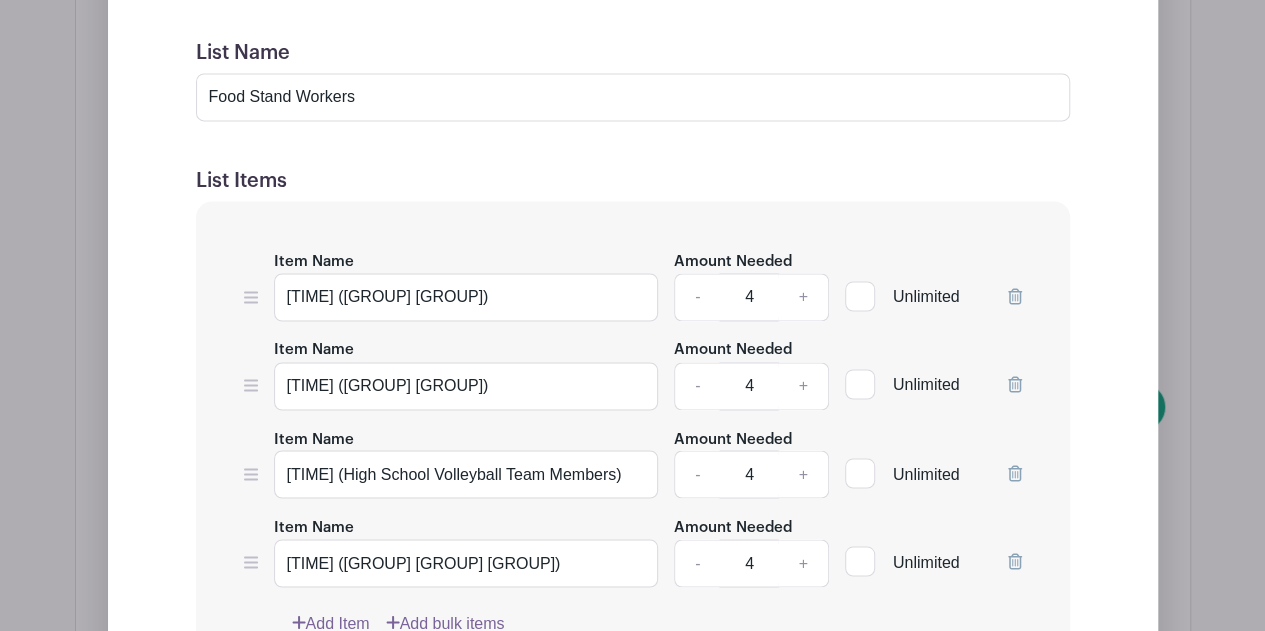 scroll, scrollTop: 1470, scrollLeft: 0, axis: vertical 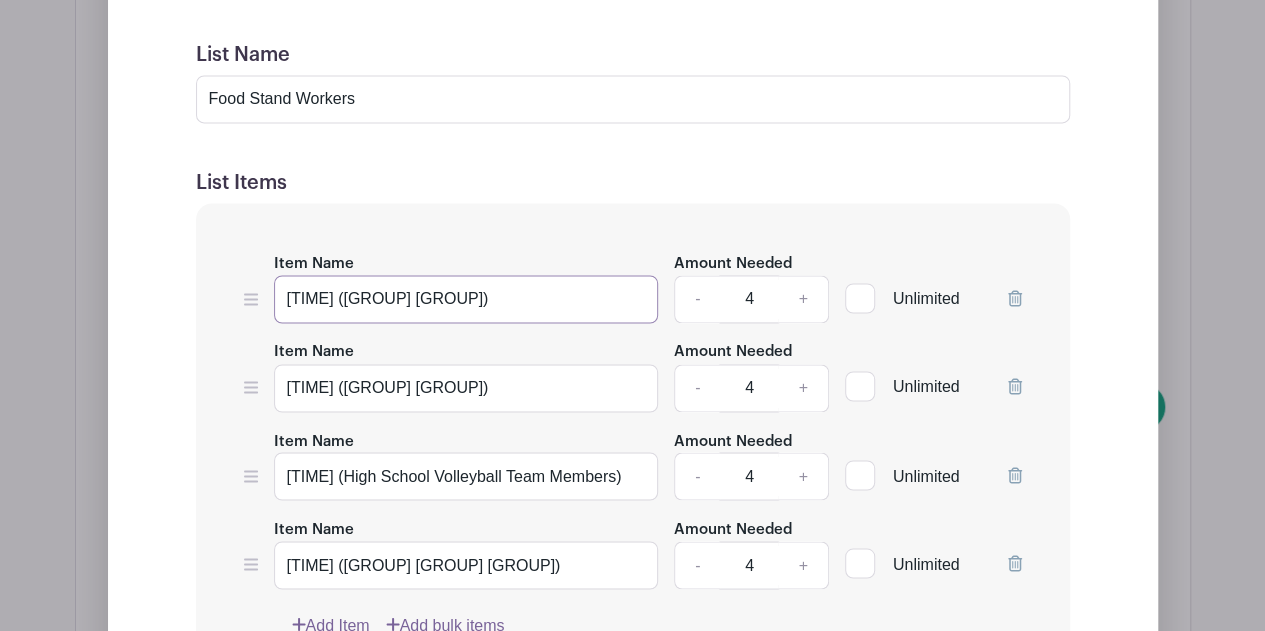 click on "[TIME] ([GROUP] [GROUP])" at bounding box center [466, 299] 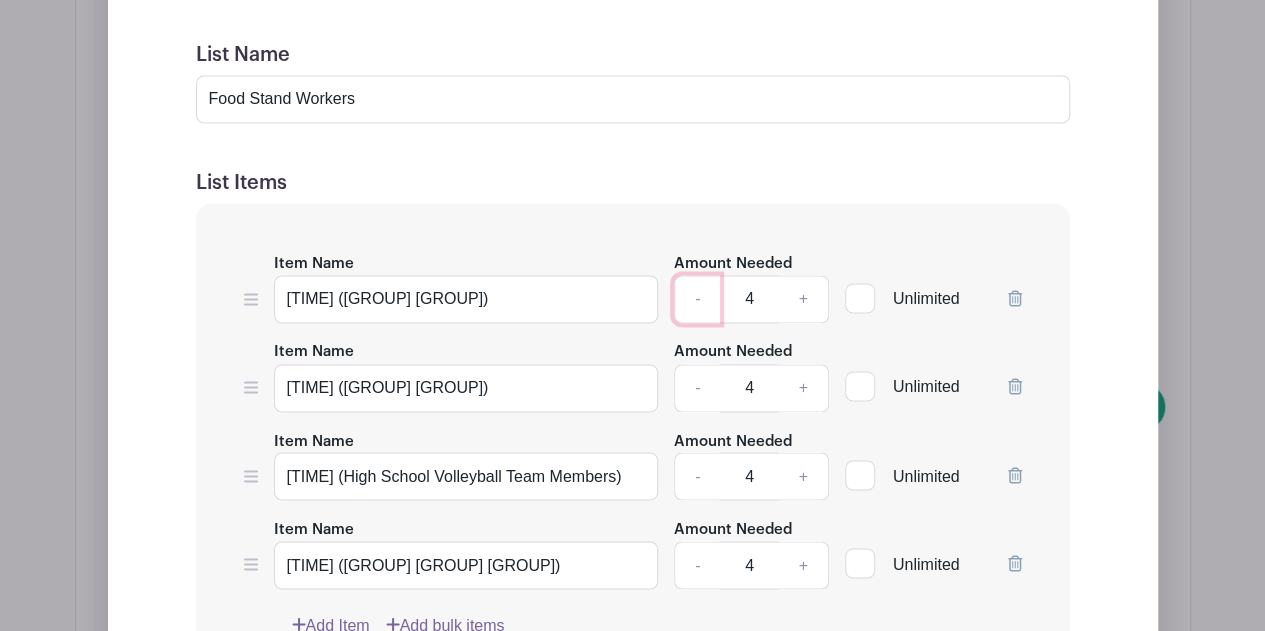 click on "-" at bounding box center [697, 299] 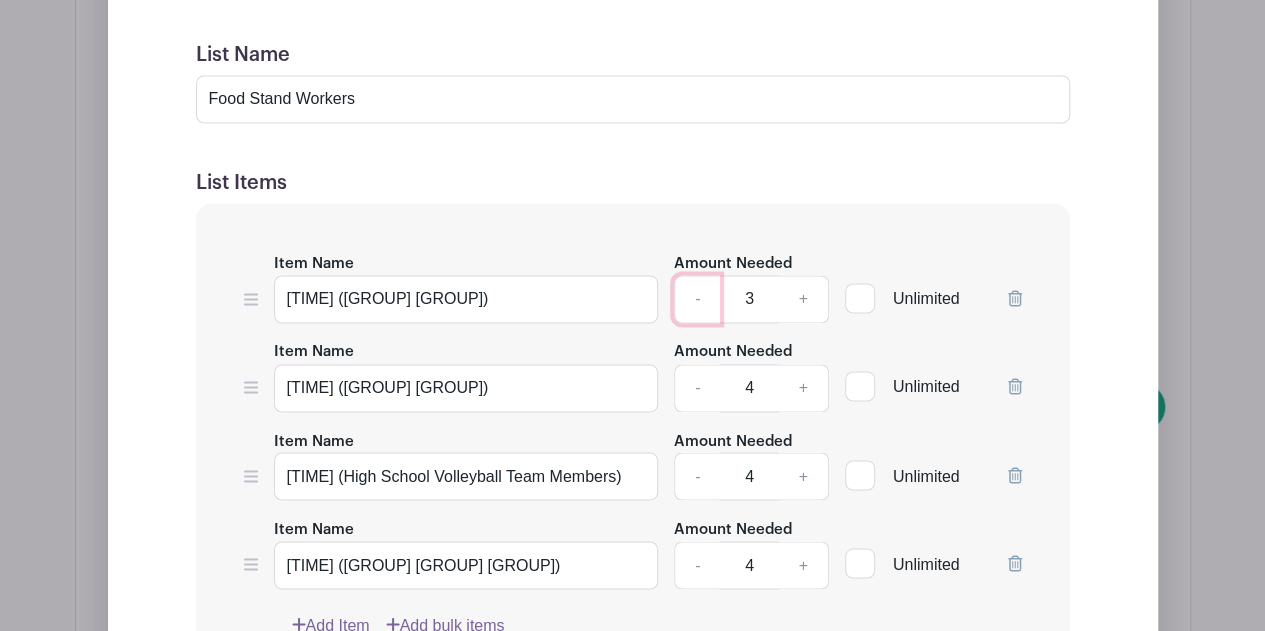 click on "-" at bounding box center [697, 299] 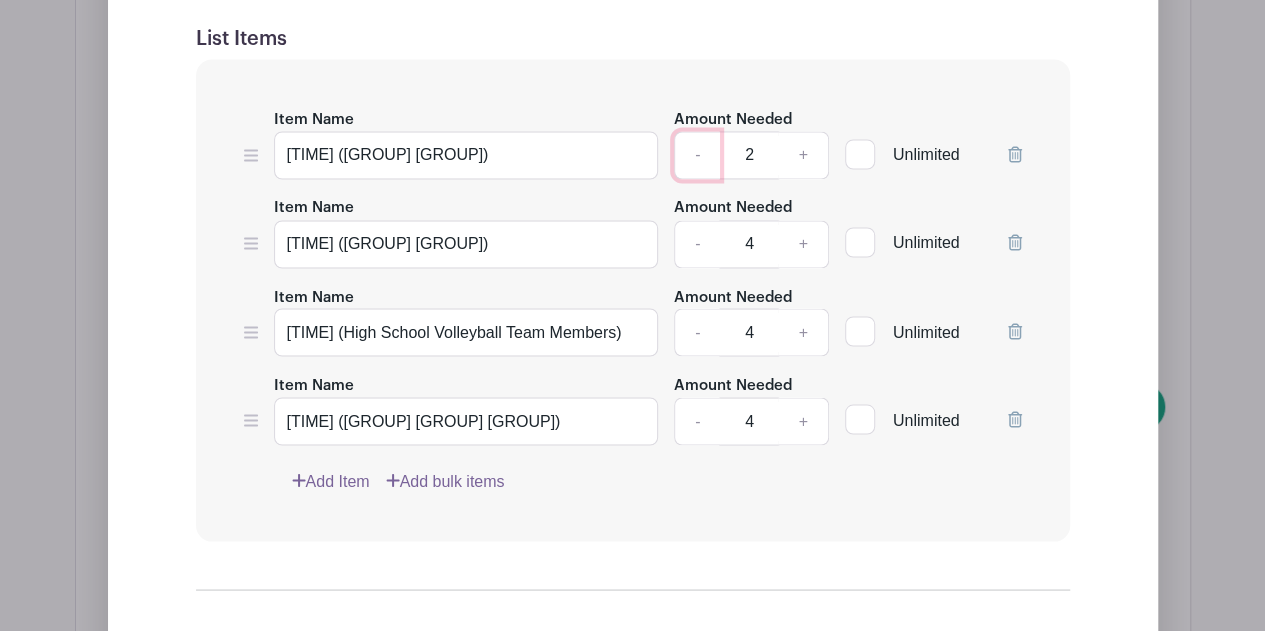 scroll, scrollTop: 1612, scrollLeft: 0, axis: vertical 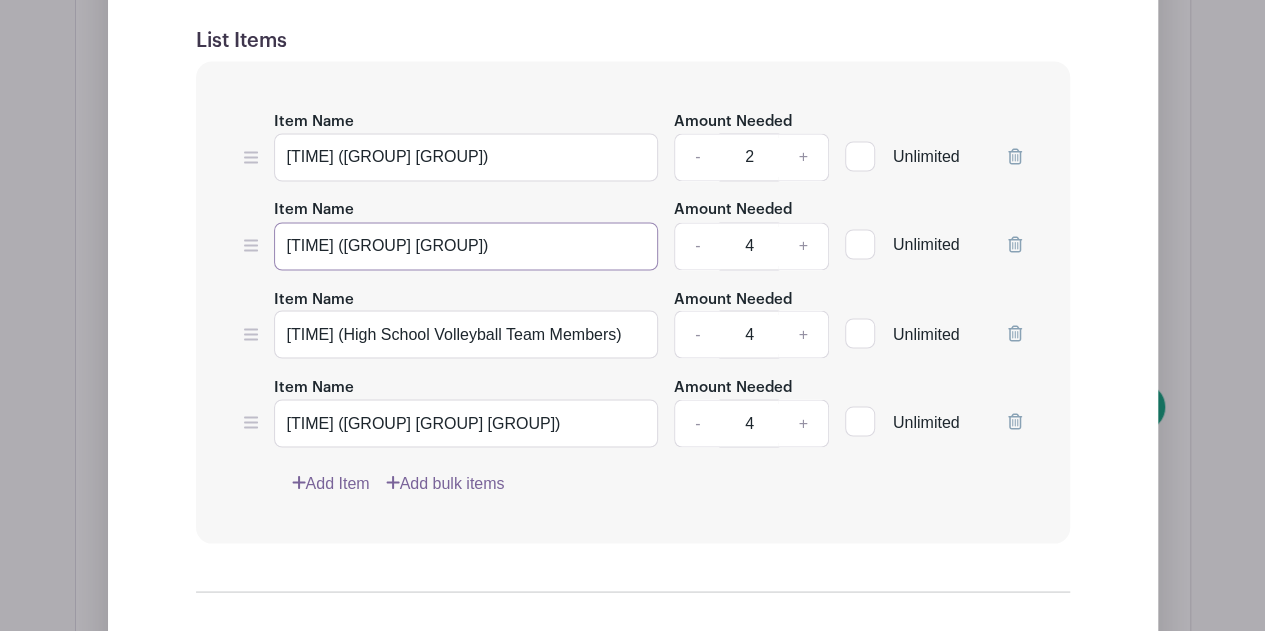 click on "[TIME] ([GROUP] [GROUP])" at bounding box center (466, 246) 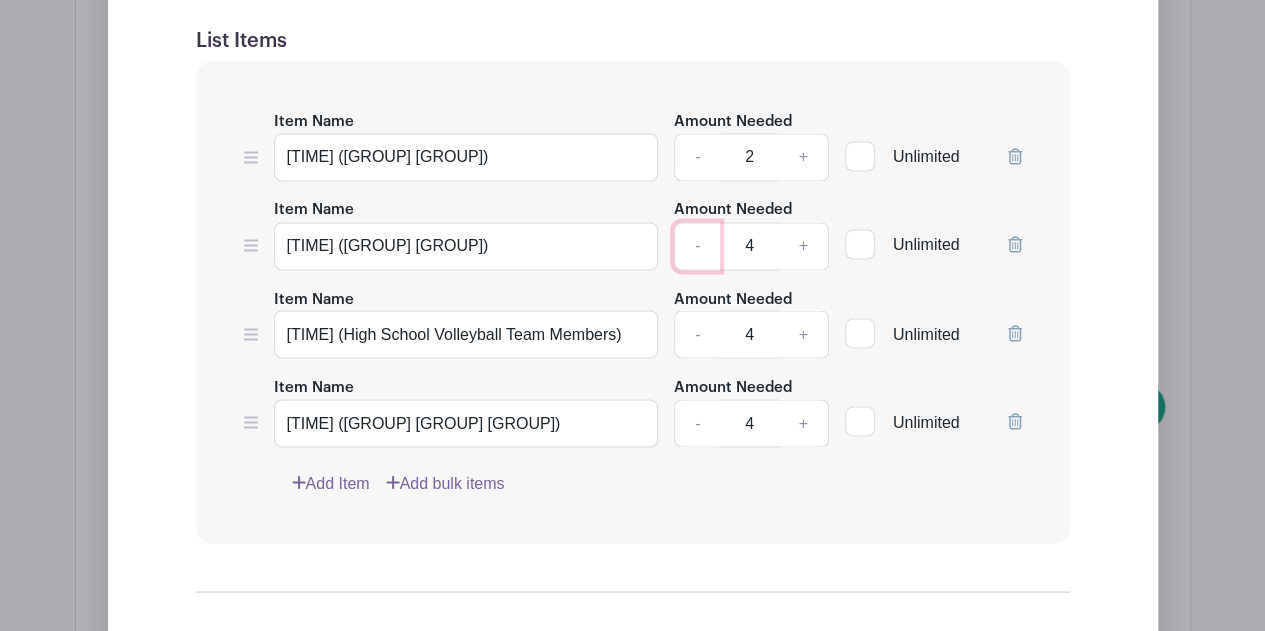 click on "-" at bounding box center (697, 246) 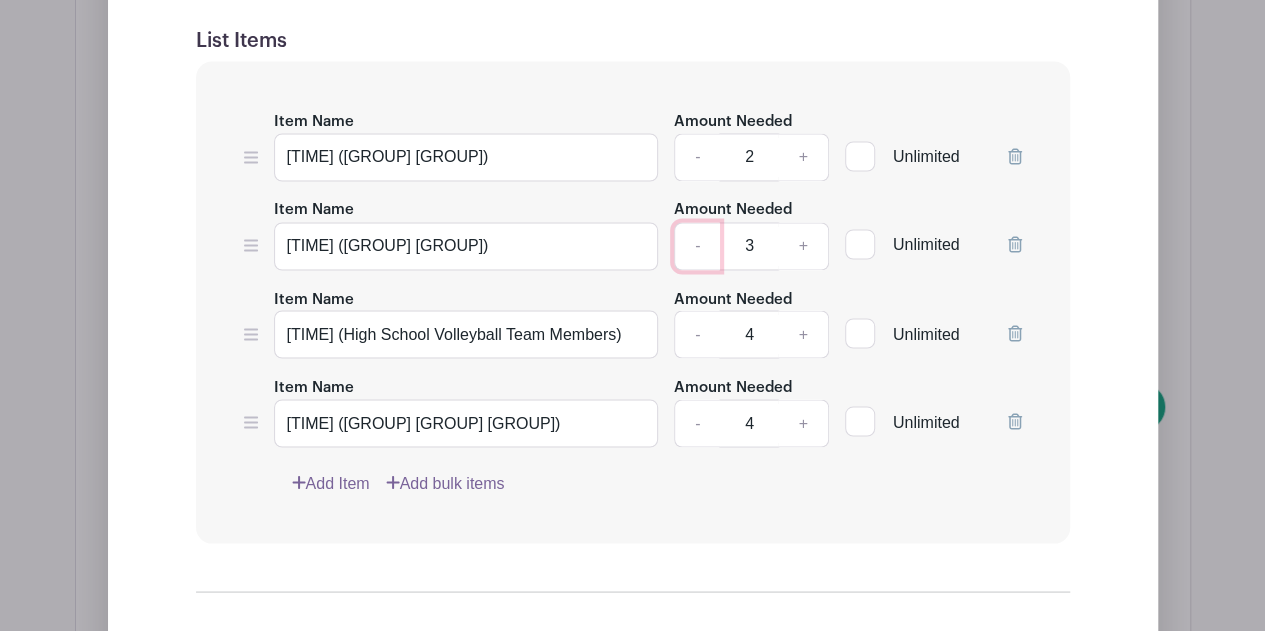 click on "-" at bounding box center (697, 246) 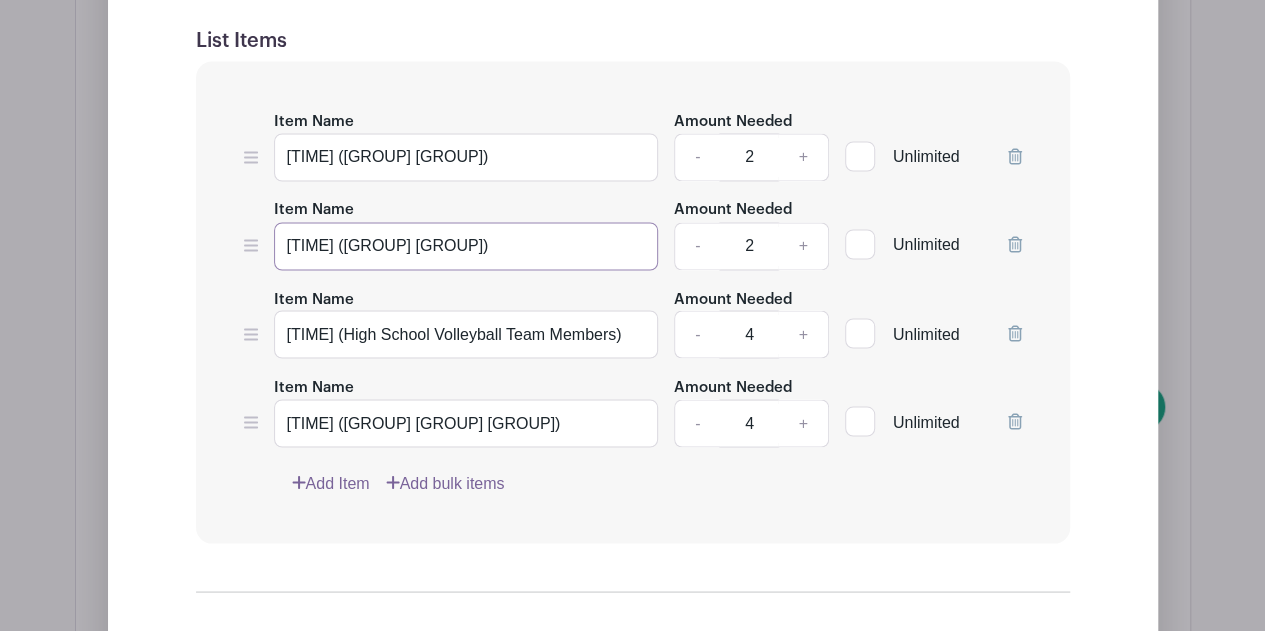 drag, startPoint x: 554, startPoint y: 251, endPoint x: 252, endPoint y: 265, distance: 302.32434 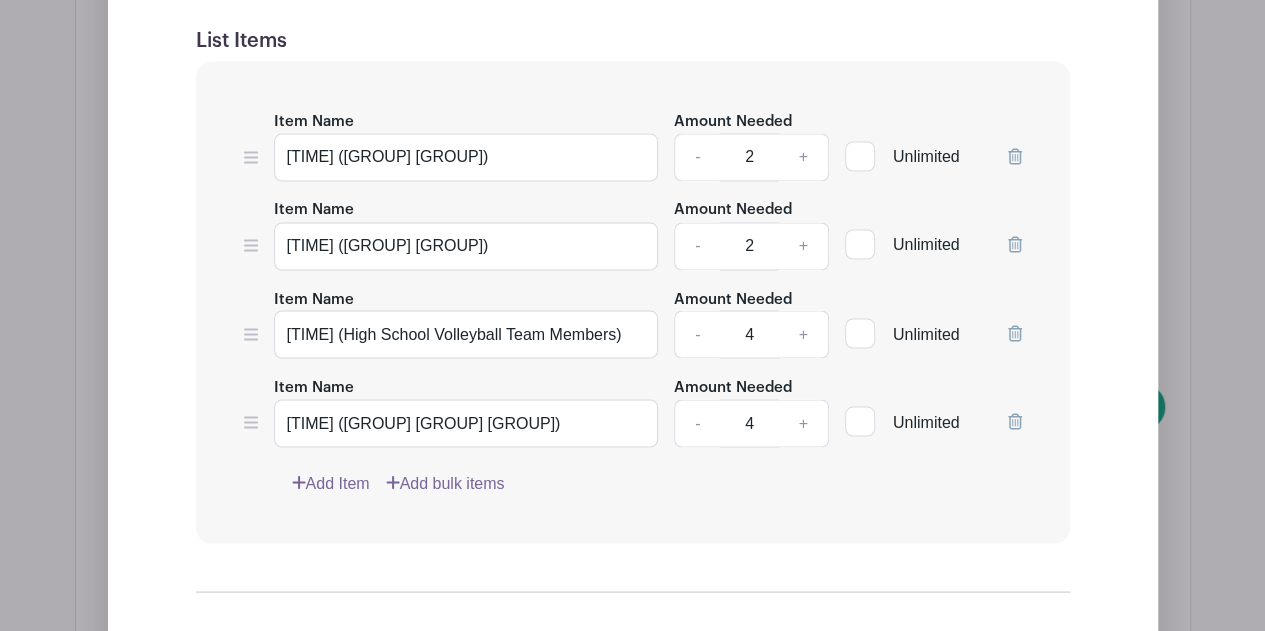 click on "Add Item" at bounding box center [331, 483] 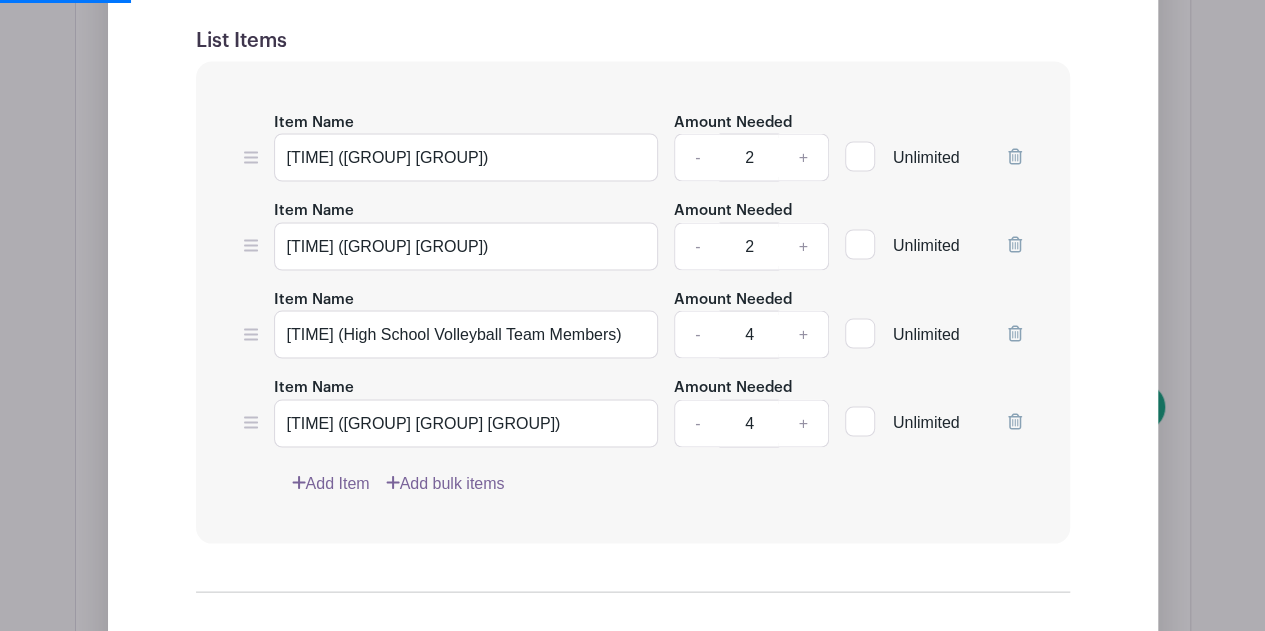 scroll, scrollTop: 1612, scrollLeft: 0, axis: vertical 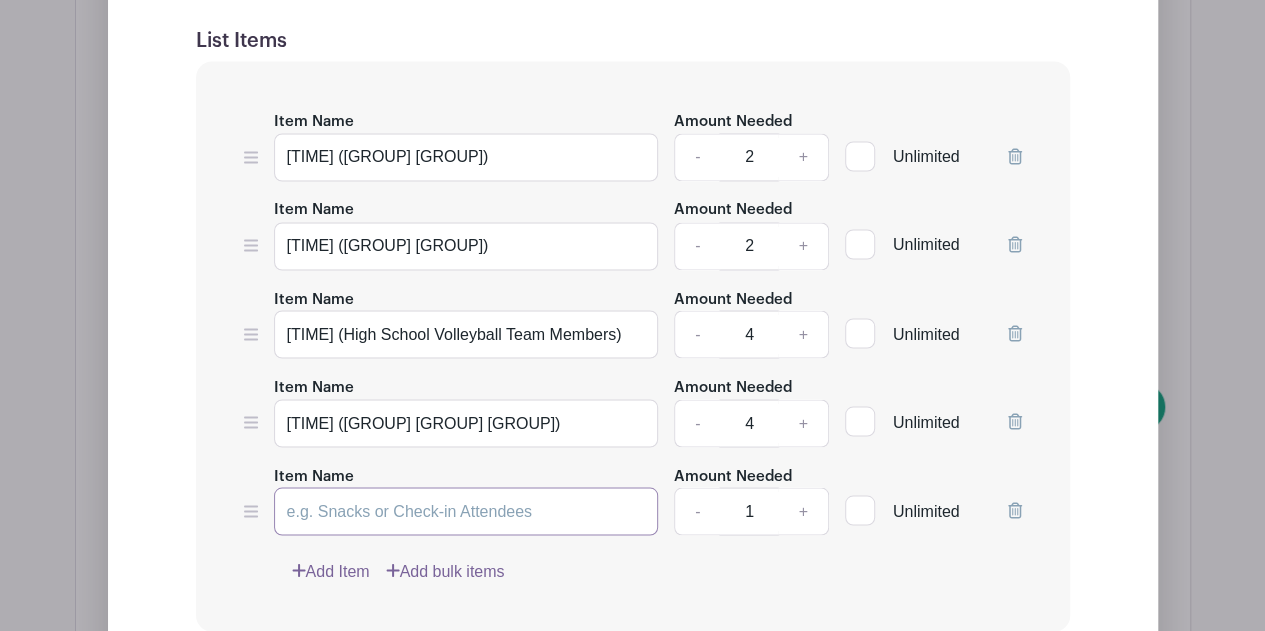 click on "Item Name" at bounding box center (466, 511) 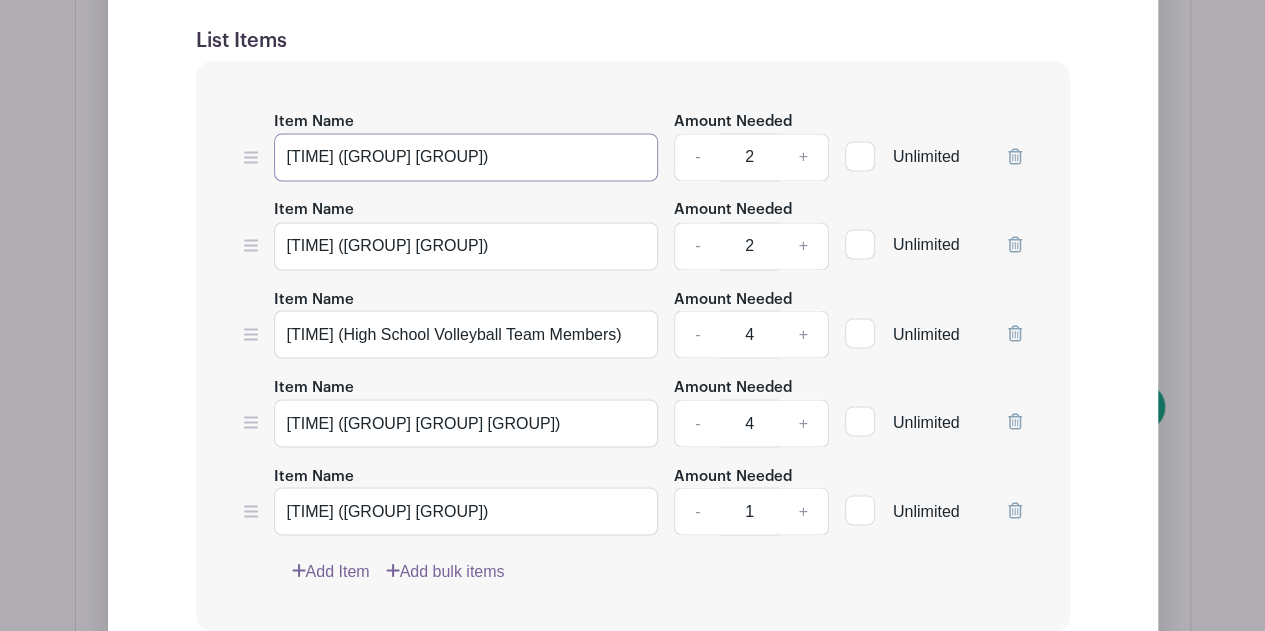 drag, startPoint x: 350, startPoint y: 155, endPoint x: 253, endPoint y: 160, distance: 97.128784 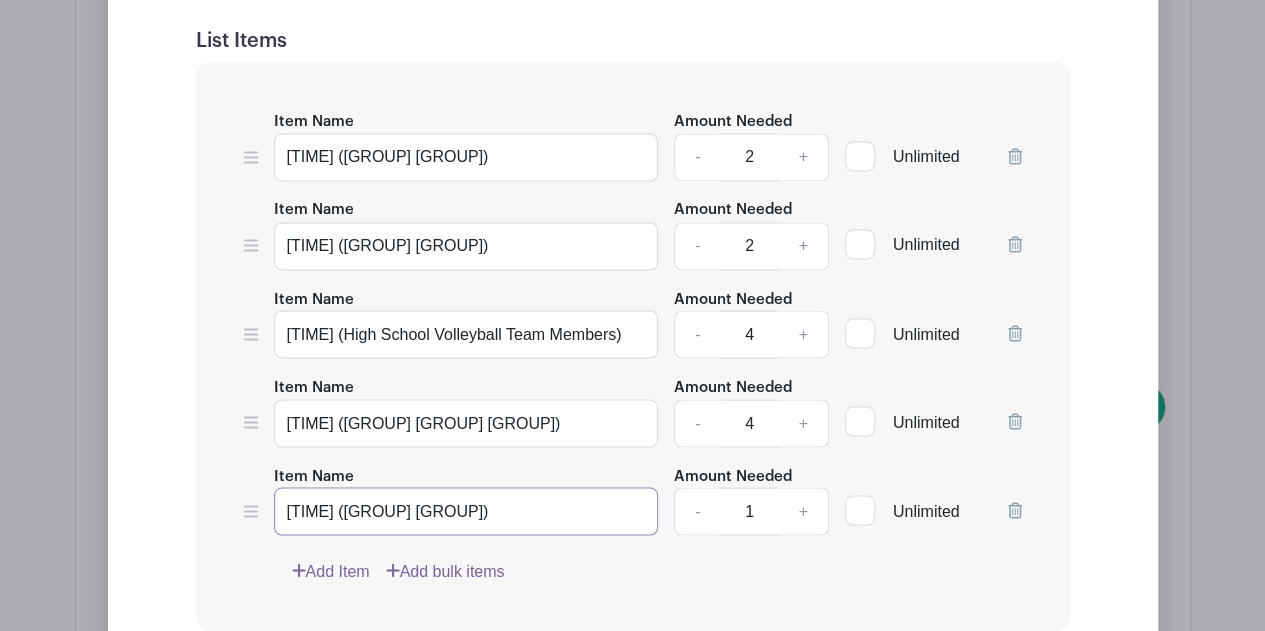drag, startPoint x: 351, startPoint y: 503, endPoint x: 244, endPoint y: 502, distance: 107.00467 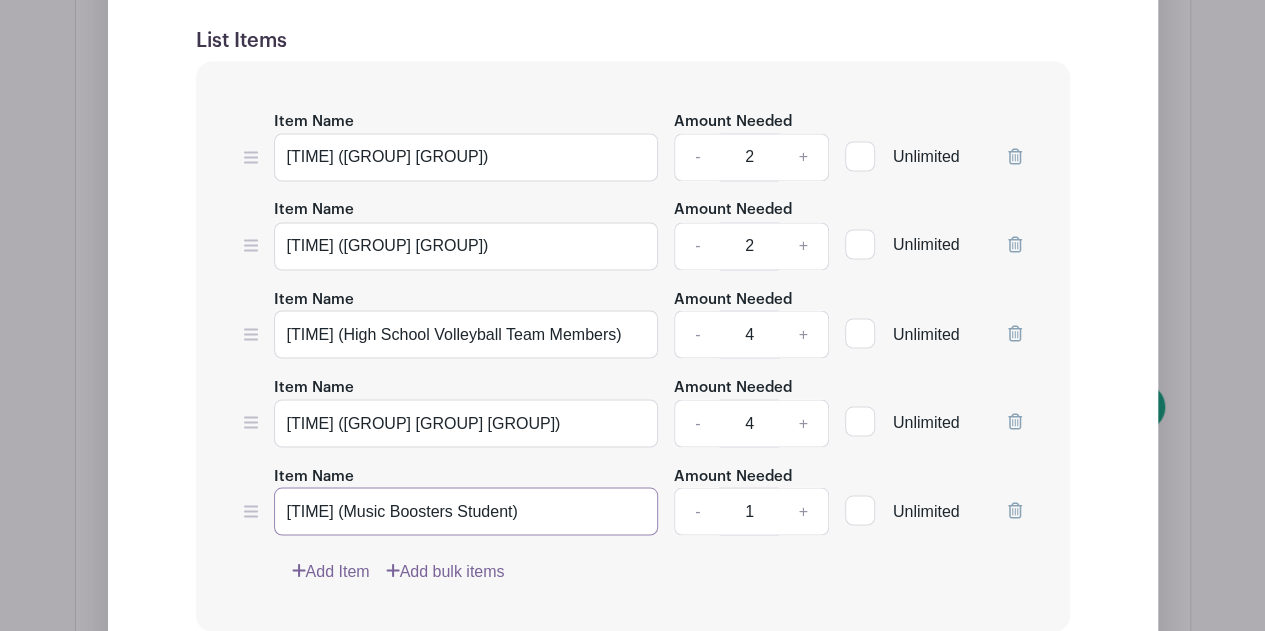 type on "4:00-5:30 (Music Boosters Student)" 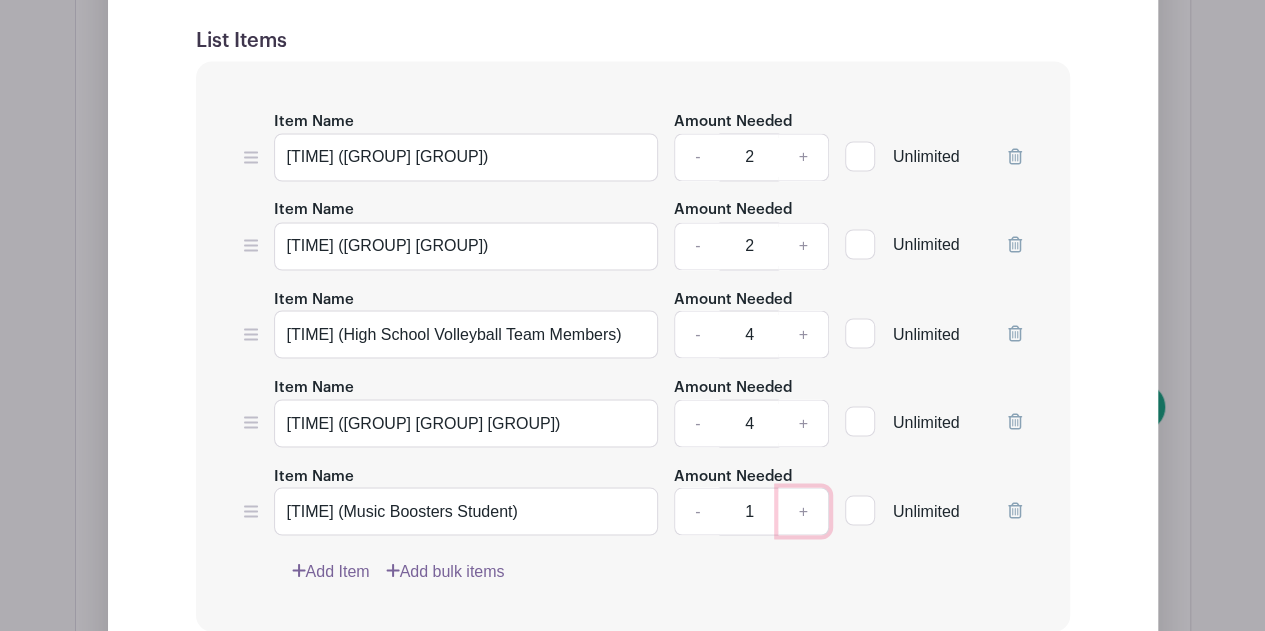 click on "+" at bounding box center (803, 511) 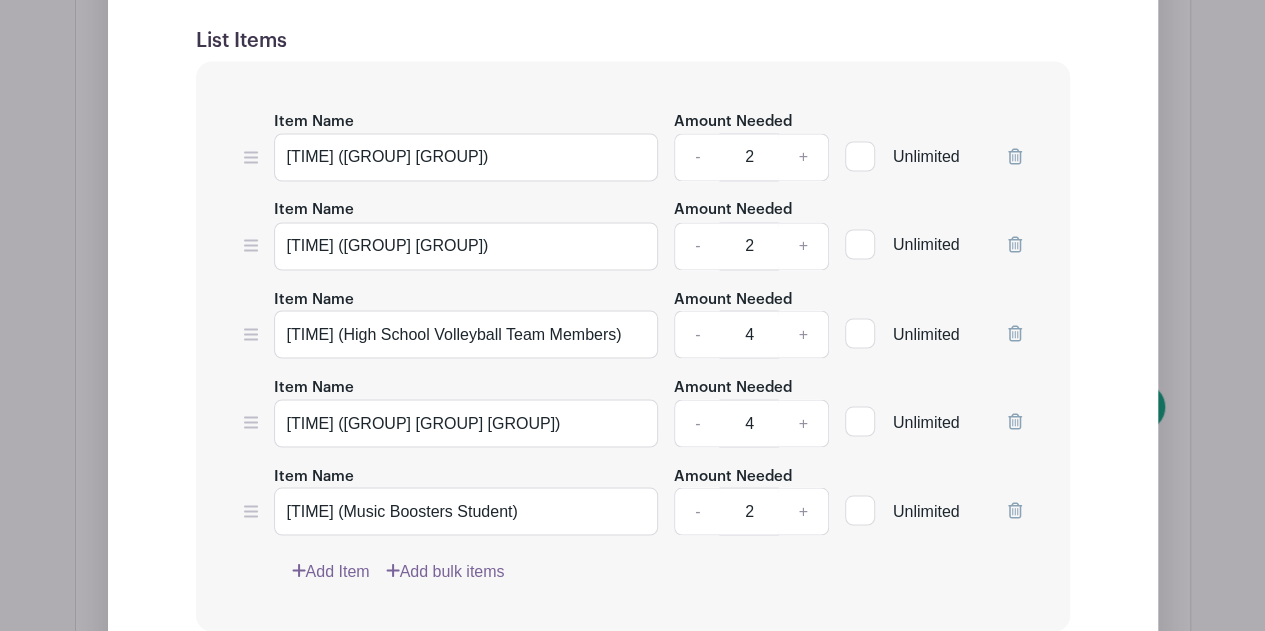 type 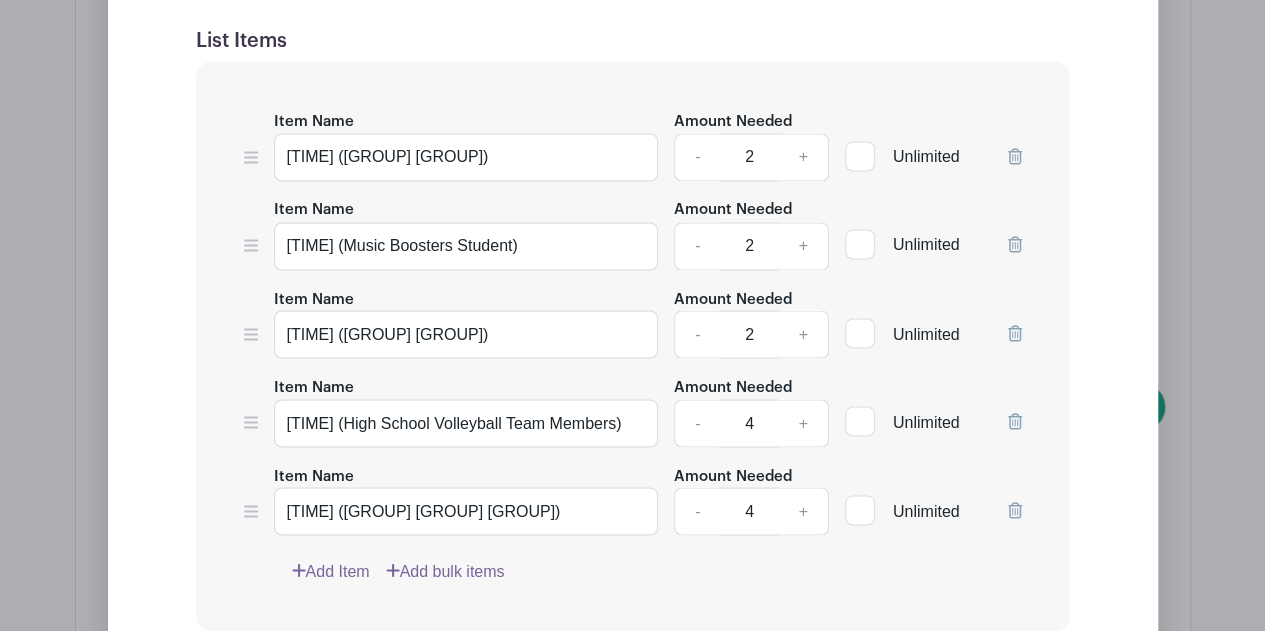 click on "Add Item" at bounding box center (331, 571) 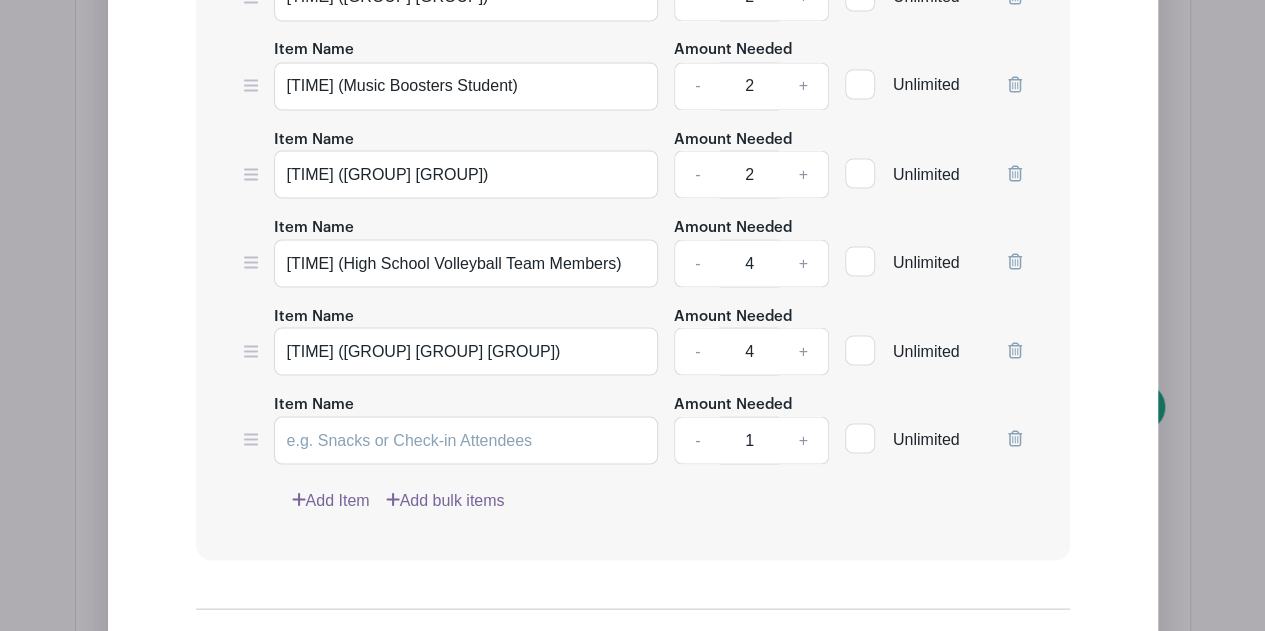 scroll, scrollTop: 1612, scrollLeft: 0, axis: vertical 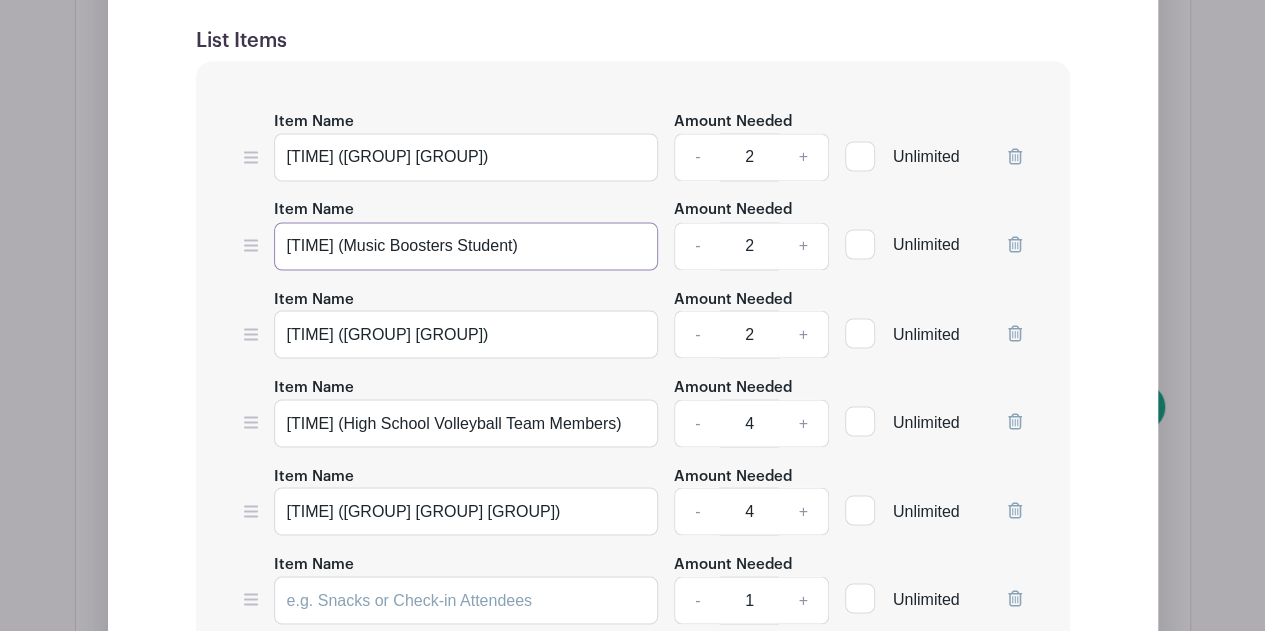 drag, startPoint x: 567, startPoint y: 239, endPoint x: 394, endPoint y: 233, distance: 173.10402 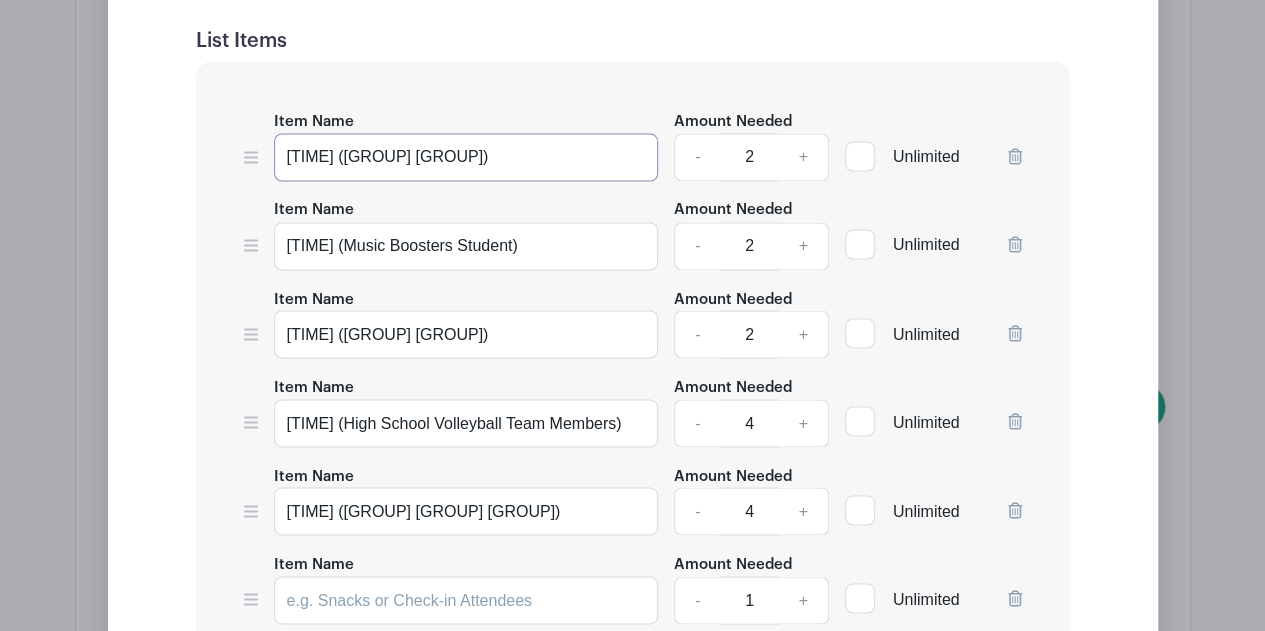 drag, startPoint x: 540, startPoint y: 154, endPoint x: 193, endPoint y: 161, distance: 347.0706 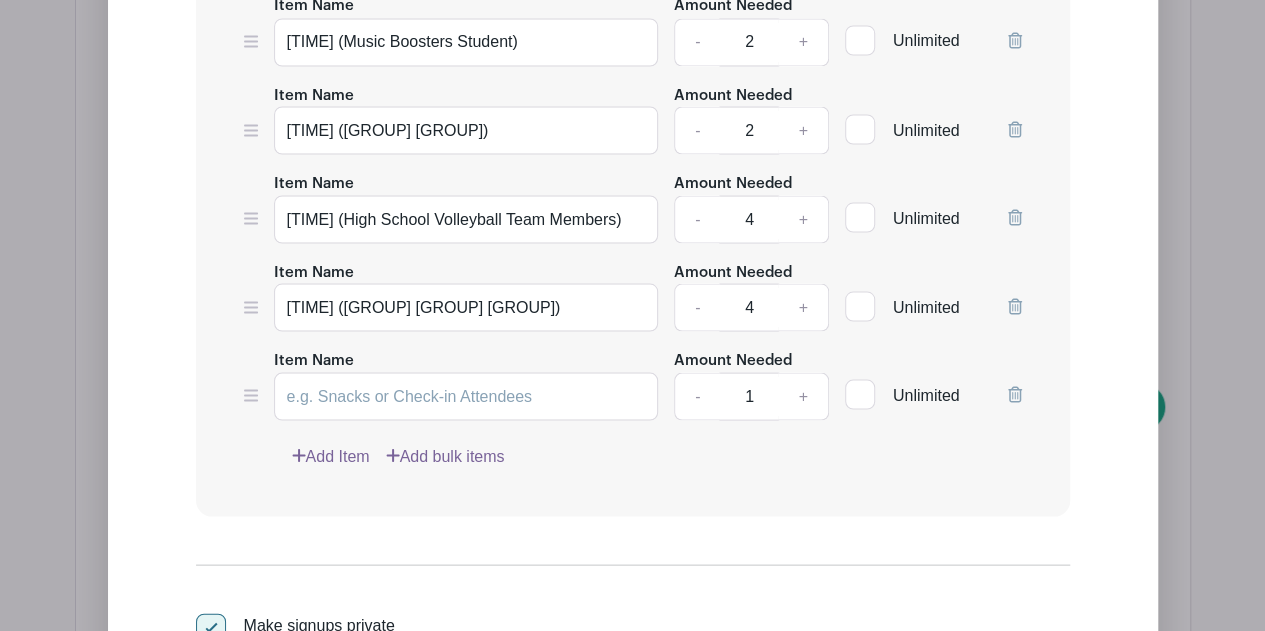 scroll, scrollTop: 1816, scrollLeft: 0, axis: vertical 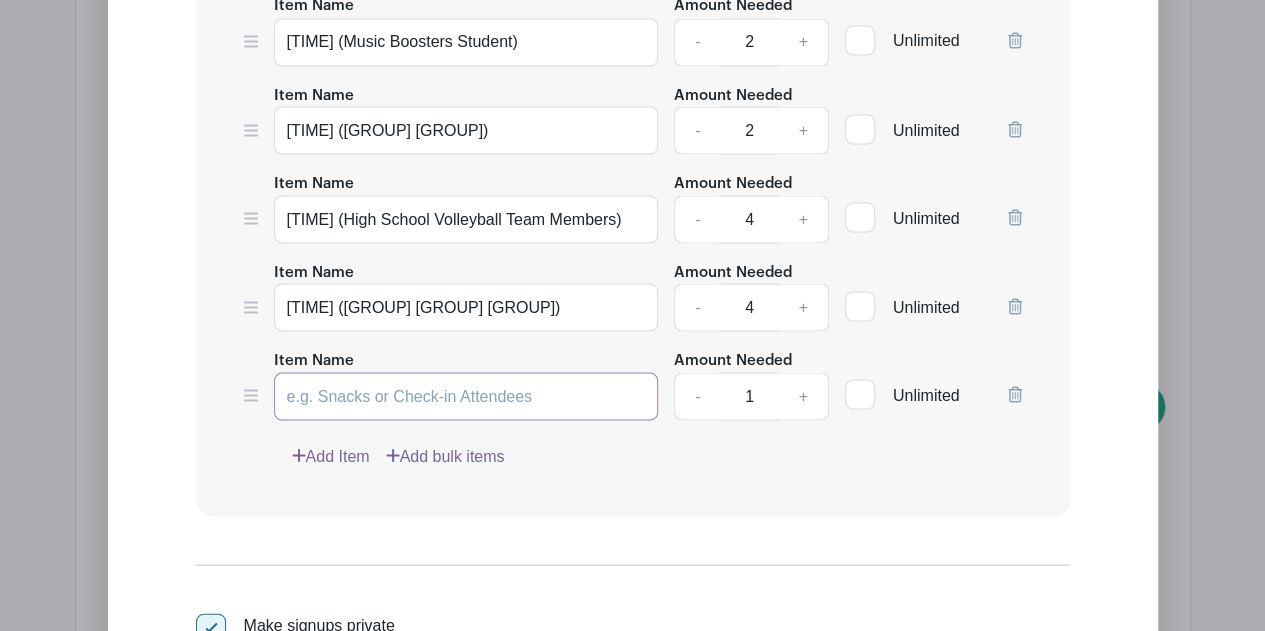 click on "Item Name" at bounding box center [466, 396] 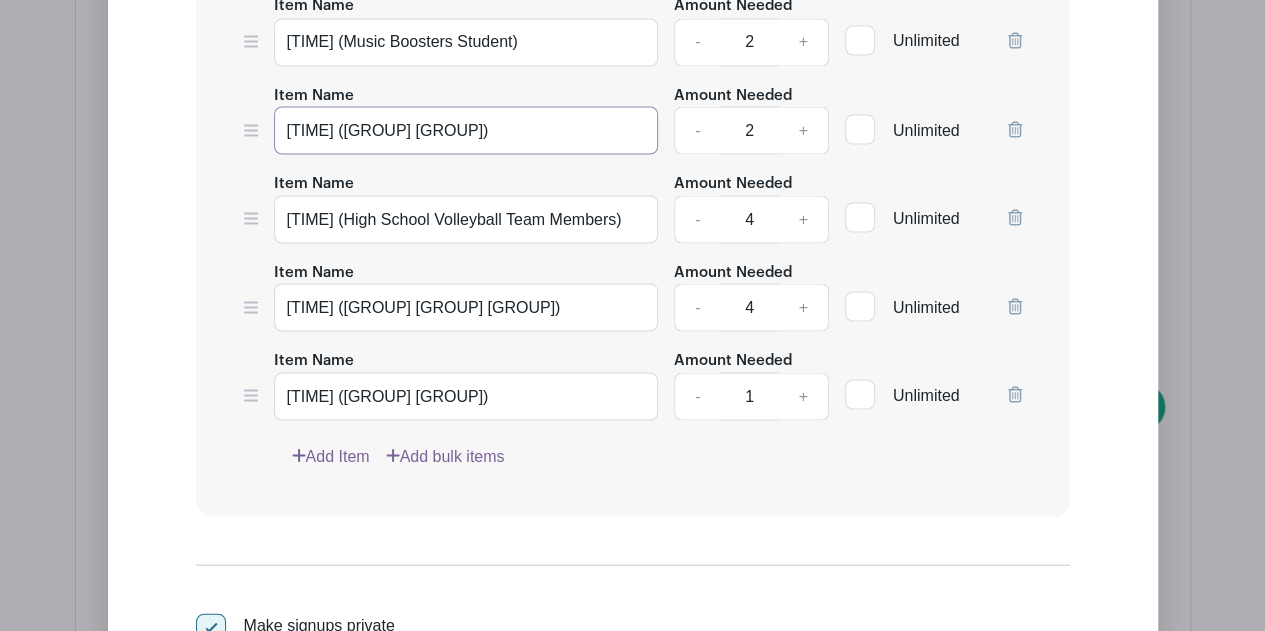 drag, startPoint x: 354, startPoint y: 129, endPoint x: 255, endPoint y: 136, distance: 99.24717 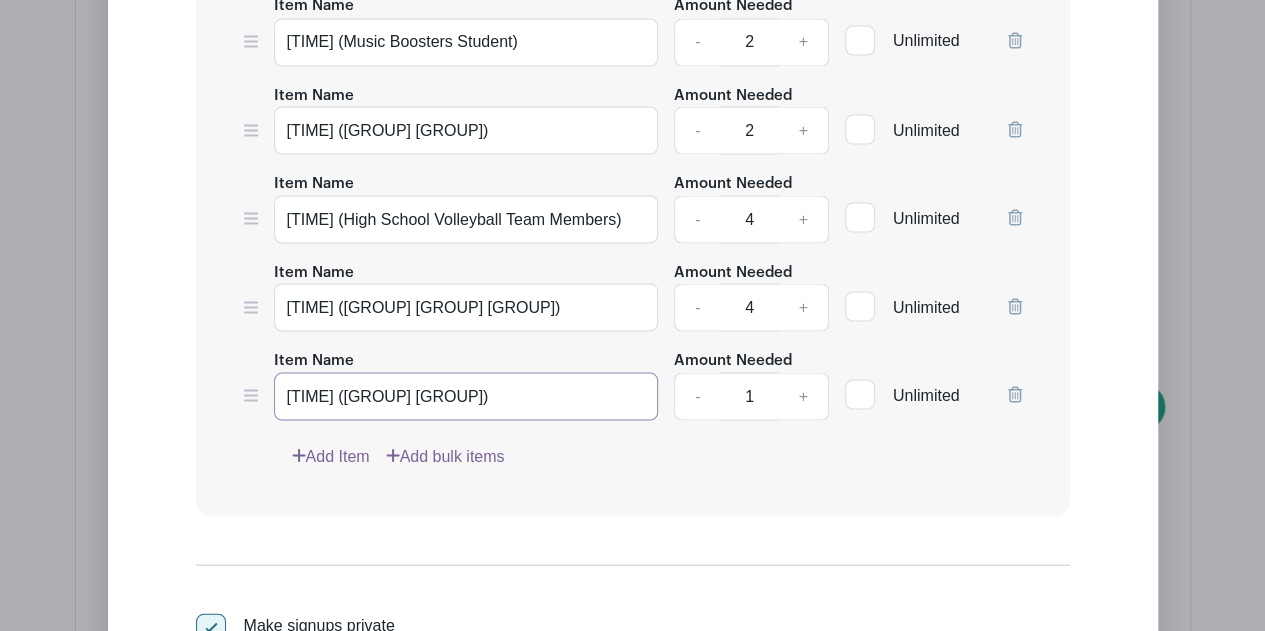 drag, startPoint x: 350, startPoint y: 387, endPoint x: 266, endPoint y: 388, distance: 84.00595 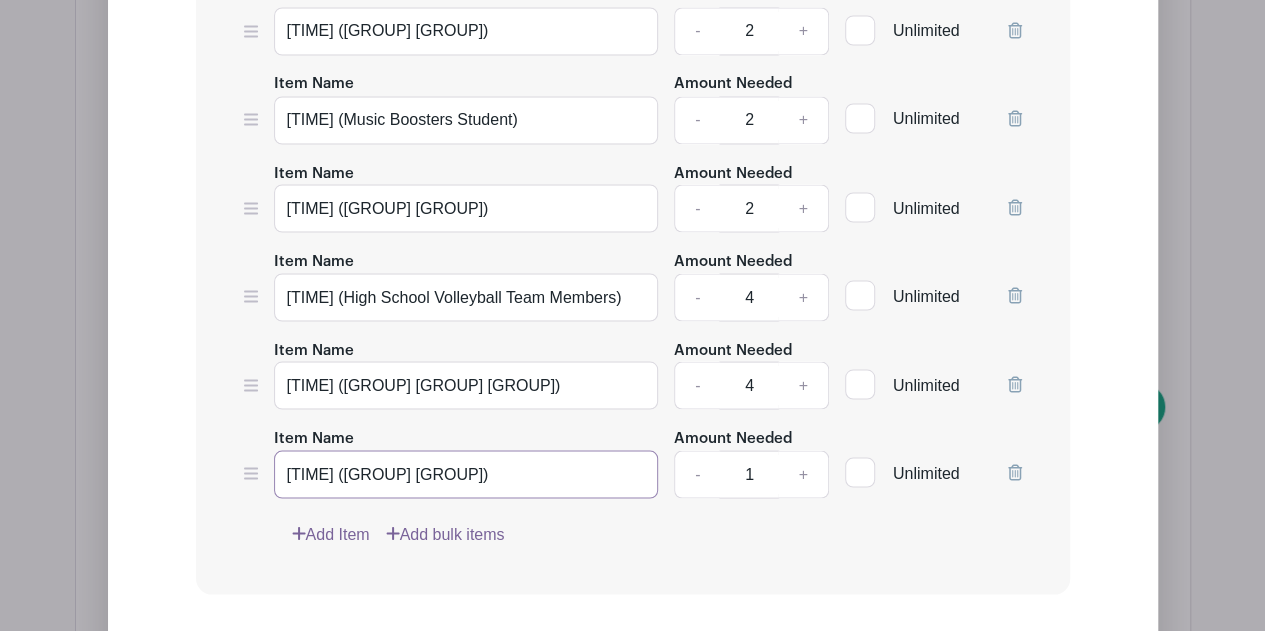 scroll, scrollTop: 1736, scrollLeft: 0, axis: vertical 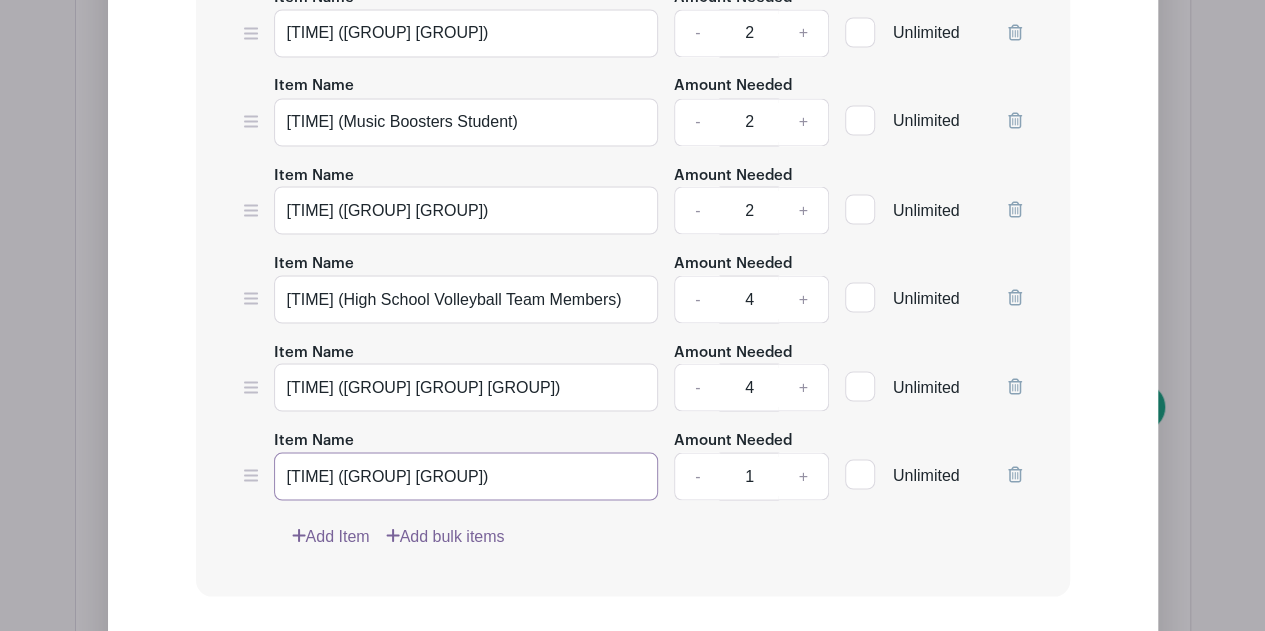 type on "5:30-7:00 (Music Boosters Adult)" 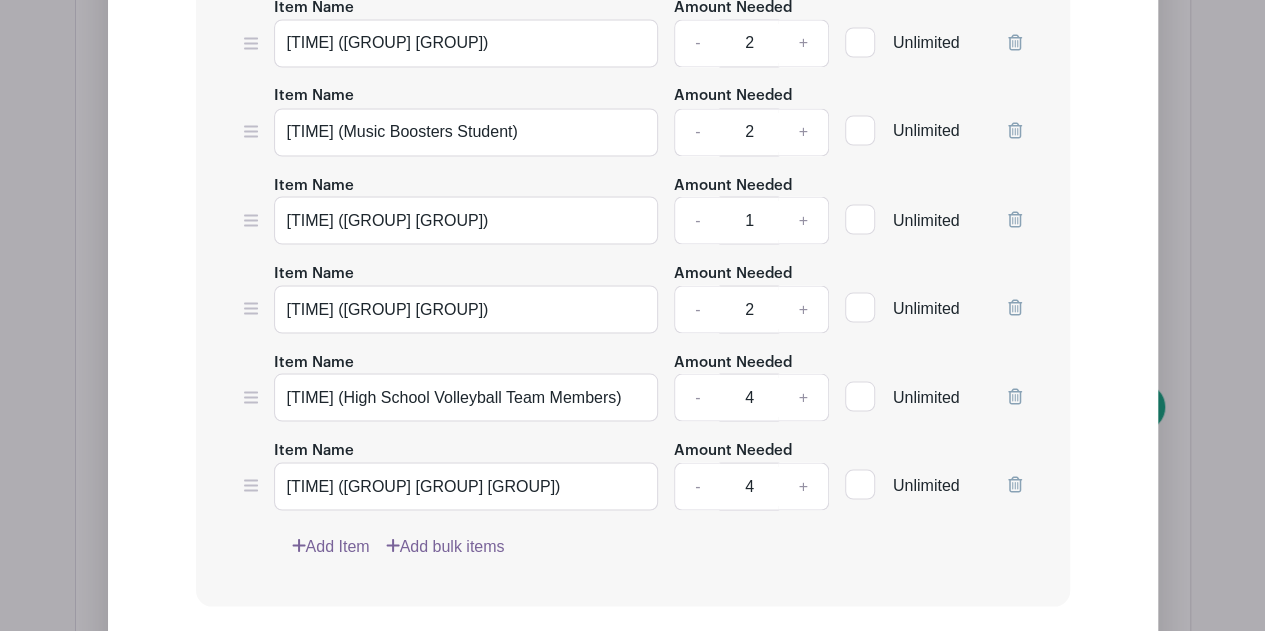 scroll, scrollTop: 1728, scrollLeft: 0, axis: vertical 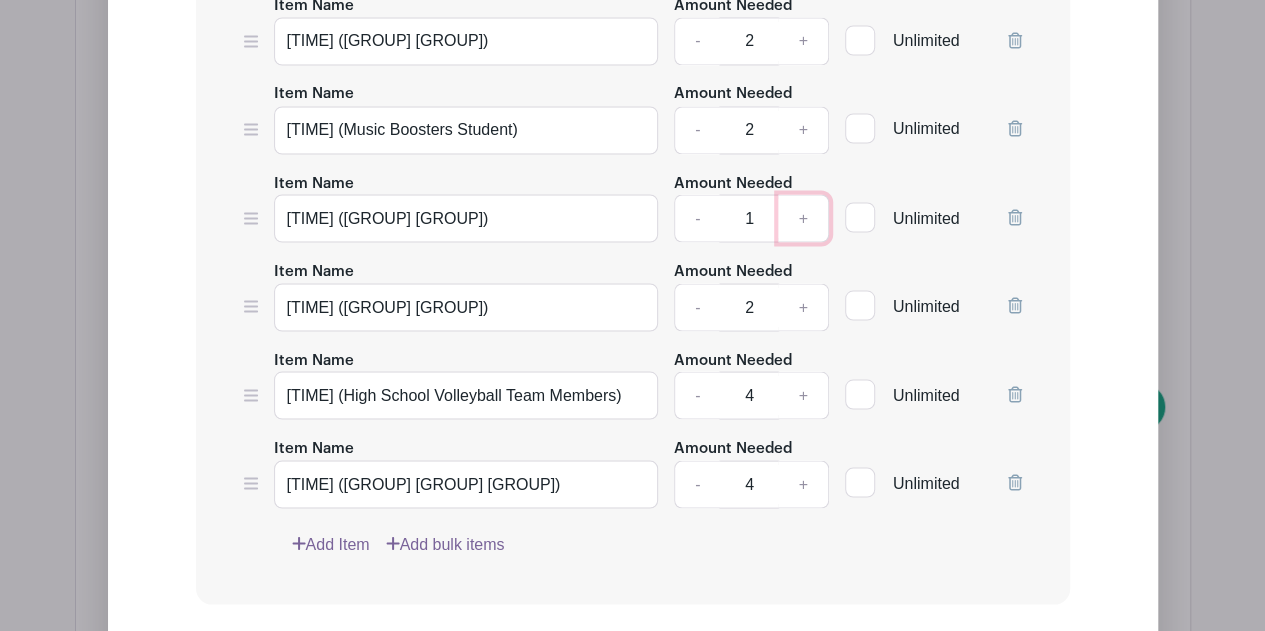 click on "+" at bounding box center [803, 218] 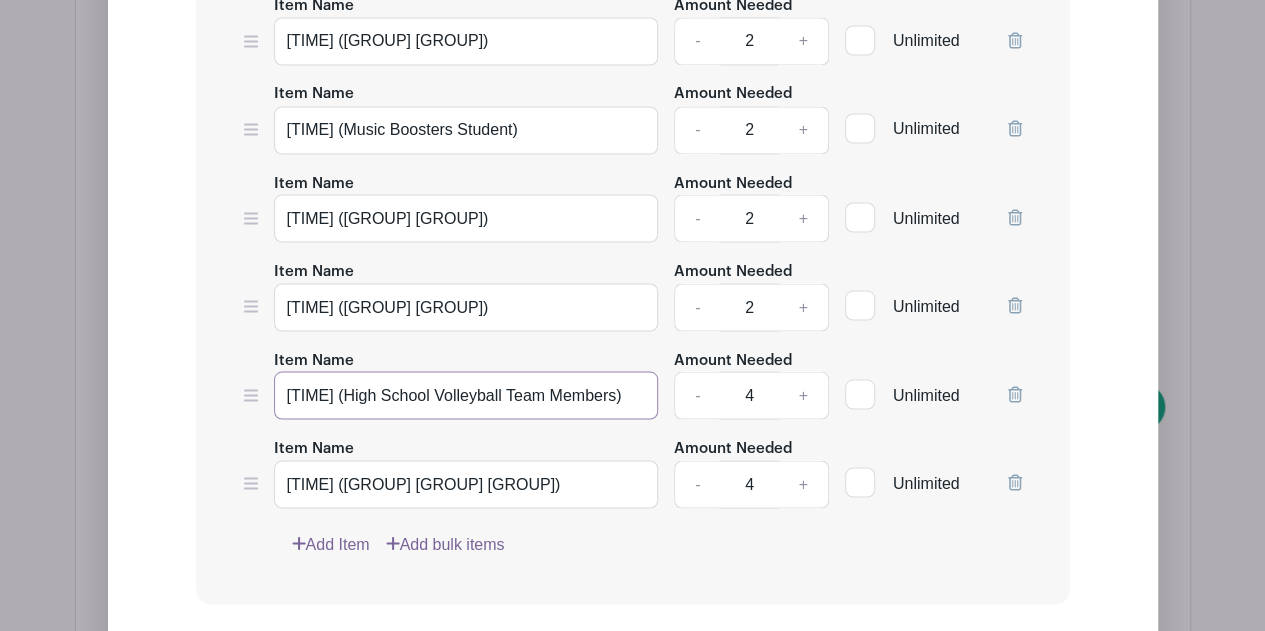 drag, startPoint x: 529, startPoint y: 385, endPoint x: 636, endPoint y: 393, distance: 107.298645 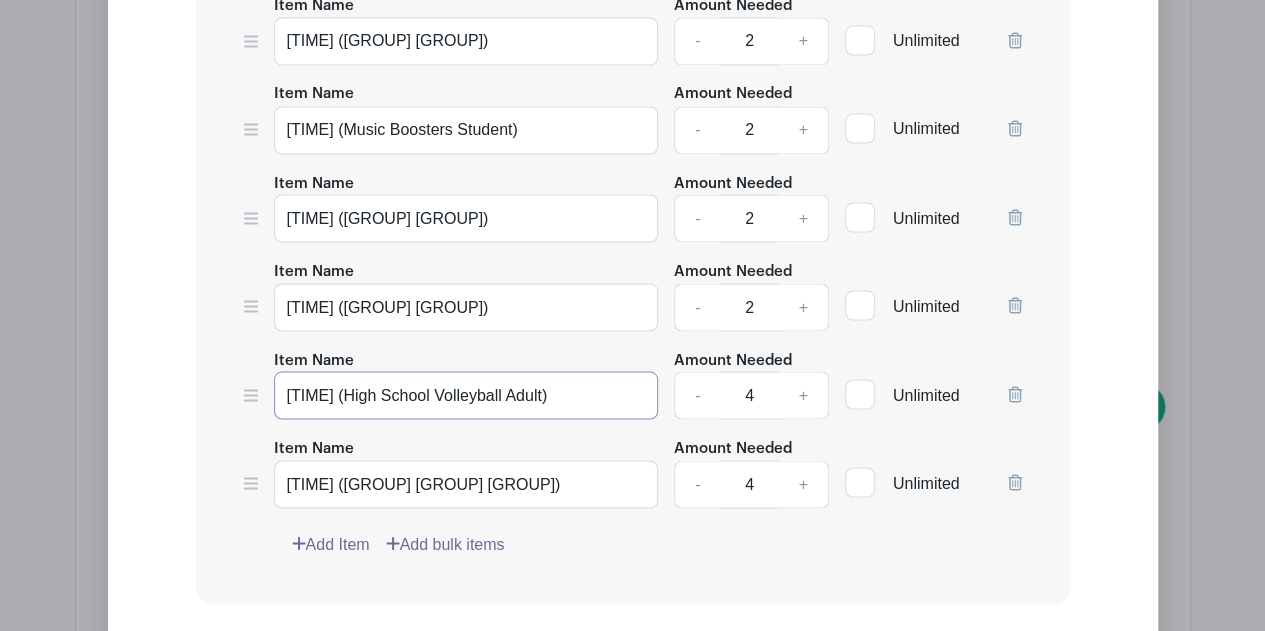 type on "7:00-8:30 (High School Volleyball Adult)" 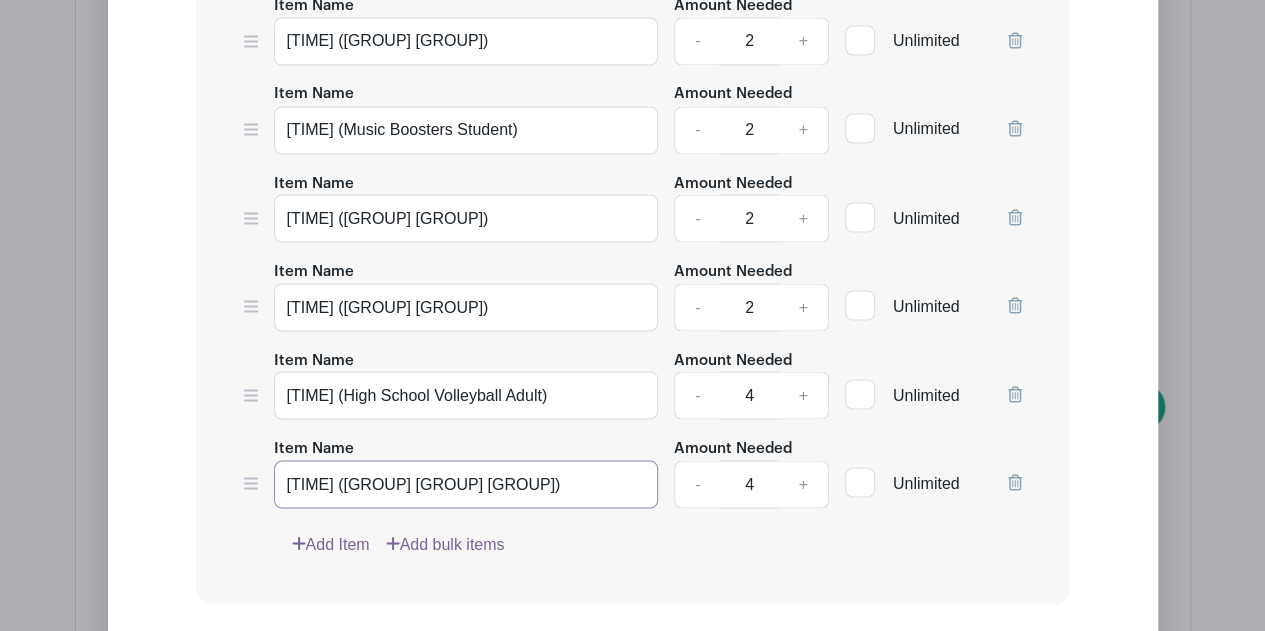 scroll, scrollTop: 0, scrollLeft: 4, axis: horizontal 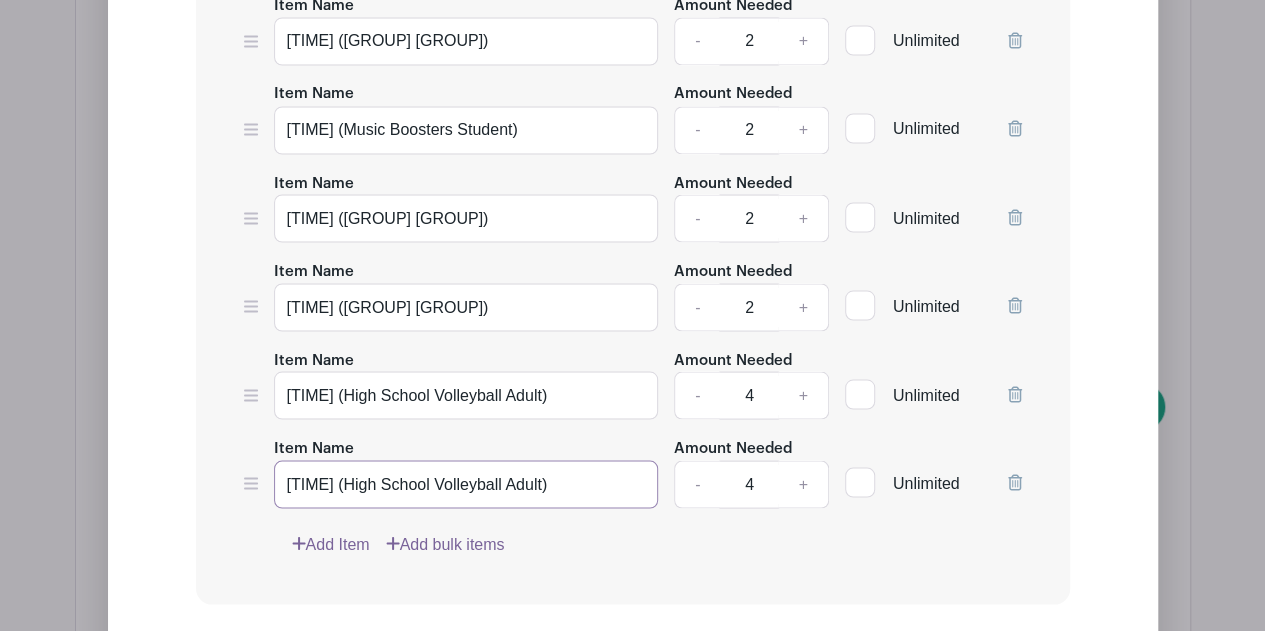 type on "8:30-10:00 (High School Volleyball Adult)" 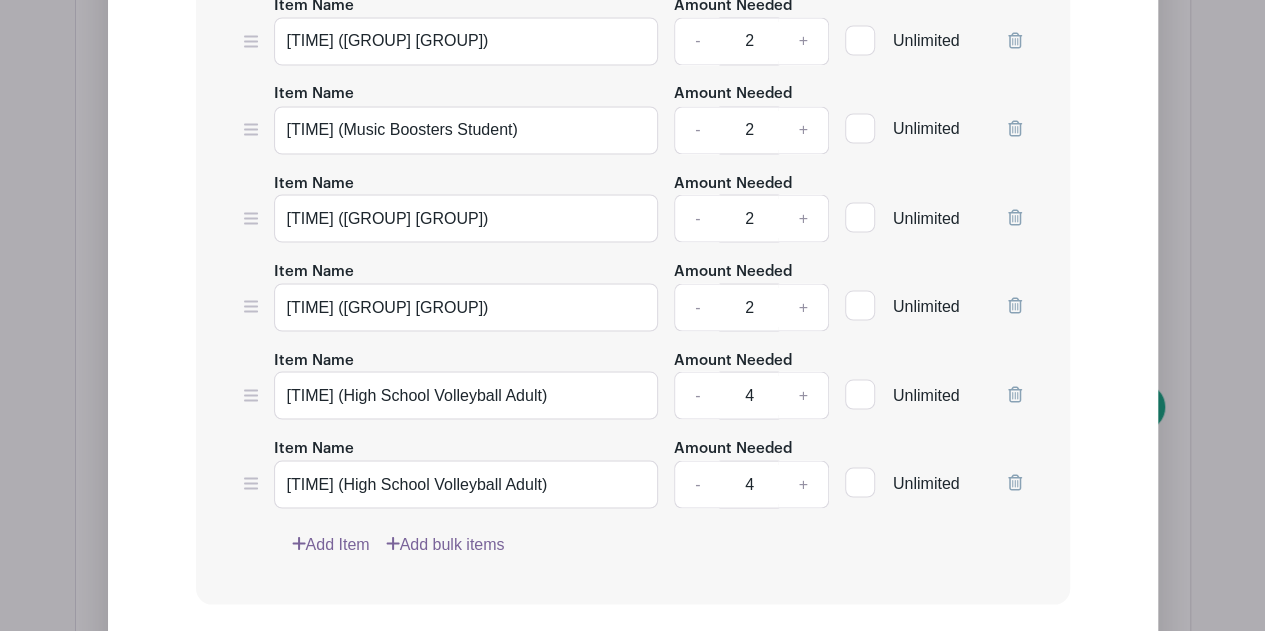 click on "Add Item" at bounding box center (331, 544) 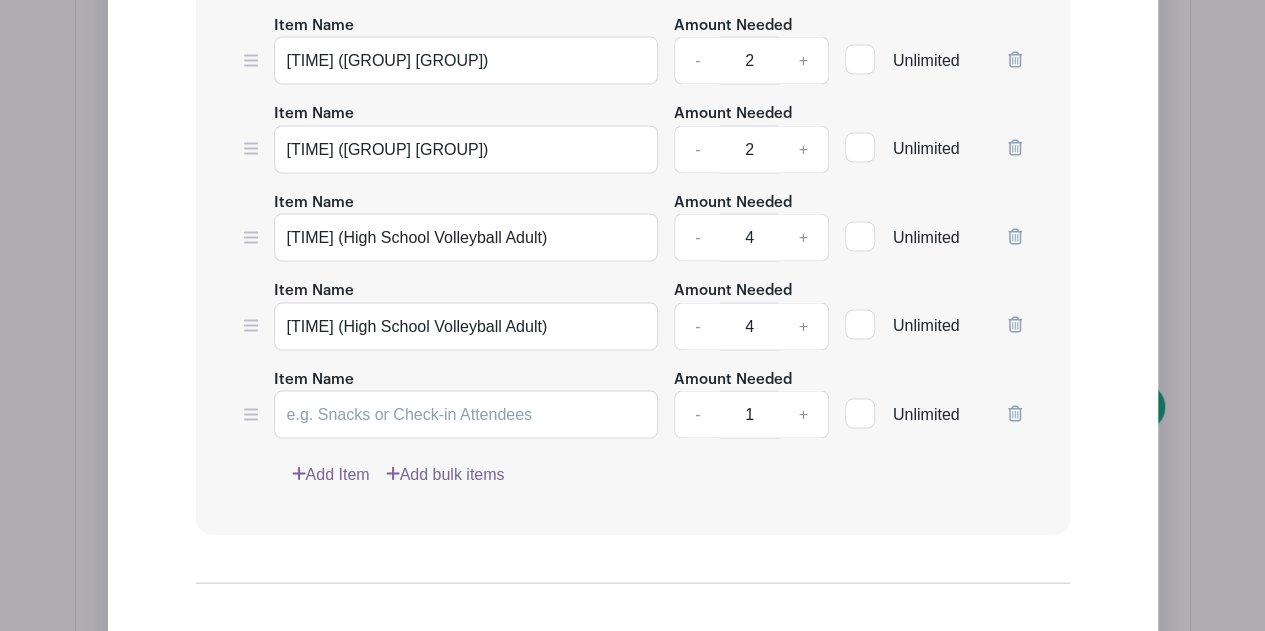 scroll, scrollTop: 1888, scrollLeft: 0, axis: vertical 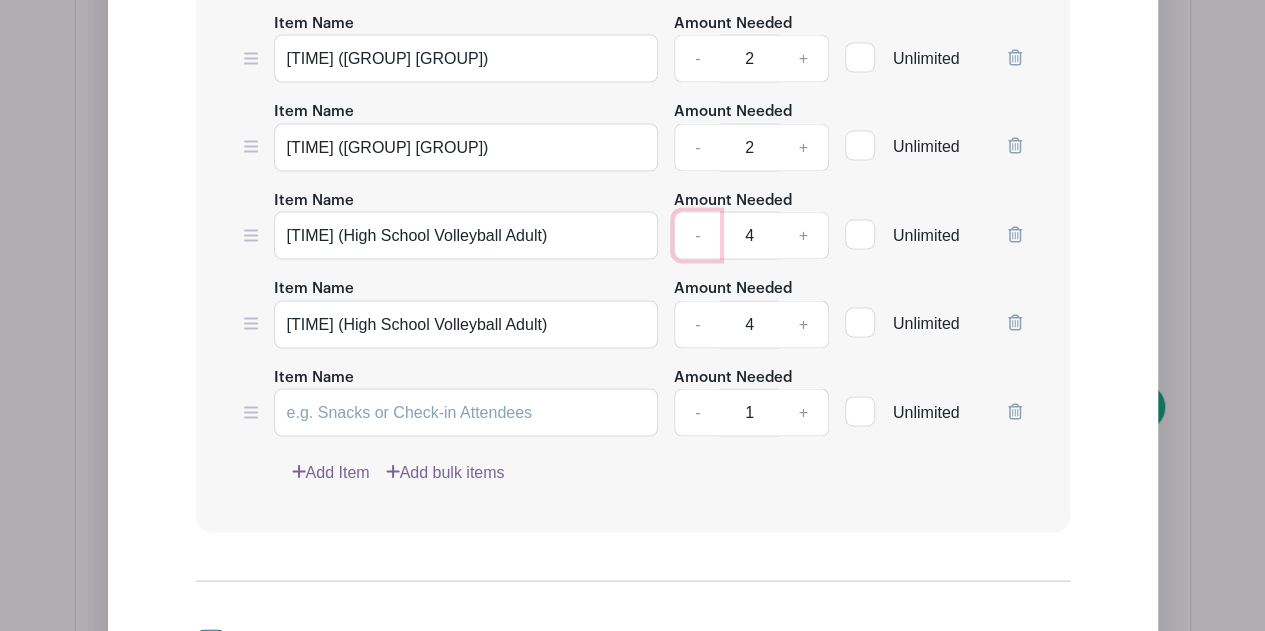 click on "-" at bounding box center (697, 235) 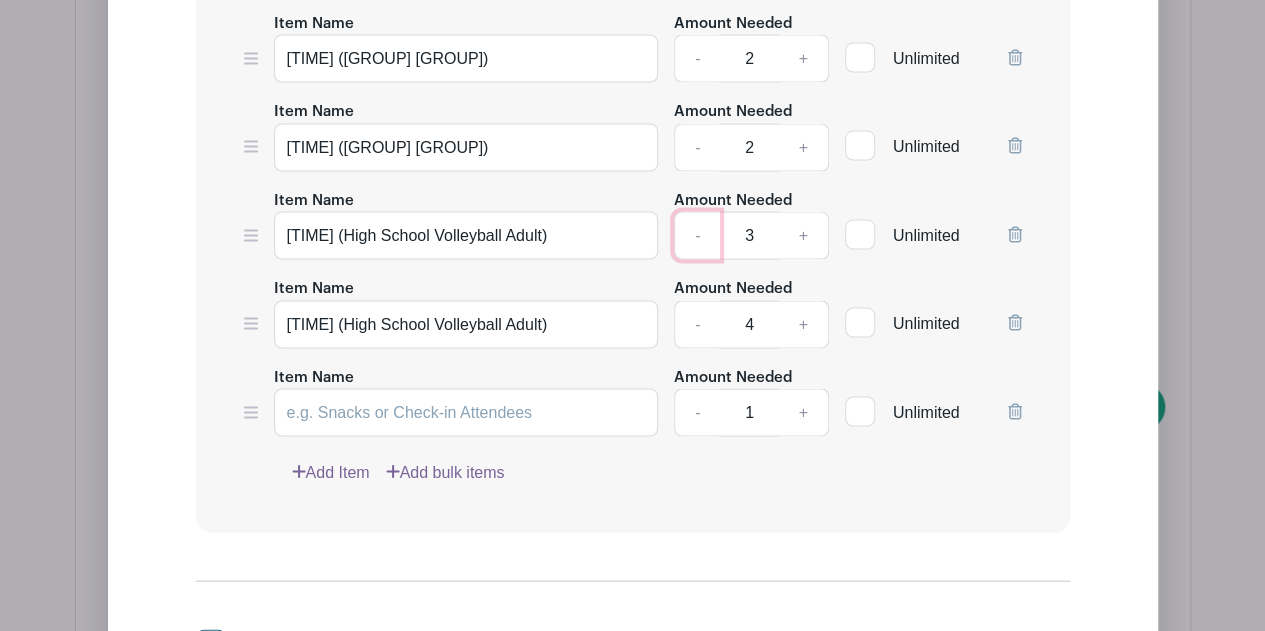 click on "-" at bounding box center (697, 235) 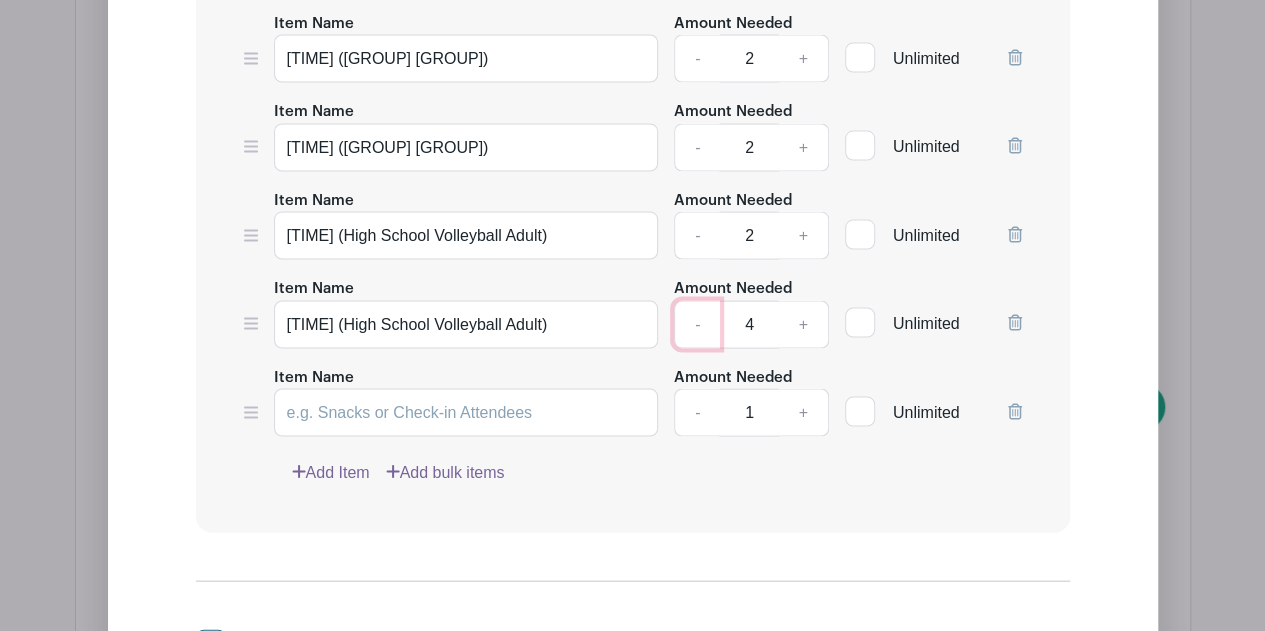 click on "-" at bounding box center [697, 324] 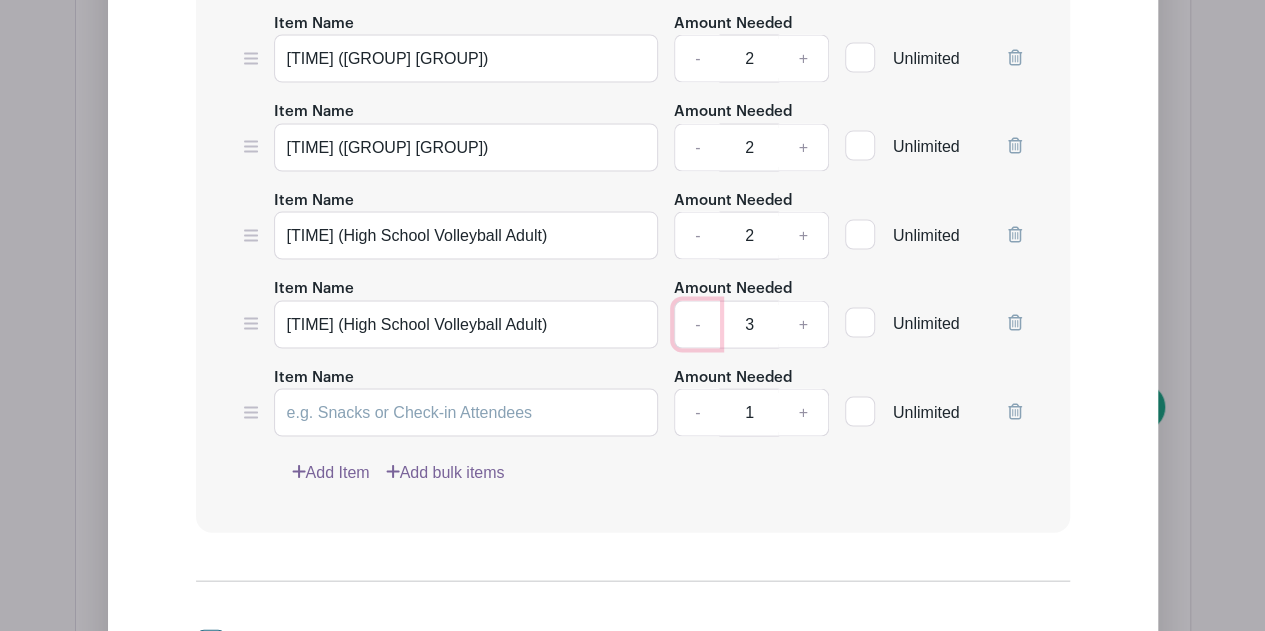 click on "-" at bounding box center (697, 324) 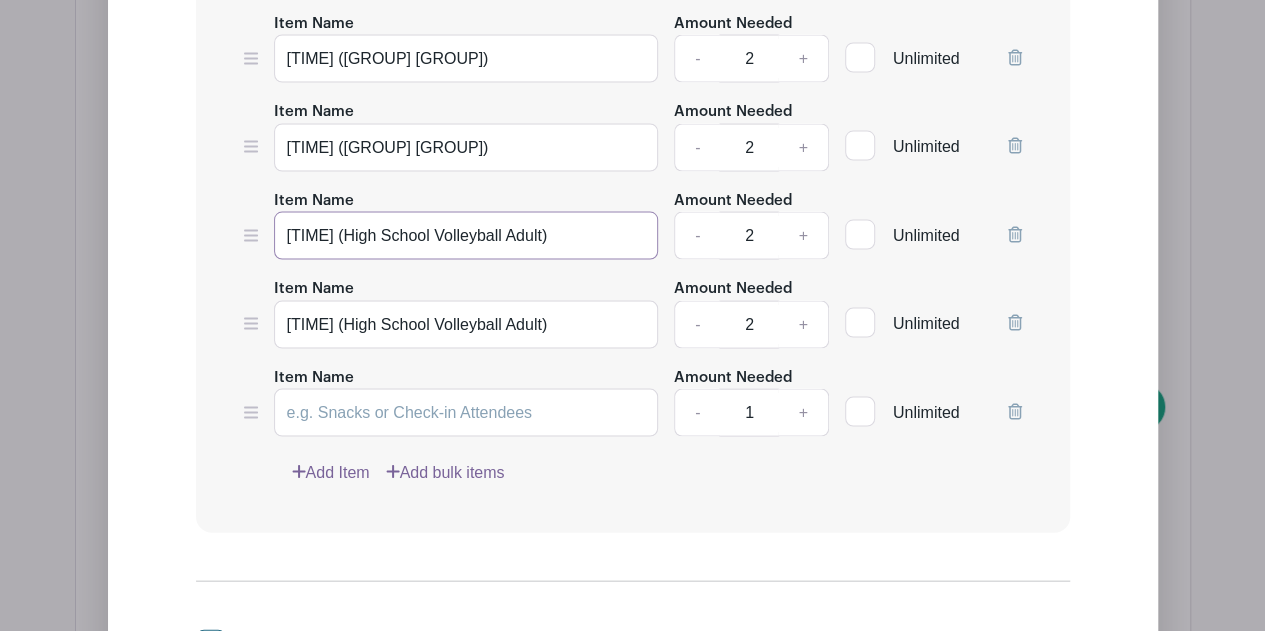 drag, startPoint x: 577, startPoint y: 228, endPoint x: 279, endPoint y: 238, distance: 298.16772 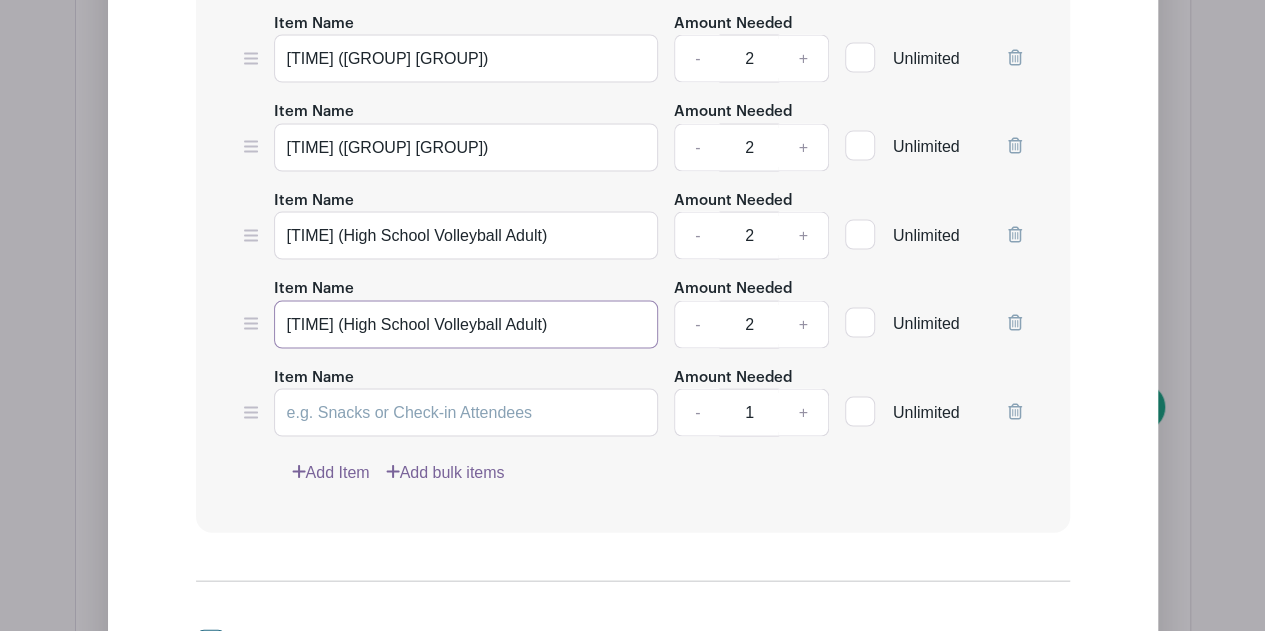 drag, startPoint x: 285, startPoint y: 313, endPoint x: 638, endPoint y: 307, distance: 353.051 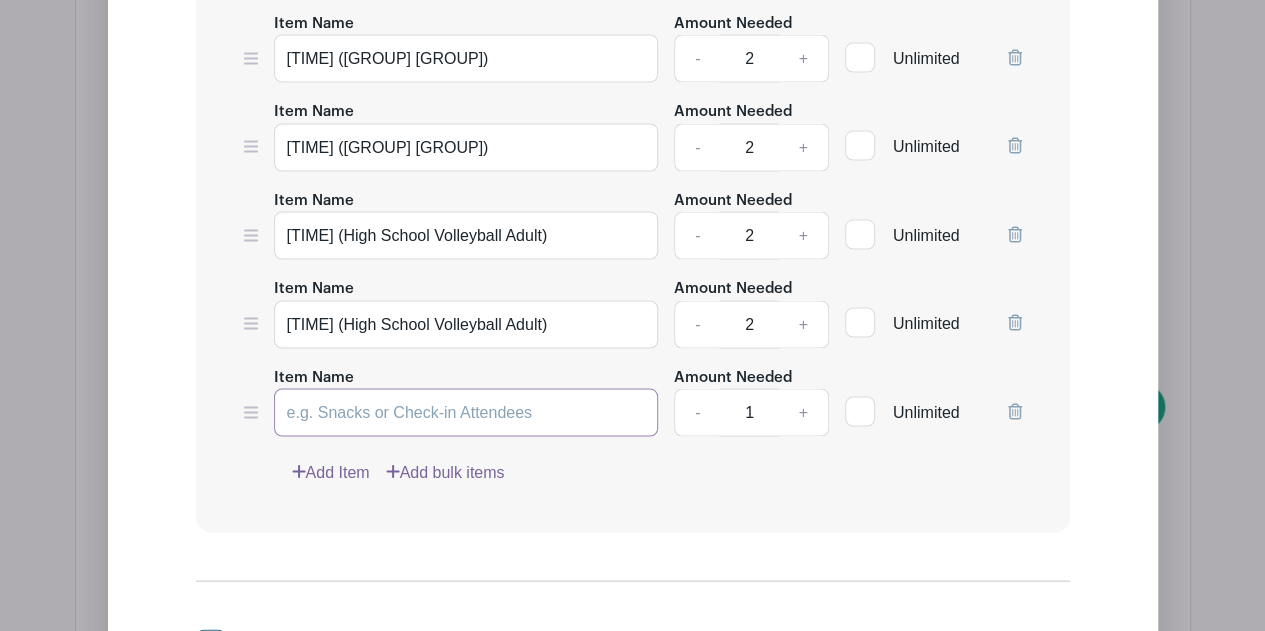 click on "Item Name" at bounding box center (466, 412) 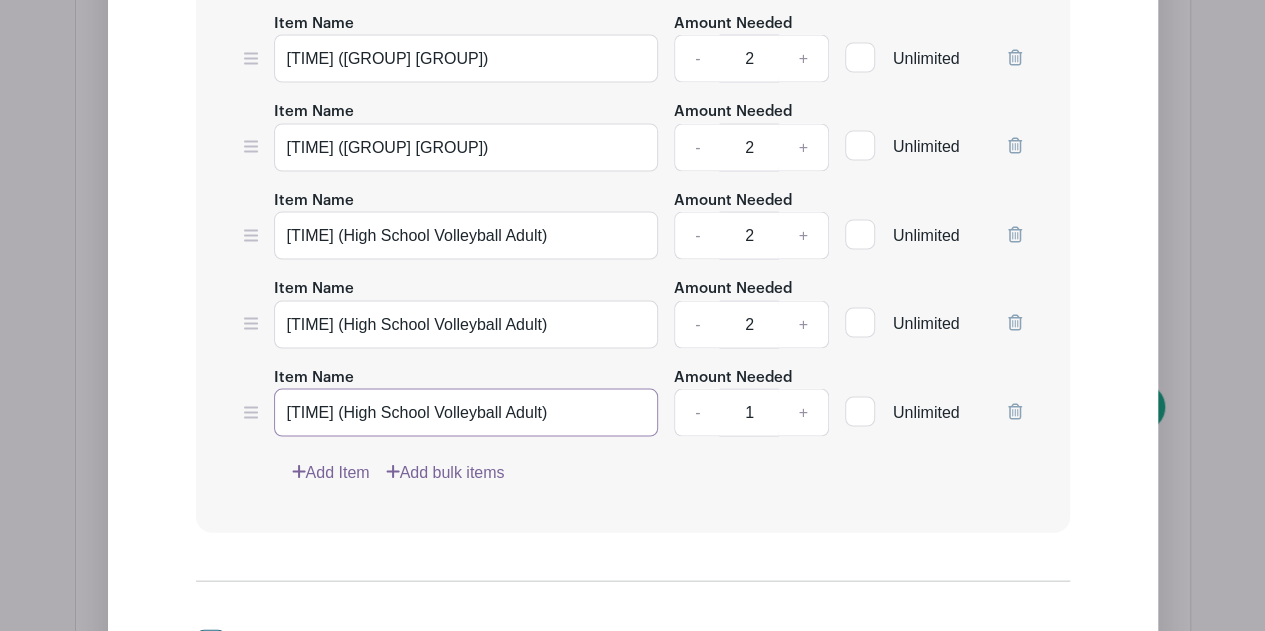 type on "8:30-10:00 (High School Volleyball Adult)" 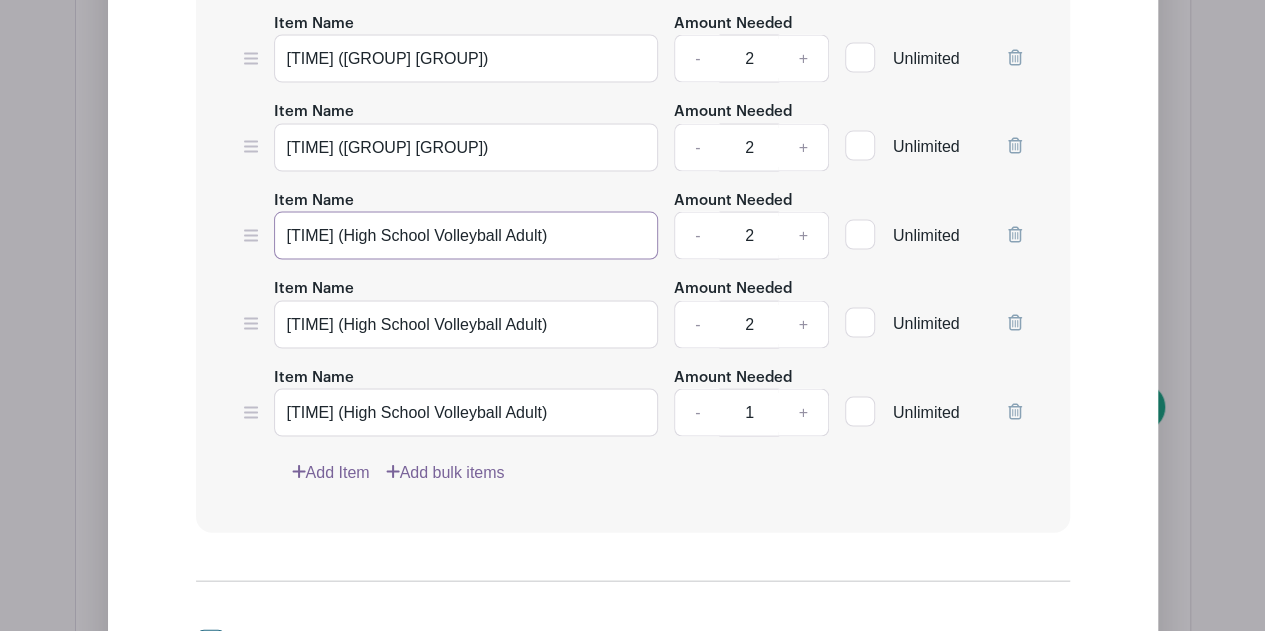 drag, startPoint x: 586, startPoint y: 233, endPoint x: 207, endPoint y: 258, distance: 379.82364 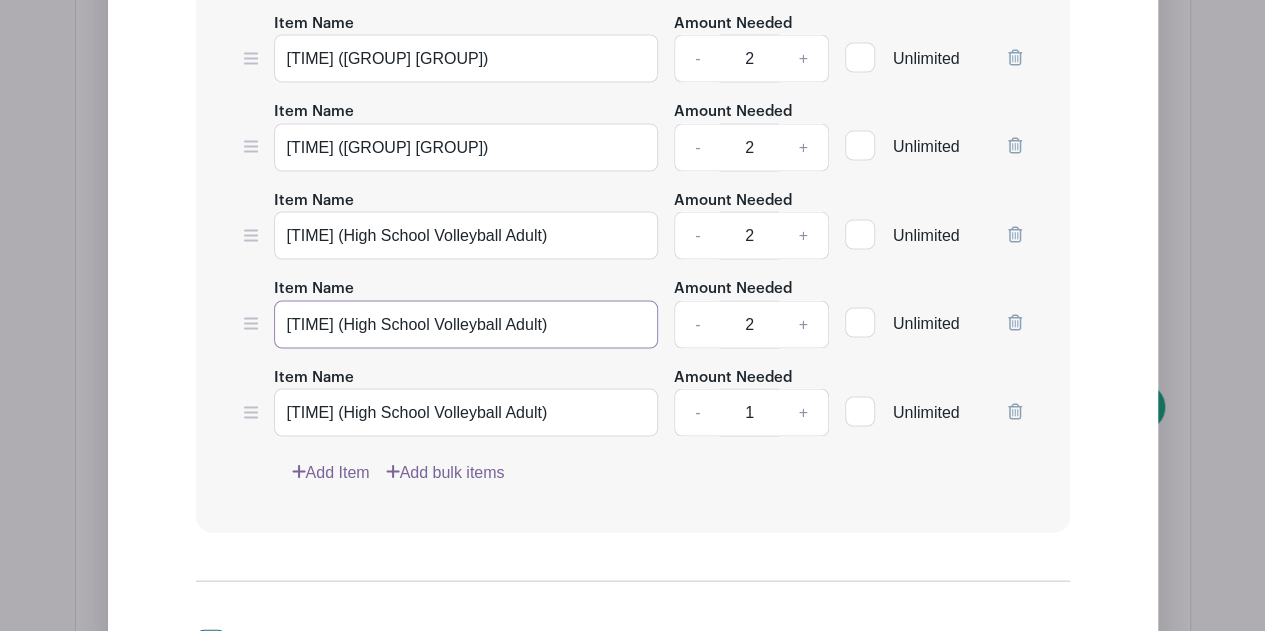 click on "8:30-10:00 (High School Volleyball Adult)" at bounding box center (466, 324) 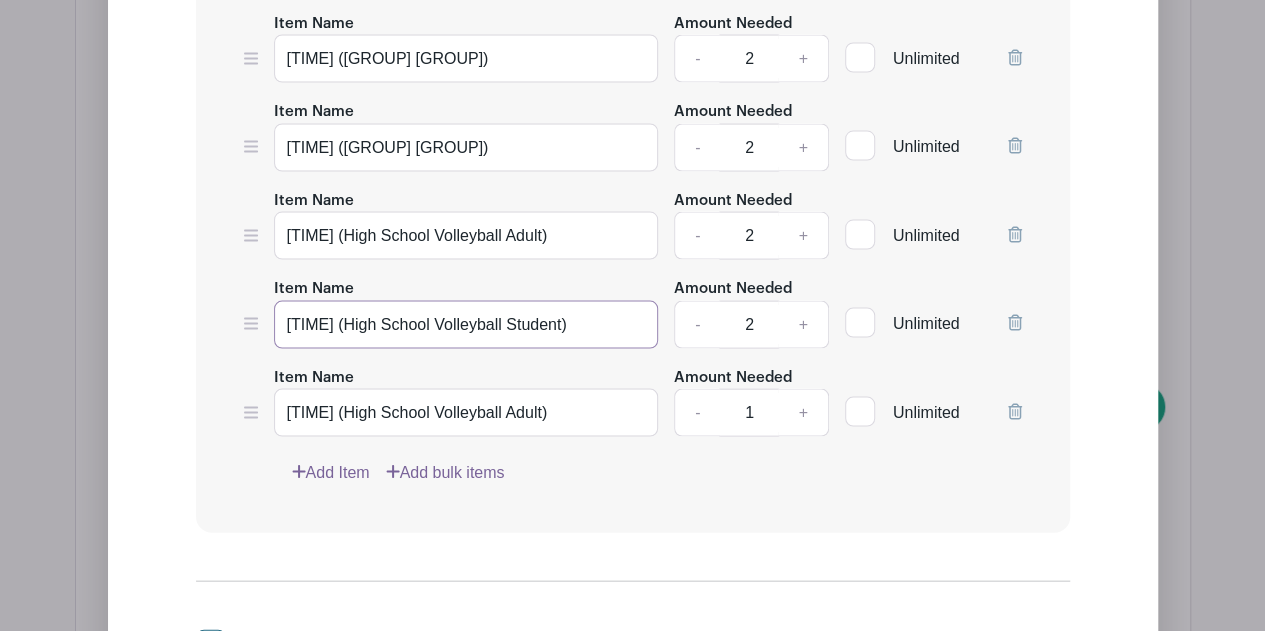 type on "7:00-8:30 (High School Volleyball Student)" 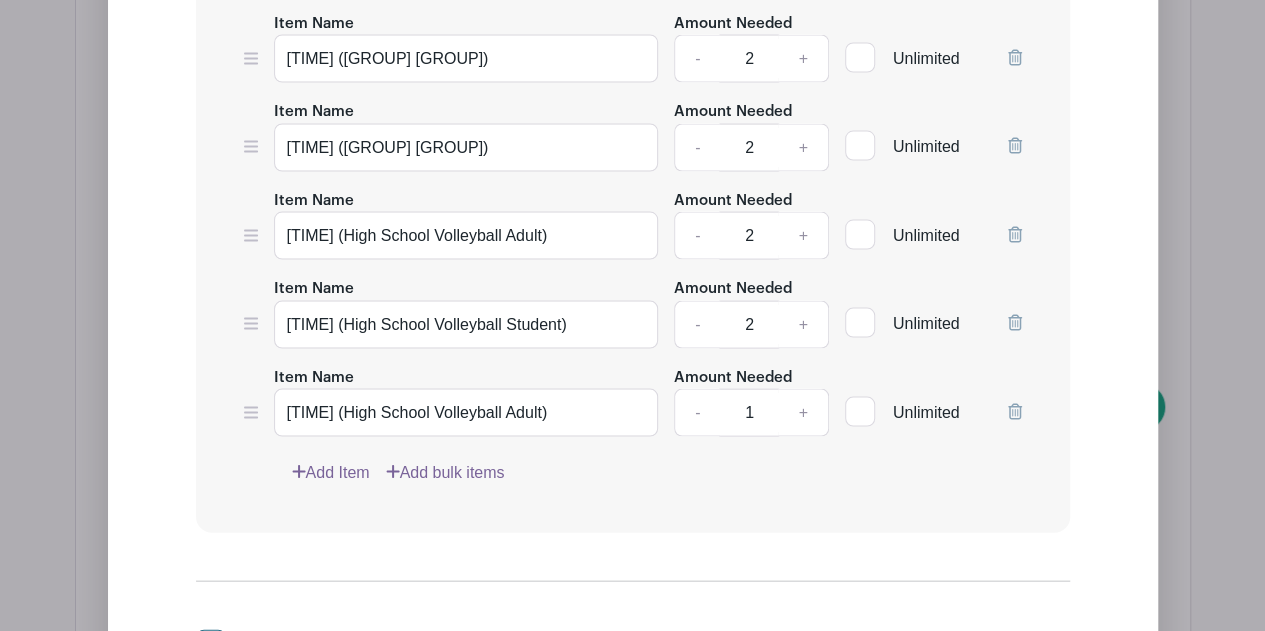 click on "Add Item" at bounding box center (331, 472) 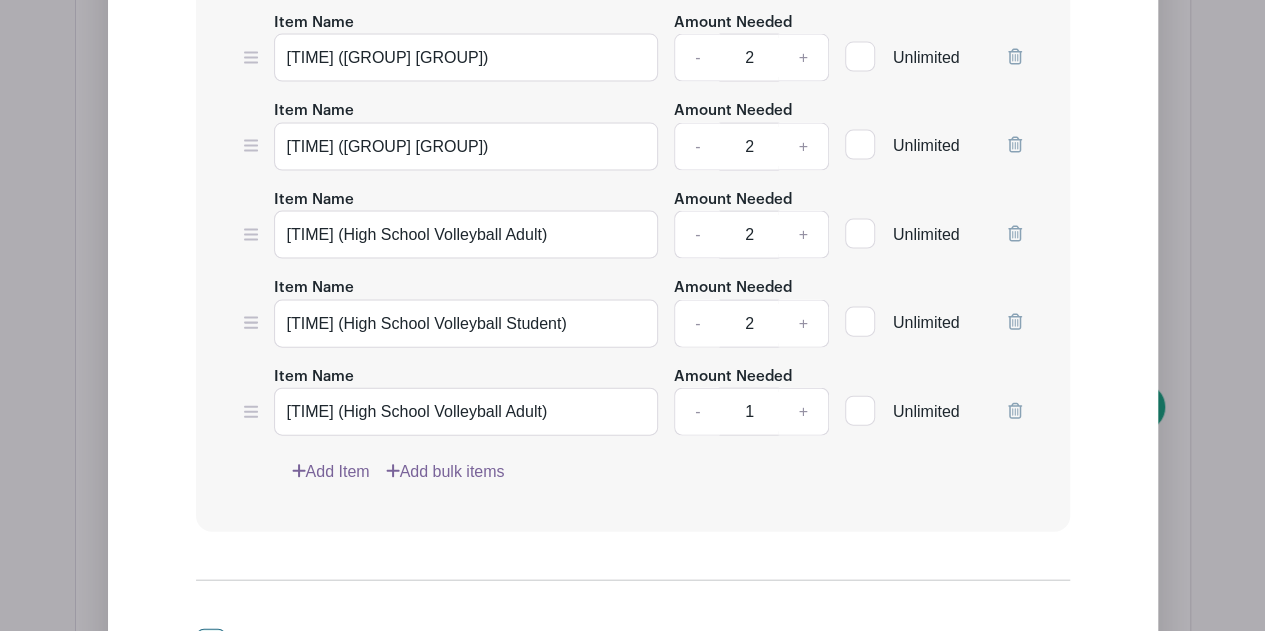 scroll, scrollTop: 1888, scrollLeft: 0, axis: vertical 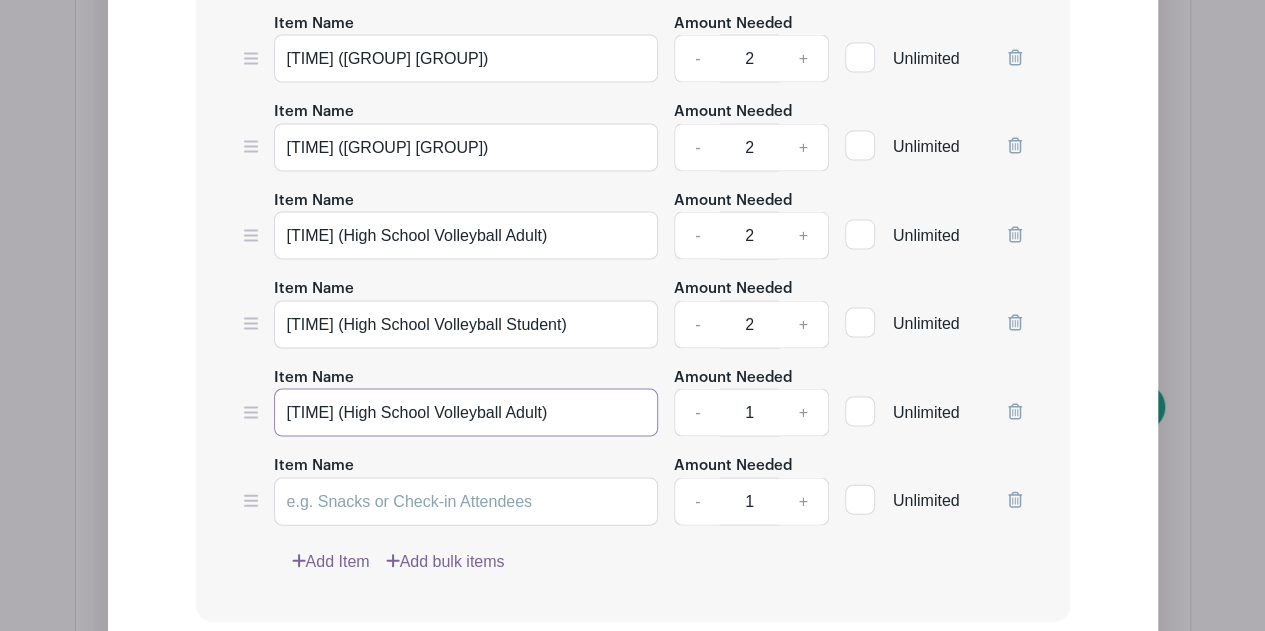 click on "8:30-10:00 (High School Volleyball Adult)" at bounding box center (466, 412) 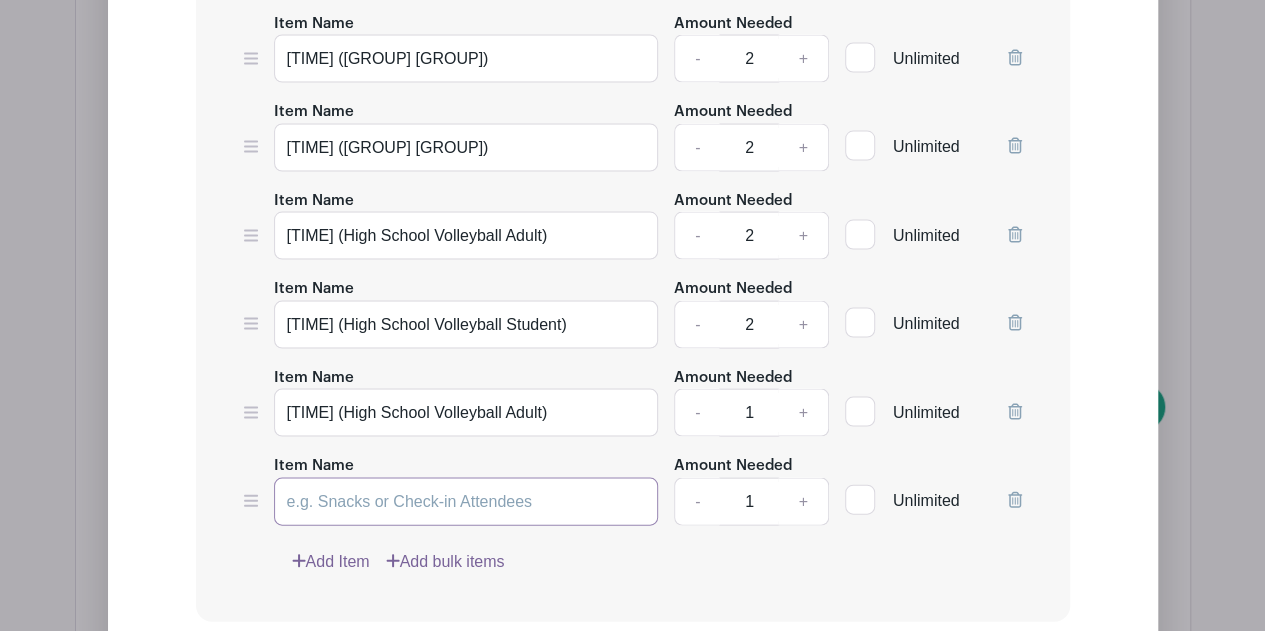 click on "Item Name" at bounding box center (466, 501) 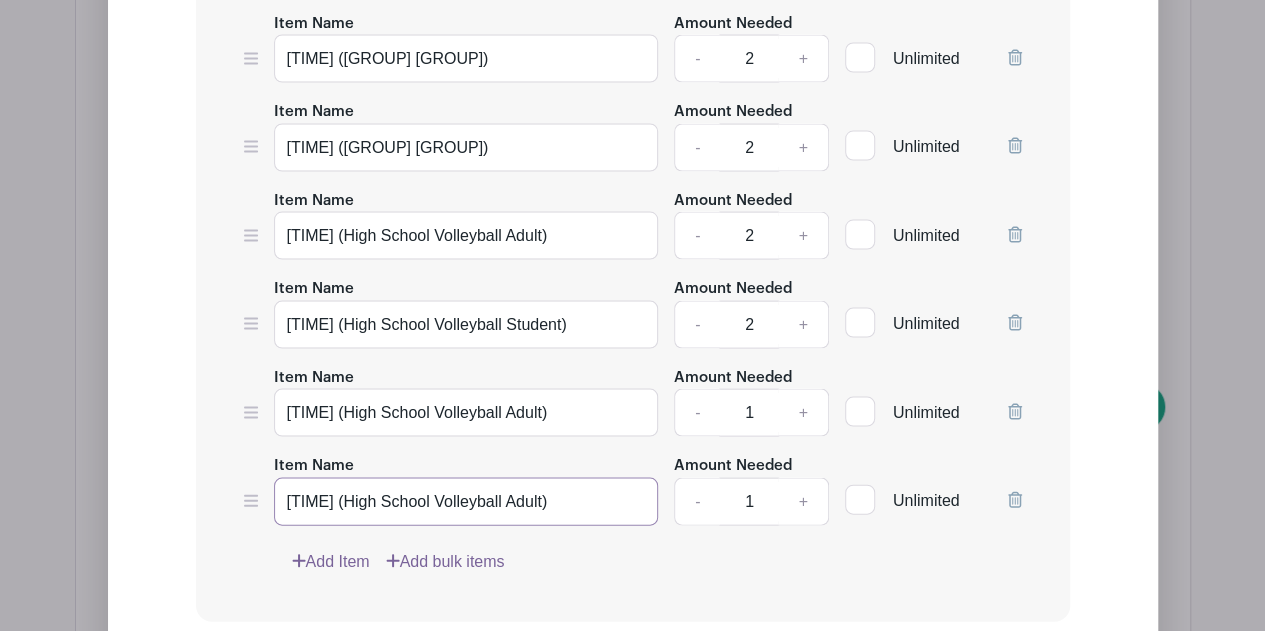 click on "8:30-10:00 (High School Volleyball Adult)" at bounding box center [466, 501] 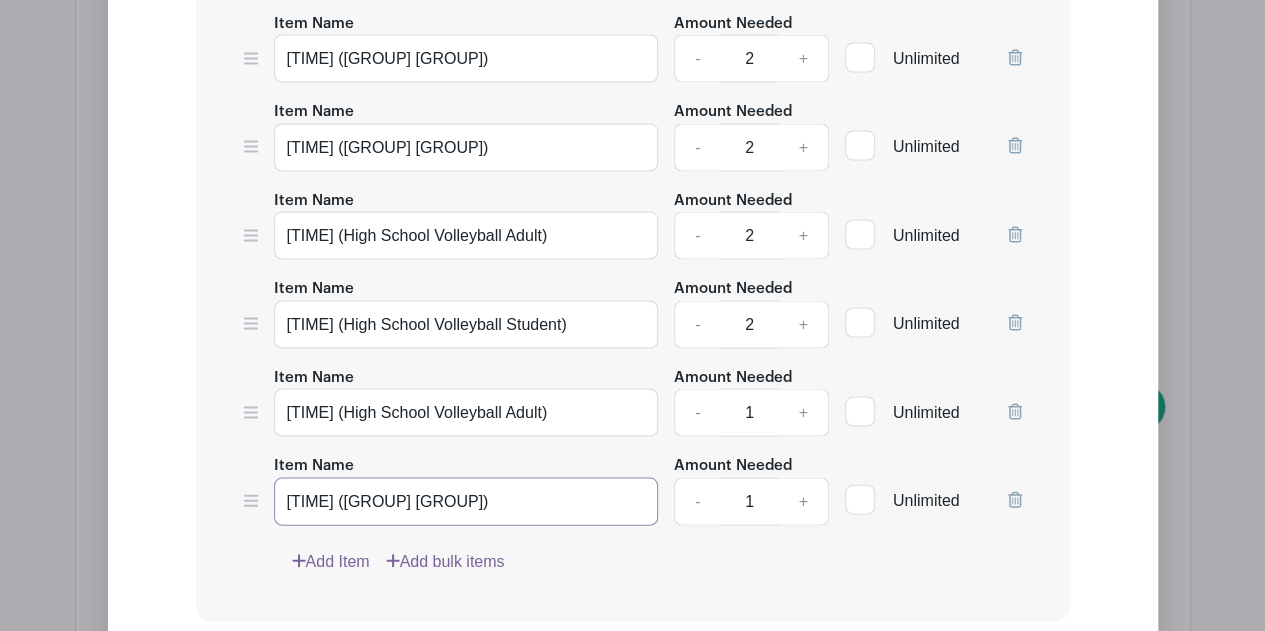 type on "8:30-10:00 (High School Volleyball Student)" 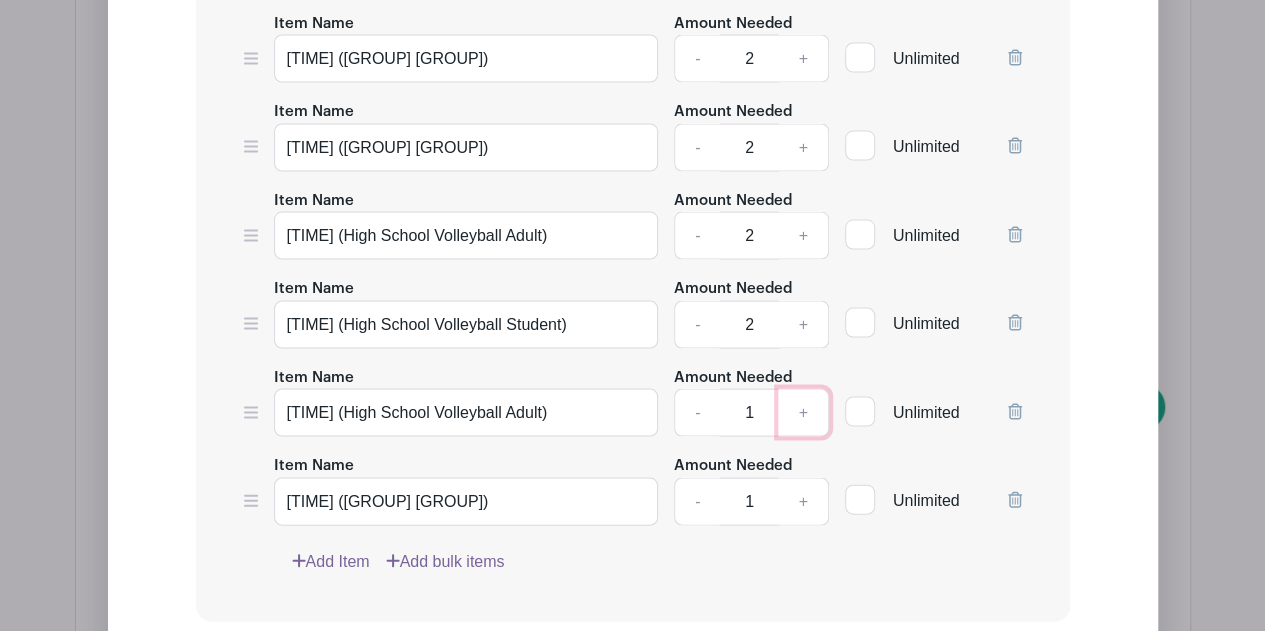 click on "+" at bounding box center [803, 412] 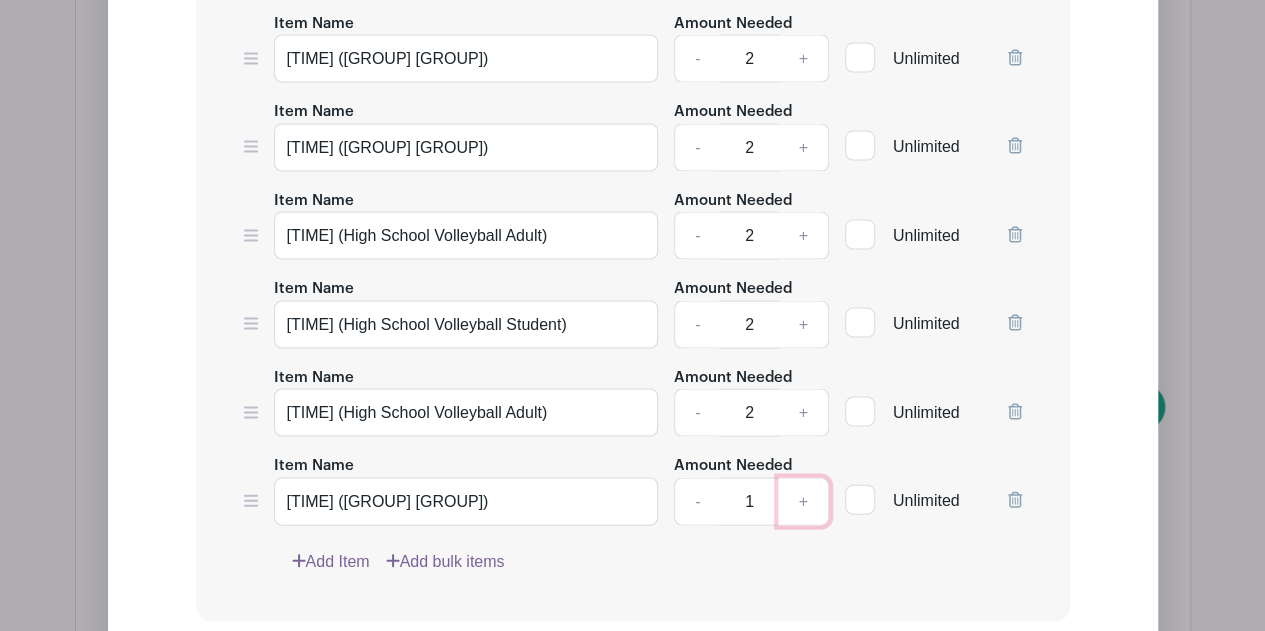 click on "+" at bounding box center [803, 501] 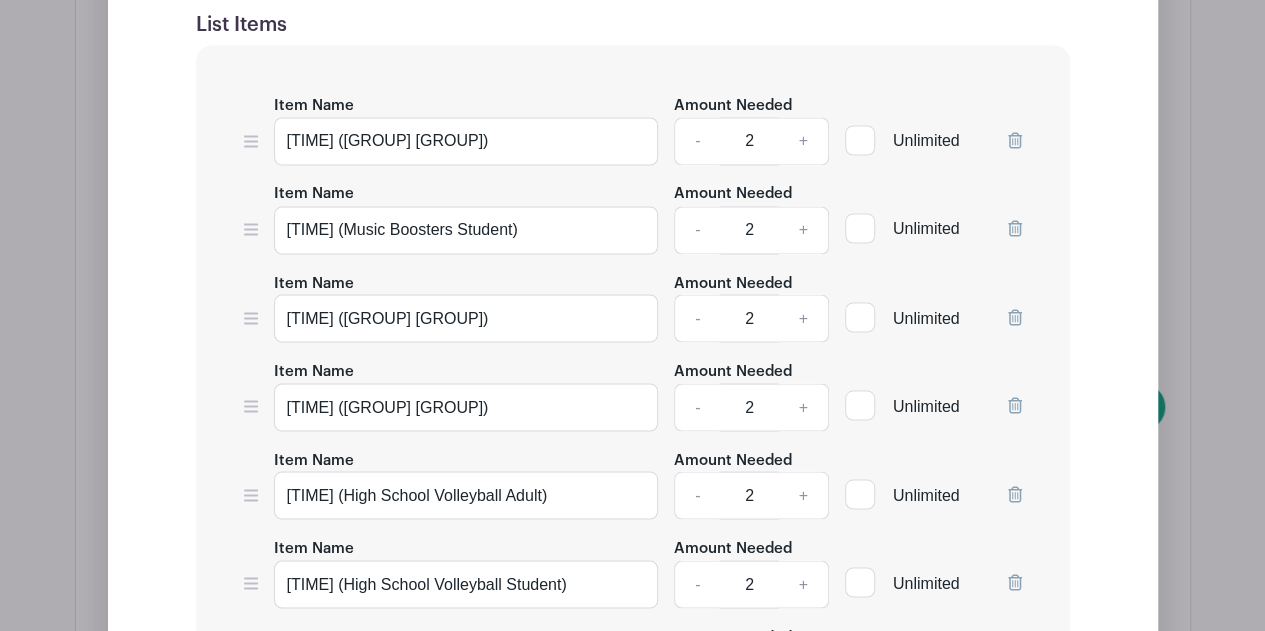 scroll, scrollTop: 1630, scrollLeft: 0, axis: vertical 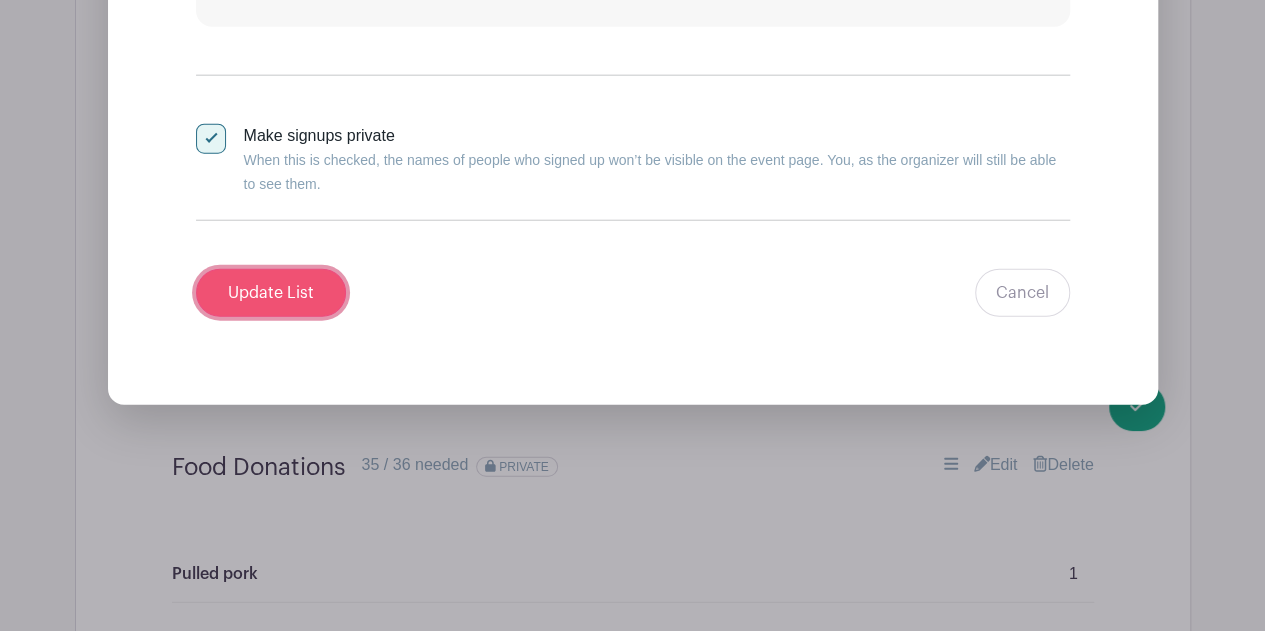 click on "Update List" at bounding box center [271, 293] 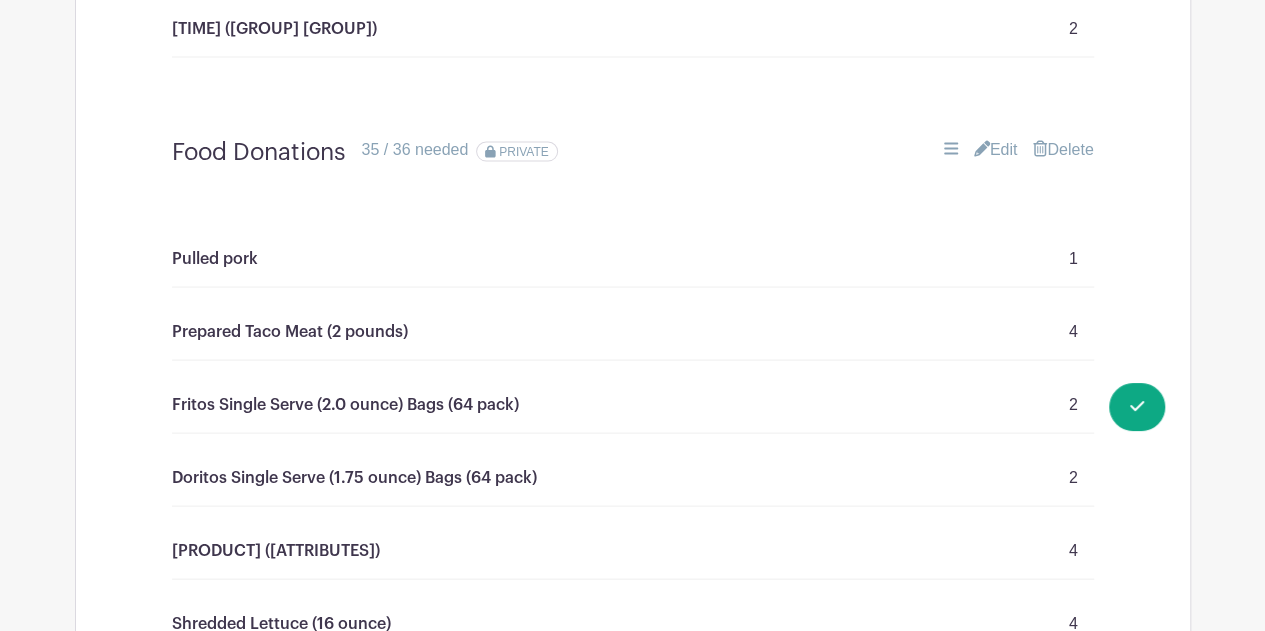scroll, scrollTop: 1868, scrollLeft: 0, axis: vertical 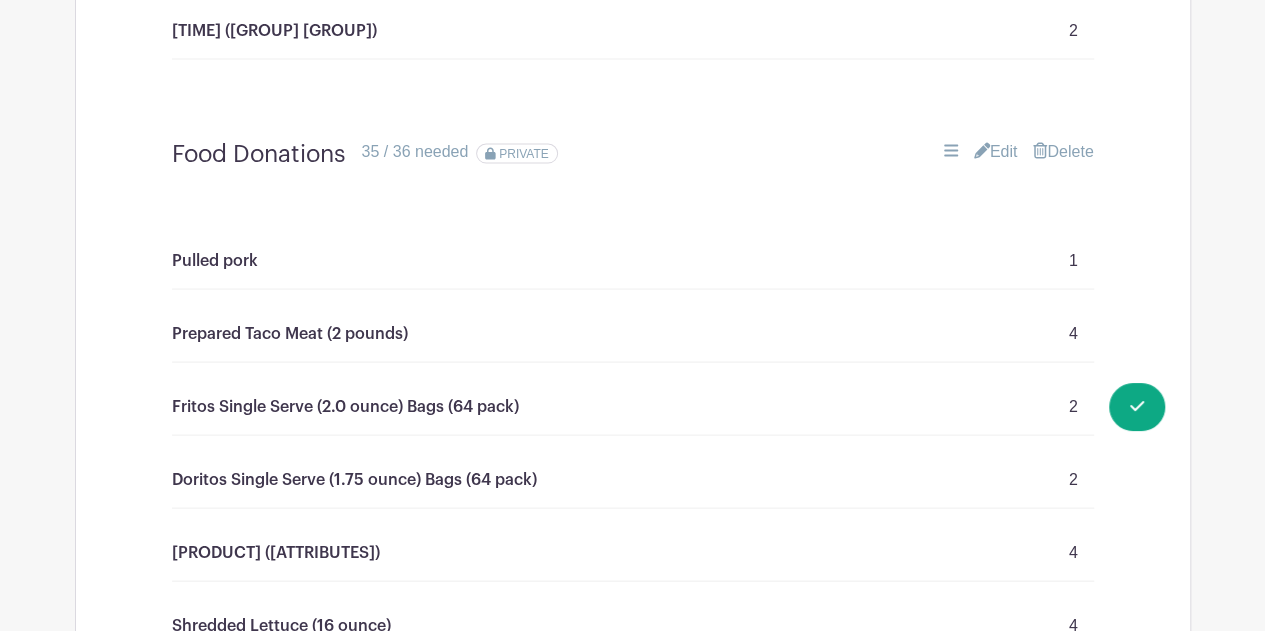 click on "Edit" at bounding box center [996, 151] 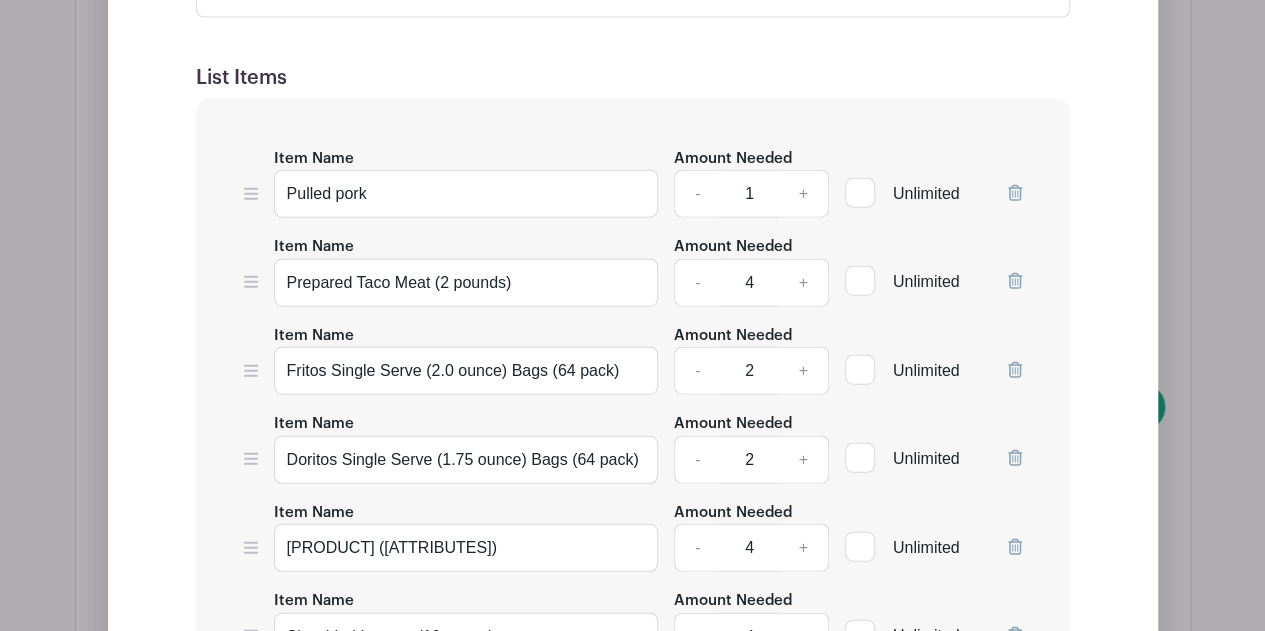 scroll, scrollTop: 2356, scrollLeft: 0, axis: vertical 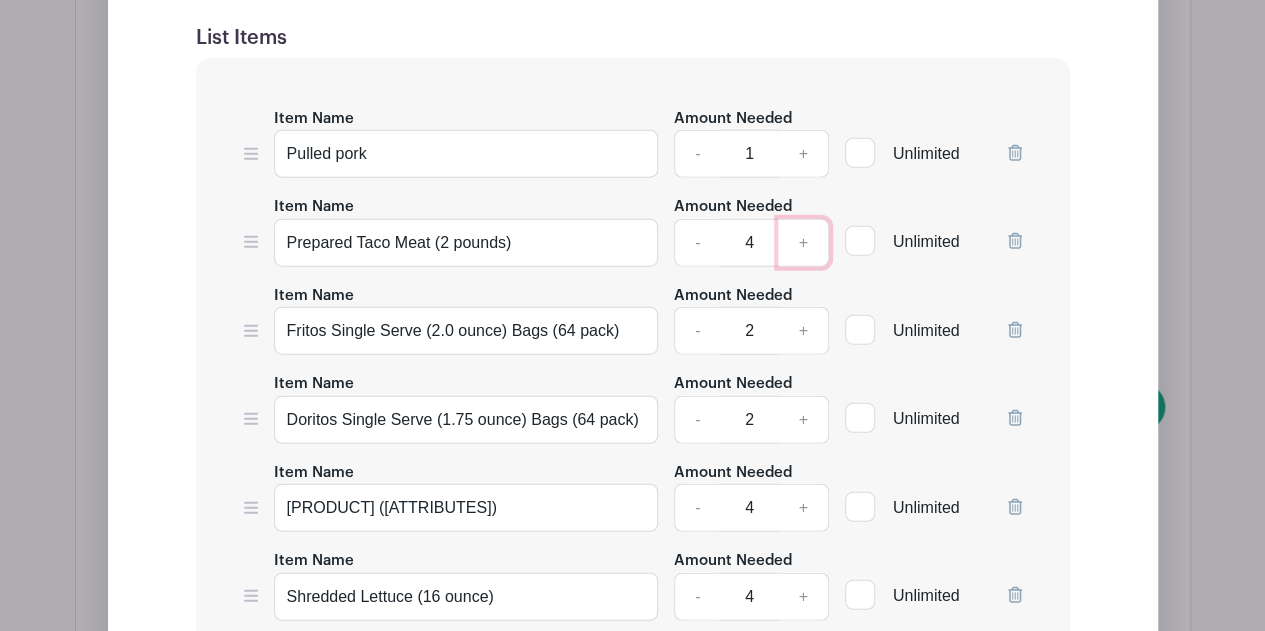 click on "+" at bounding box center (803, 243) 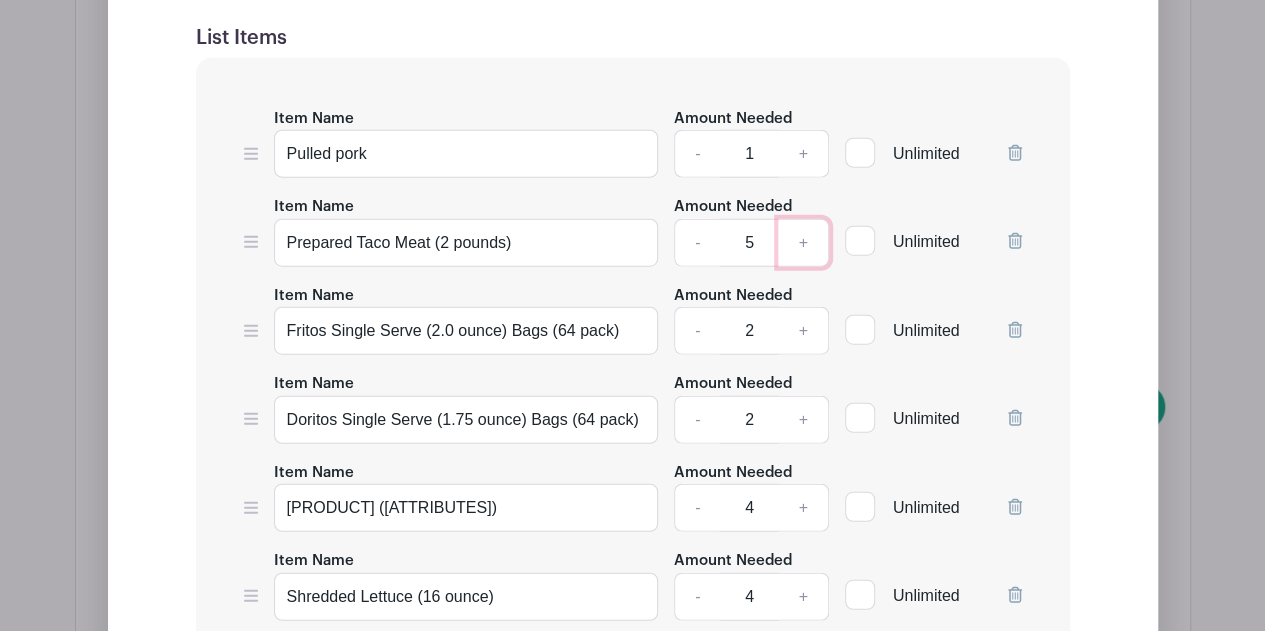 click on "+" at bounding box center (803, 243) 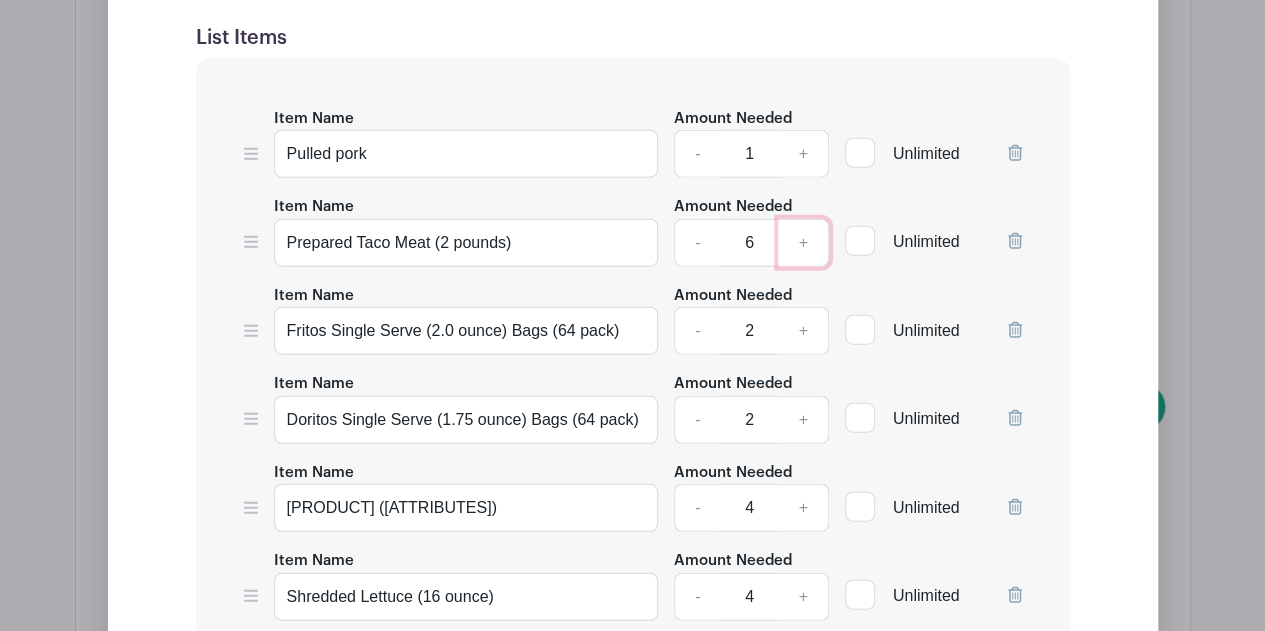 click on "+" at bounding box center [803, 243] 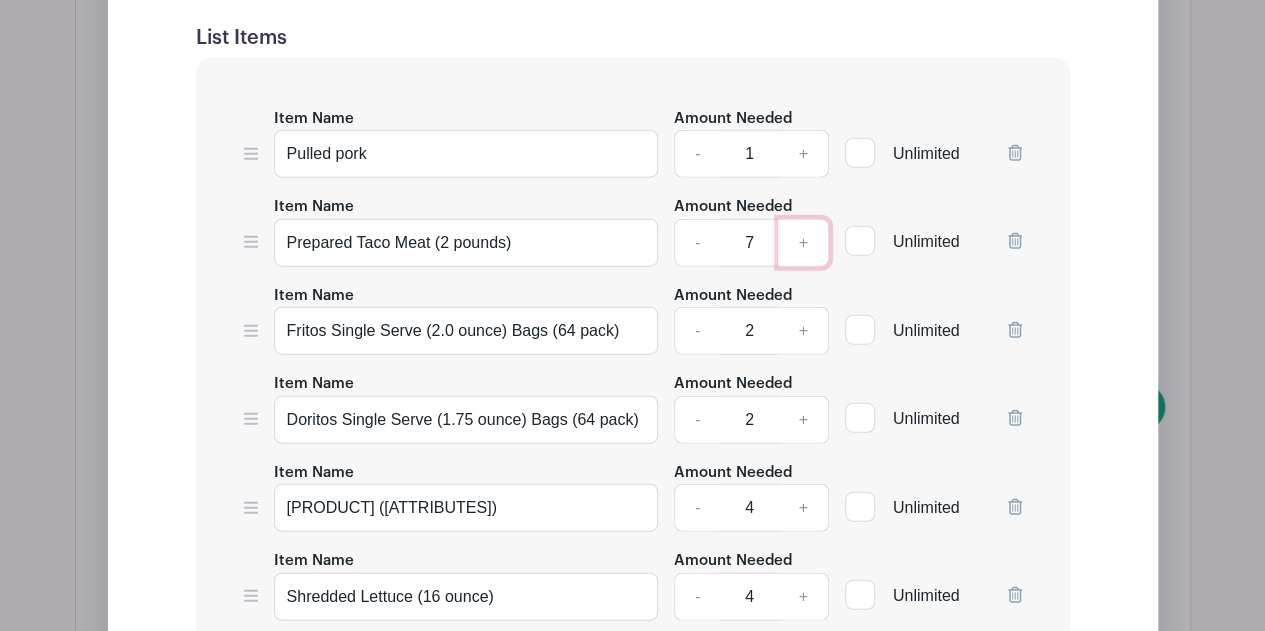 click on "+" at bounding box center [803, 243] 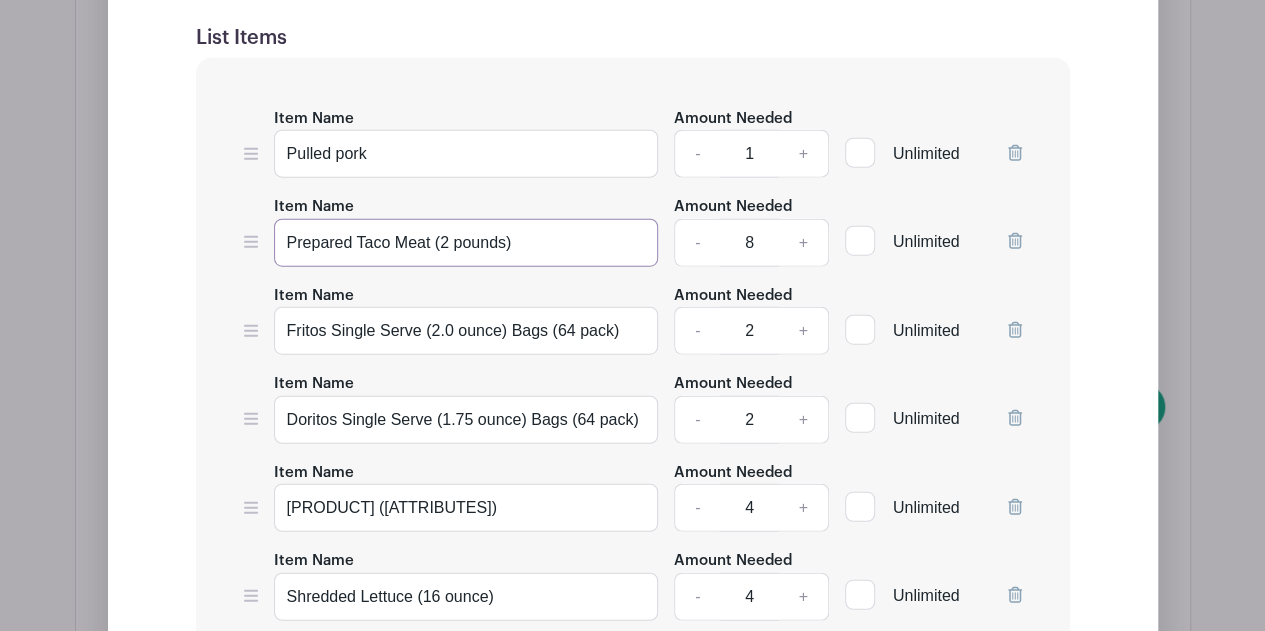 click on "Prepared Taco Meat (2 pounds)" at bounding box center (466, 243) 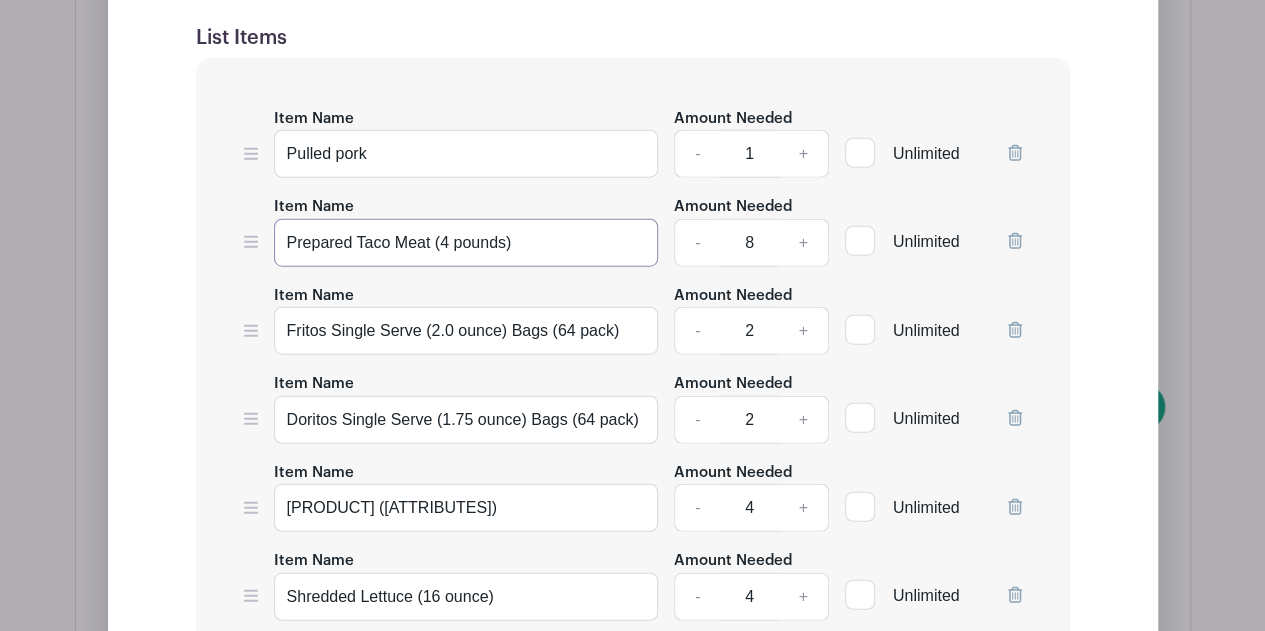 type on "Prepared Taco Meat (4 pounds)" 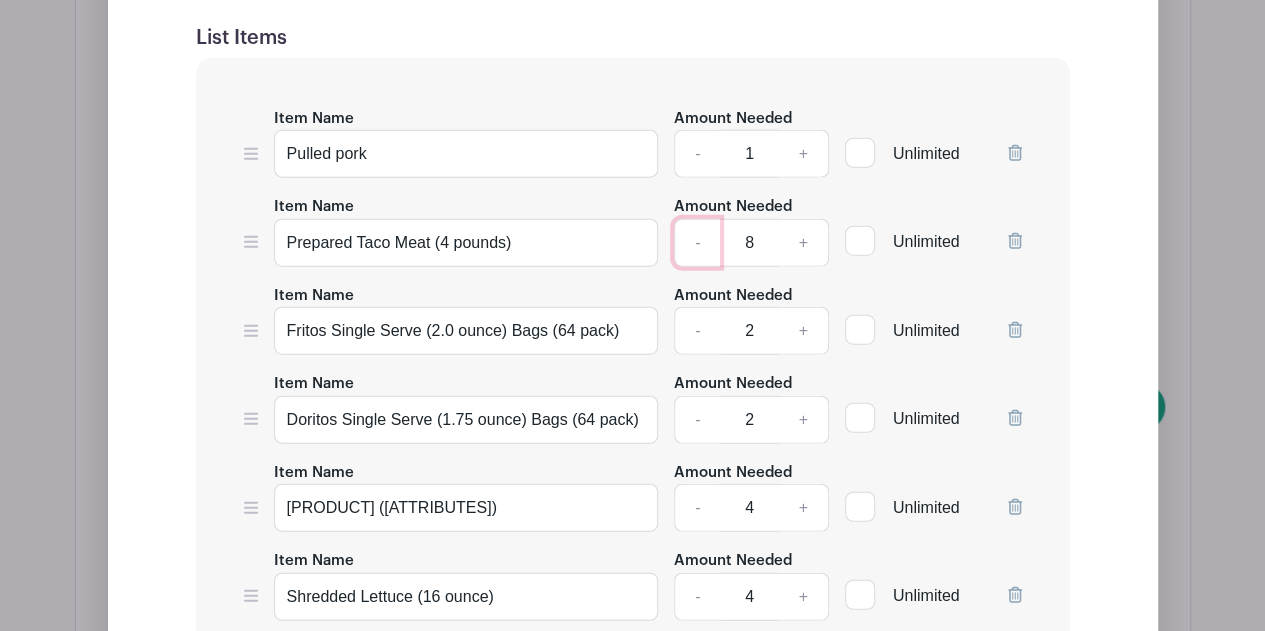 click on "-" at bounding box center (697, 243) 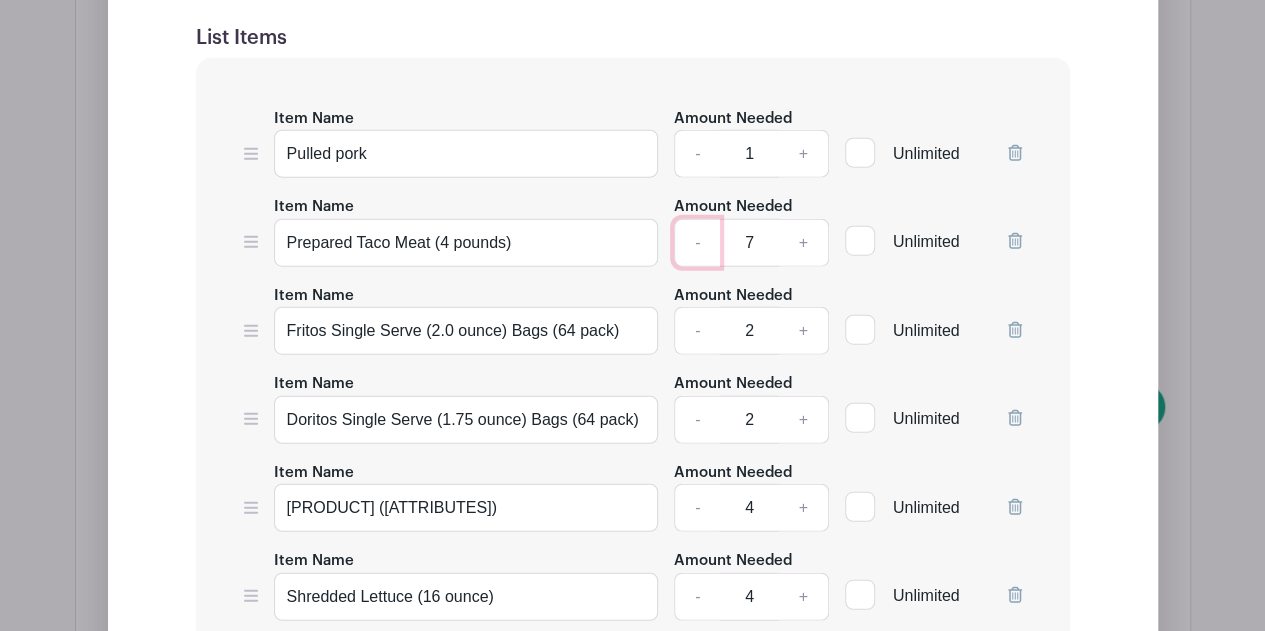 click on "-" at bounding box center [697, 243] 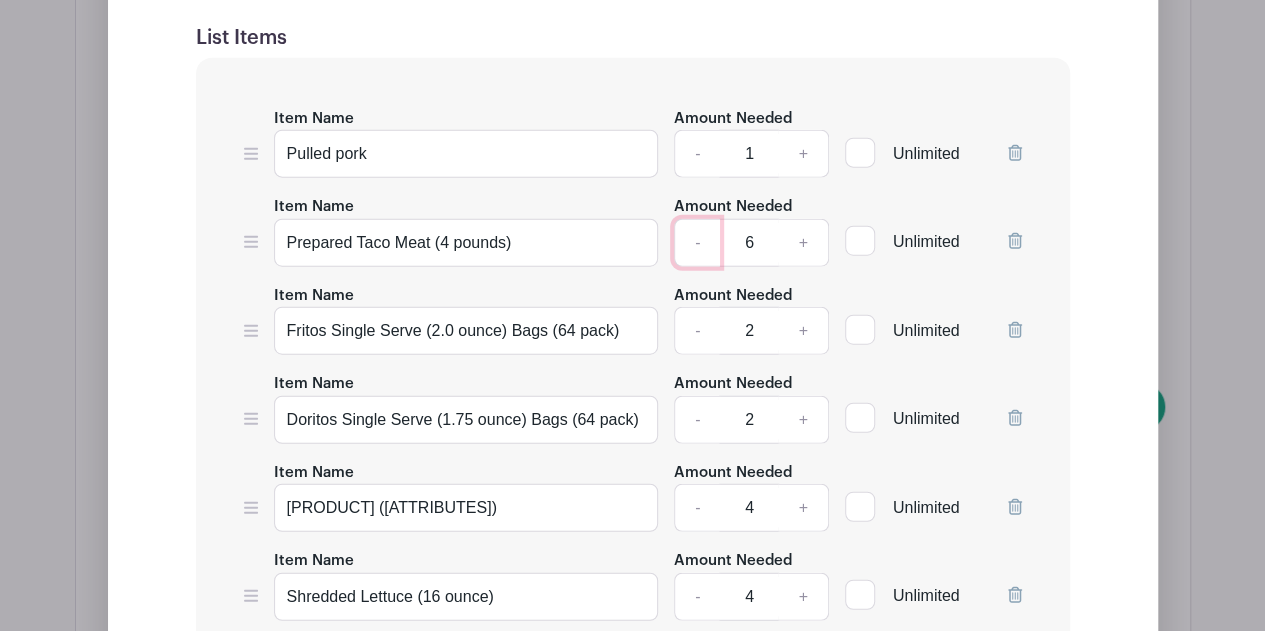 click on "-" at bounding box center (697, 243) 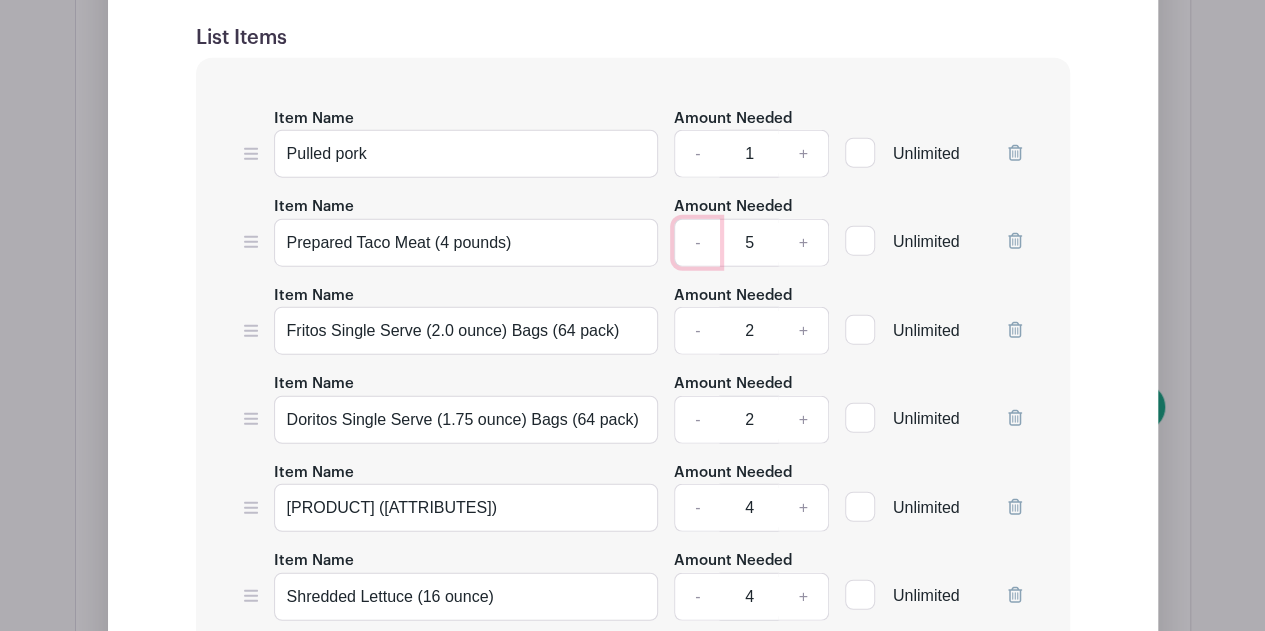 click on "-" at bounding box center [697, 243] 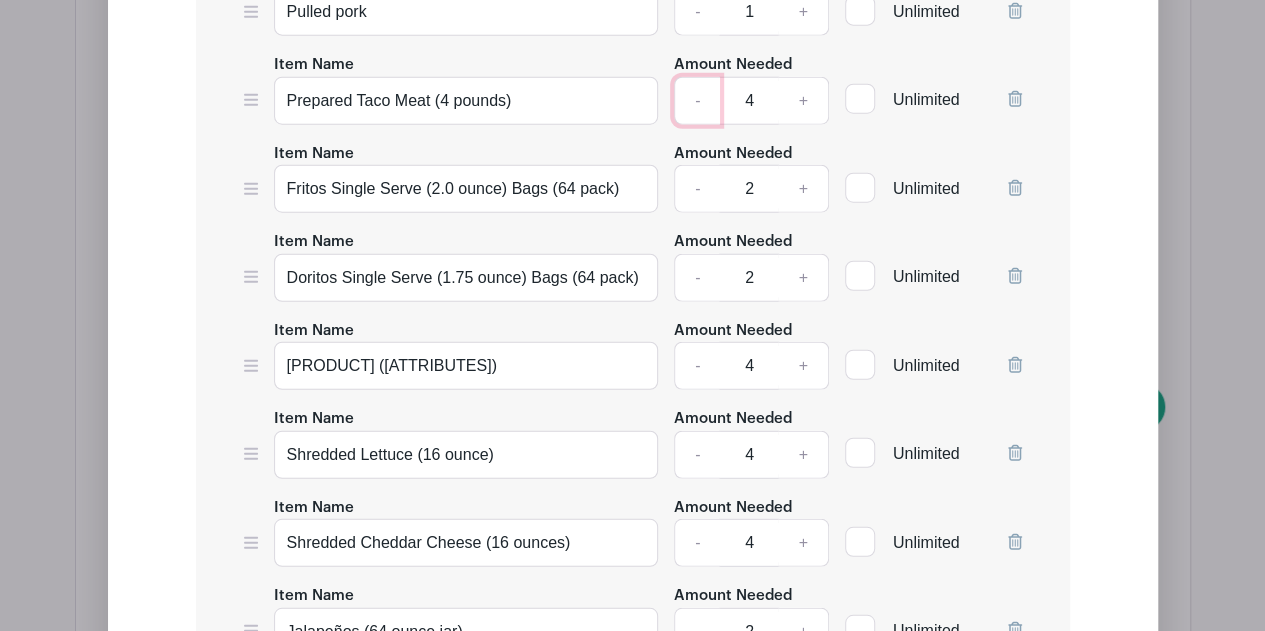 scroll, scrollTop: 2500, scrollLeft: 0, axis: vertical 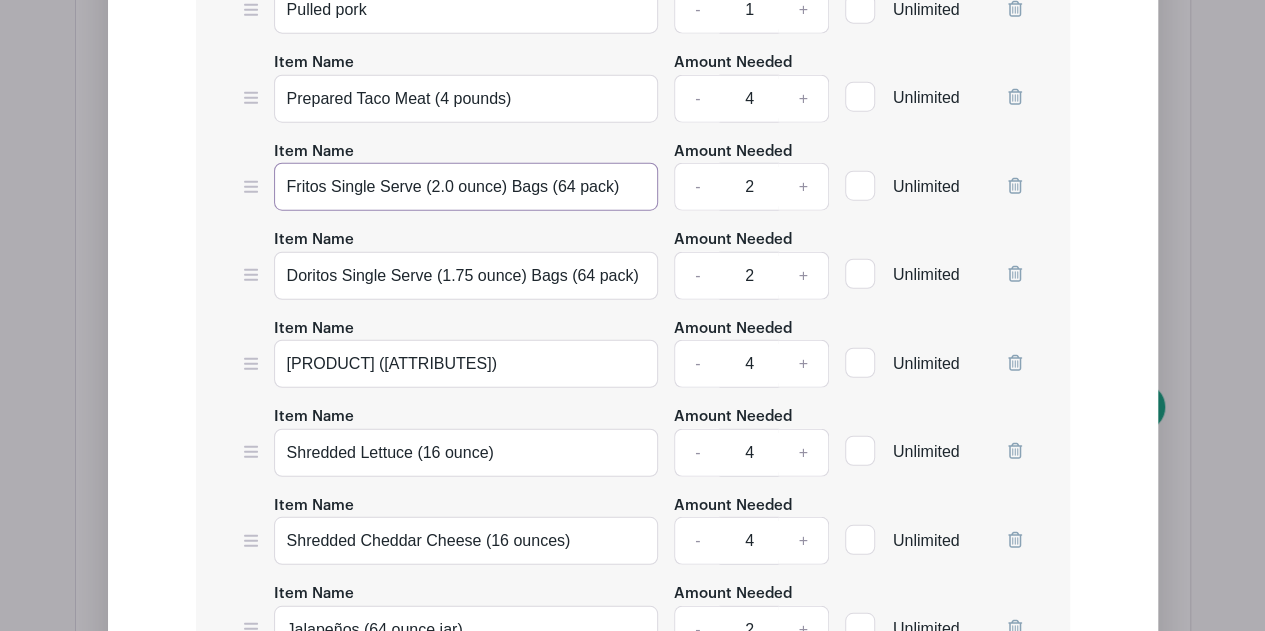 click on "Fritos Single Serve (2.0 ounce) Bags (64 pack)" at bounding box center (466, 187) 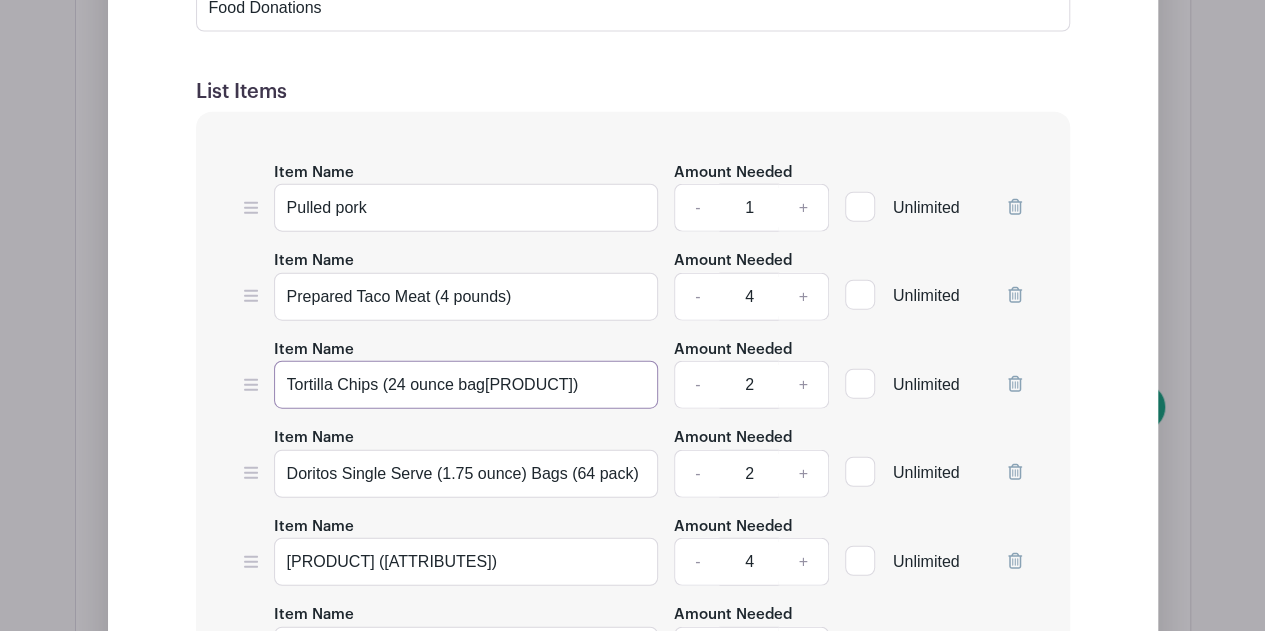 scroll, scrollTop: 2308, scrollLeft: 0, axis: vertical 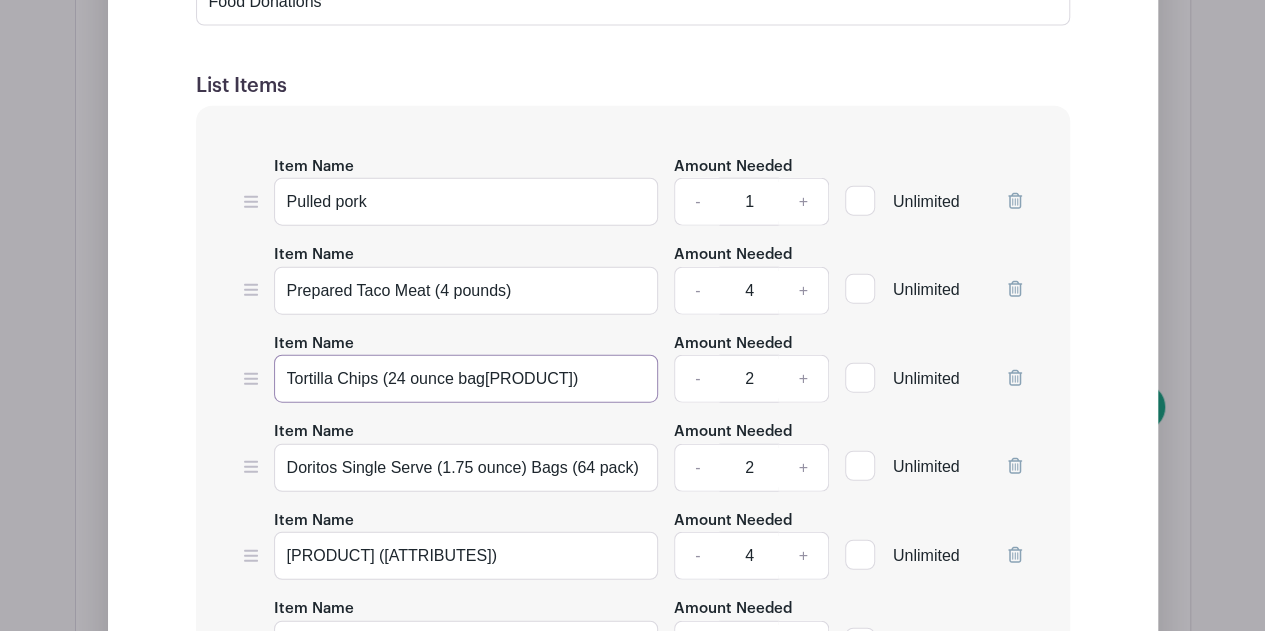 type on "Tortilla Chips (24 ounce bag)" 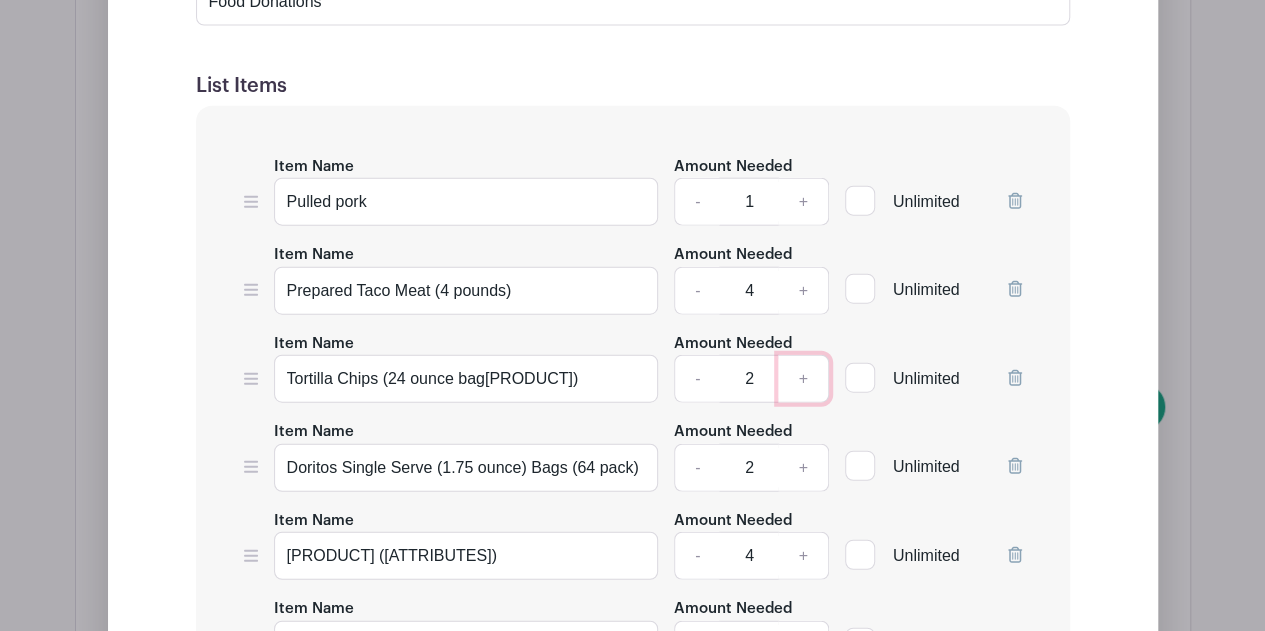 click on "+" at bounding box center (803, 379) 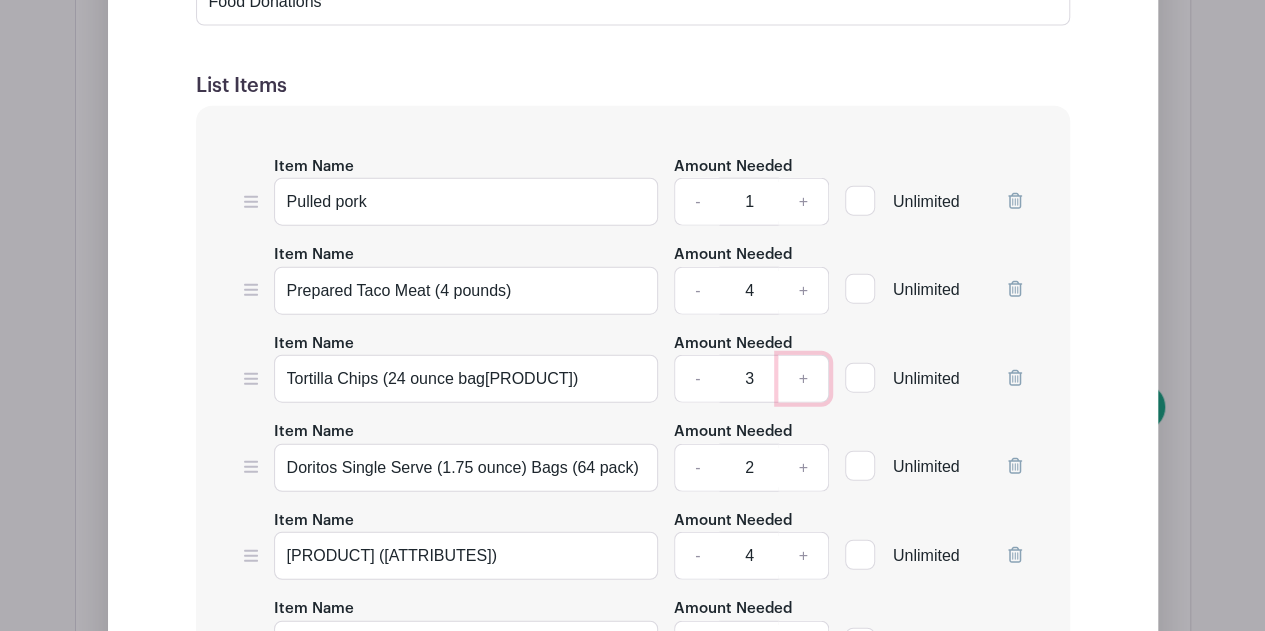click on "+" at bounding box center [803, 379] 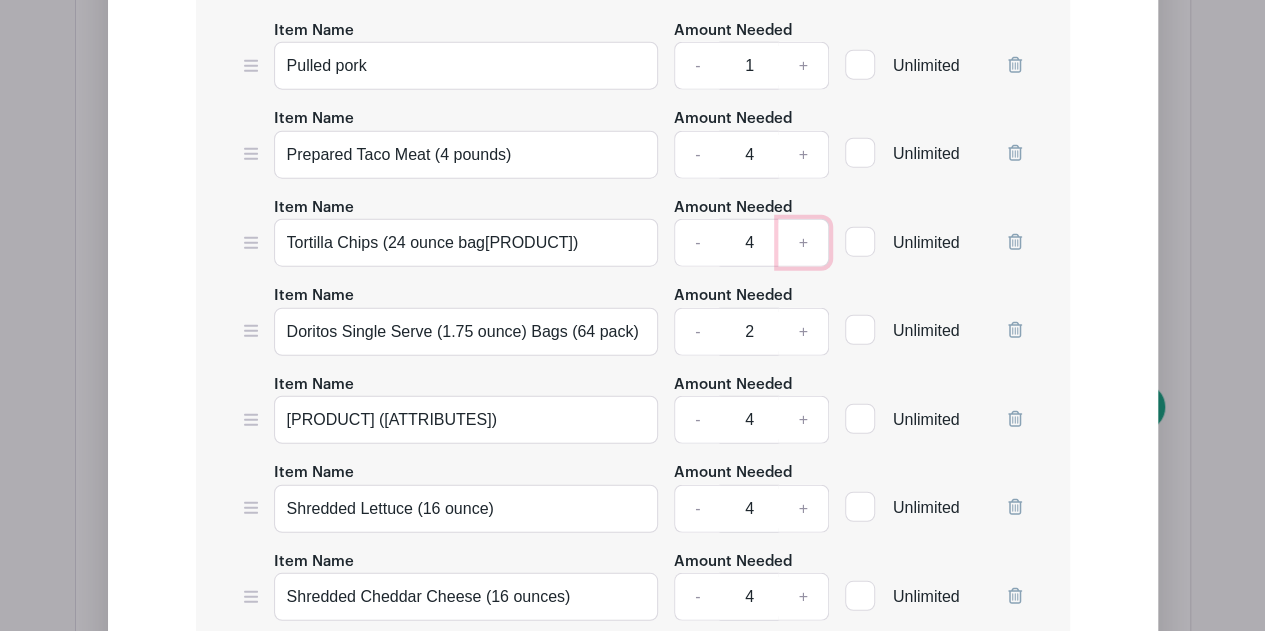 scroll, scrollTop: 2442, scrollLeft: 0, axis: vertical 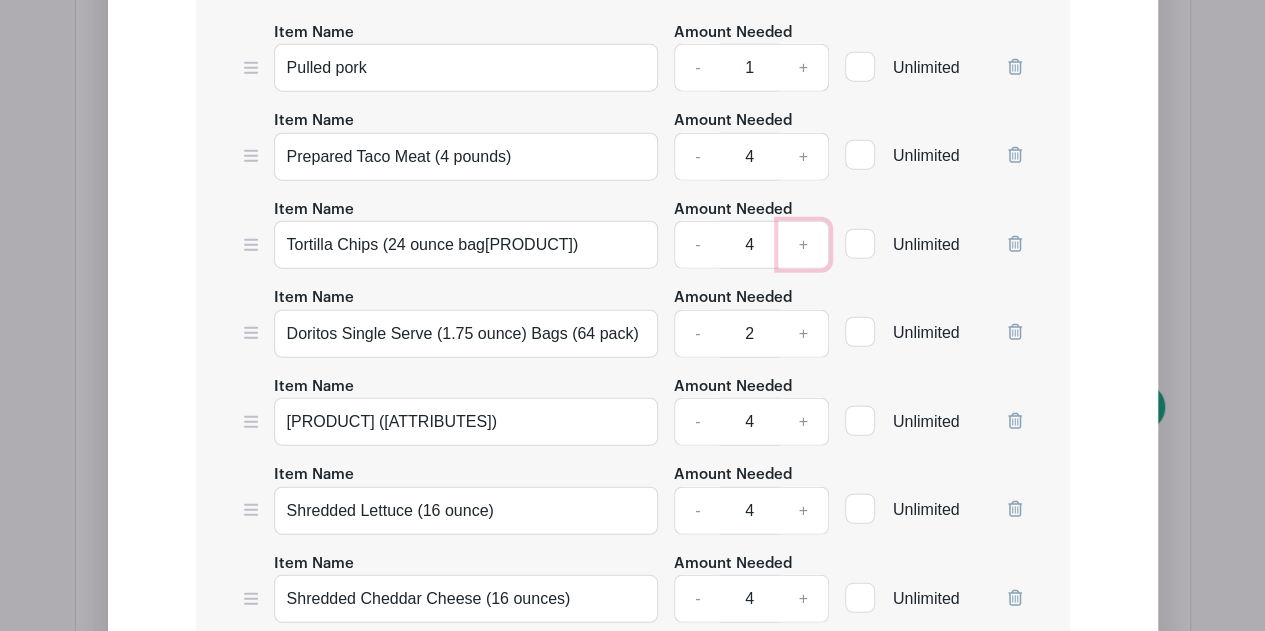 click on "+" at bounding box center [803, 245] 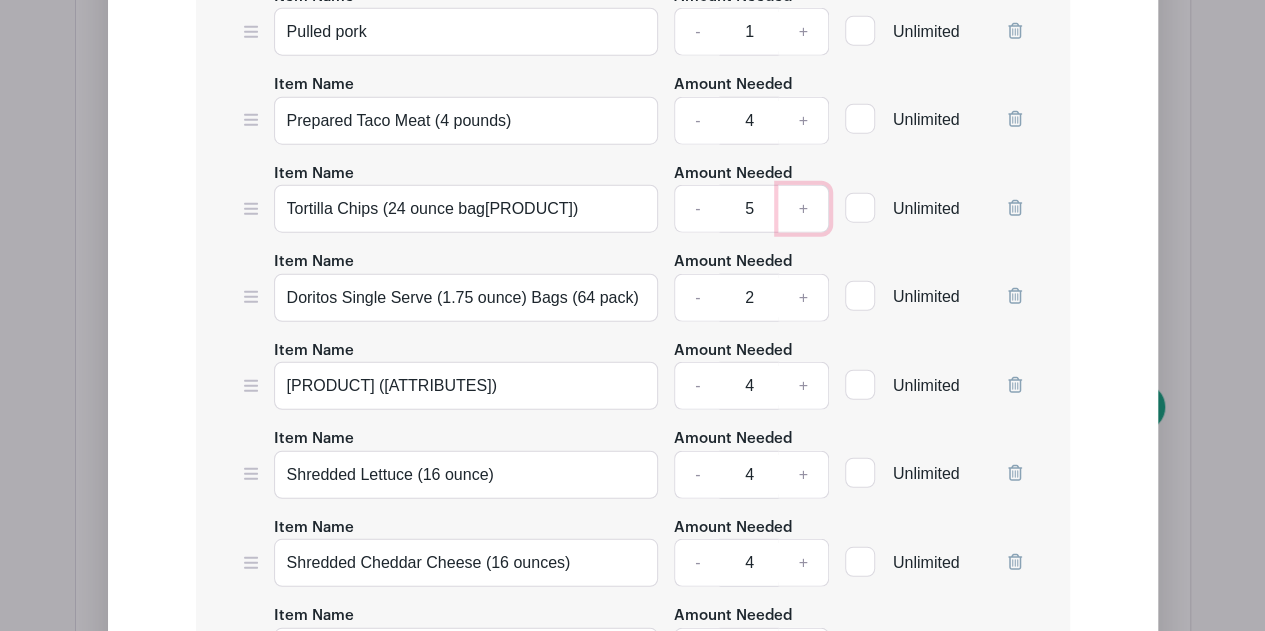 scroll, scrollTop: 2532, scrollLeft: 0, axis: vertical 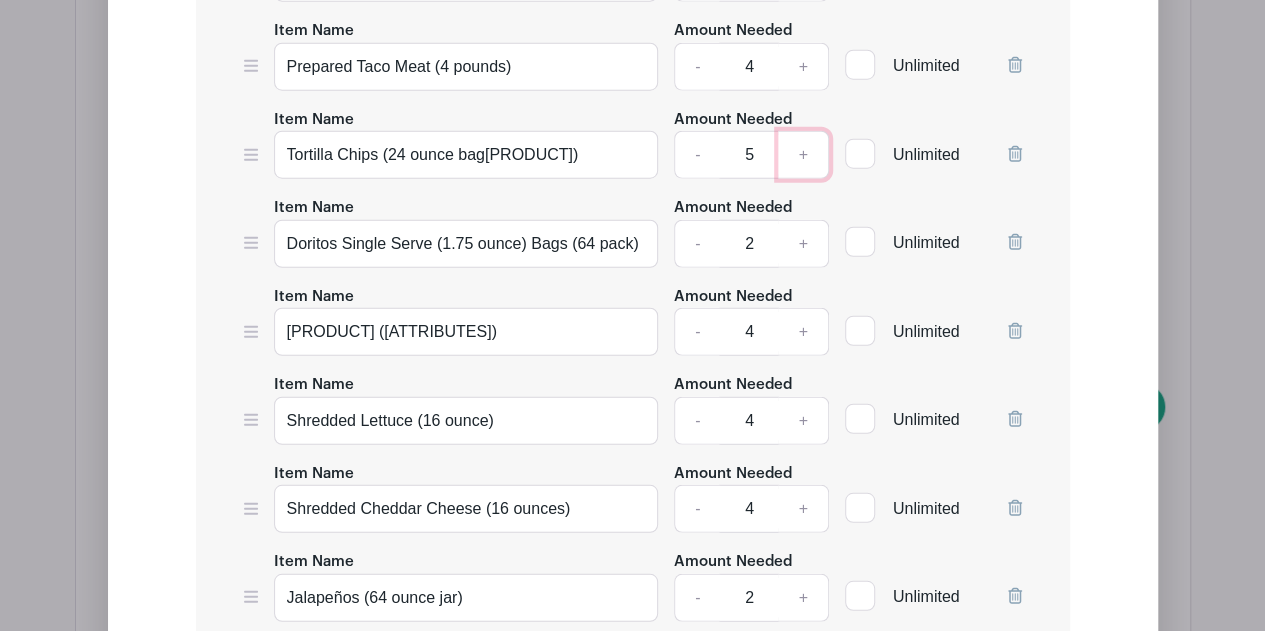 click on "+" at bounding box center (803, 155) 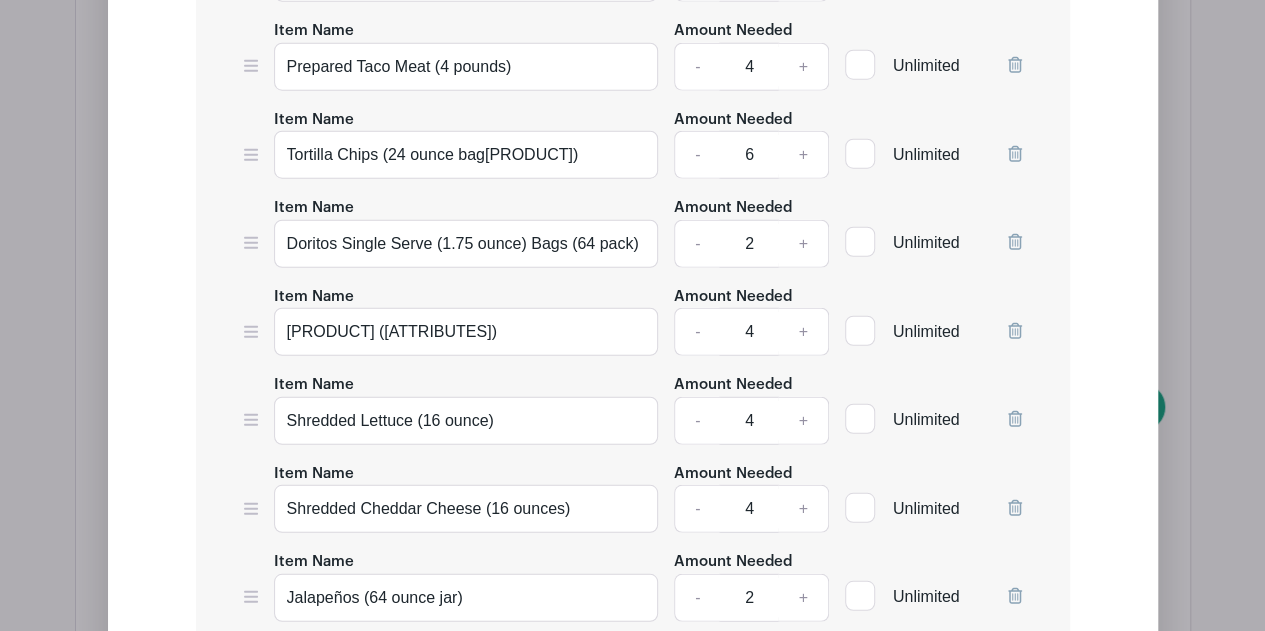 click 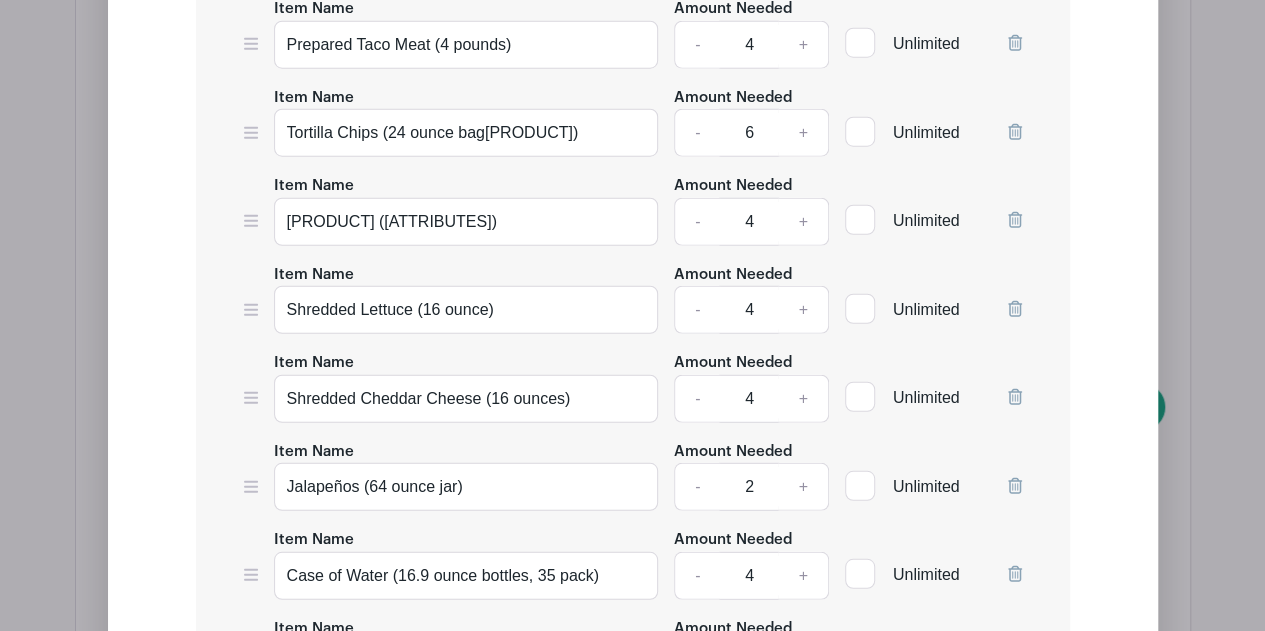 scroll, scrollTop: 2552, scrollLeft: 0, axis: vertical 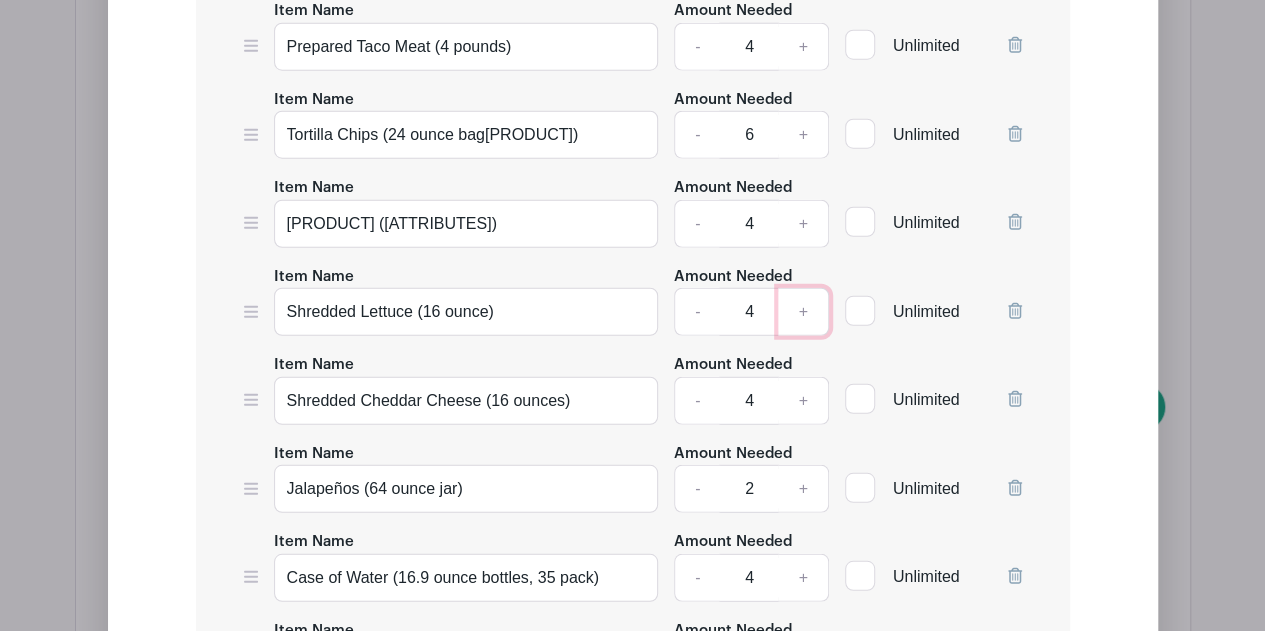 click on "+" at bounding box center (803, 312) 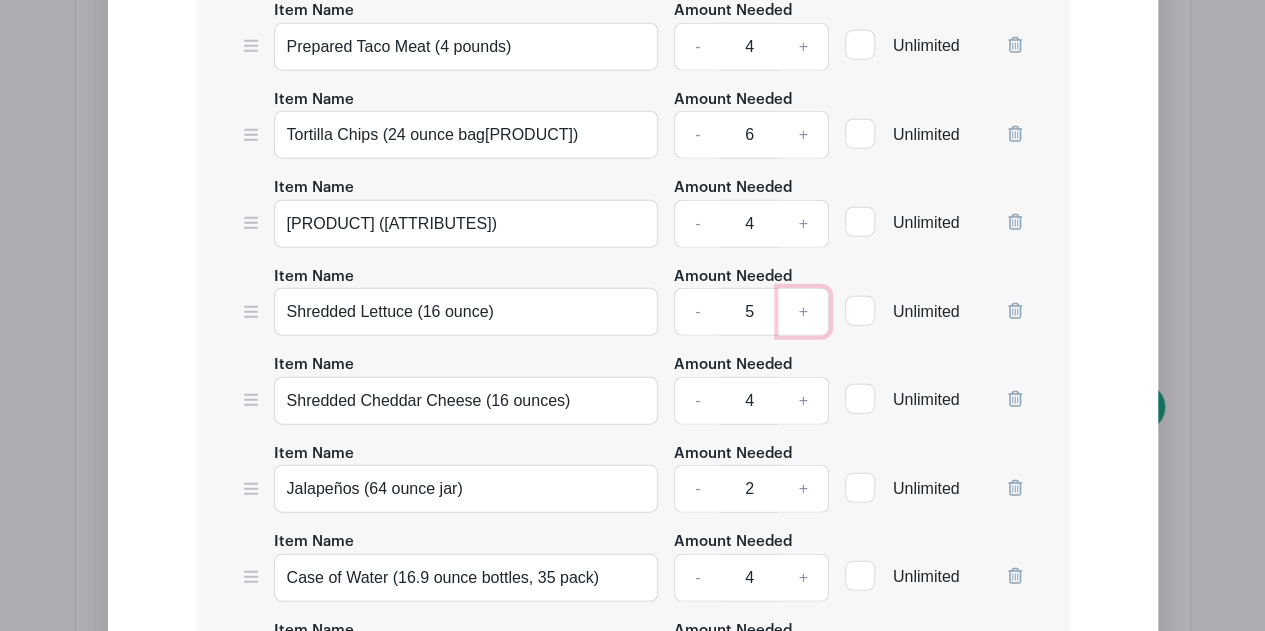click on "+" at bounding box center [803, 312] 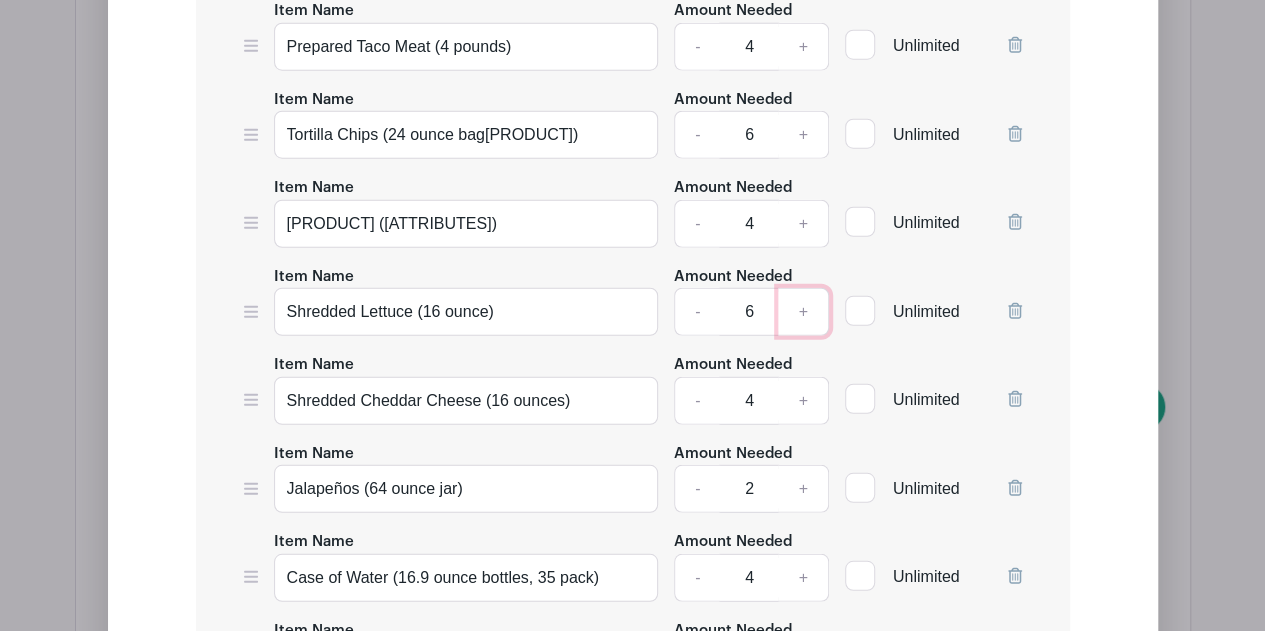 click on "+" at bounding box center (803, 312) 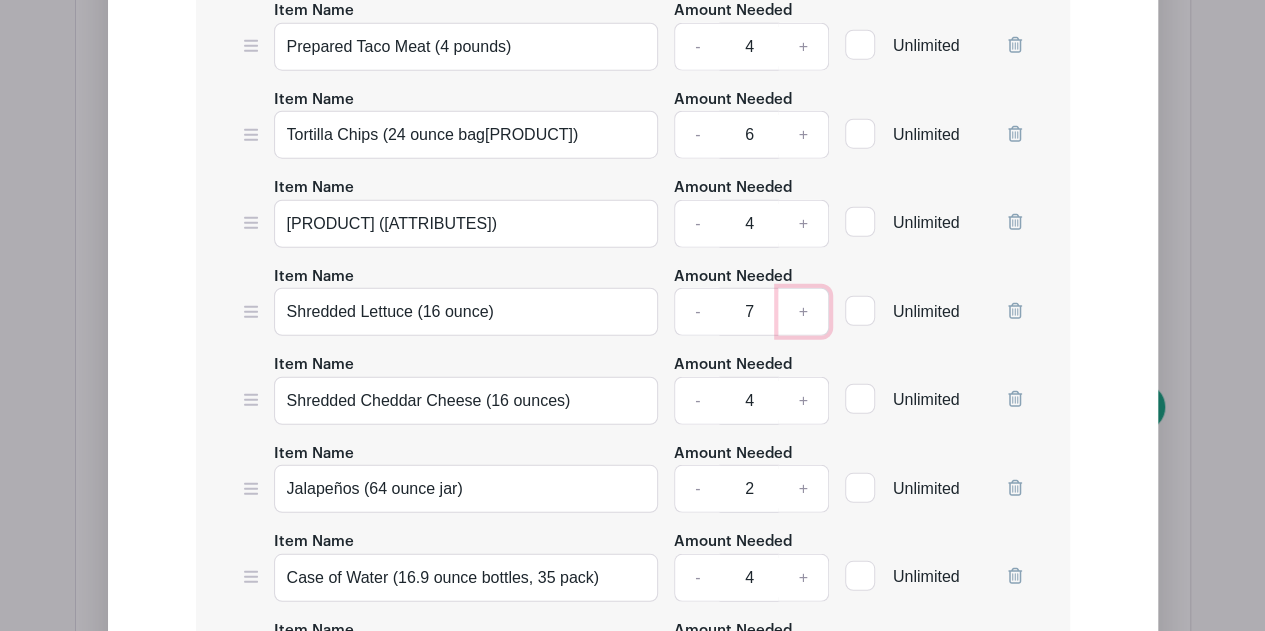 click on "+" at bounding box center (803, 312) 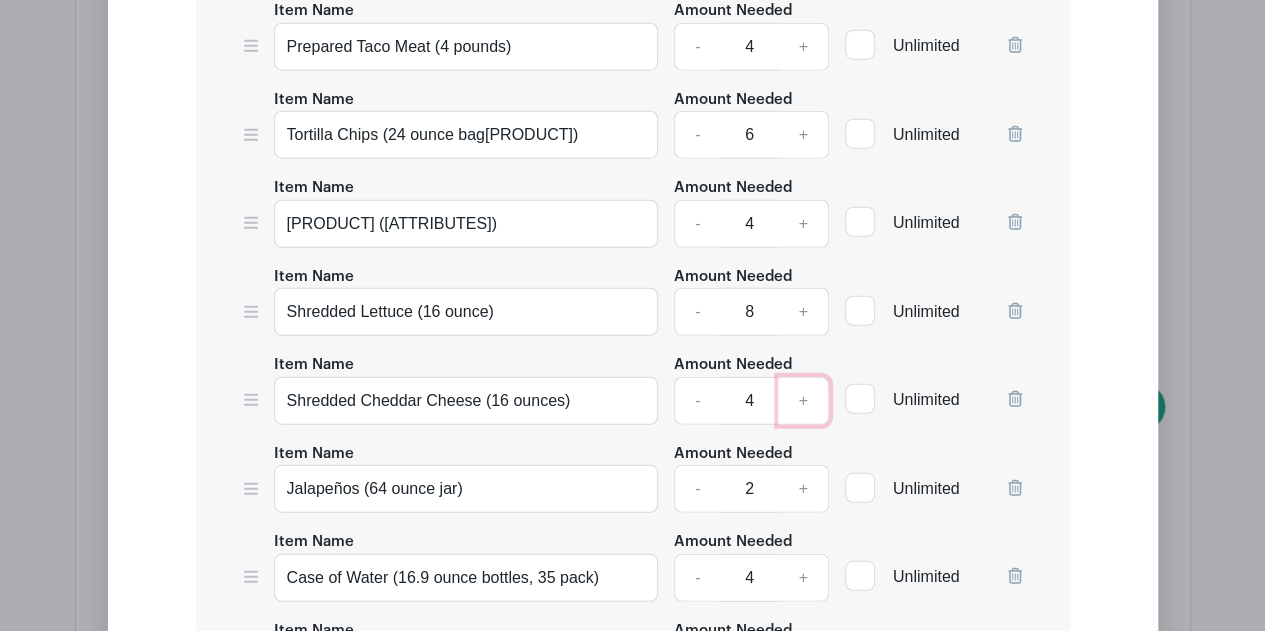 click on "+" at bounding box center [803, 401] 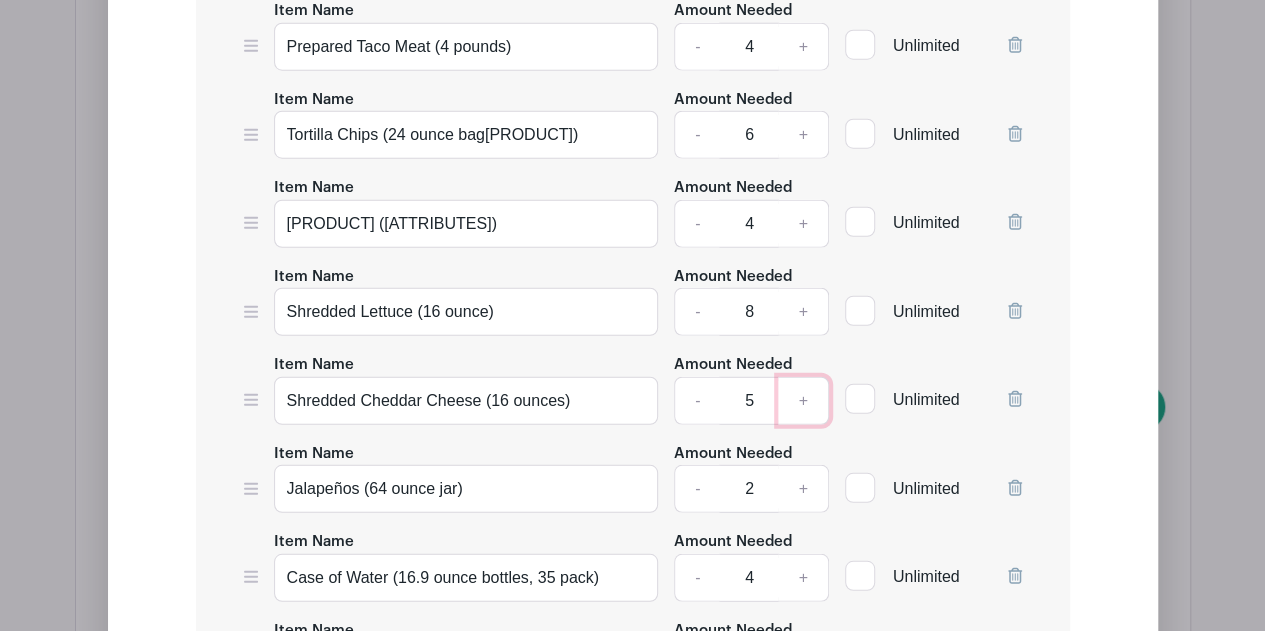click on "+" at bounding box center [803, 401] 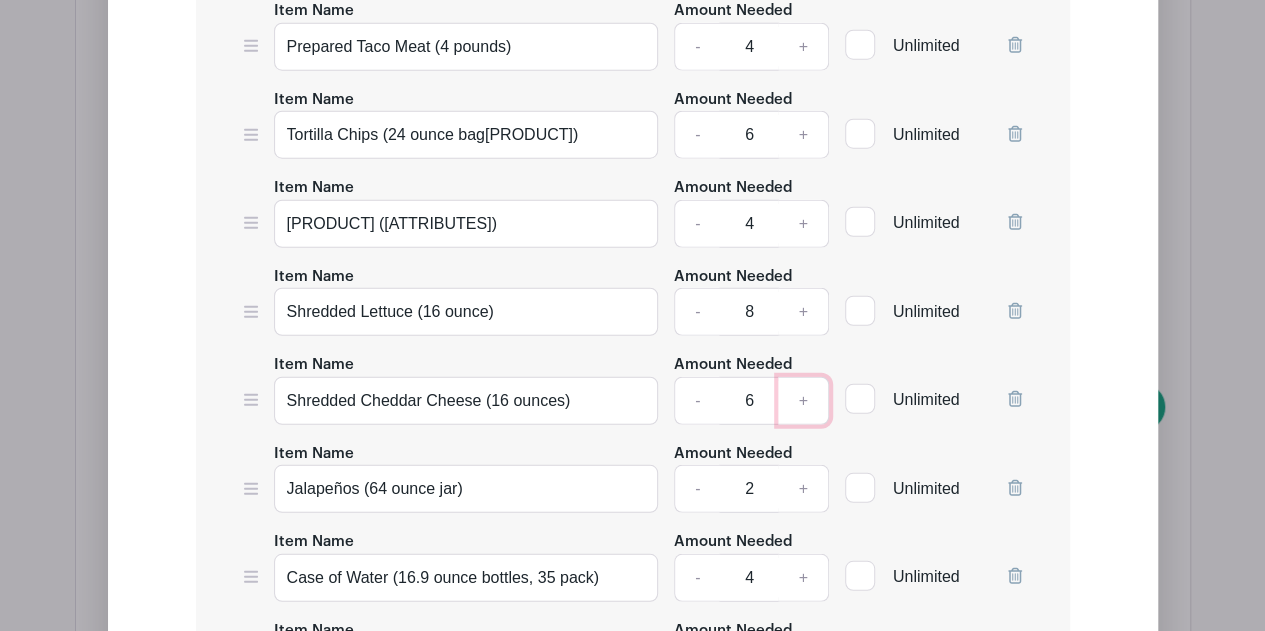 click on "+" at bounding box center (803, 401) 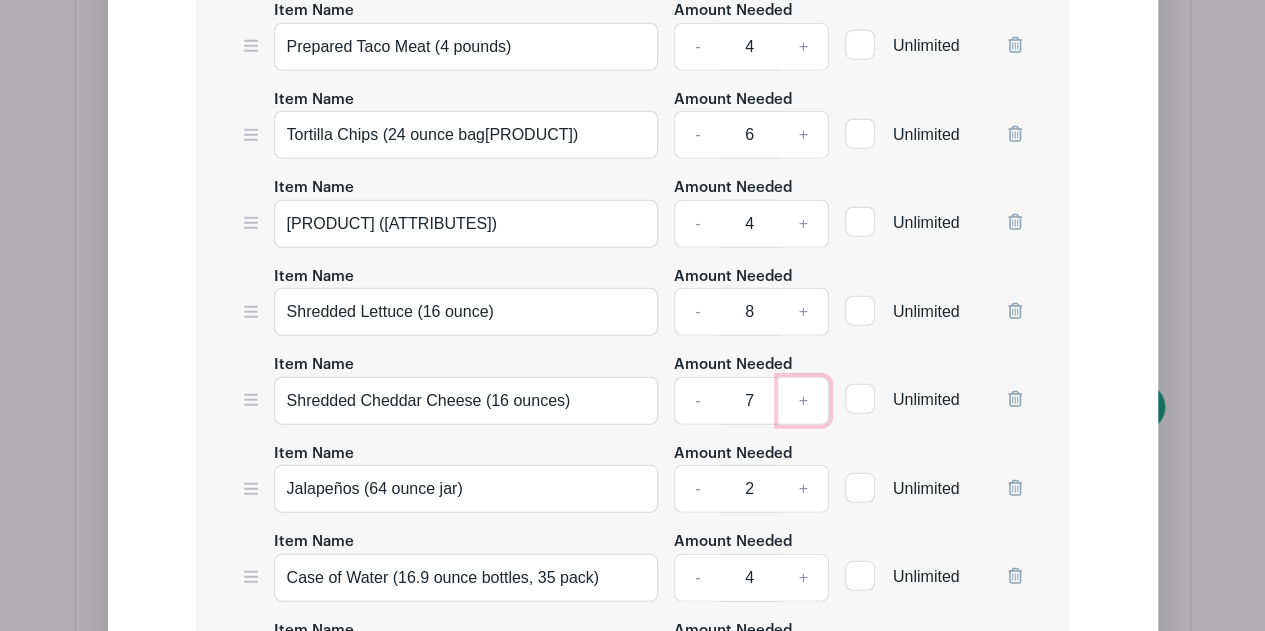 click on "+" at bounding box center [803, 401] 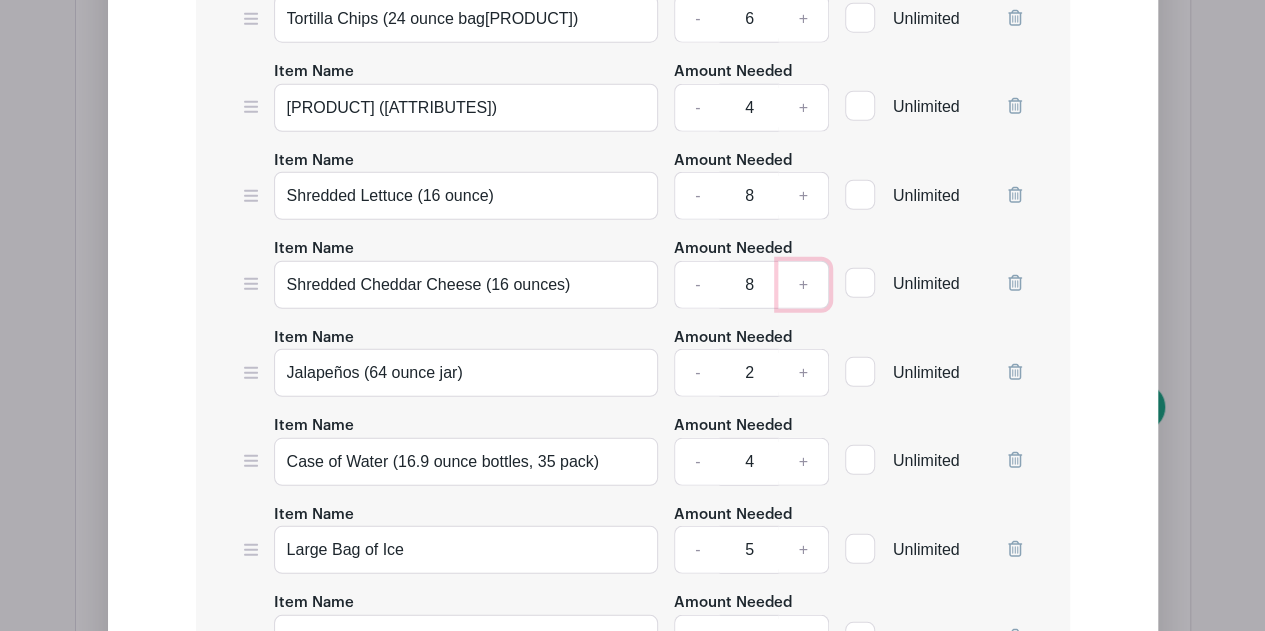 scroll, scrollTop: 2668, scrollLeft: 0, axis: vertical 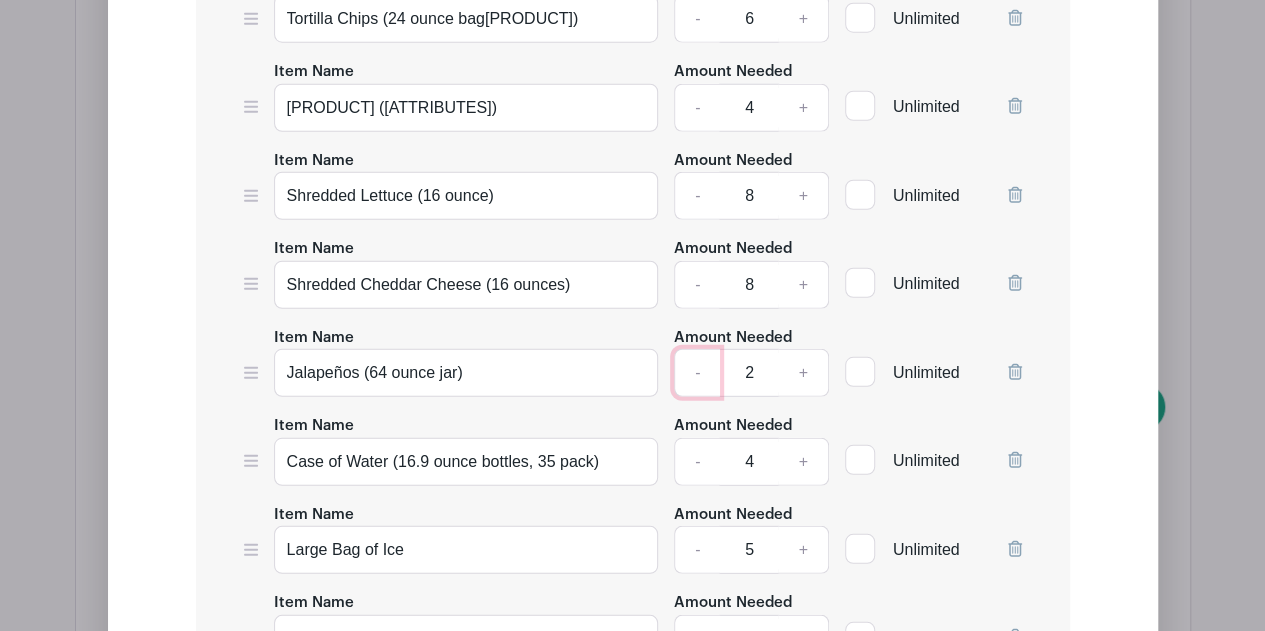 click on "-" at bounding box center (697, 373) 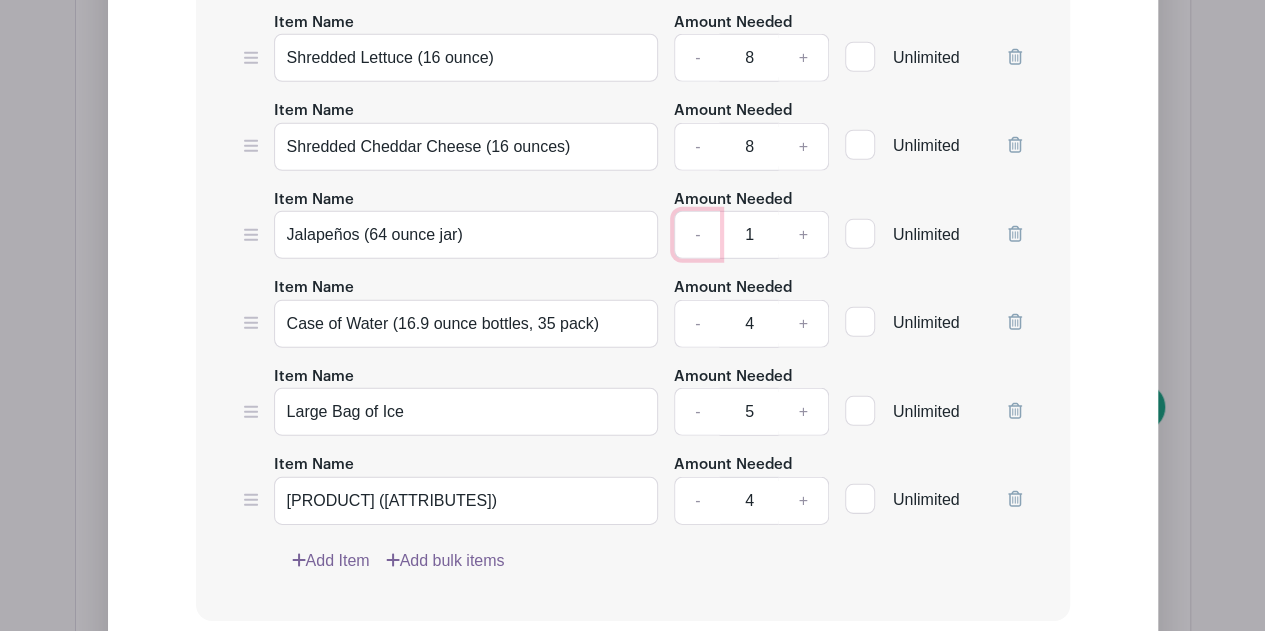 scroll, scrollTop: 2806, scrollLeft: 0, axis: vertical 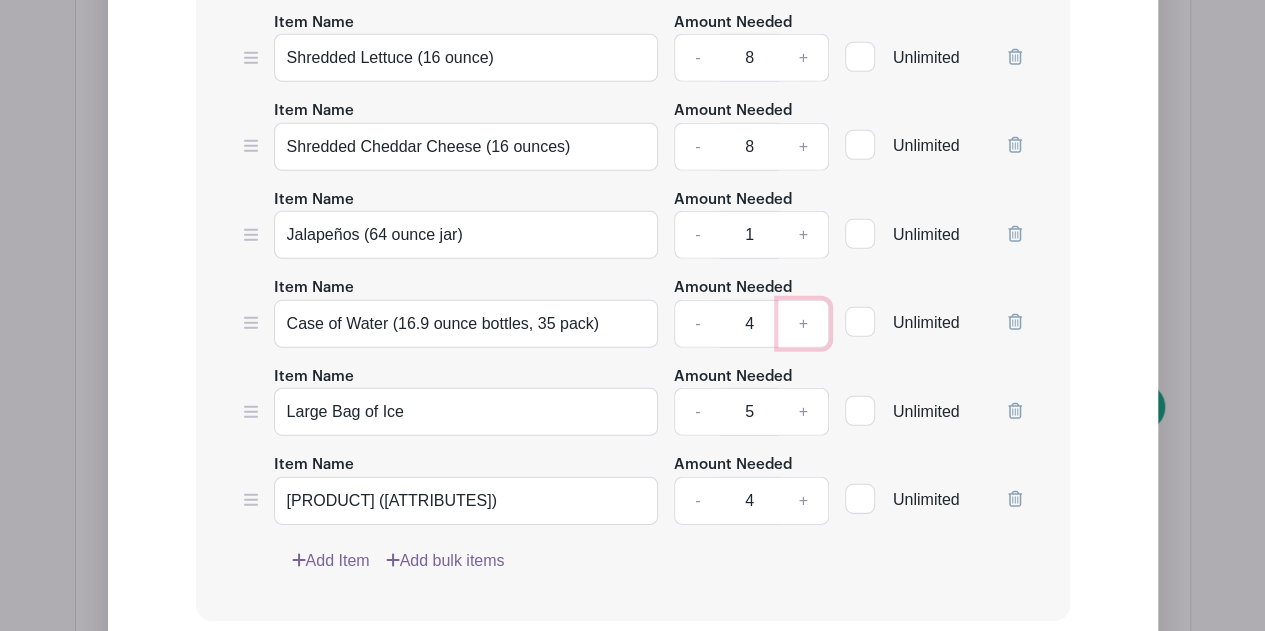 click on "+" at bounding box center (803, 324) 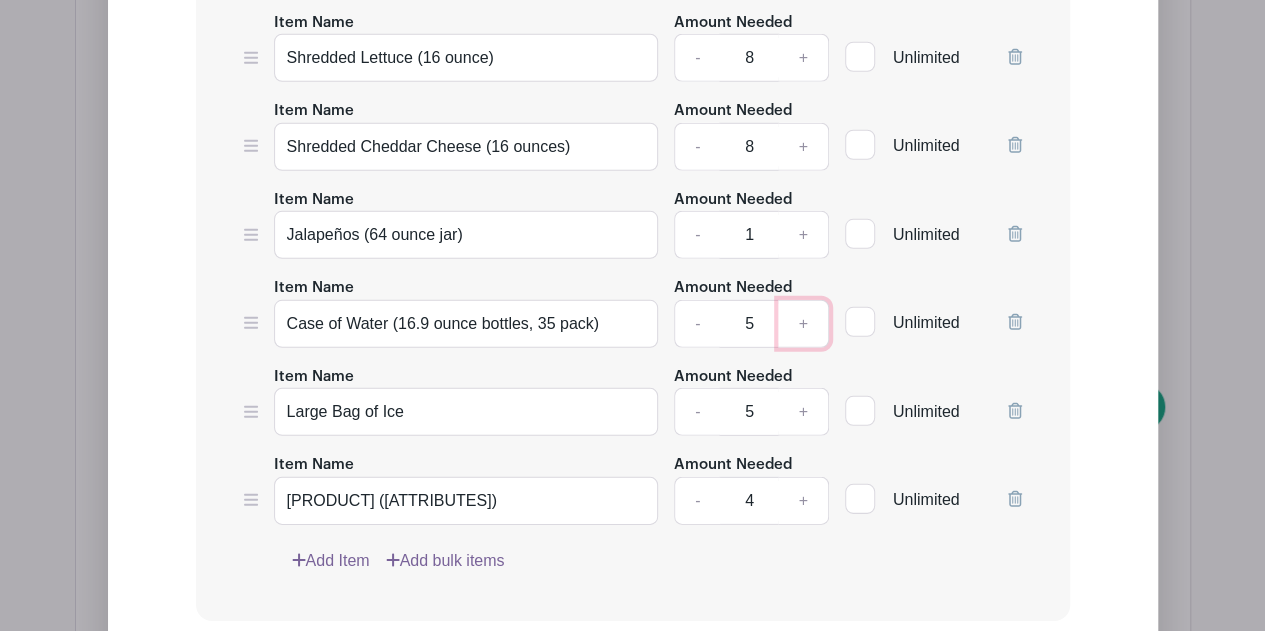 click on "+" at bounding box center [803, 324] 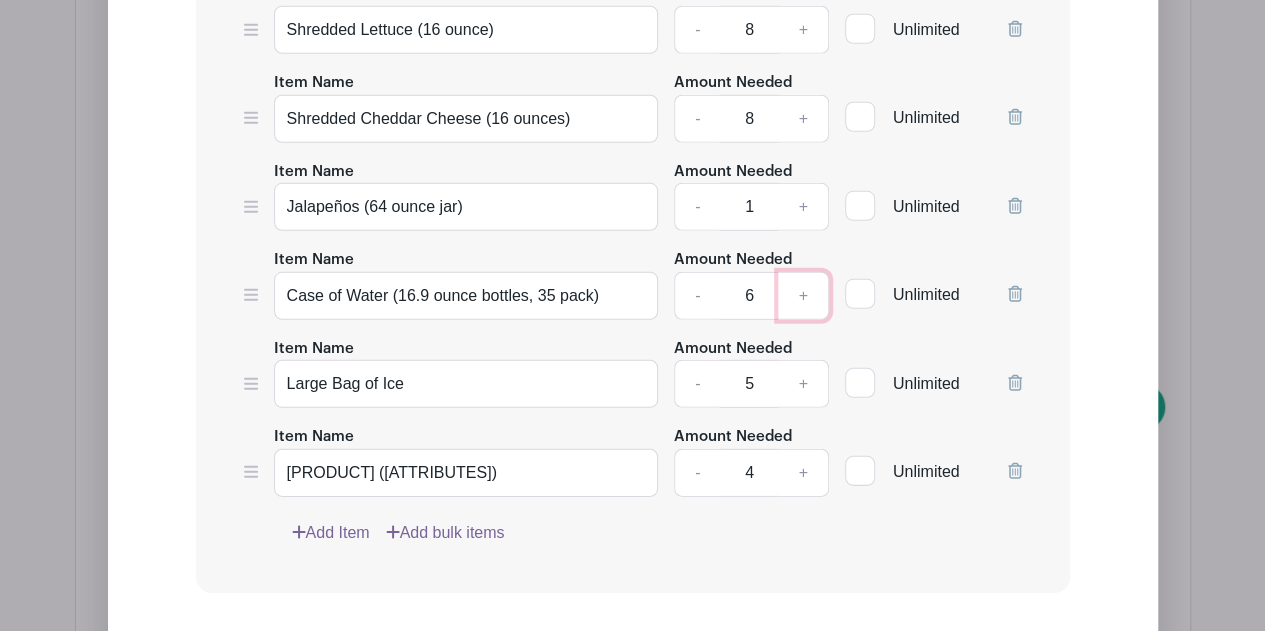scroll, scrollTop: 2836, scrollLeft: 0, axis: vertical 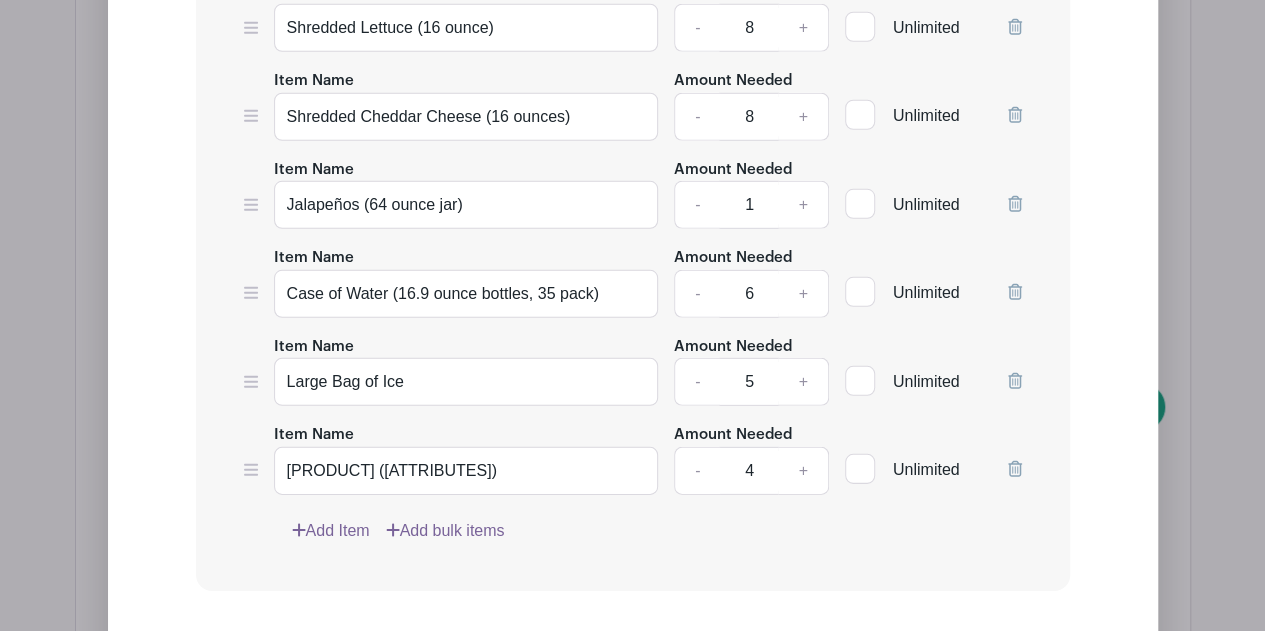 click on "Item Name
Pulled pork
Amount Needed
-
1
+
Unlimited
Item Name
Prepared Taco Meat (4 pounds)
Amount Needed
-
4
+
Unlimited
- 6" at bounding box center [633, 84] 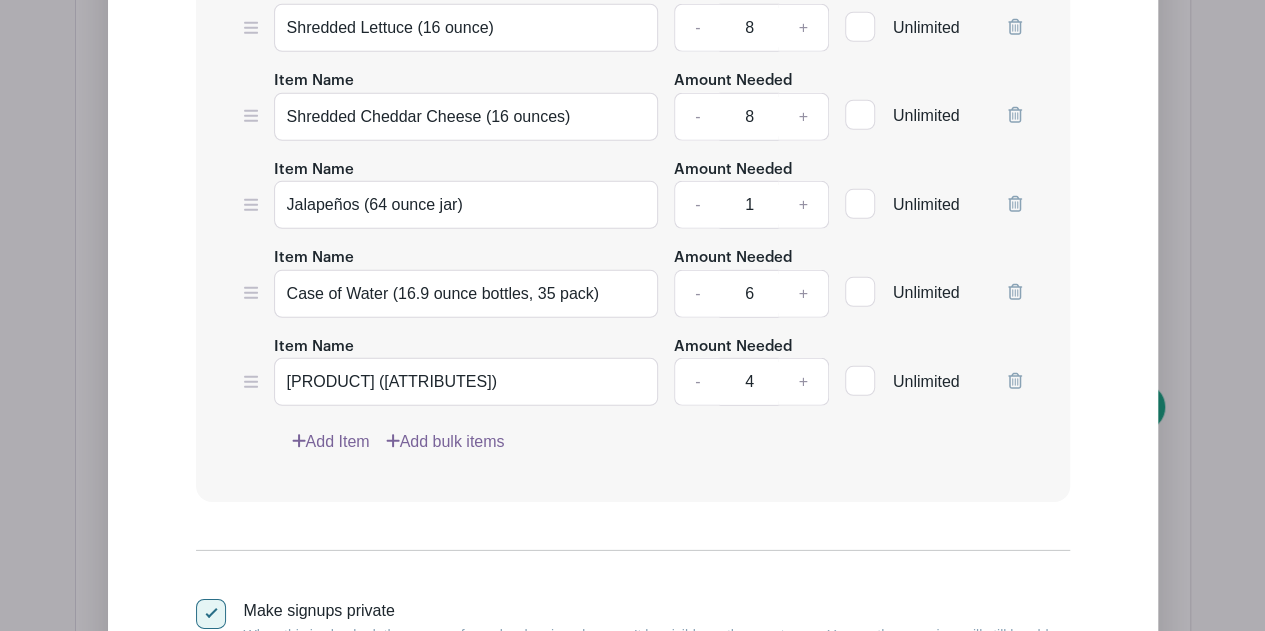 click 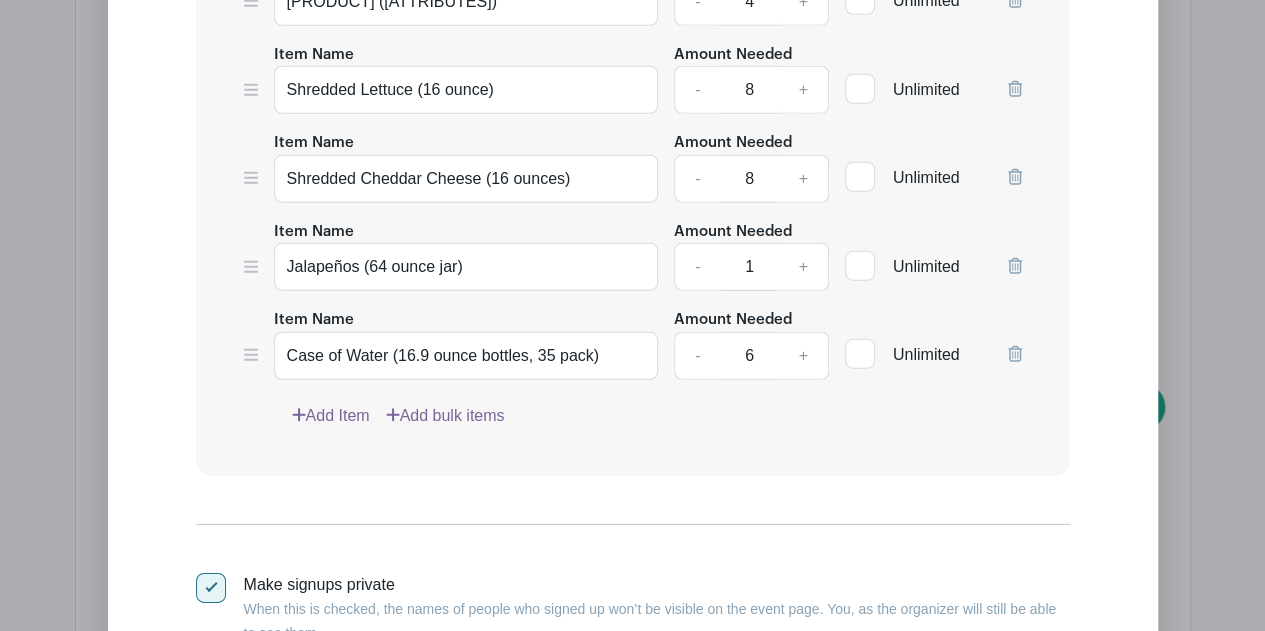 click on "Add Item" at bounding box center (331, 416) 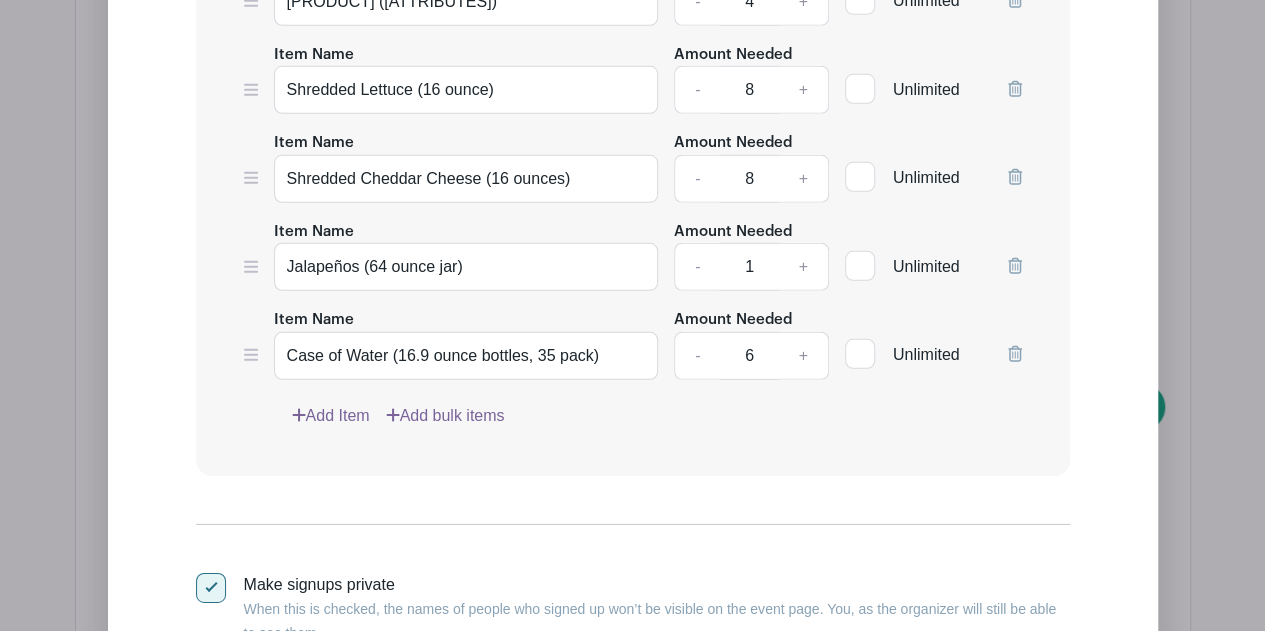 scroll, scrollTop: 2774, scrollLeft: 0, axis: vertical 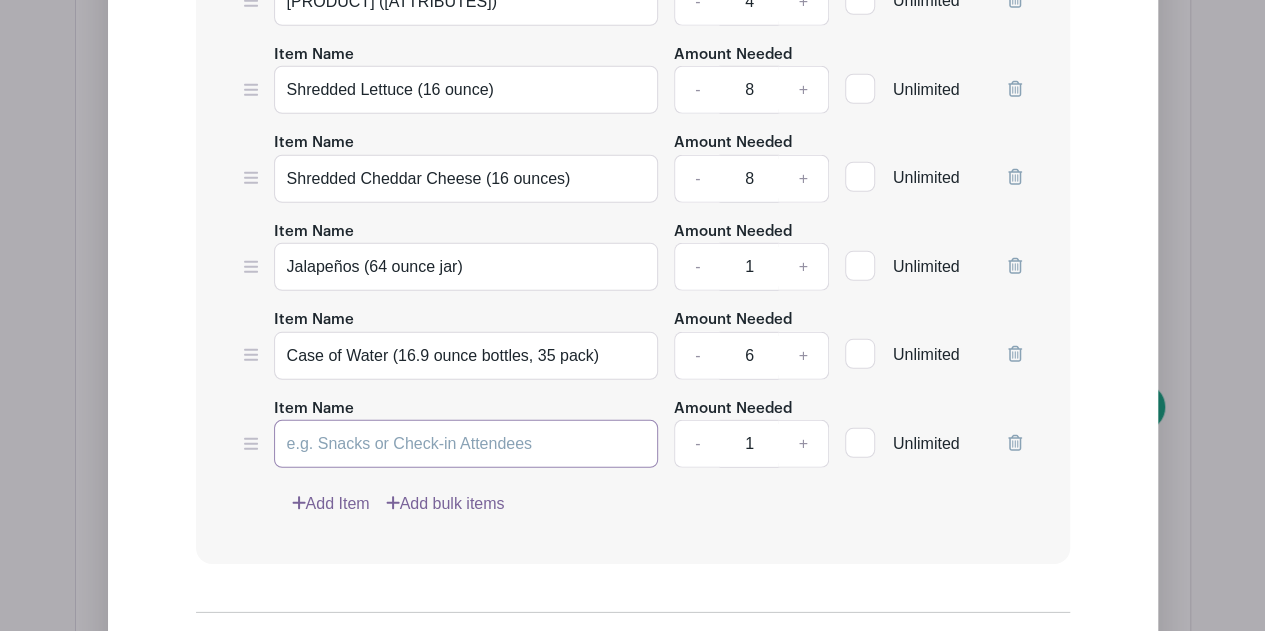 click on "Item Name" at bounding box center (466, 444) 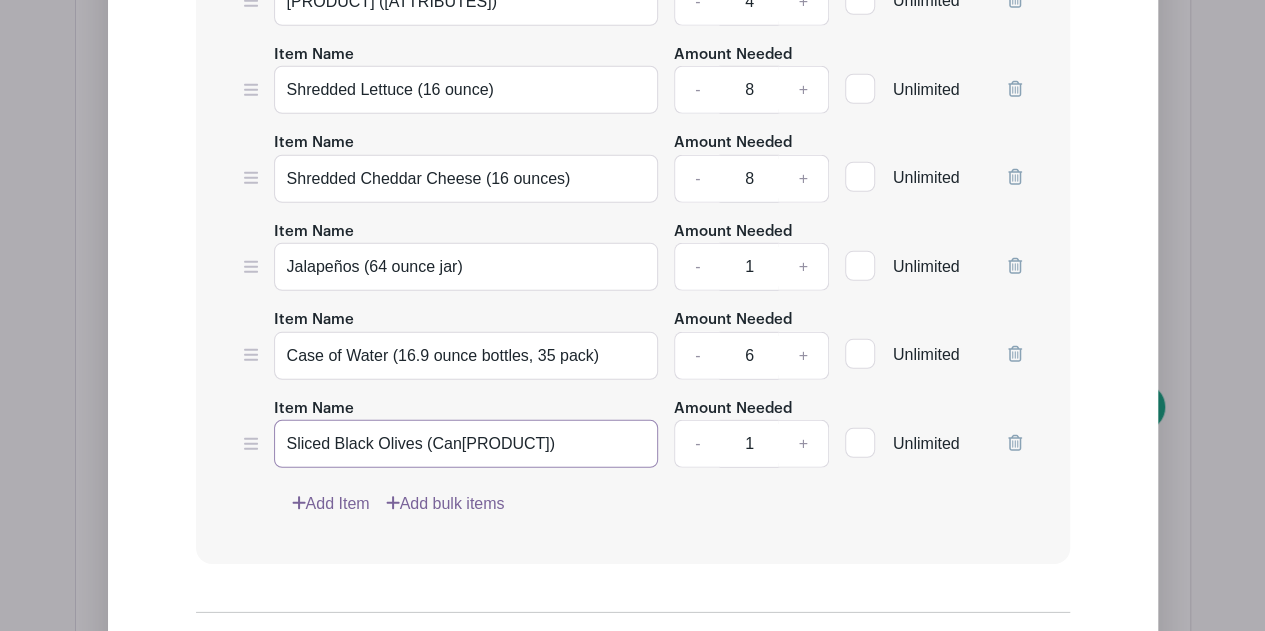 type on "Sliced Black Olives (Can)" 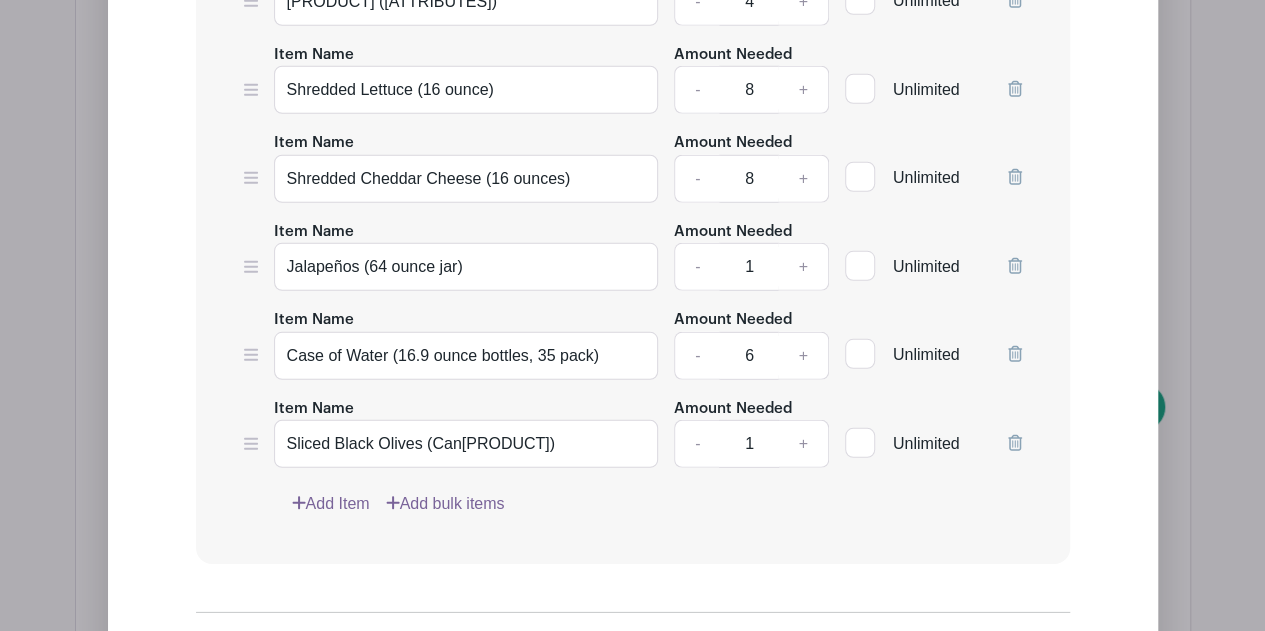 drag, startPoint x: 762, startPoint y: 433, endPoint x: 744, endPoint y: 433, distance: 18 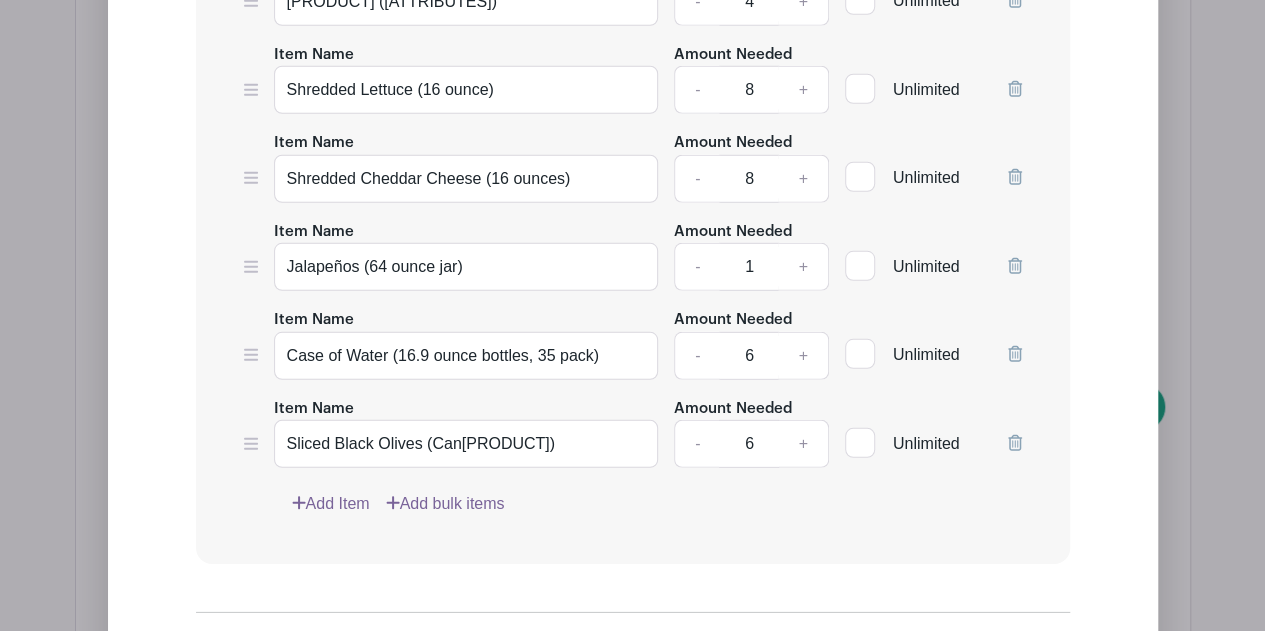 type on "6" 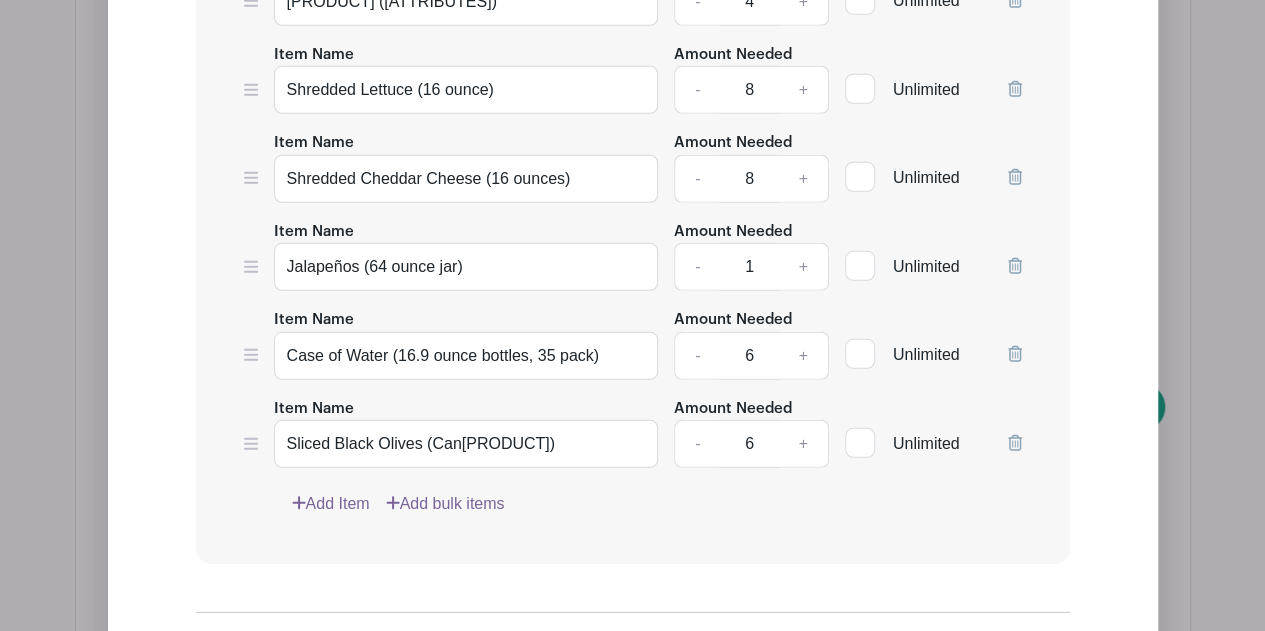 click on "Add Item" at bounding box center [331, 504] 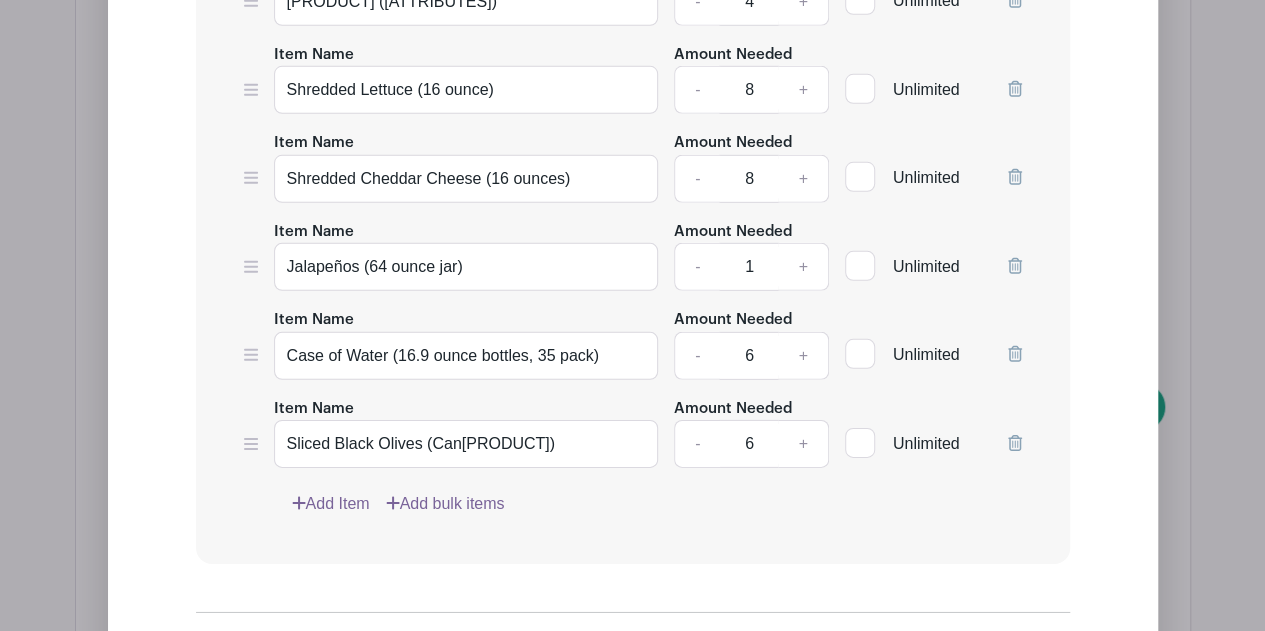 scroll, scrollTop: 2774, scrollLeft: 0, axis: vertical 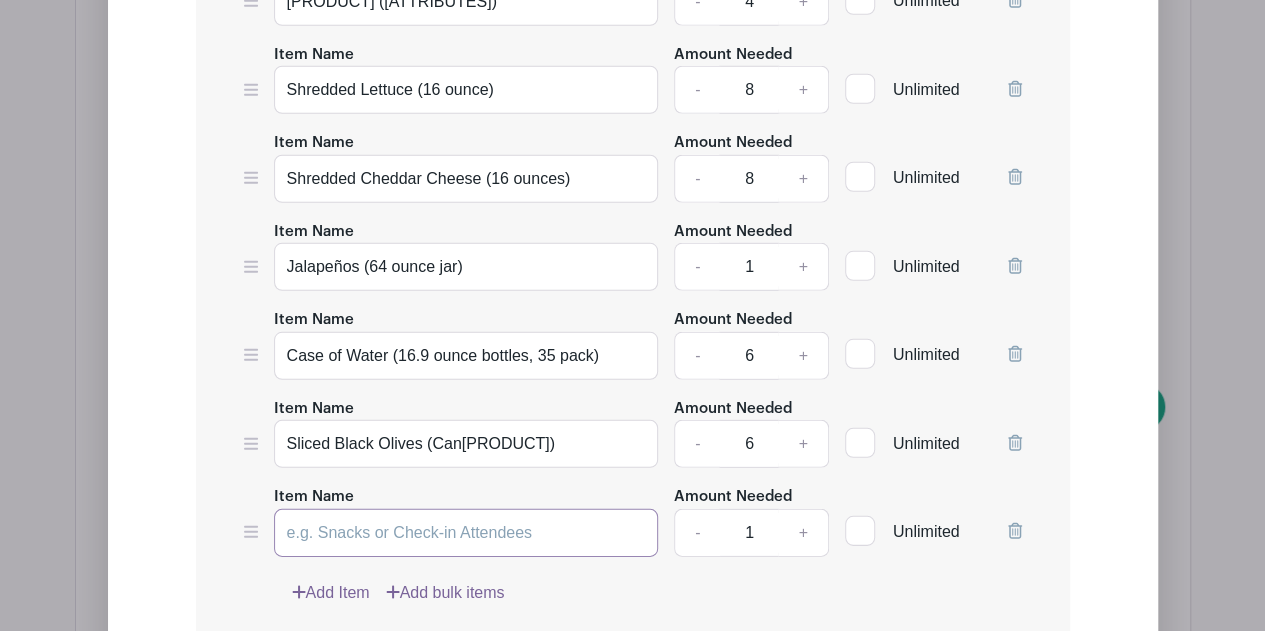 click on "Item Name" at bounding box center (466, 533) 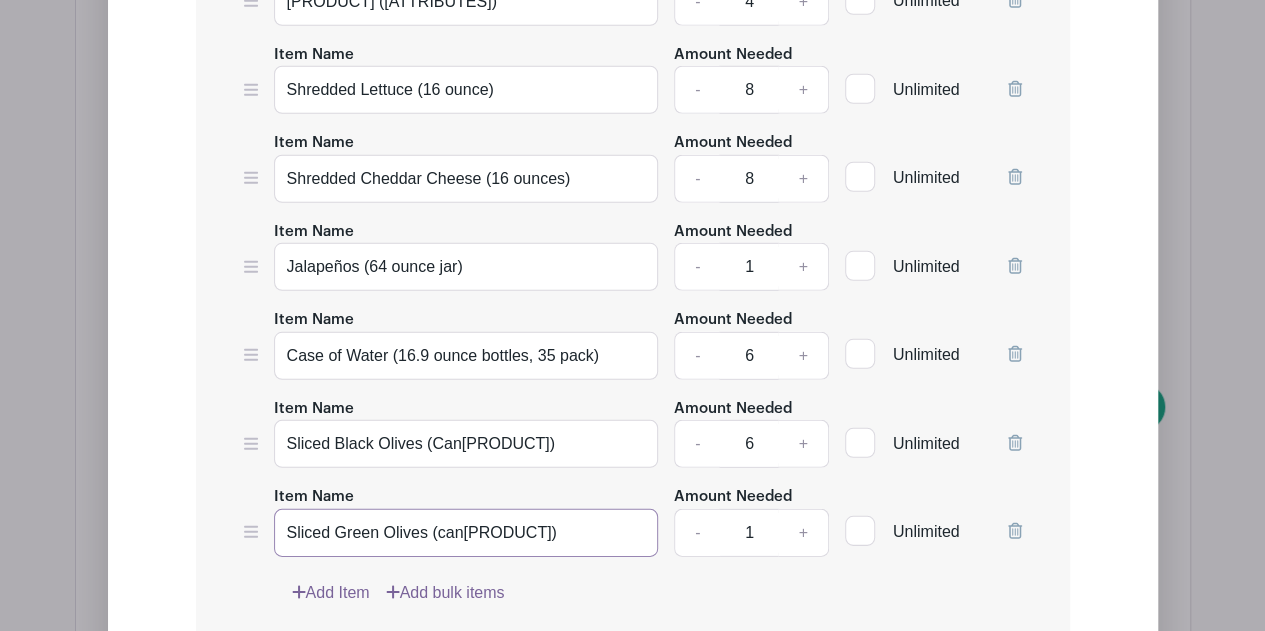 type on "Sliced Green Olives (can)" 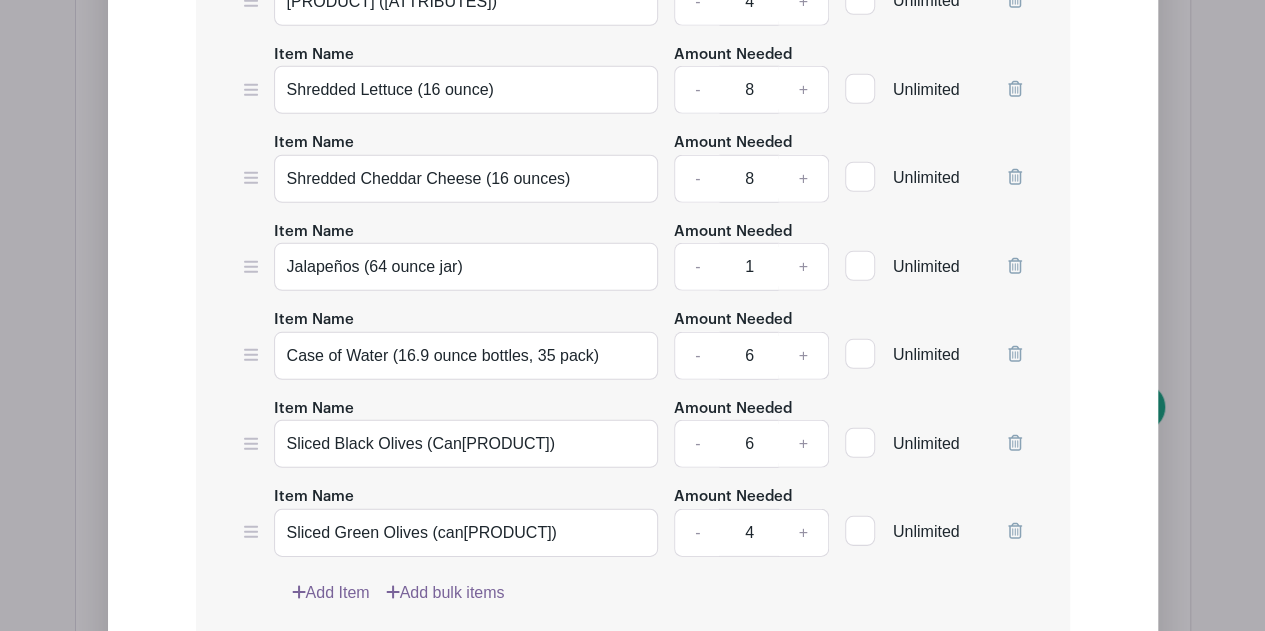 type on "4" 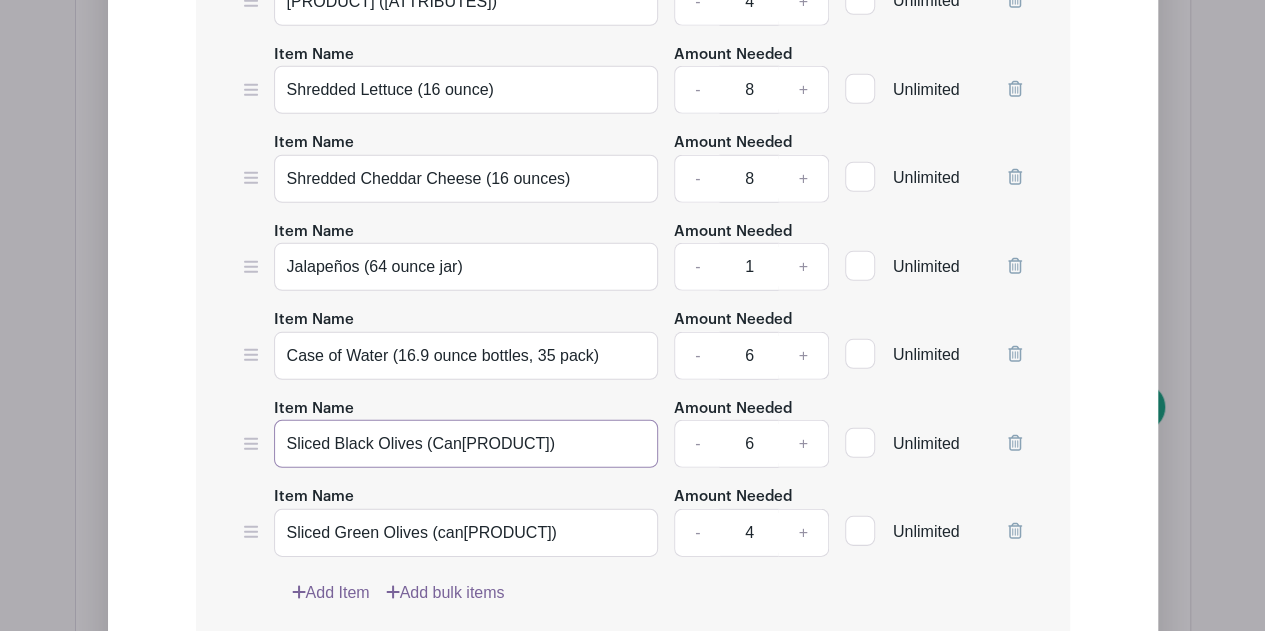 click on "Sliced Black Olives (Can)" at bounding box center (466, 444) 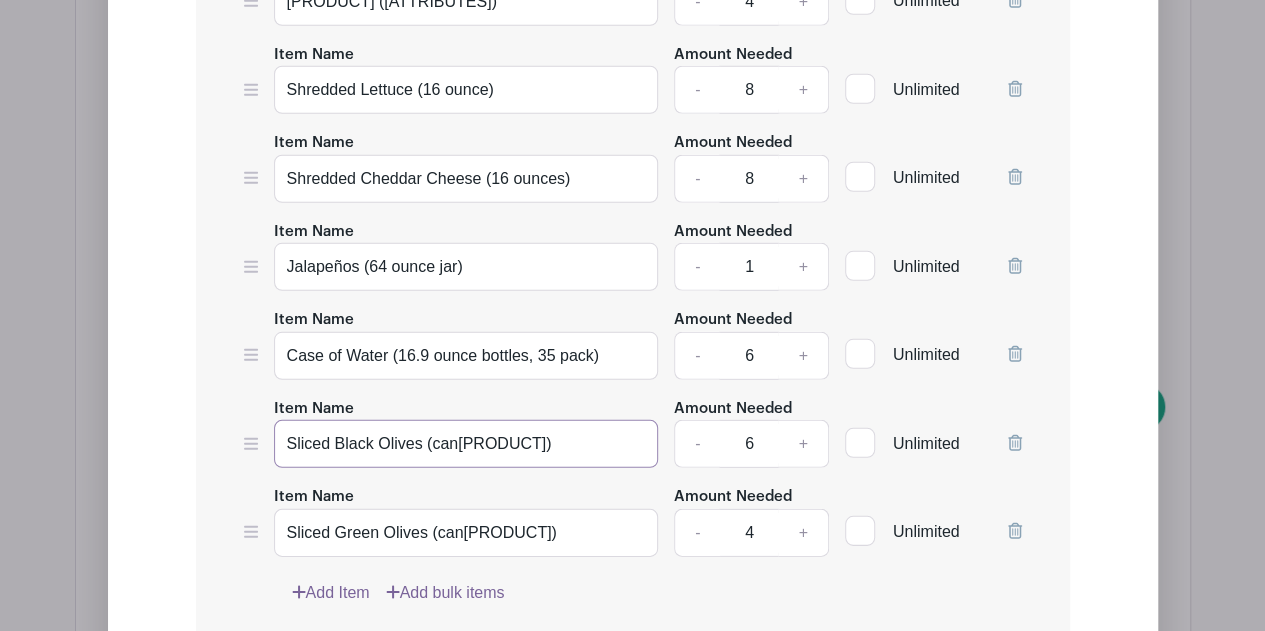 type on "Sliced Black Olives (can)" 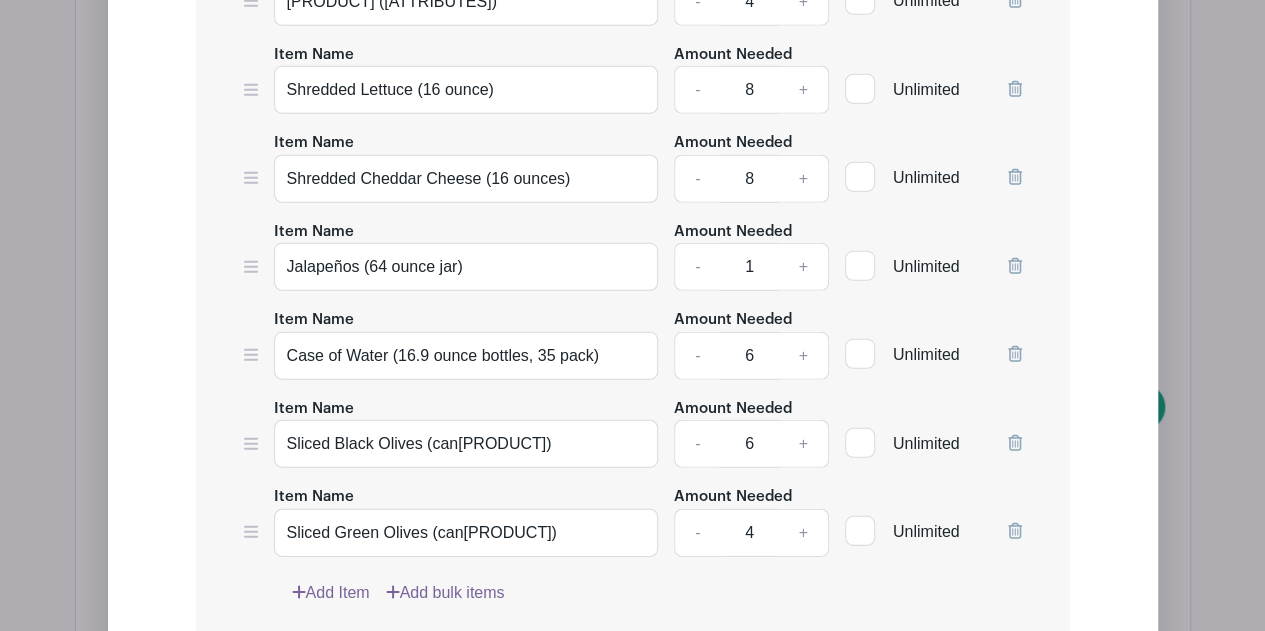 click on "Add Item" at bounding box center (331, 593) 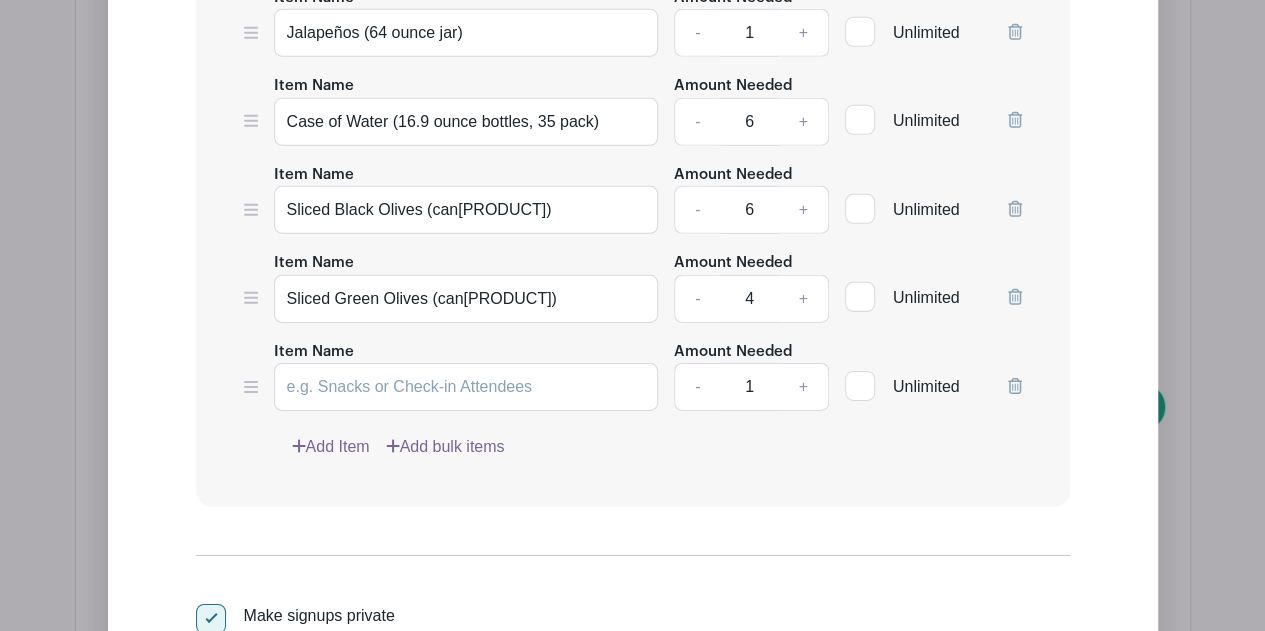 scroll, scrollTop: 3010, scrollLeft: 0, axis: vertical 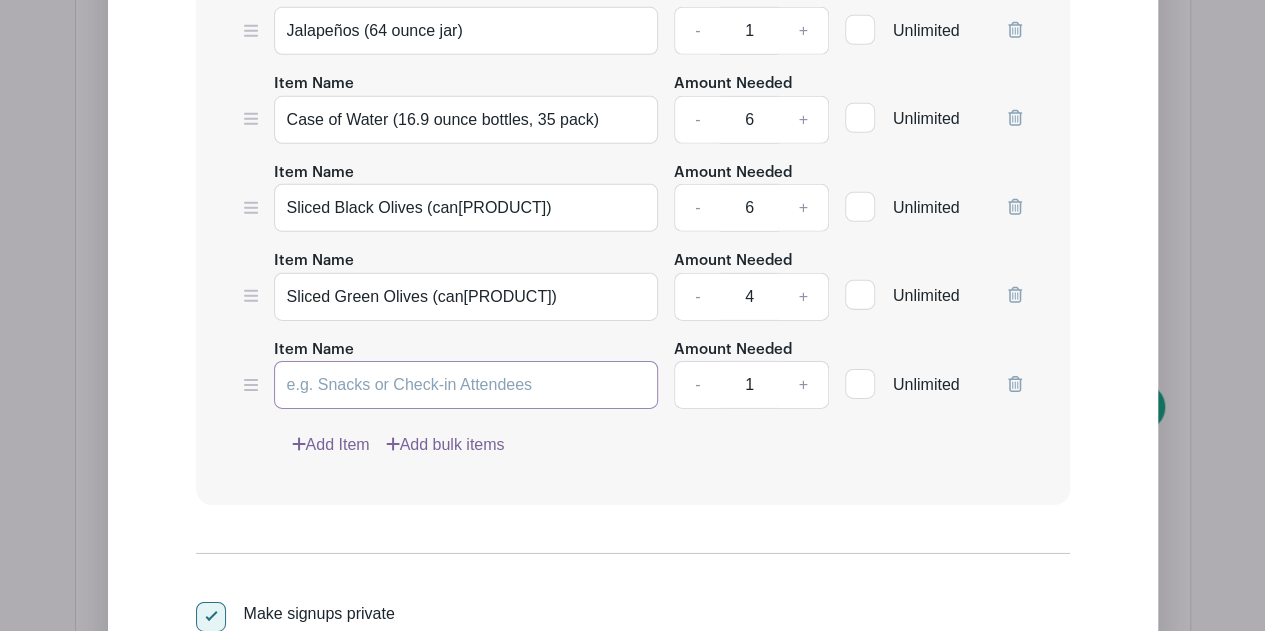 click on "Item Name" at bounding box center (466, 385) 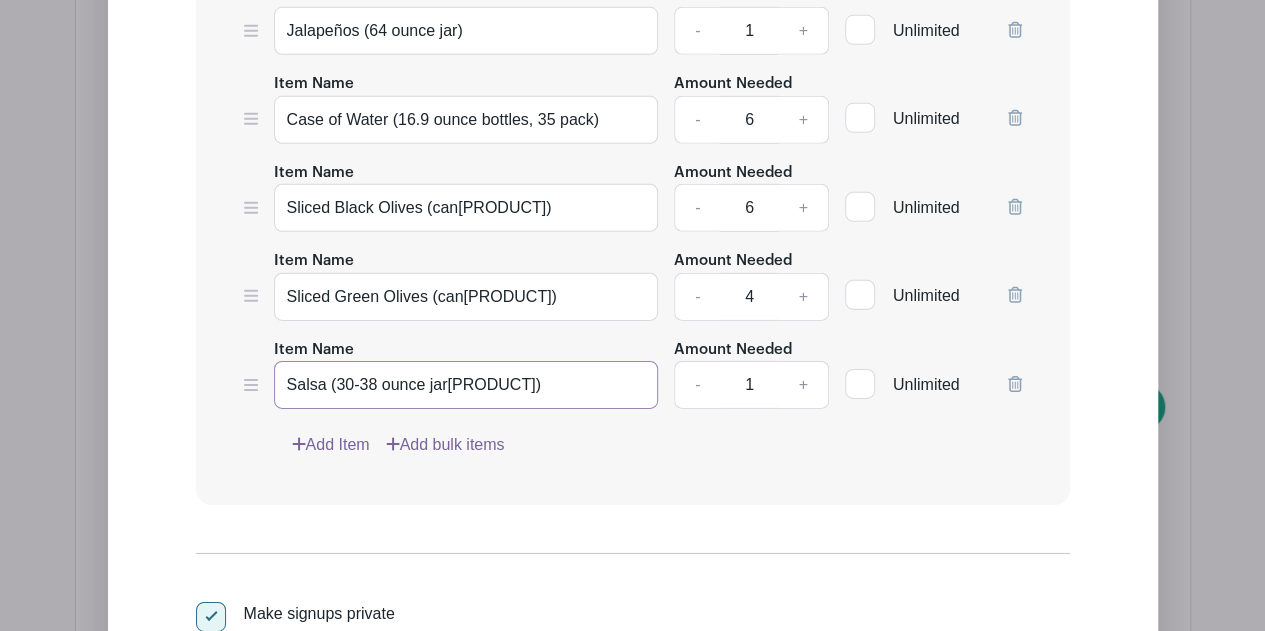 type on "Salsa (30-38 ounce jar)" 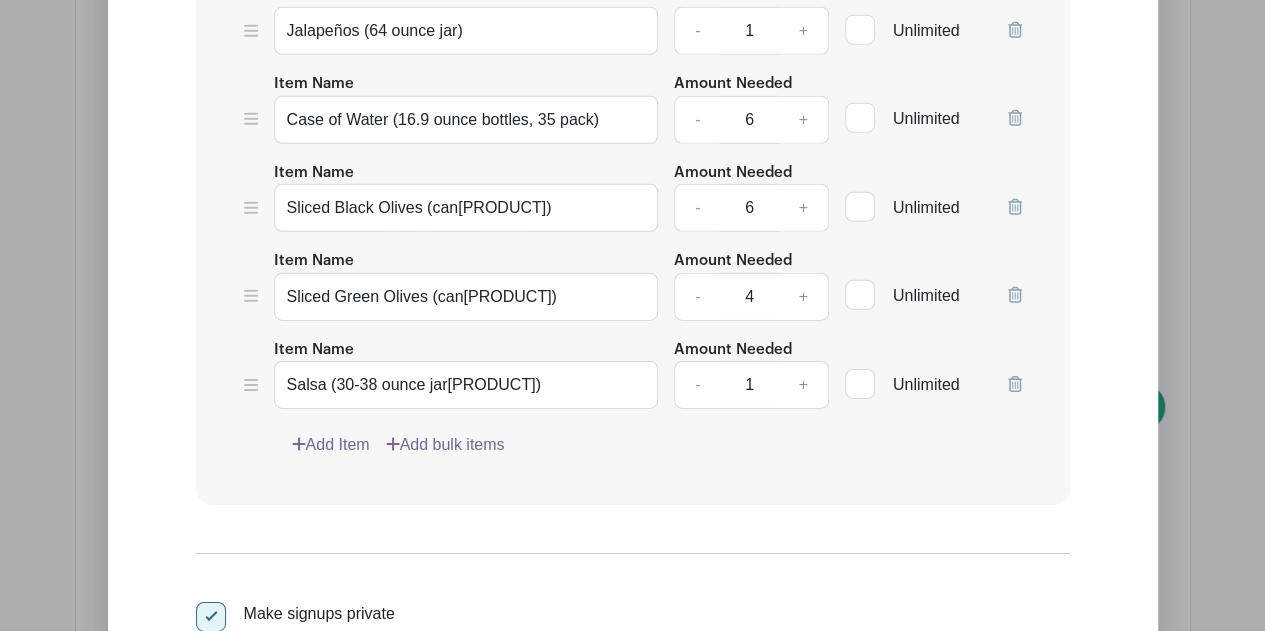 type on "3" 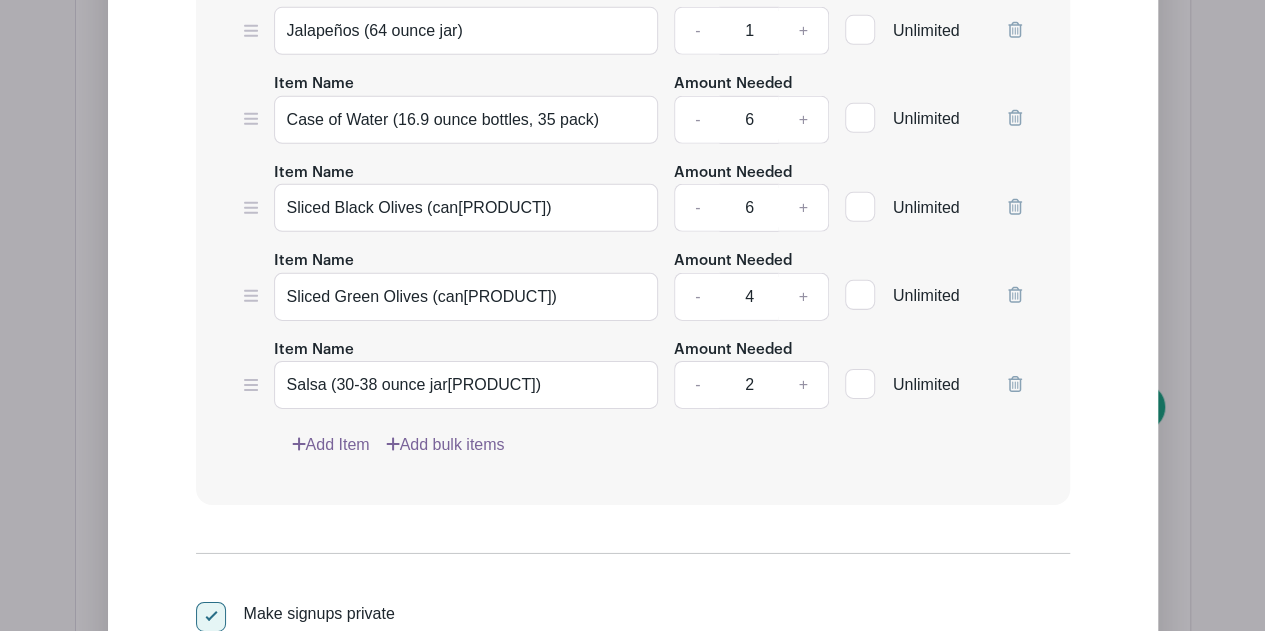 type on "2" 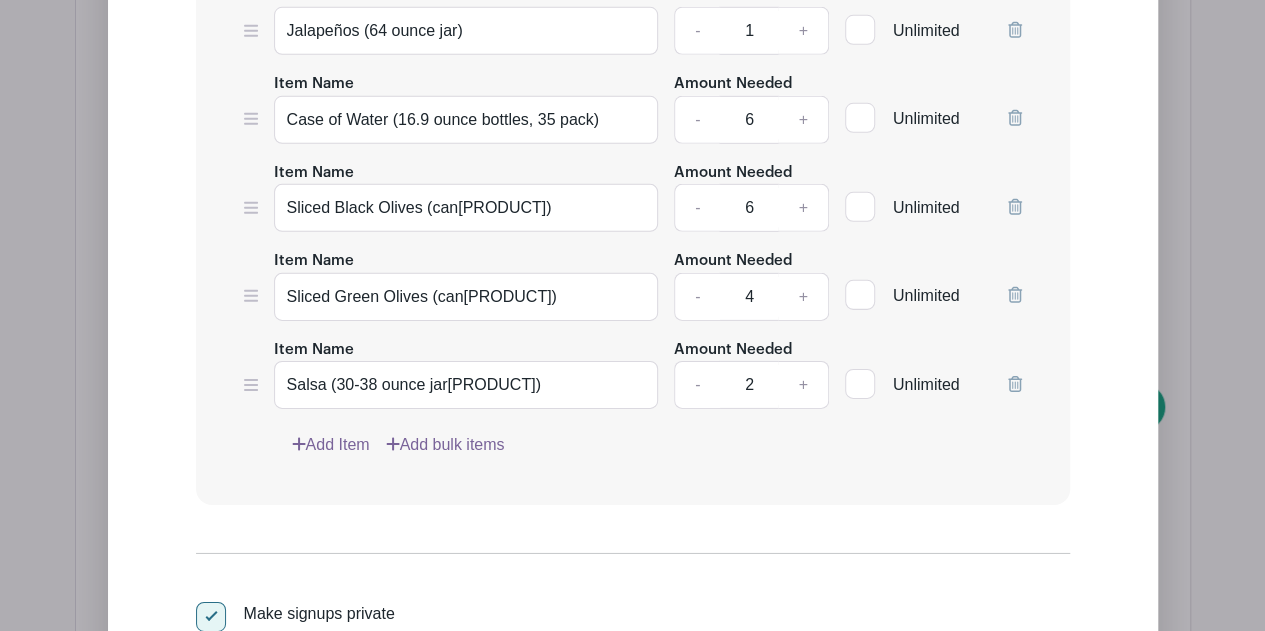 click on "Add Item" at bounding box center [331, 445] 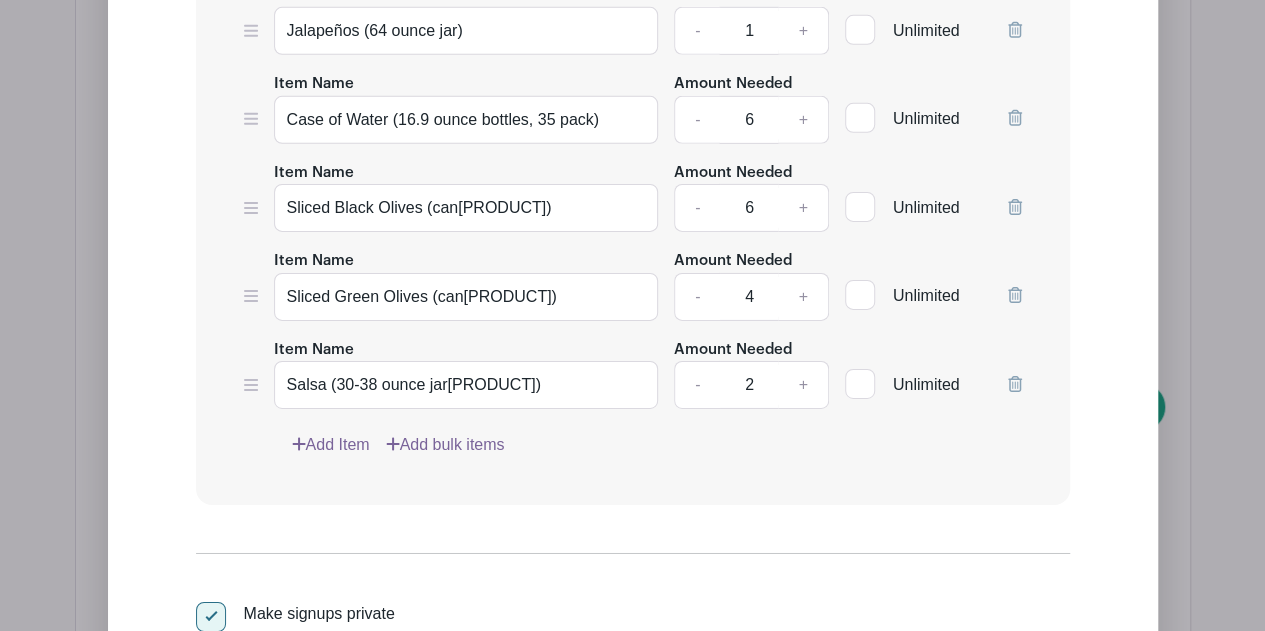 scroll, scrollTop: 3010, scrollLeft: 0, axis: vertical 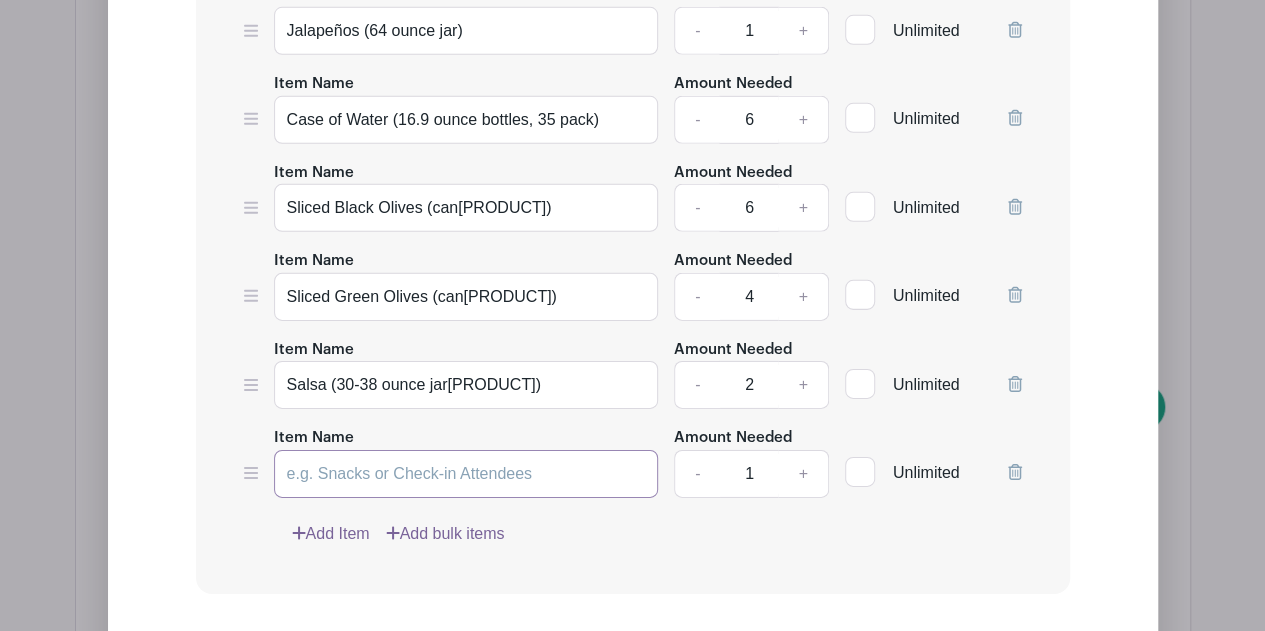 click on "Item Name" at bounding box center (466, 474) 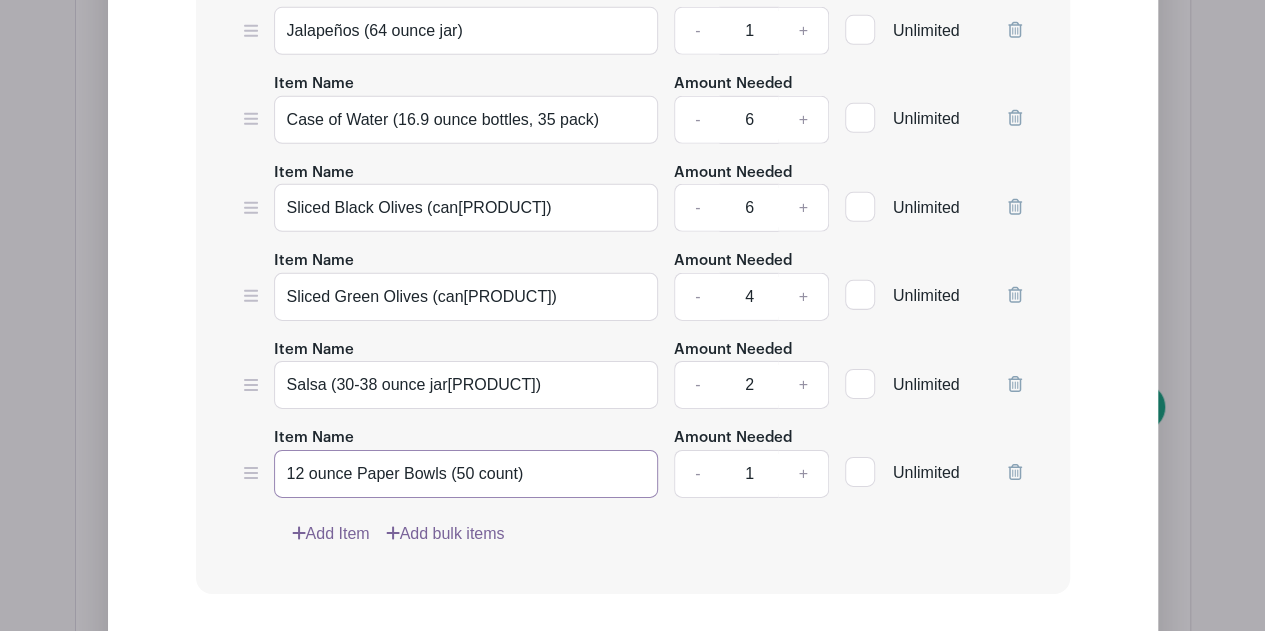 type on "12 ounce Paper Bowls (50 count)" 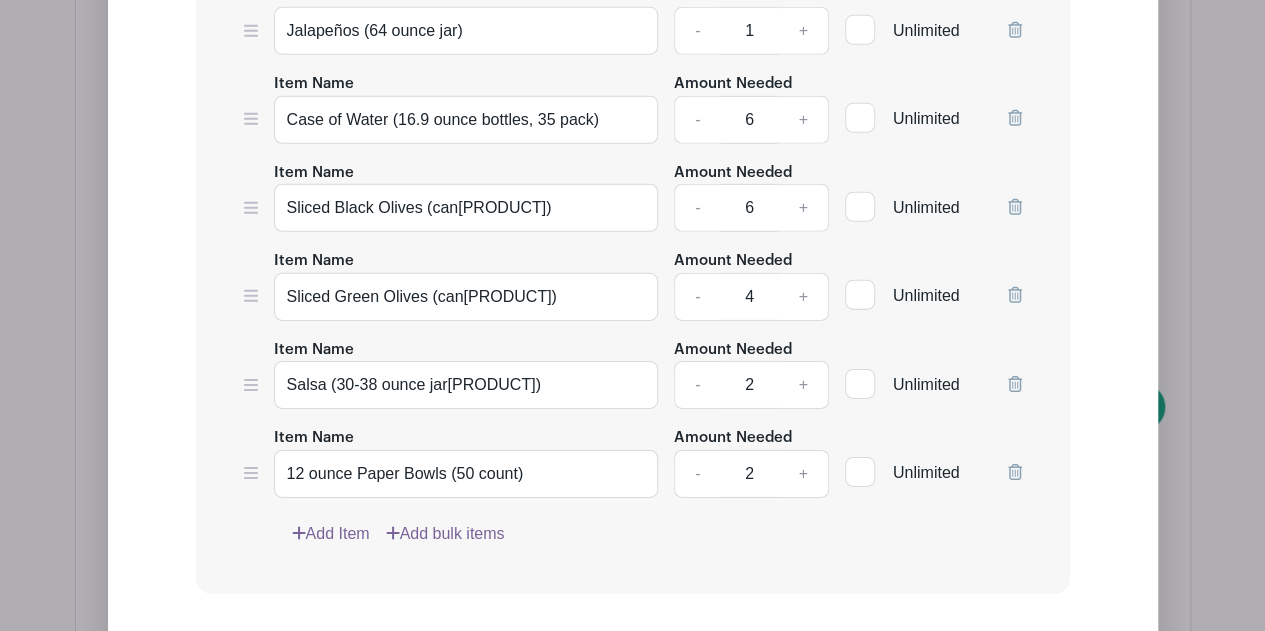 type on "2" 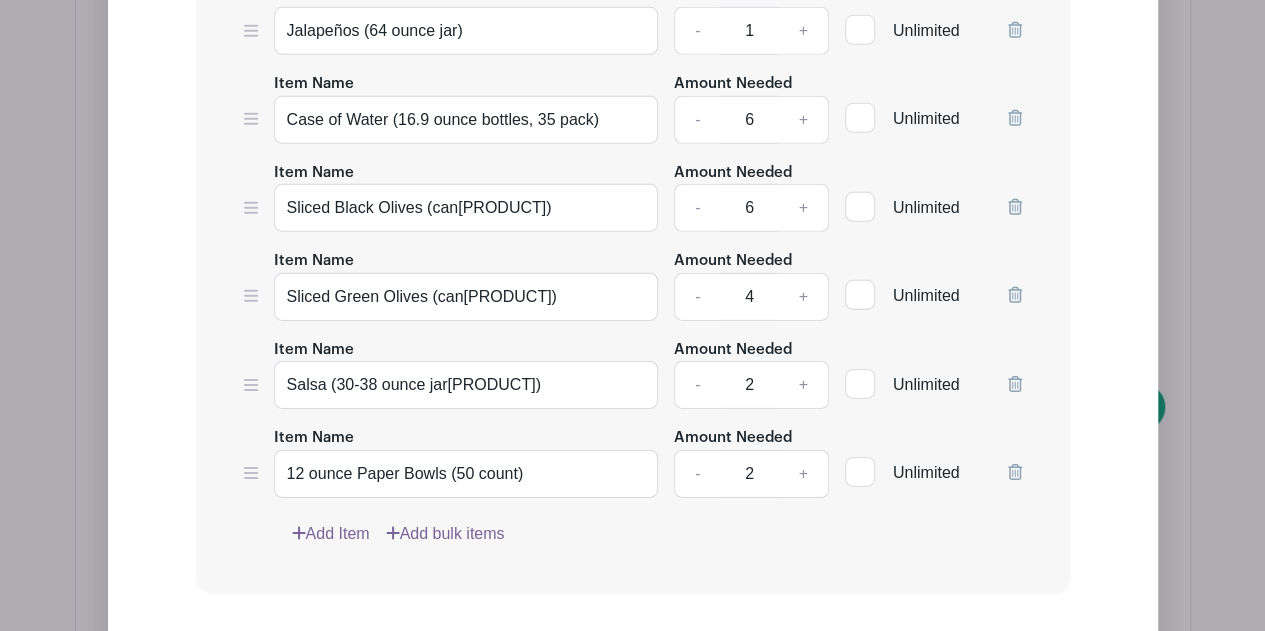 click 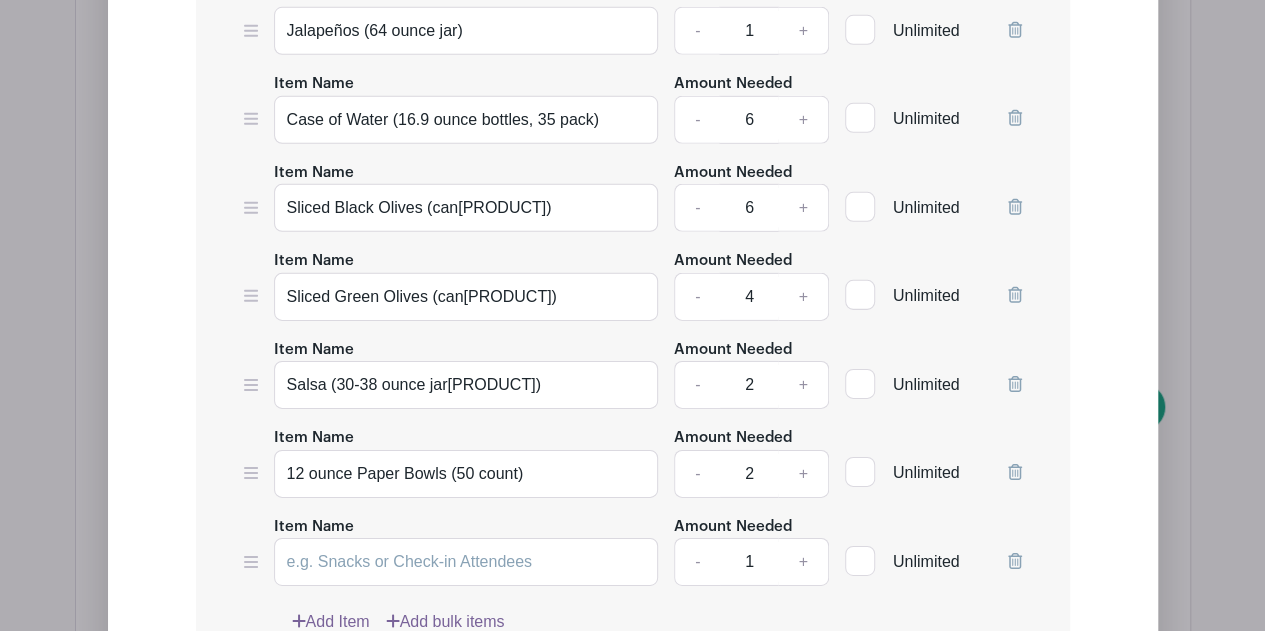 scroll, scrollTop: 3220, scrollLeft: 0, axis: vertical 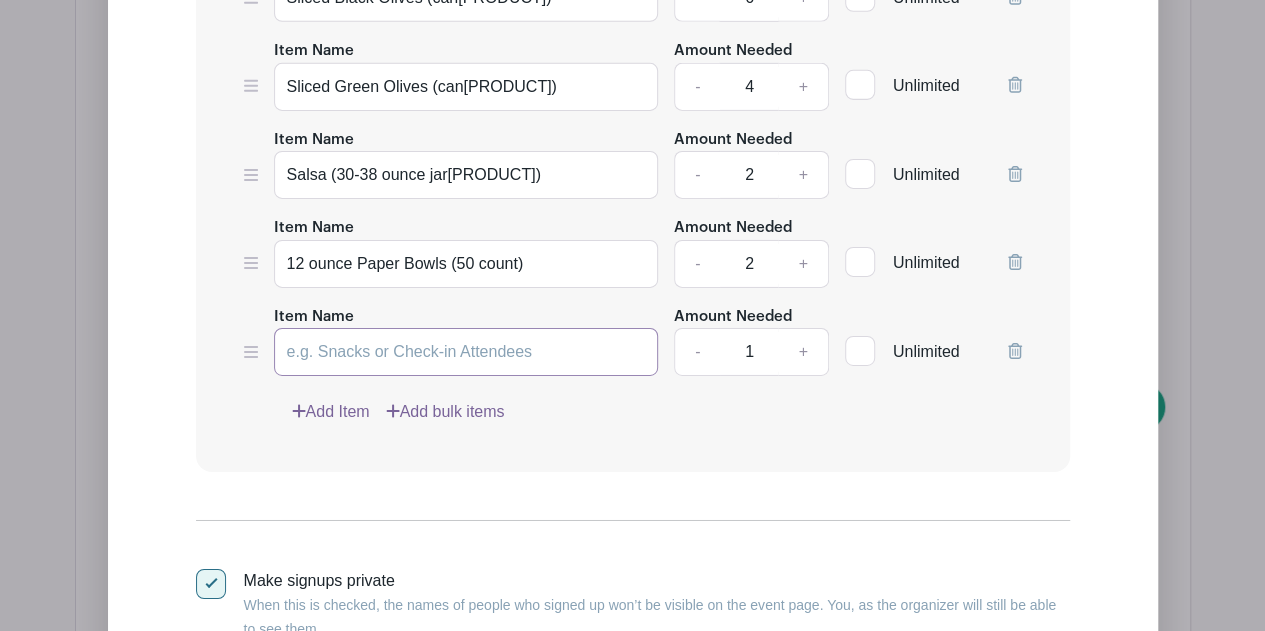 click on "Item Name" at bounding box center (466, 352) 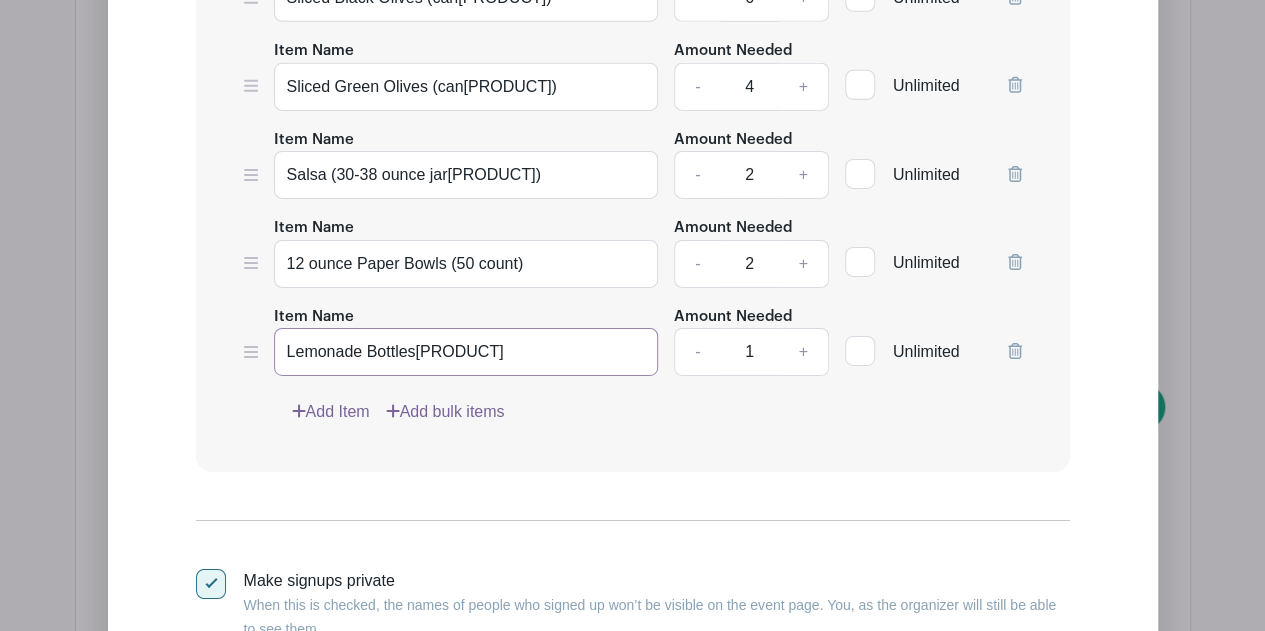 click on "Lemonade Bottles" at bounding box center (466, 352) 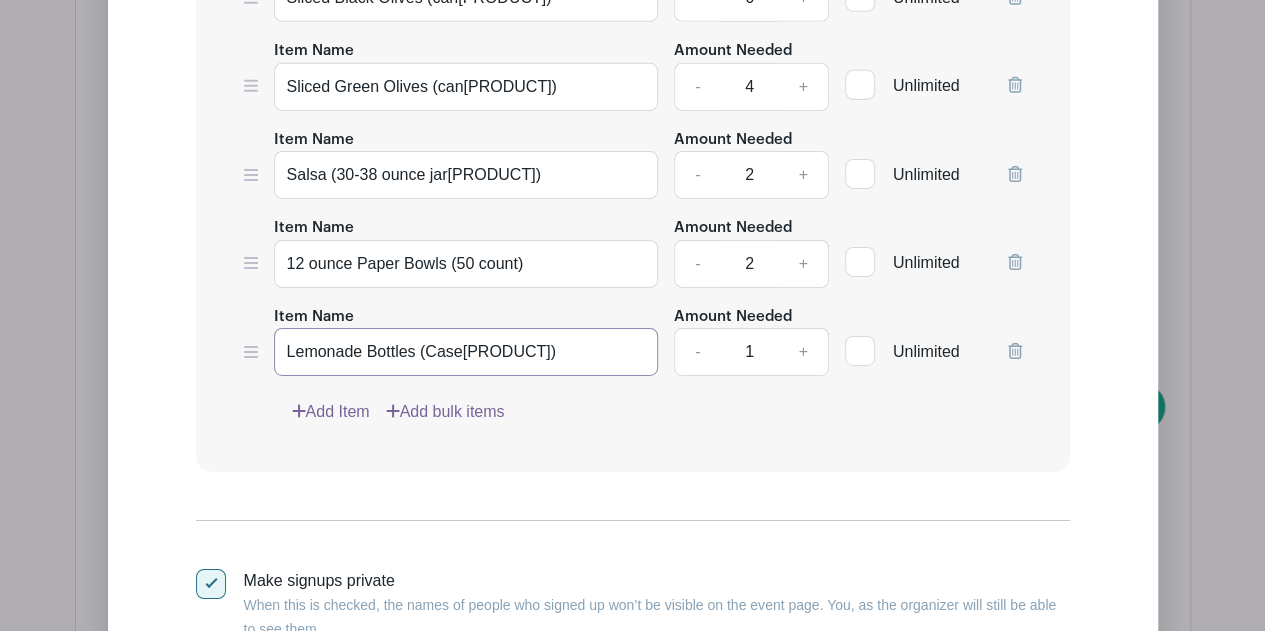type on "Lemonade Bottles (Case)" 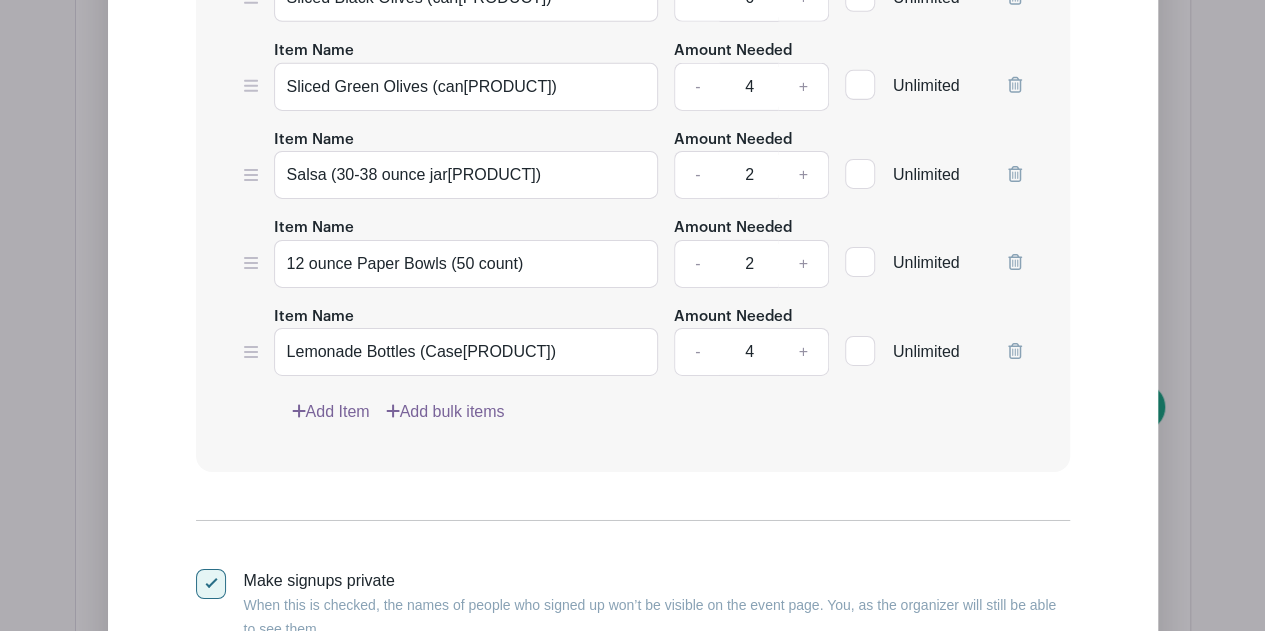 type on "4" 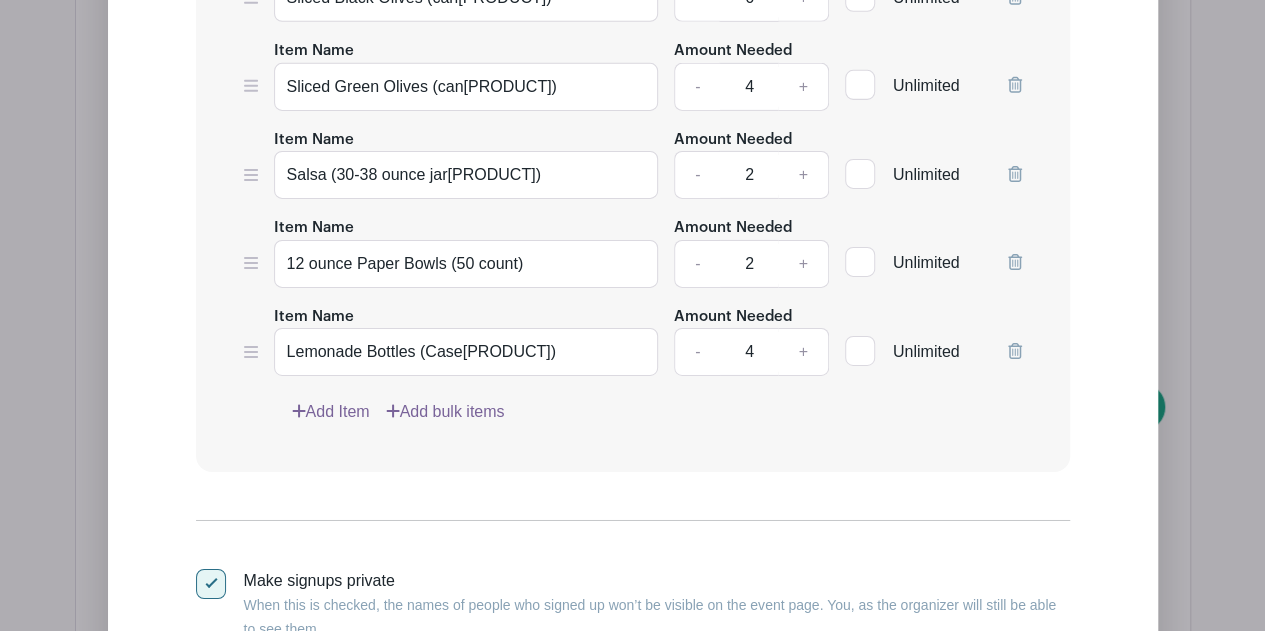 click on "Add Item" at bounding box center [331, 412] 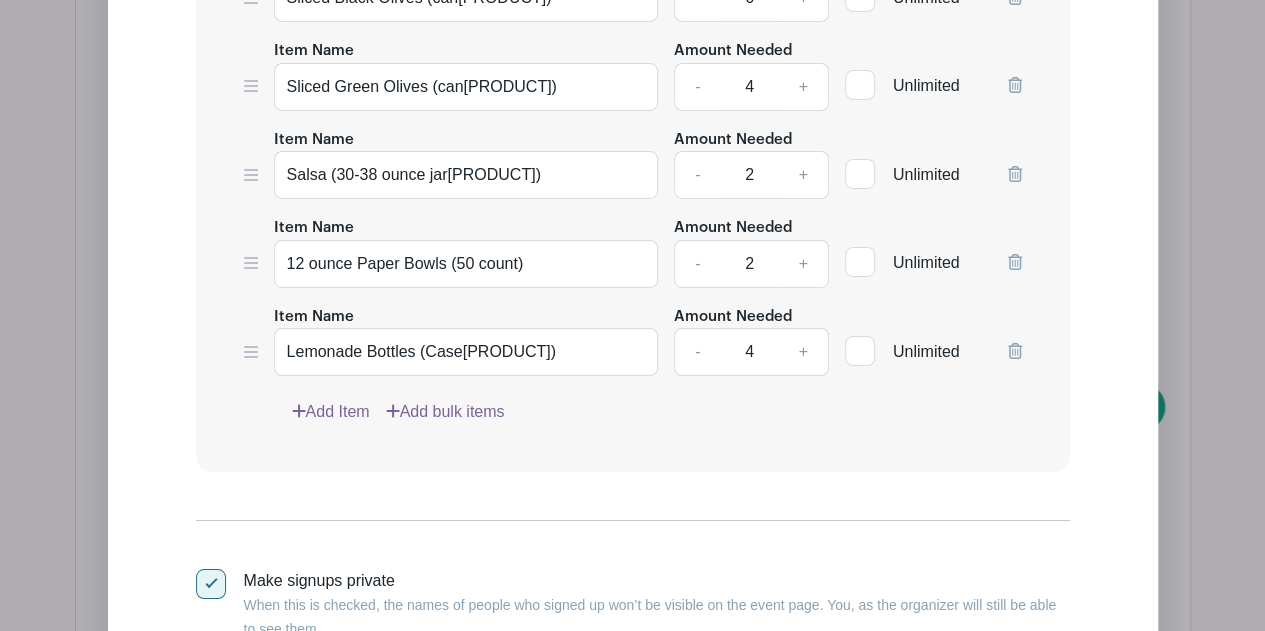 scroll, scrollTop: 3220, scrollLeft: 0, axis: vertical 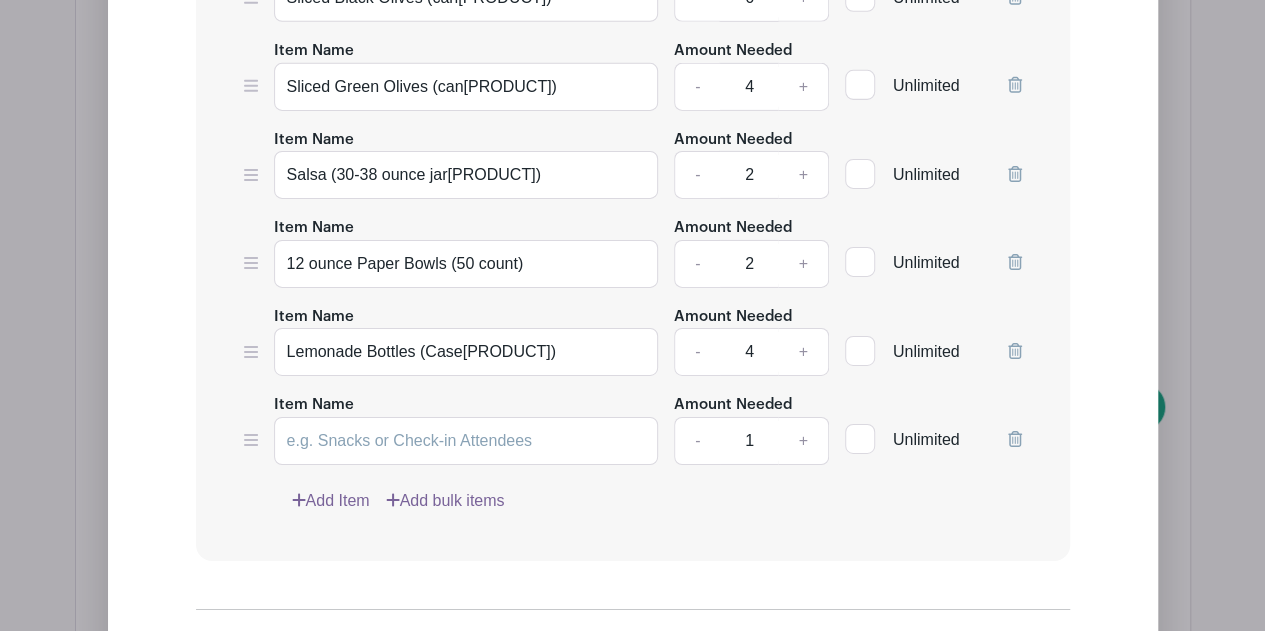 click on "Item Name" at bounding box center (314, 405) 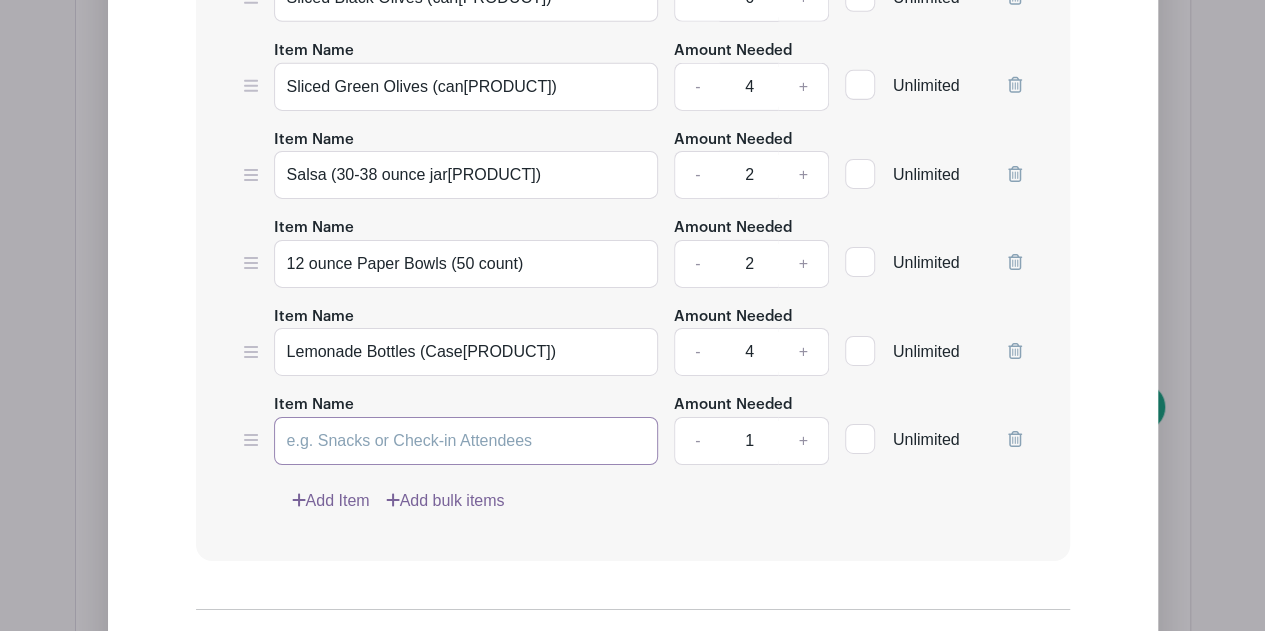 click on "Item Name" at bounding box center (466, 441) 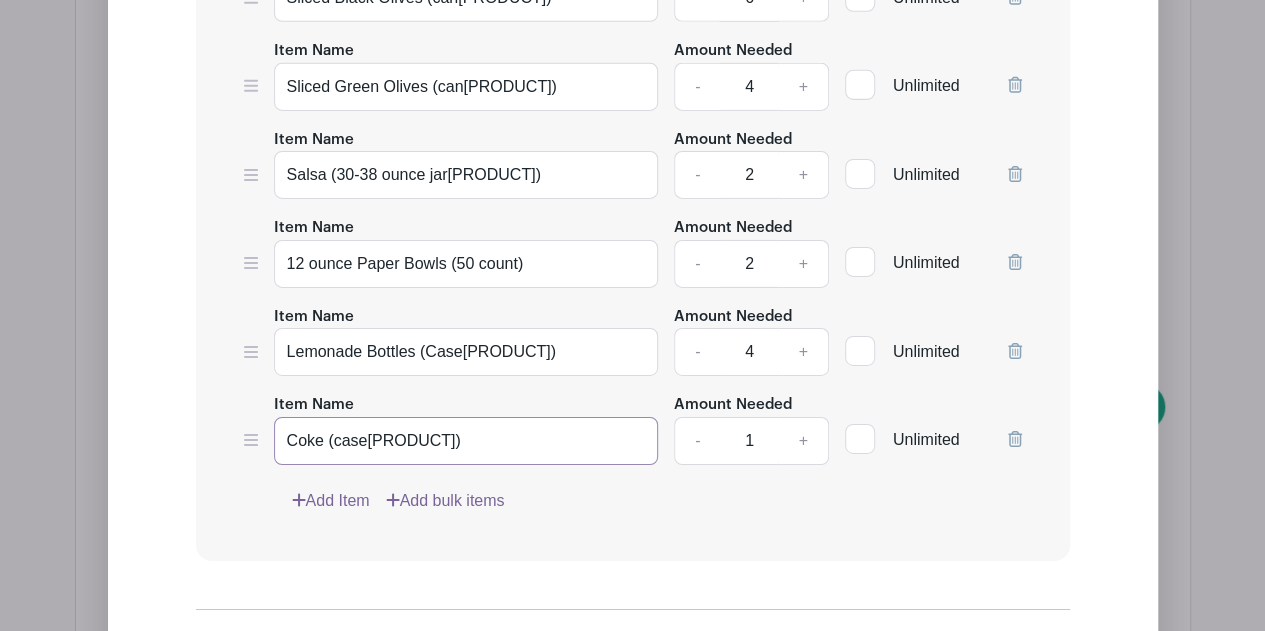 type on "Coke (case)" 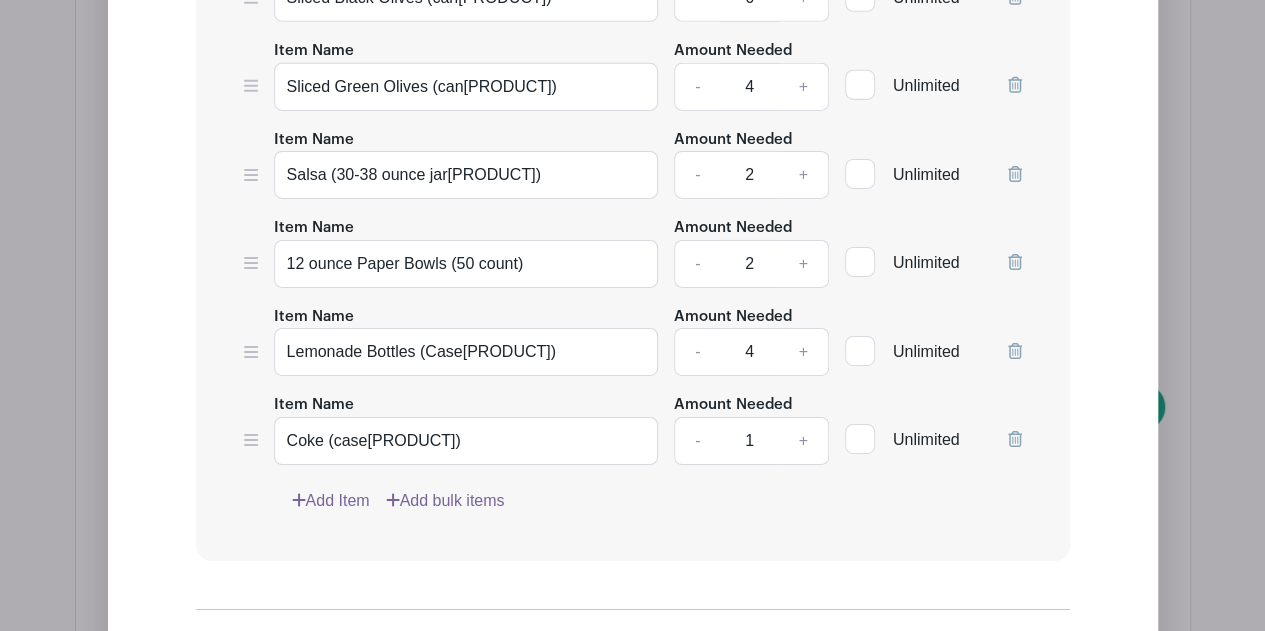 click on "Add Item" at bounding box center (331, 501) 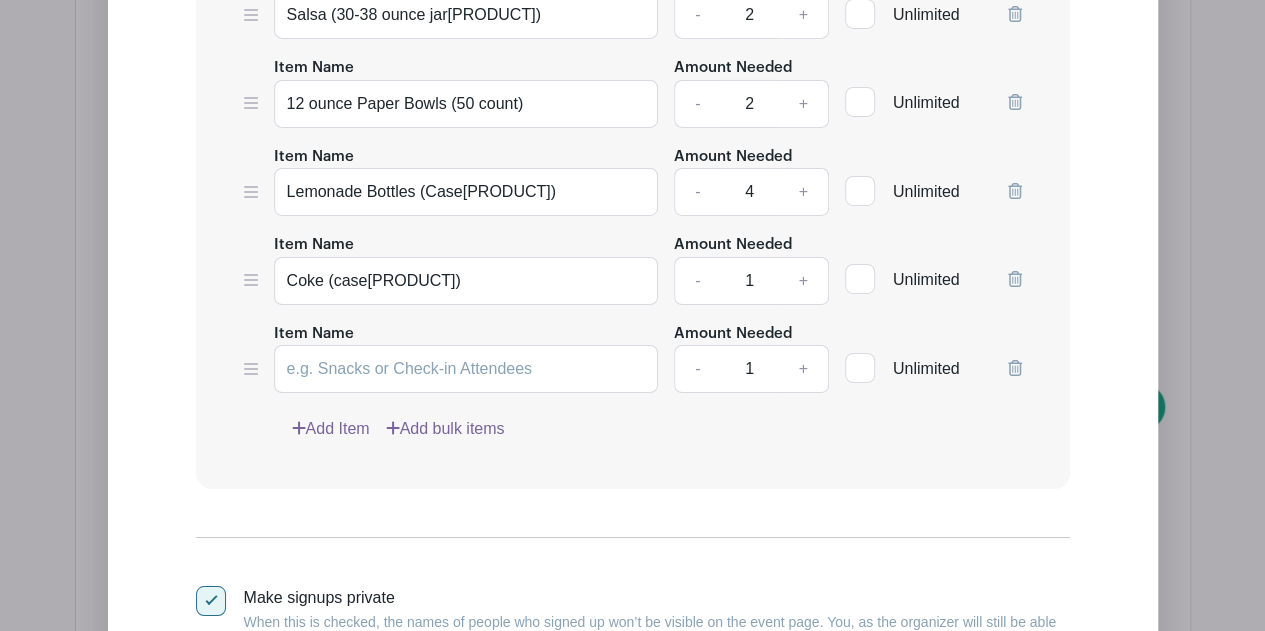 scroll, scrollTop: 3220, scrollLeft: 0, axis: vertical 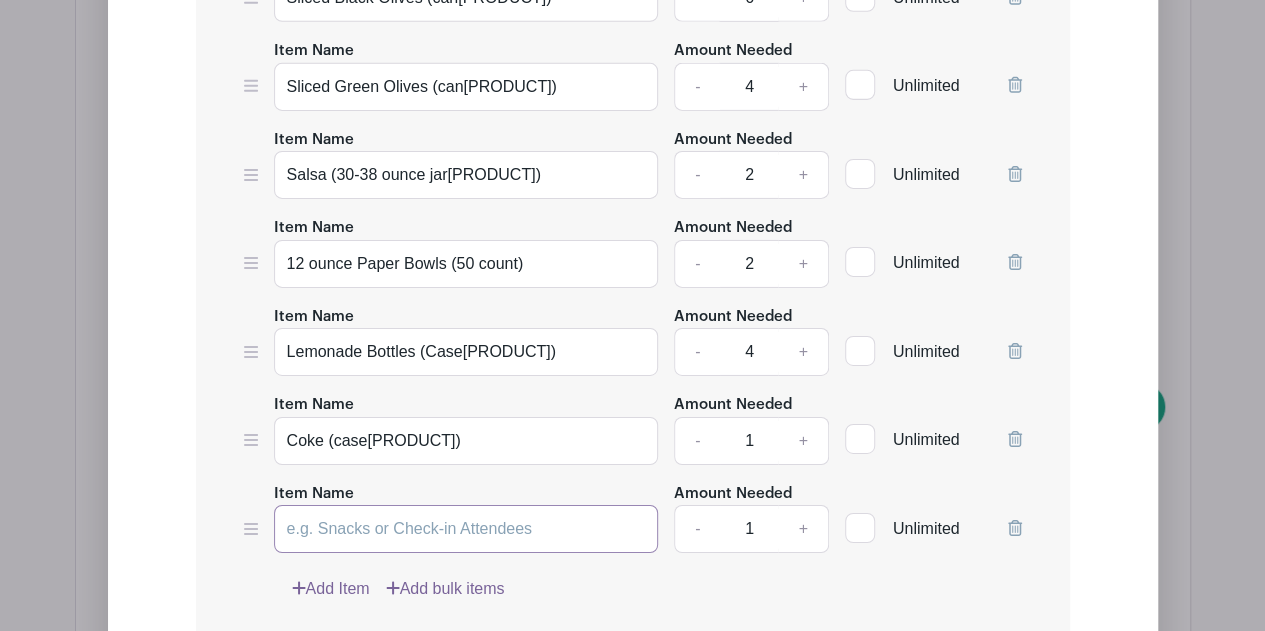 click on "Item Name" at bounding box center [466, 529] 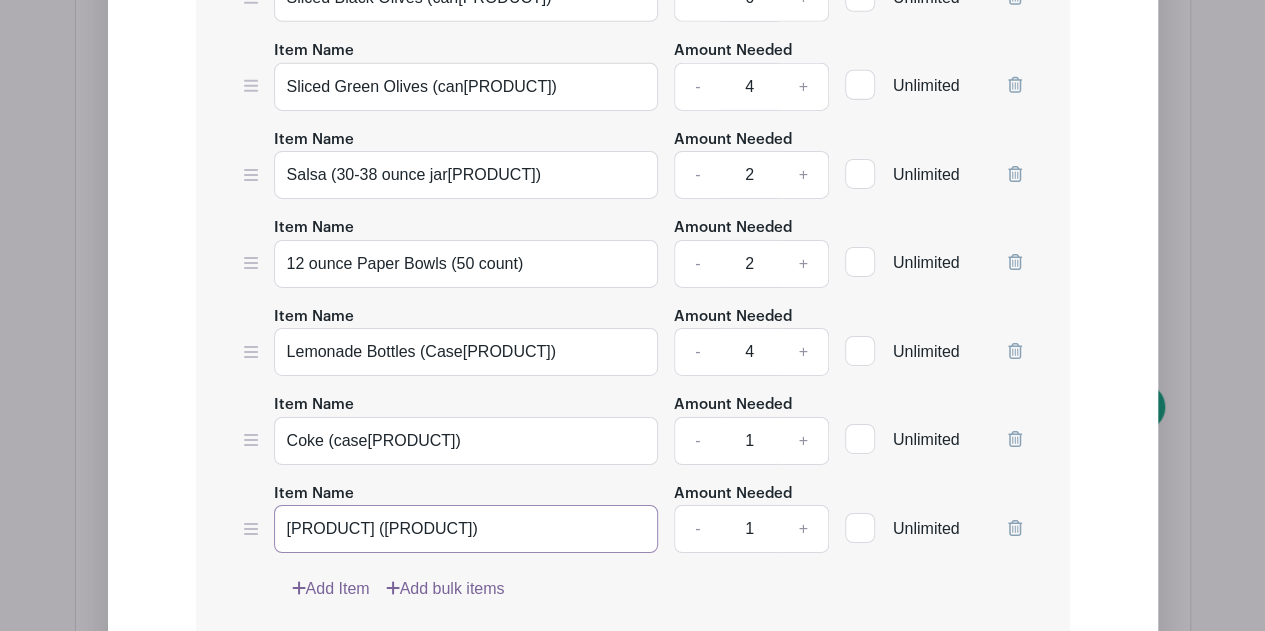 type on "Diet Coke (case)" 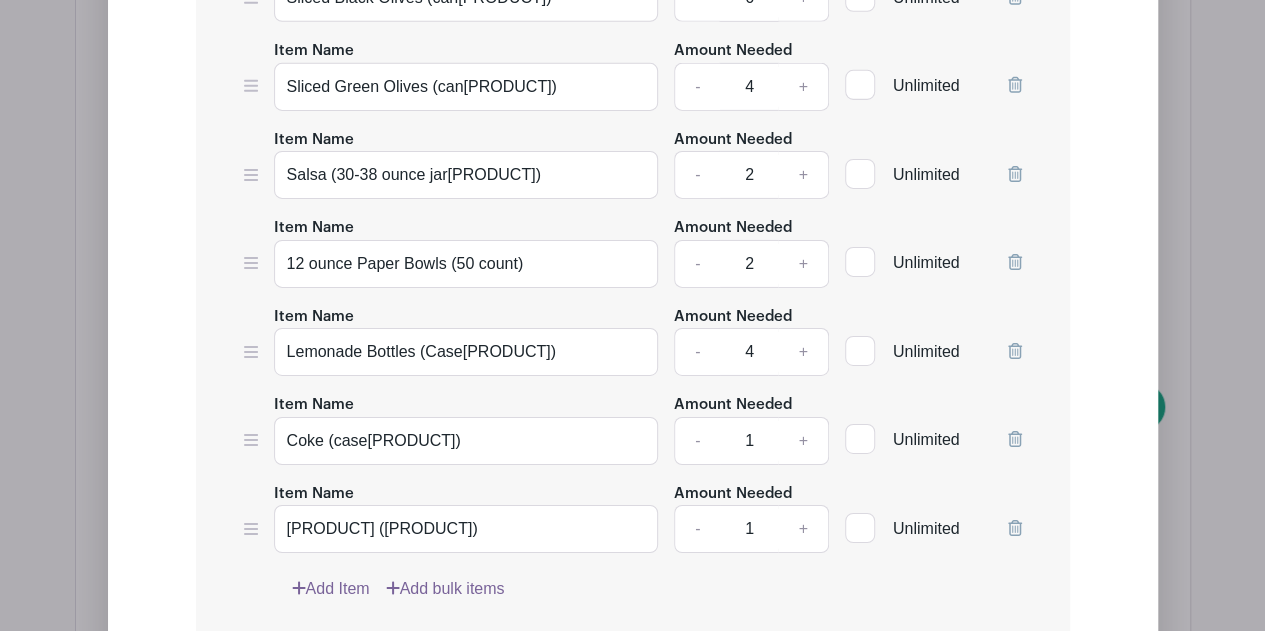 click on "Add Item" at bounding box center [331, 589] 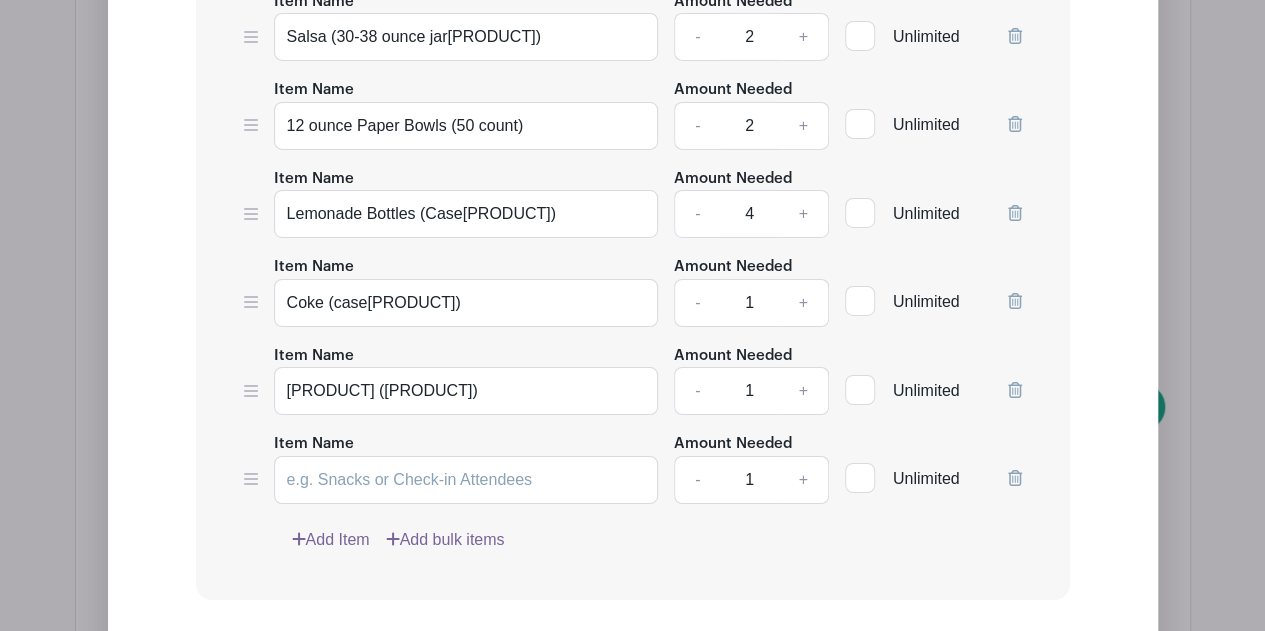 scroll, scrollTop: 3362, scrollLeft: 0, axis: vertical 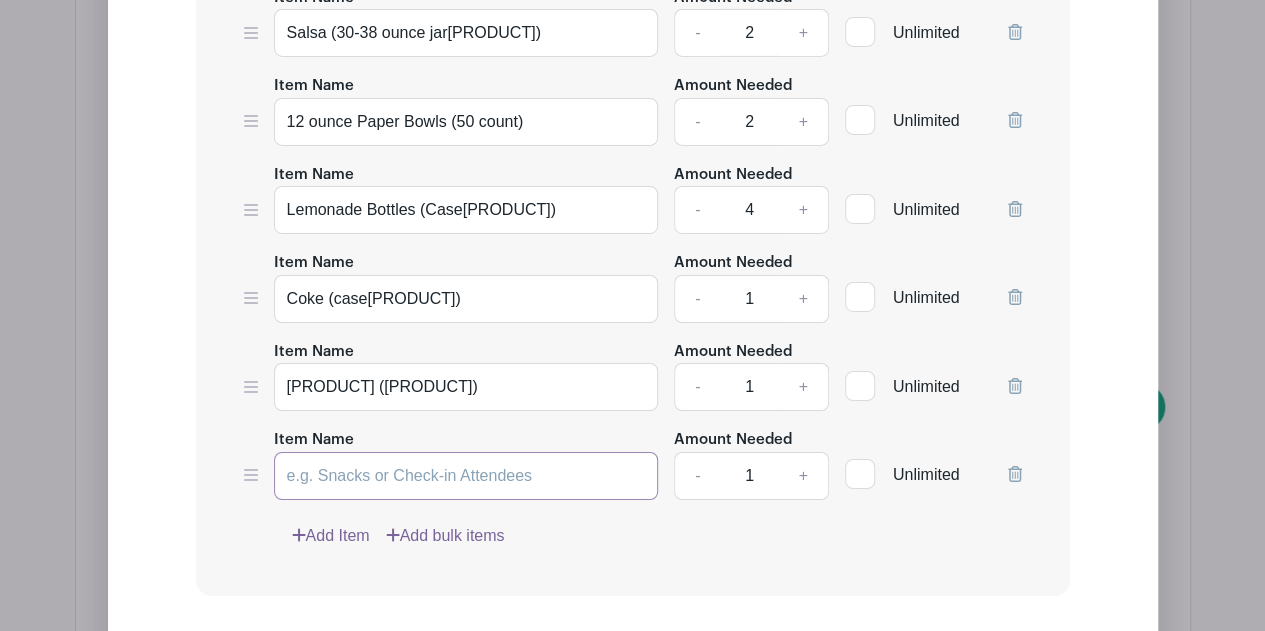 click on "Item Name" at bounding box center (466, 476) 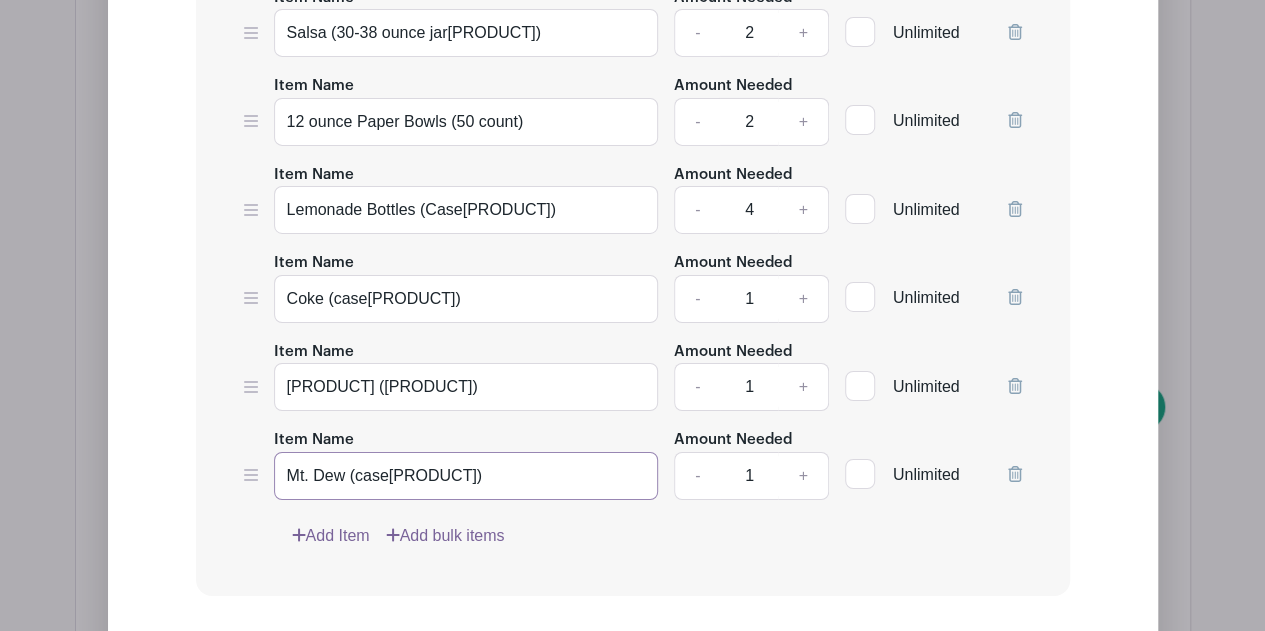 type on "Mt. Dew (case)" 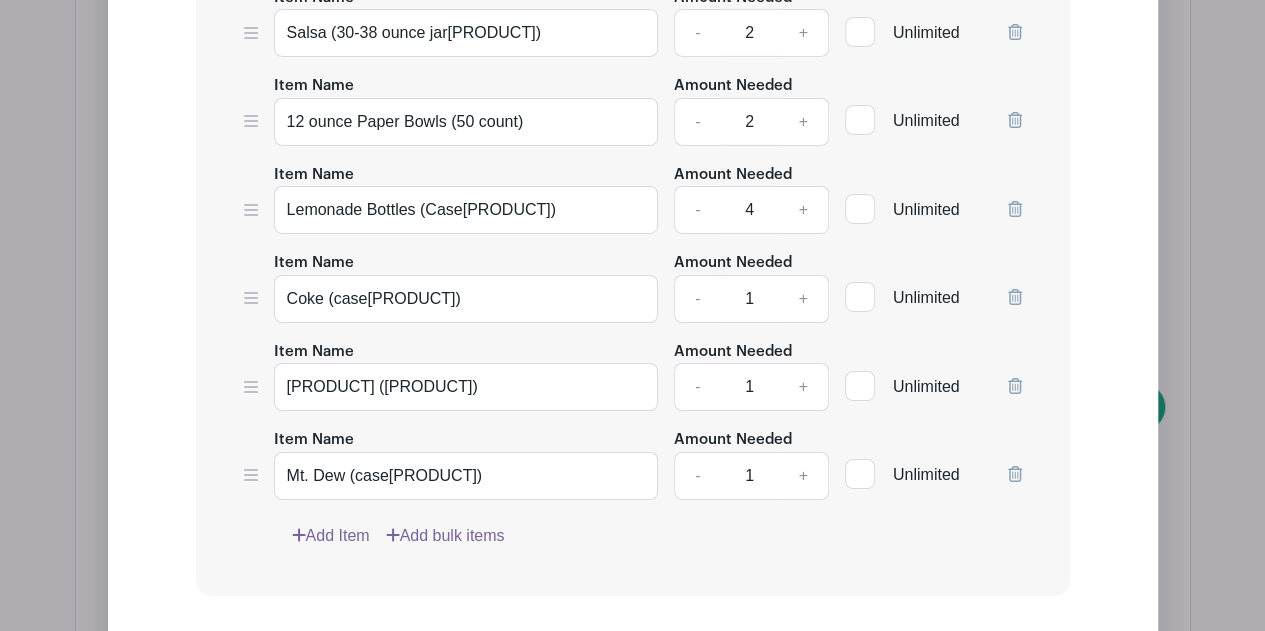 click on "Add Item" at bounding box center (331, 536) 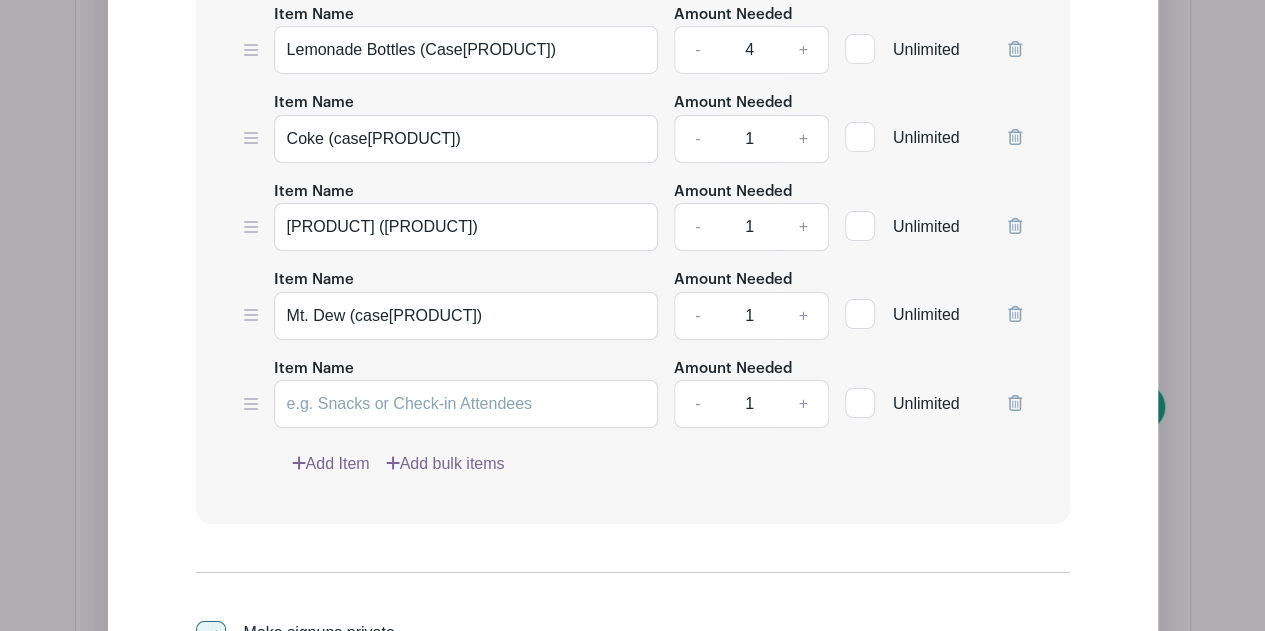 scroll, scrollTop: 3362, scrollLeft: 0, axis: vertical 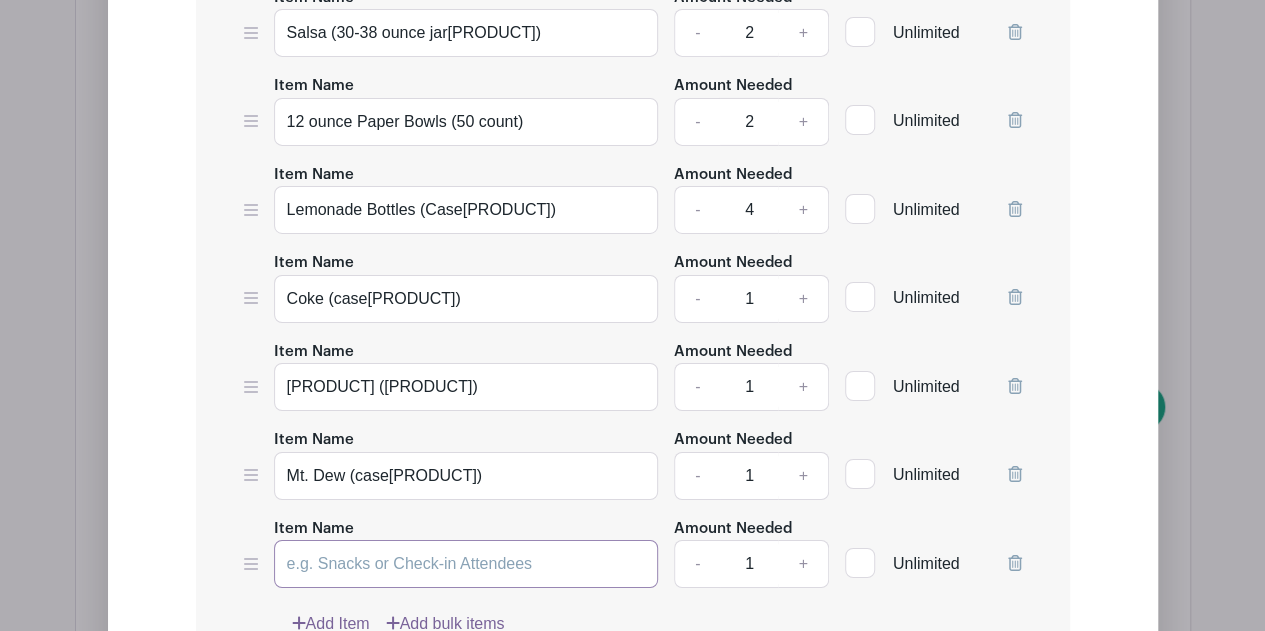 click on "Item Name" at bounding box center (466, 564) 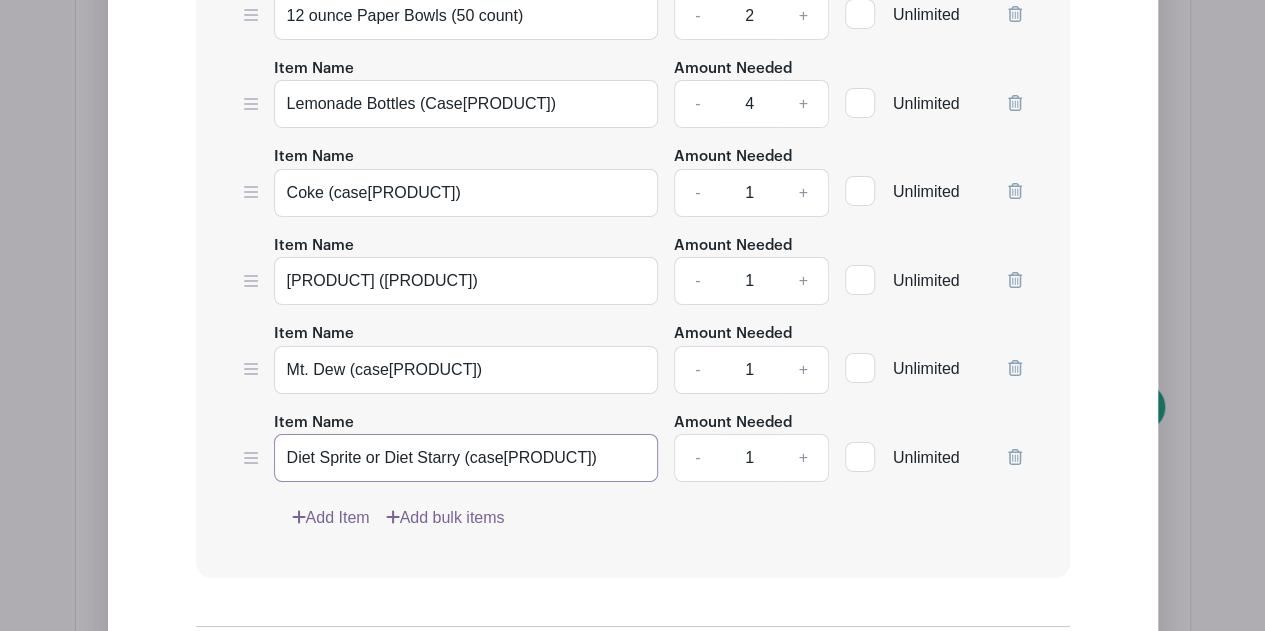 scroll, scrollTop: 3470, scrollLeft: 0, axis: vertical 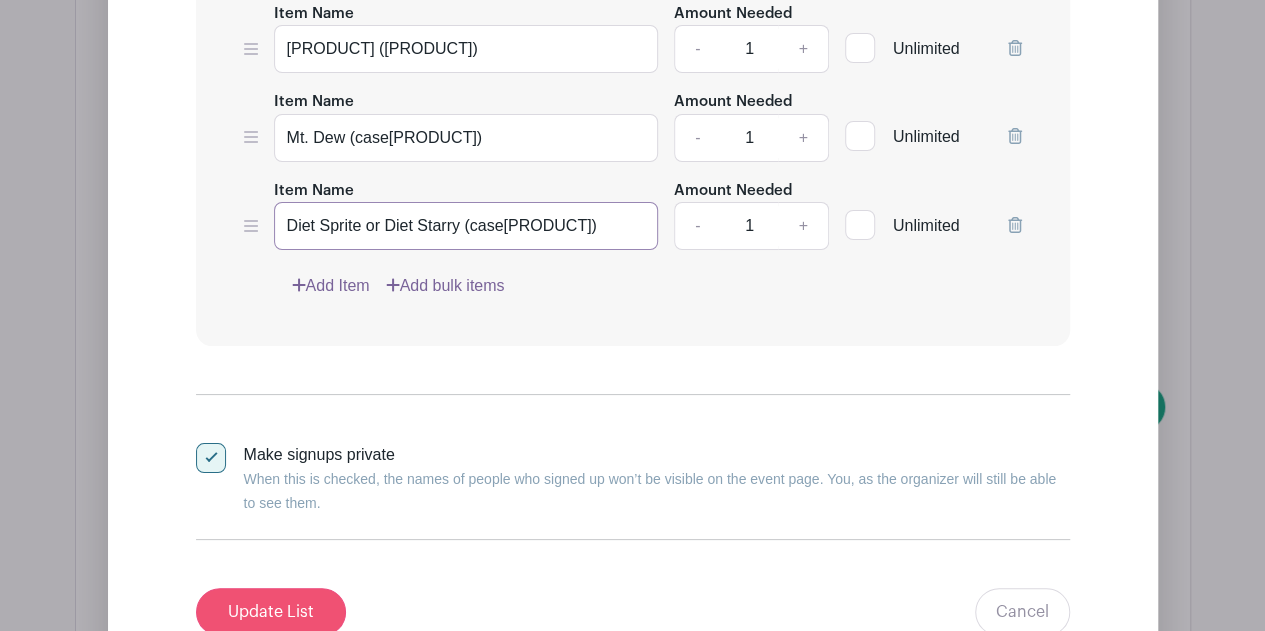 type on "Diet Sprite or Diet Starry (case)" 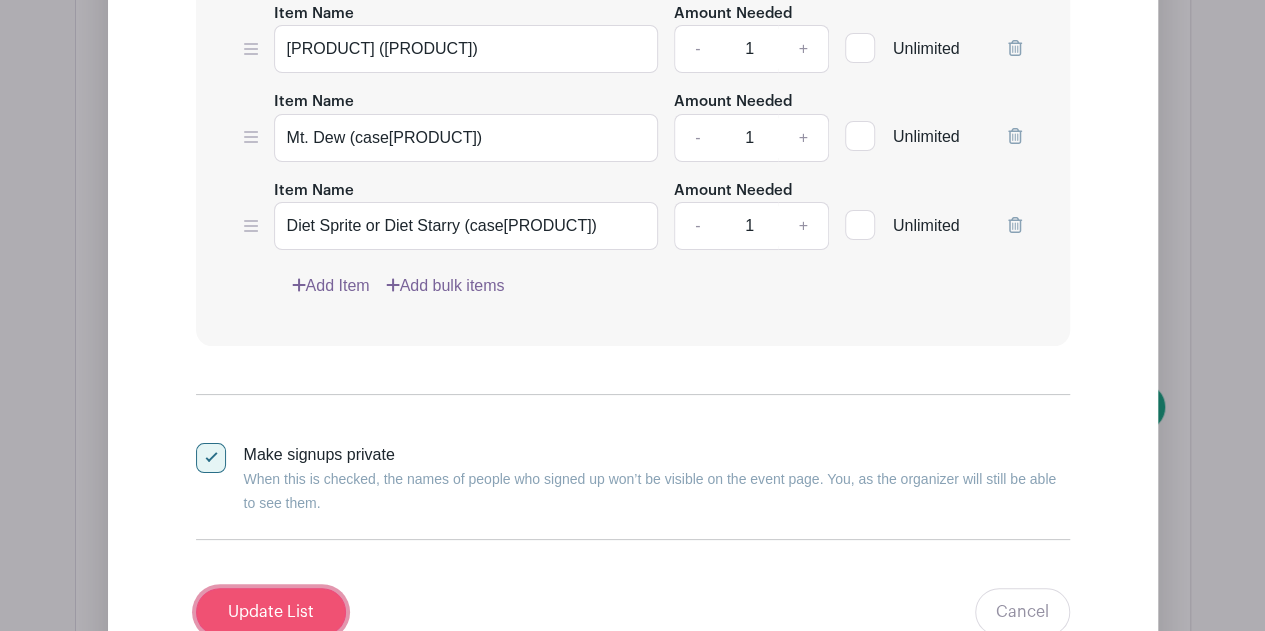 click on "Update List" at bounding box center (271, 612) 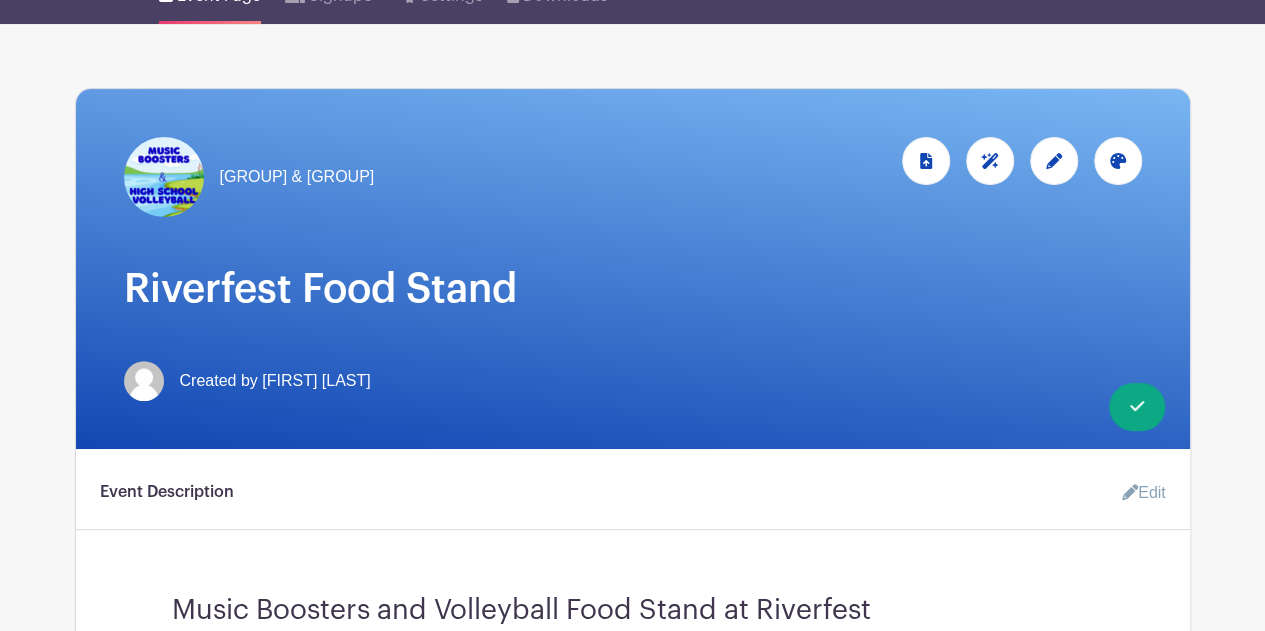 scroll, scrollTop: 157, scrollLeft: 0, axis: vertical 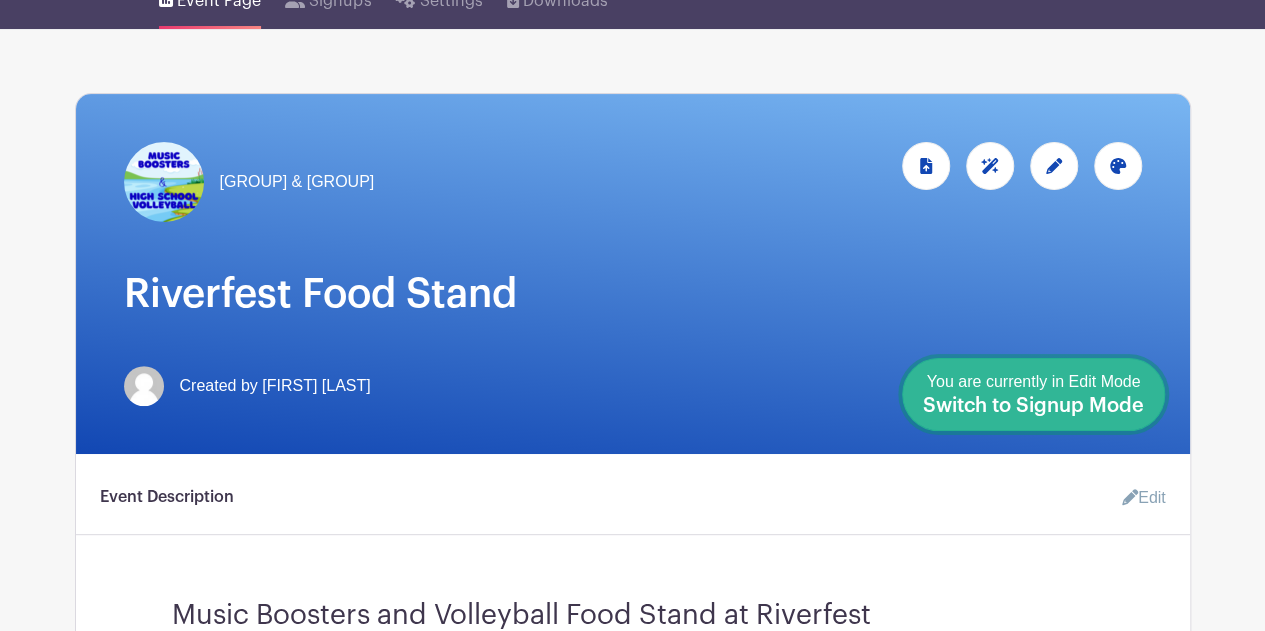 click on "Switch to Signup Mode" at bounding box center (1033, 406) 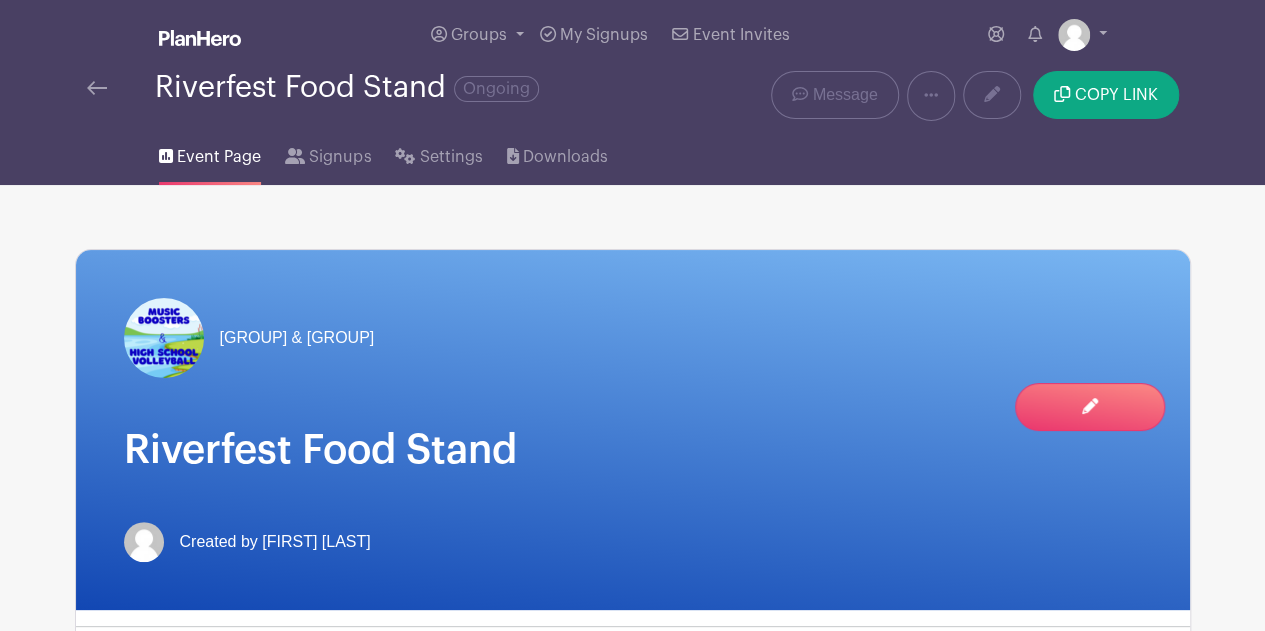 scroll, scrollTop: 0, scrollLeft: 0, axis: both 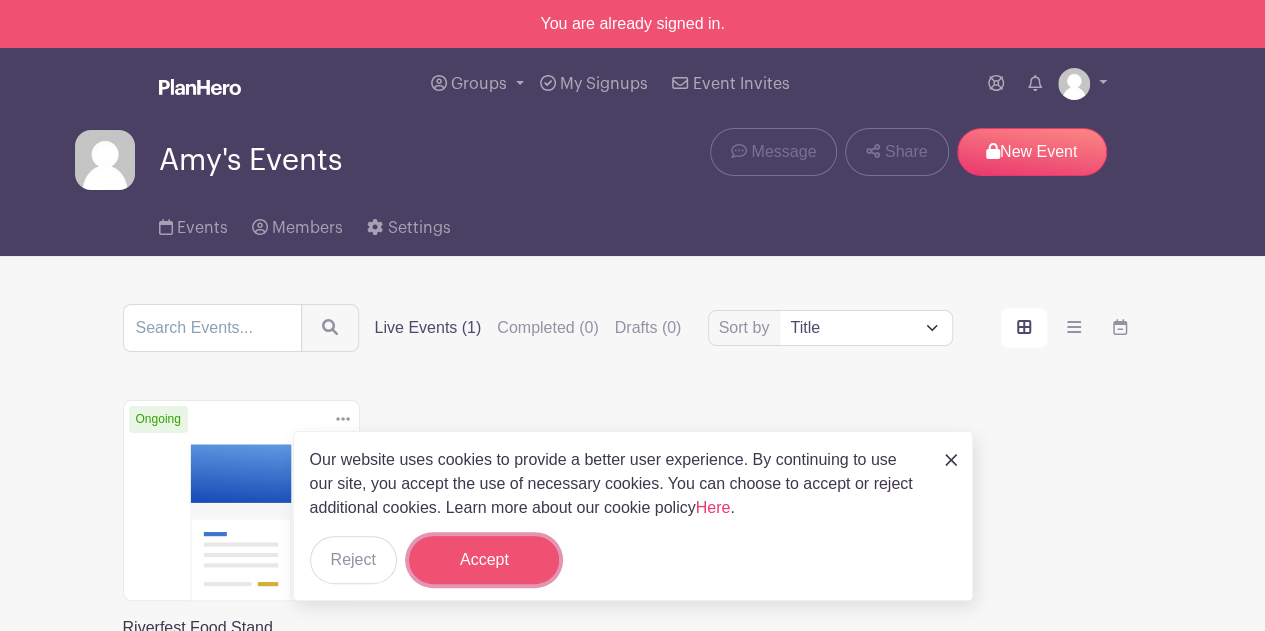 click on "Accept" at bounding box center [484, 560] 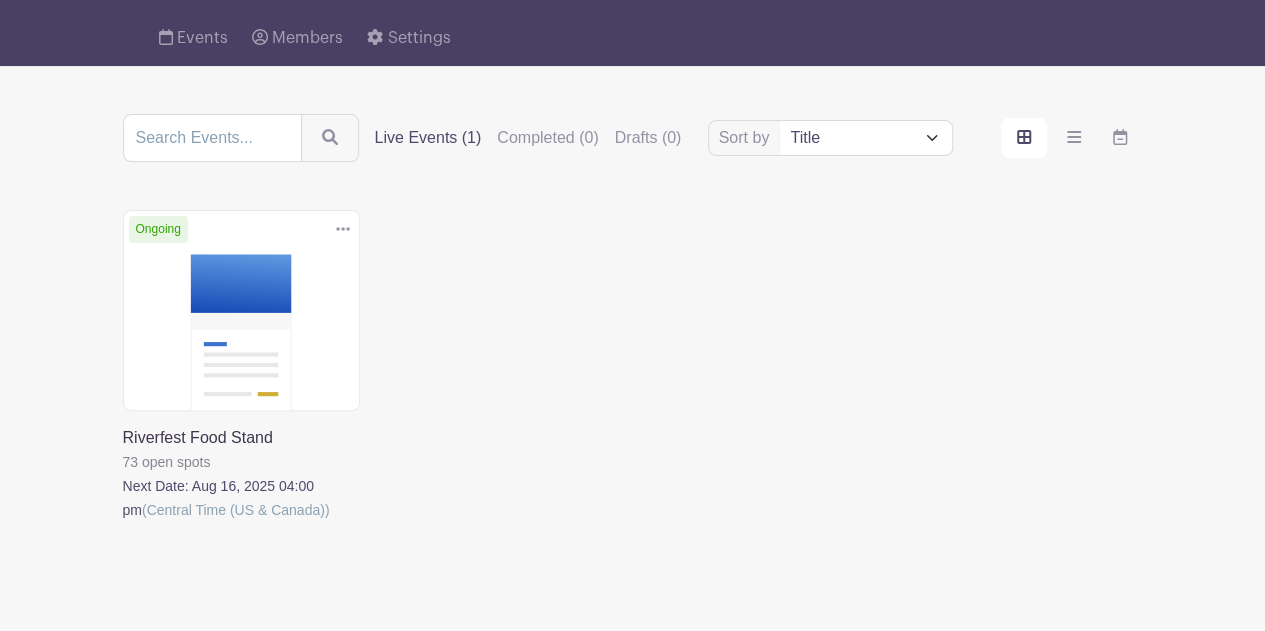 scroll, scrollTop: 260, scrollLeft: 0, axis: vertical 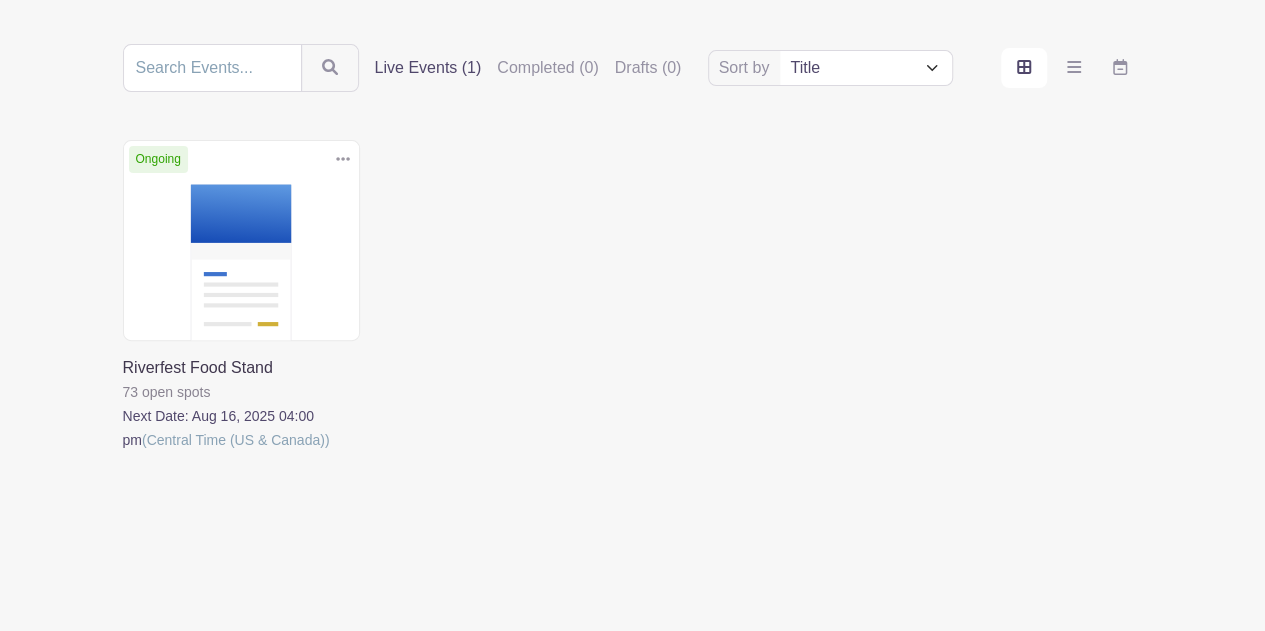 click at bounding box center [123, 452] 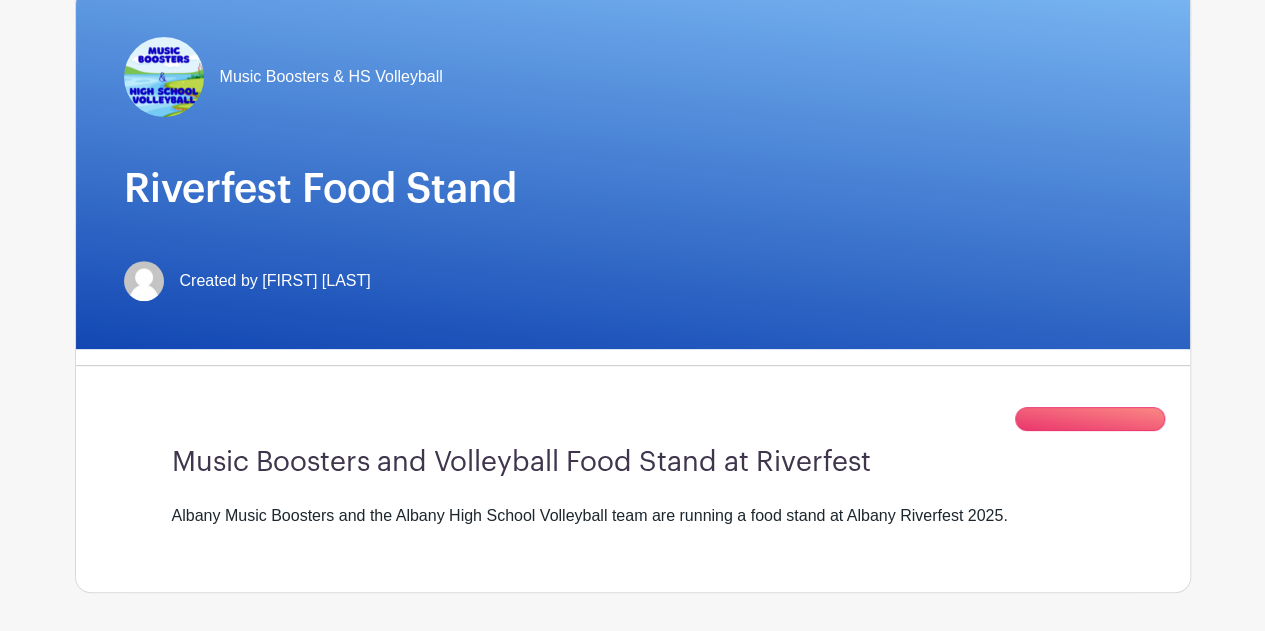 scroll, scrollTop: 0, scrollLeft: 0, axis: both 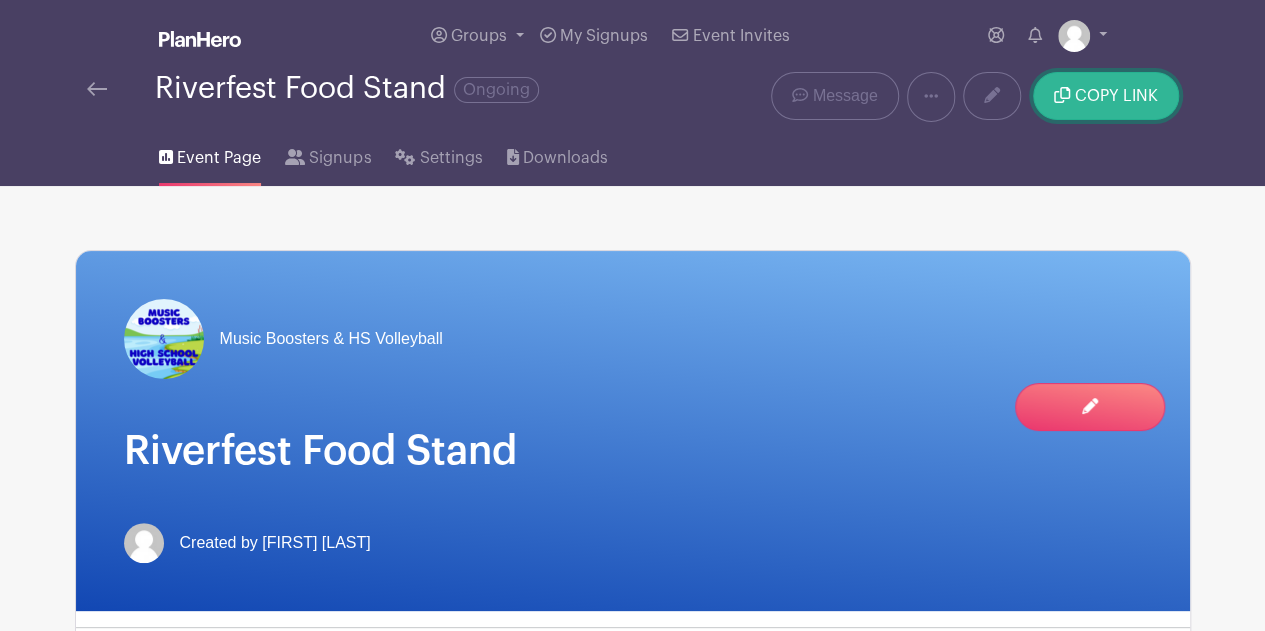 click on "COPY LINK" at bounding box center [1116, 96] 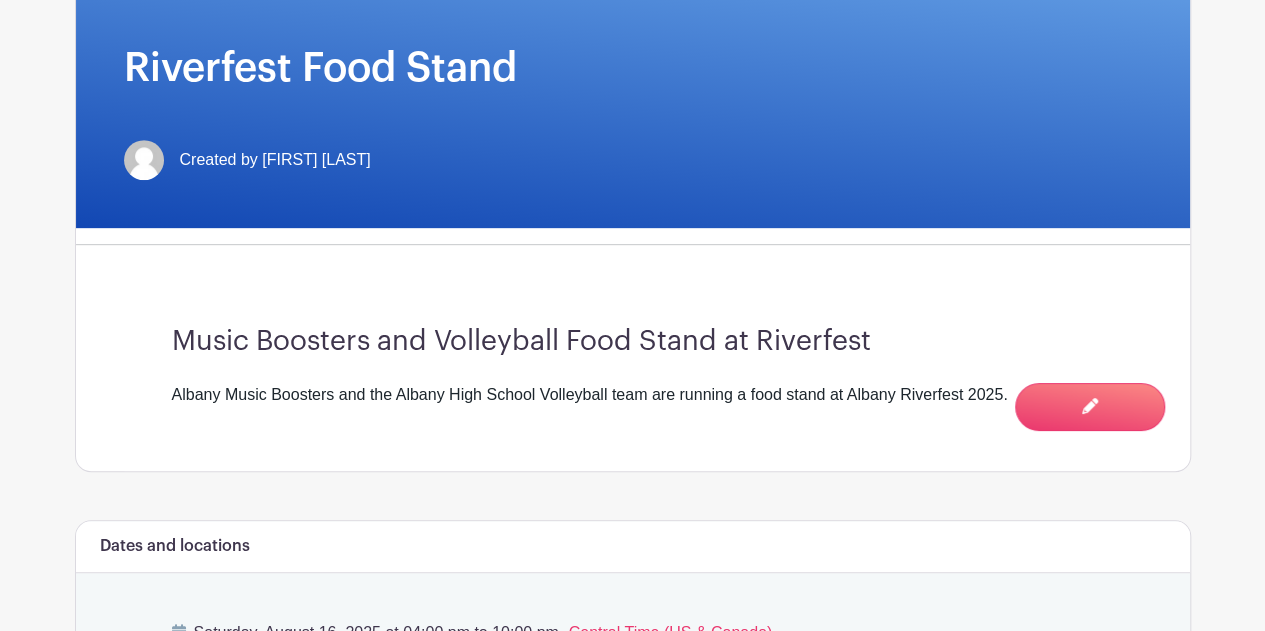 scroll, scrollTop: 395, scrollLeft: 0, axis: vertical 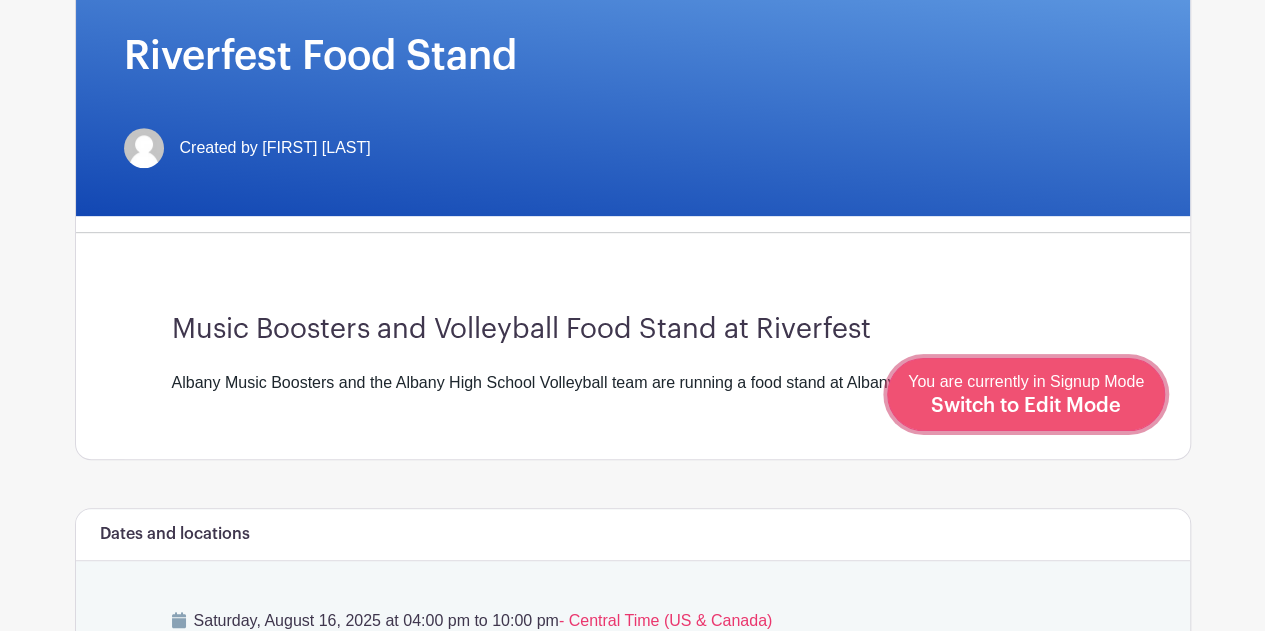 click on "Switch to Edit Mode" at bounding box center (1026, 406) 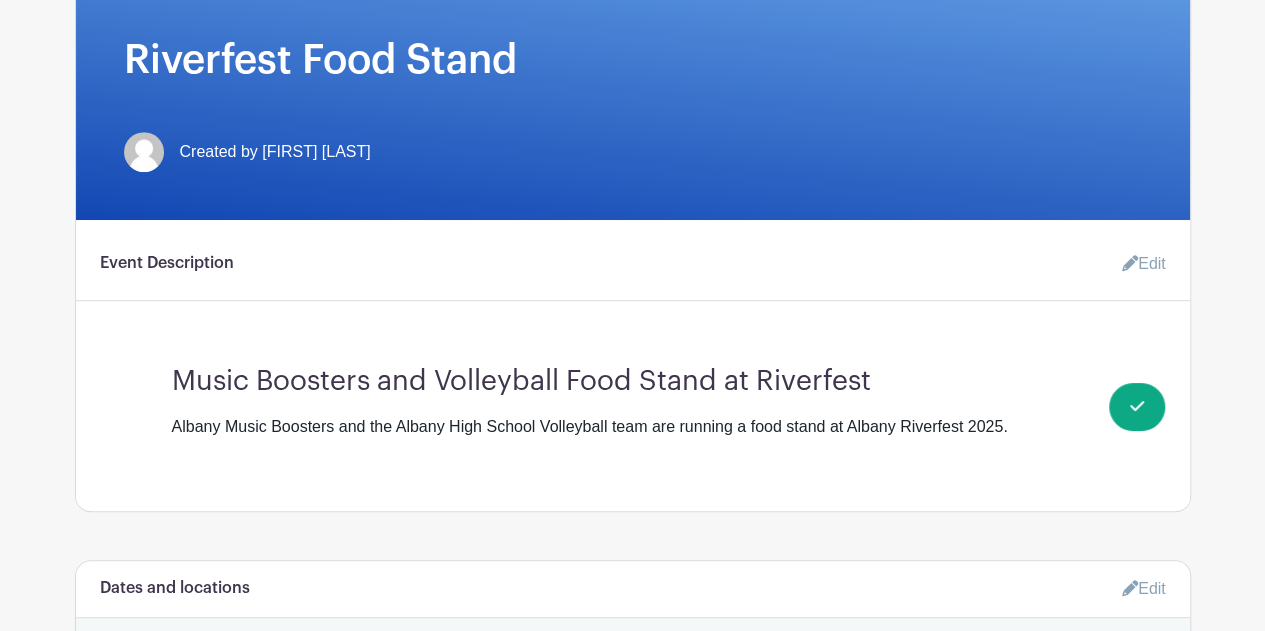 scroll, scrollTop: 393, scrollLeft: 0, axis: vertical 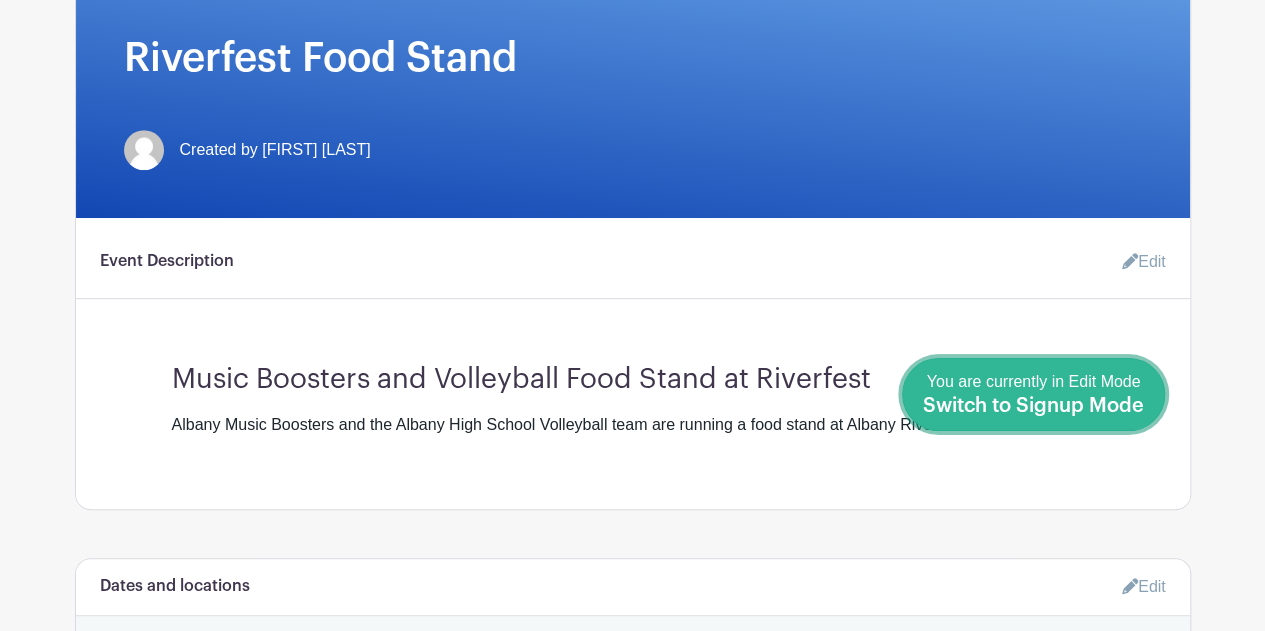 click on "Switch to Signup Mode" at bounding box center [1033, 406] 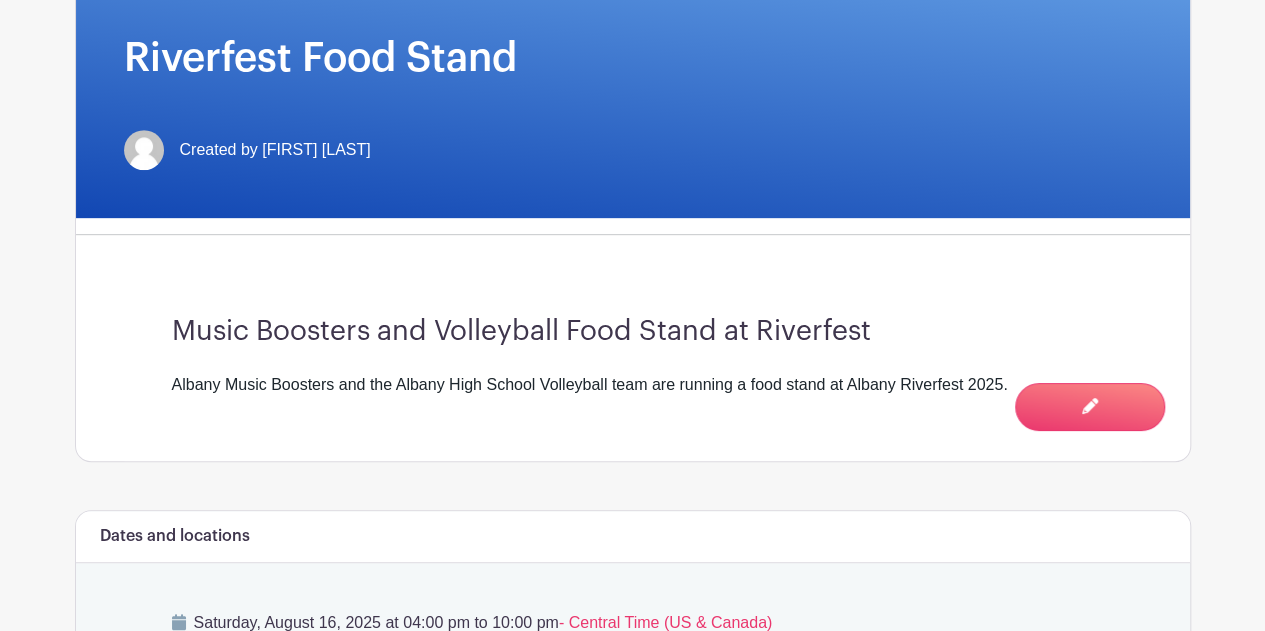 scroll, scrollTop: 0, scrollLeft: 0, axis: both 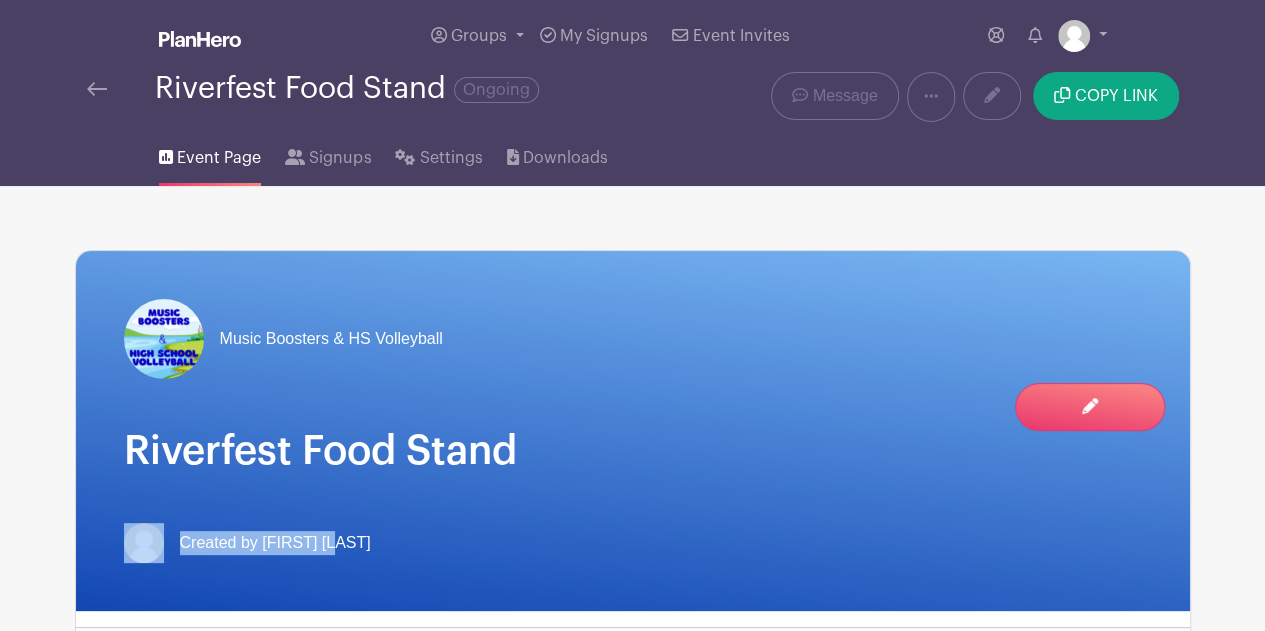 drag, startPoint x: 1142, startPoint y: 411, endPoint x: 1048, endPoint y: 474, distance: 113.15918 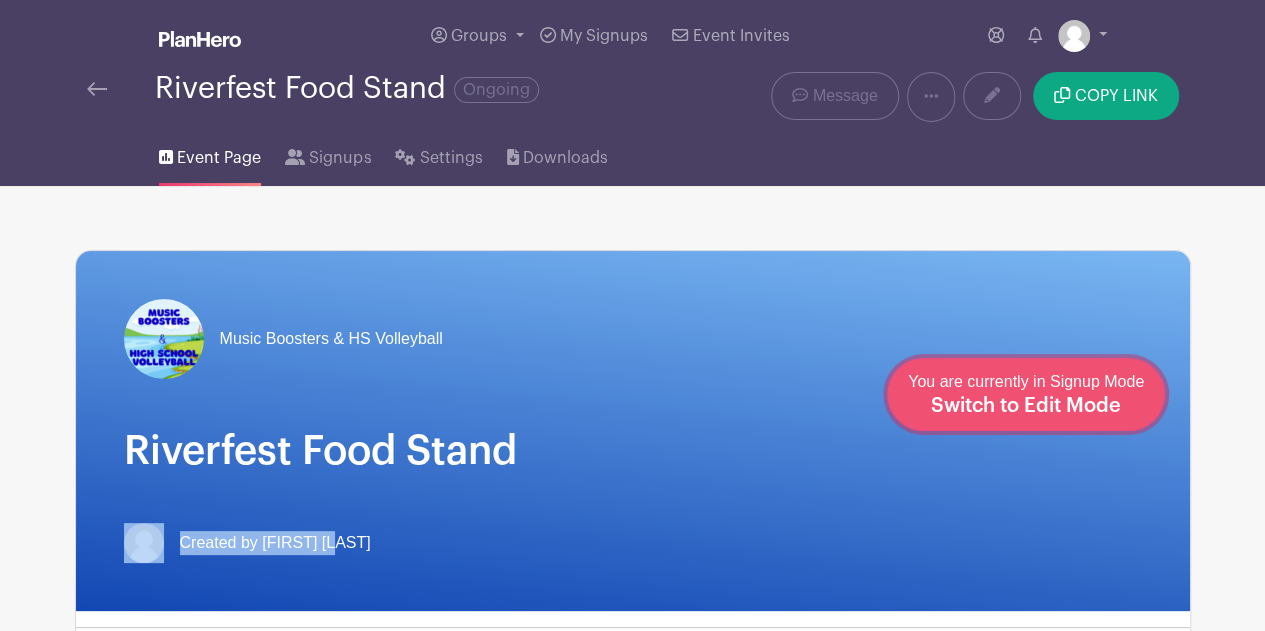 click on "Edit Event
You are currently in Signup Mode
Switch to Edit Mode" at bounding box center [1026, 394] 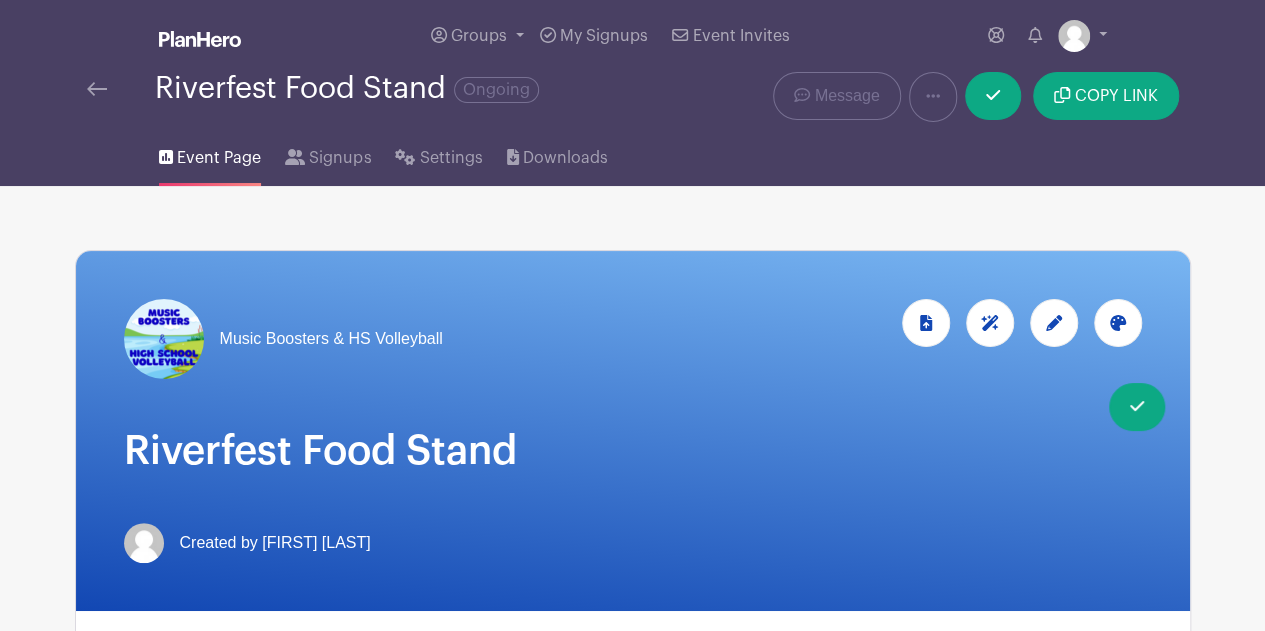 click at bounding box center [1054, 323] 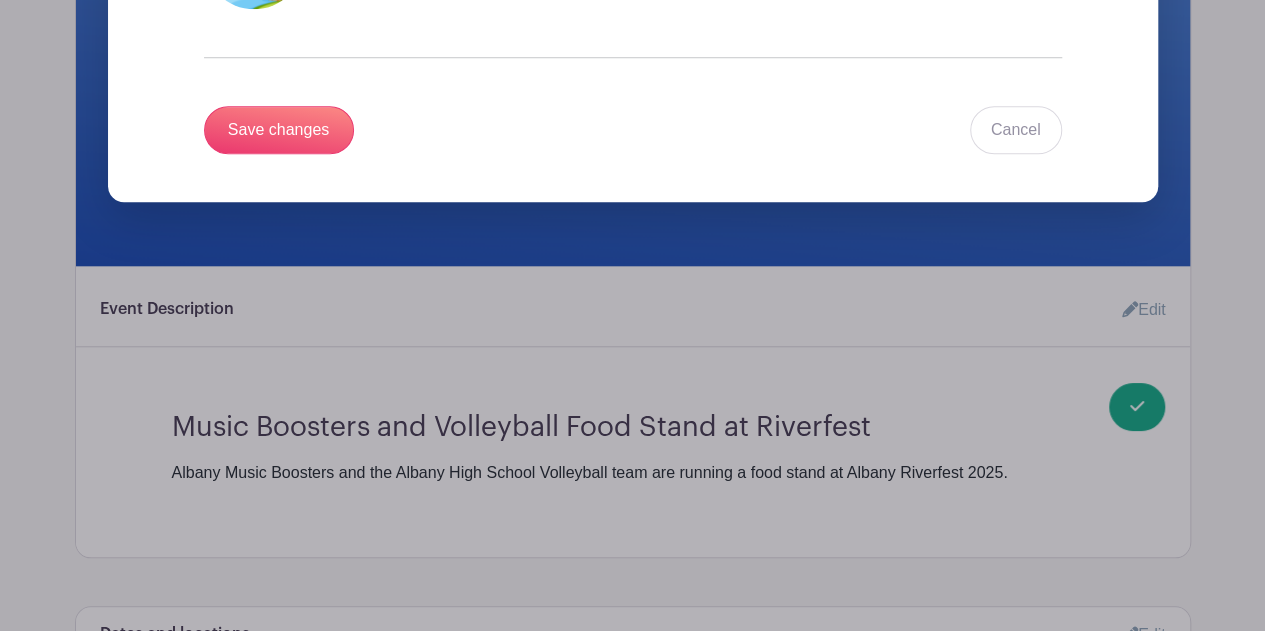 scroll, scrollTop: 793, scrollLeft: 0, axis: vertical 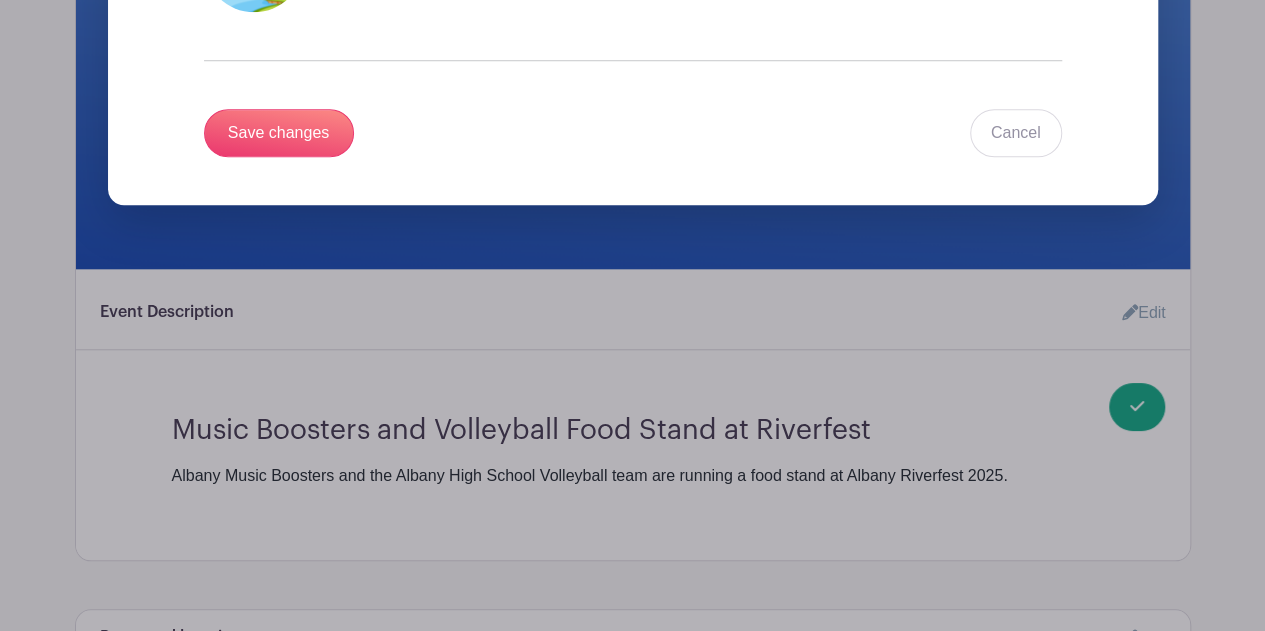 click on "Edit Event Details
Event Name
Riverfest Food Stand
Organization / Group Name
Music Boosters & HS Volleyball
Organization / Group Logo
Replace
Remove Photo
Save changes
Cancel" at bounding box center (633, -137) 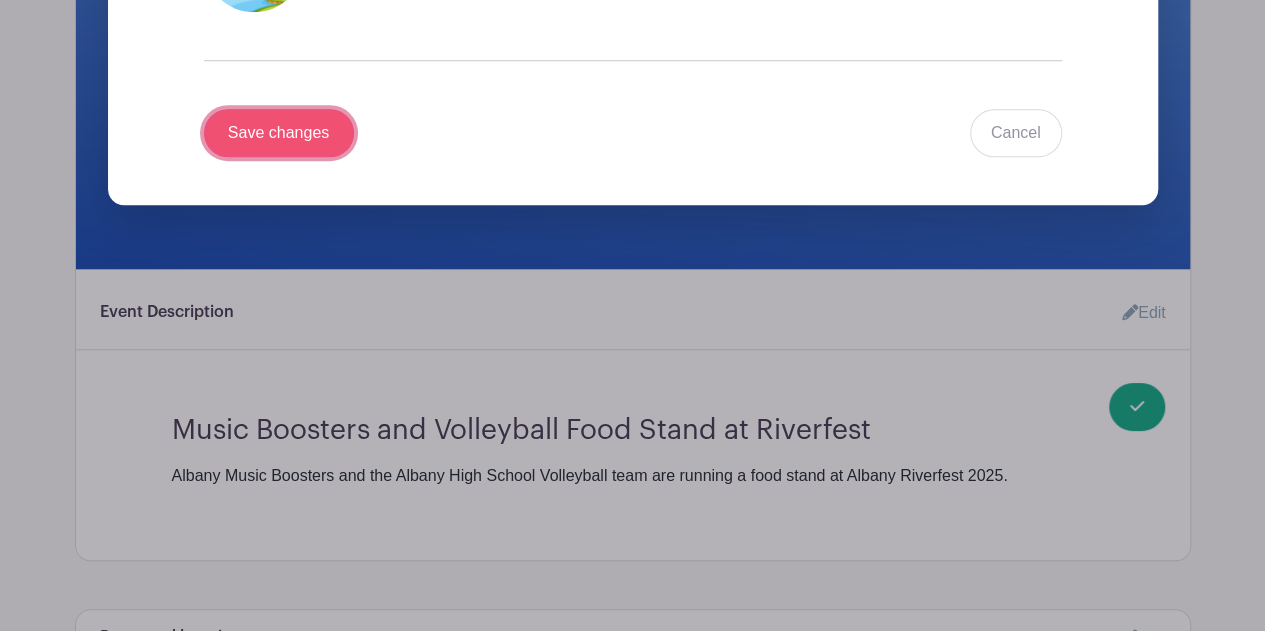 click on "Save changes" at bounding box center (279, 133) 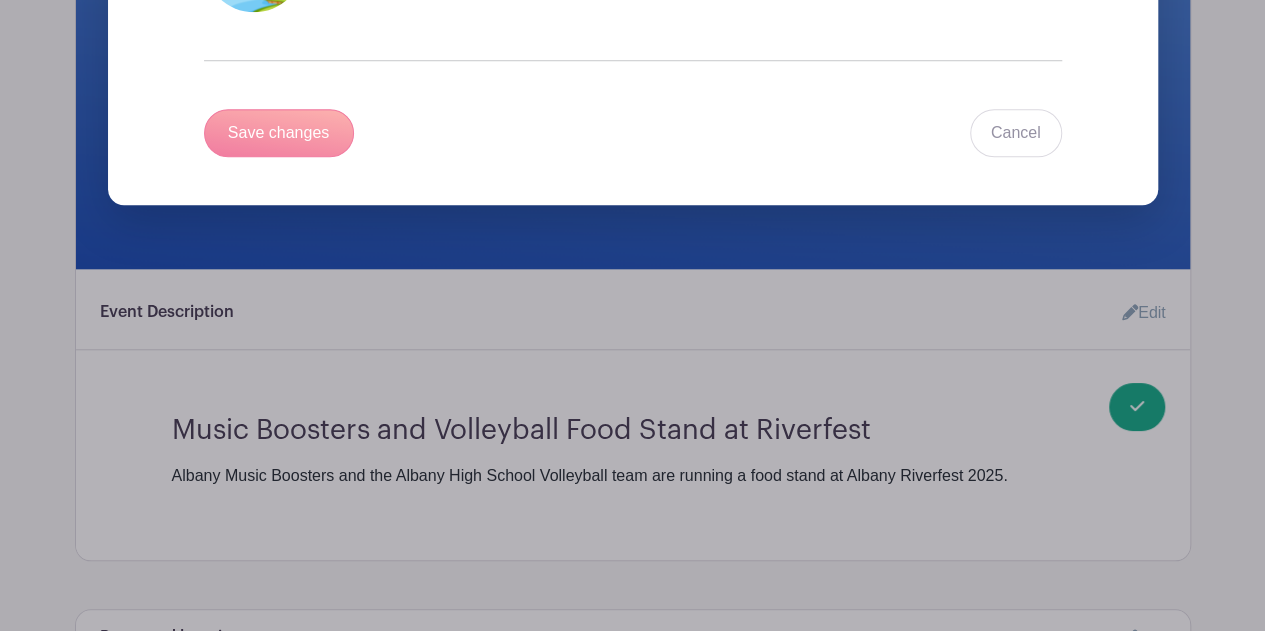 scroll, scrollTop: 344, scrollLeft: 0, axis: vertical 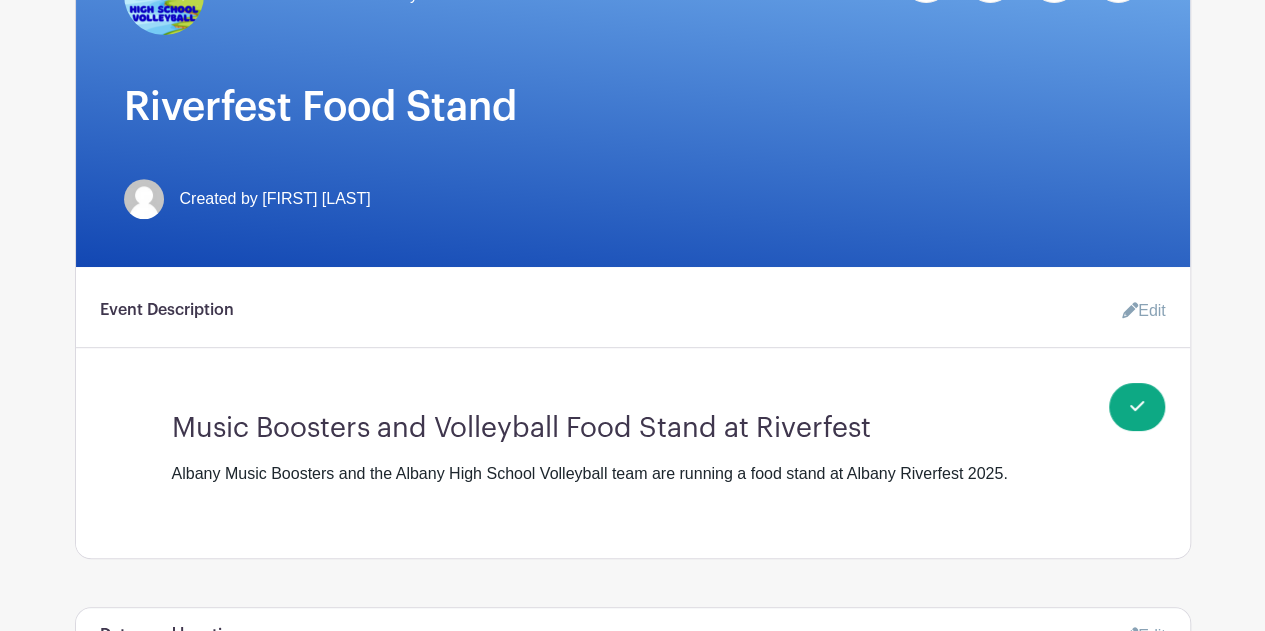 click on "Edit" at bounding box center [1136, 311] 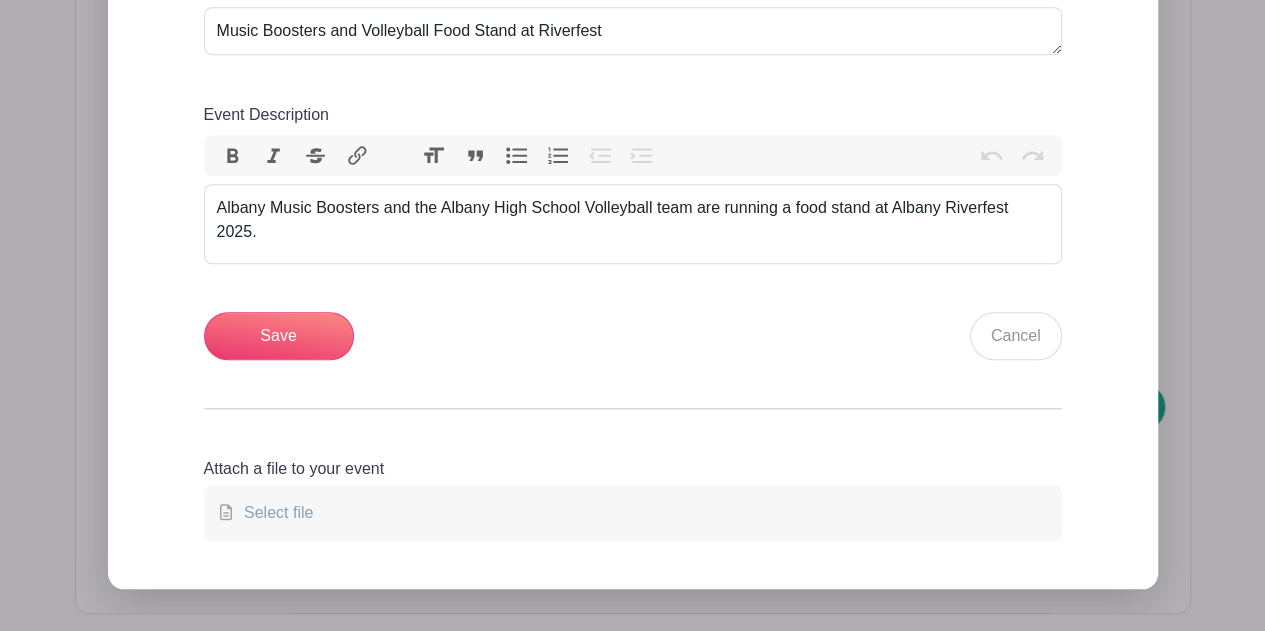 scroll, scrollTop: 784, scrollLeft: 0, axis: vertical 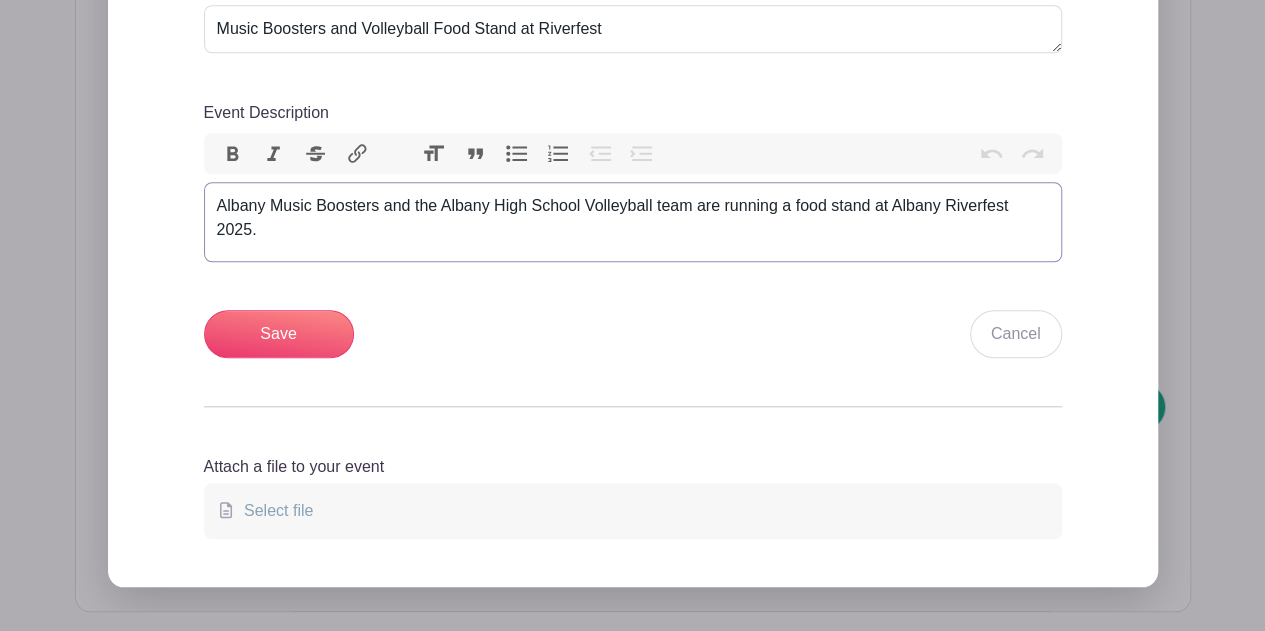 click on "Albany Music Boosters and the Albany High School Volleyball team are running a food stand at Albany Riverfest 2025." at bounding box center (633, 218) 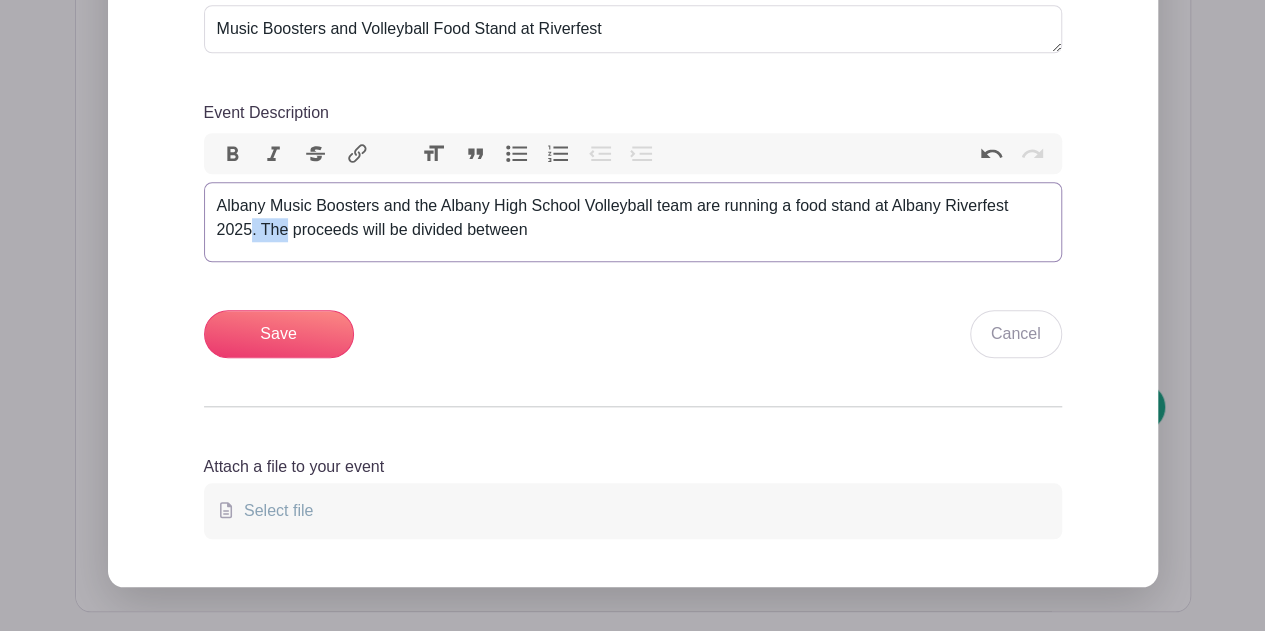 drag, startPoint x: 288, startPoint y: 227, endPoint x: 252, endPoint y: 220, distance: 36.67424 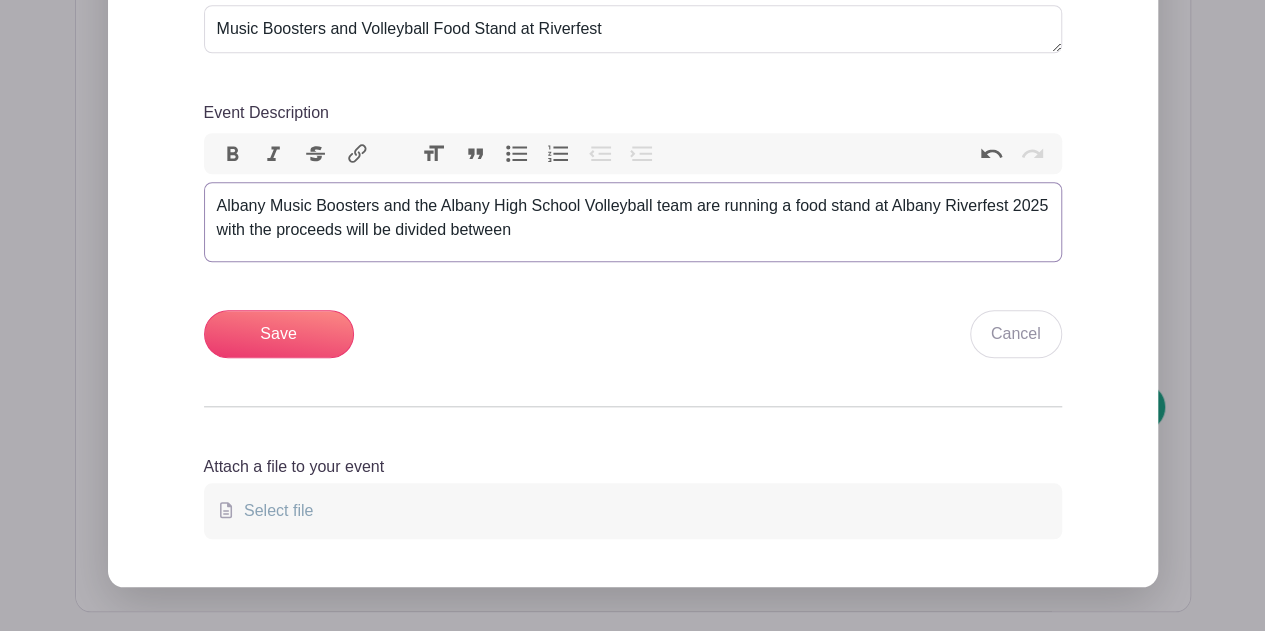 drag, startPoint x: 376, startPoint y: 229, endPoint x: 545, endPoint y: 235, distance: 169.10648 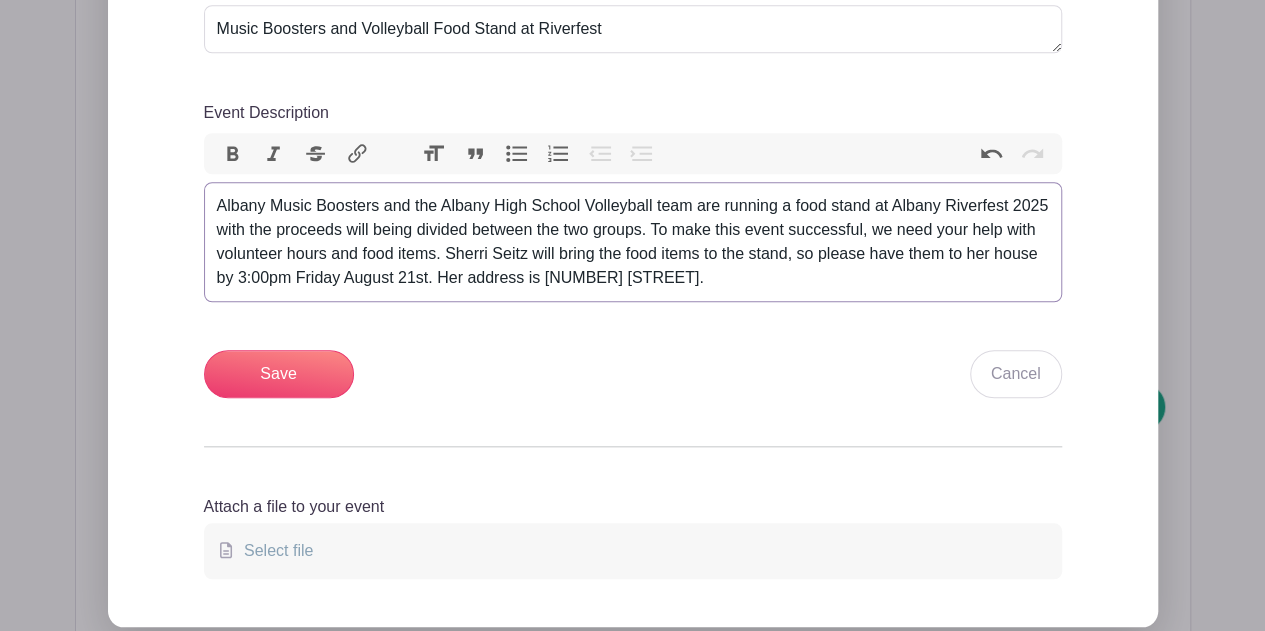 click on "Albany Music Boosters and the Albany High School Volleyball team are running a food stand at Albany Riverfest 2025 with the proceeds will being divided between the two groups. To make this event successful, we need your help with volunteer hours and food items. Sherri Seitz will bring the food items to the stand, so please have them to her house by 3:00pm Friday August 21st. Her address is [NUMBER] [STREET]." at bounding box center (633, 242) 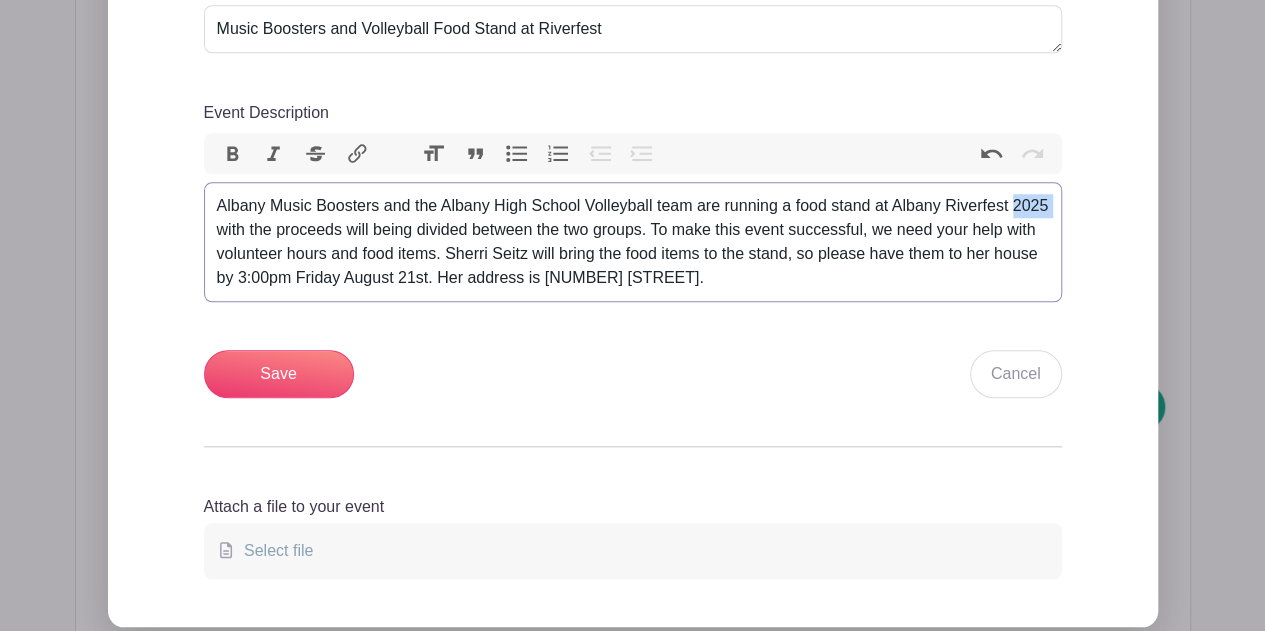 click on "Albany Music Boosters and the Albany High School Volleyball team are running a food stand at Albany Riverfest 2025 with the proceeds will being divided between the two groups. To make this event successful, we need your help with volunteer hours and food items. Sherri Seitz will bring the food items to the stand, so please have them to her house by 3:00pm Friday August 21st. Her address is [NUMBER] [STREET]." at bounding box center [633, 242] 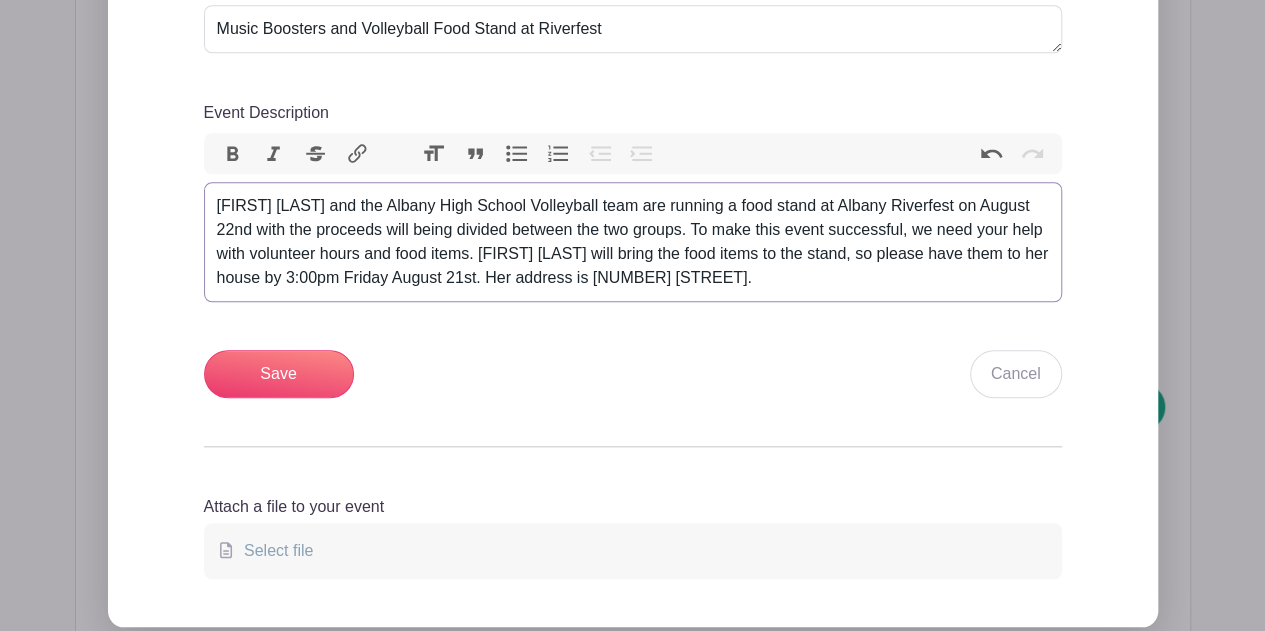 click on "[FIRST] [LAST] and the Albany High School Volleyball team are running a food stand at Albany Riverfest on August 22nd with the proceeds will being divided between the two groups. To make this event successful, we need your help with volunteer hours and food items. [FIRST] [LAST] will bring the food items to the stand, so please have them to her house by 3:00pm Friday August 21st. Her address is [NUMBER] [STREET]." at bounding box center (633, 242) 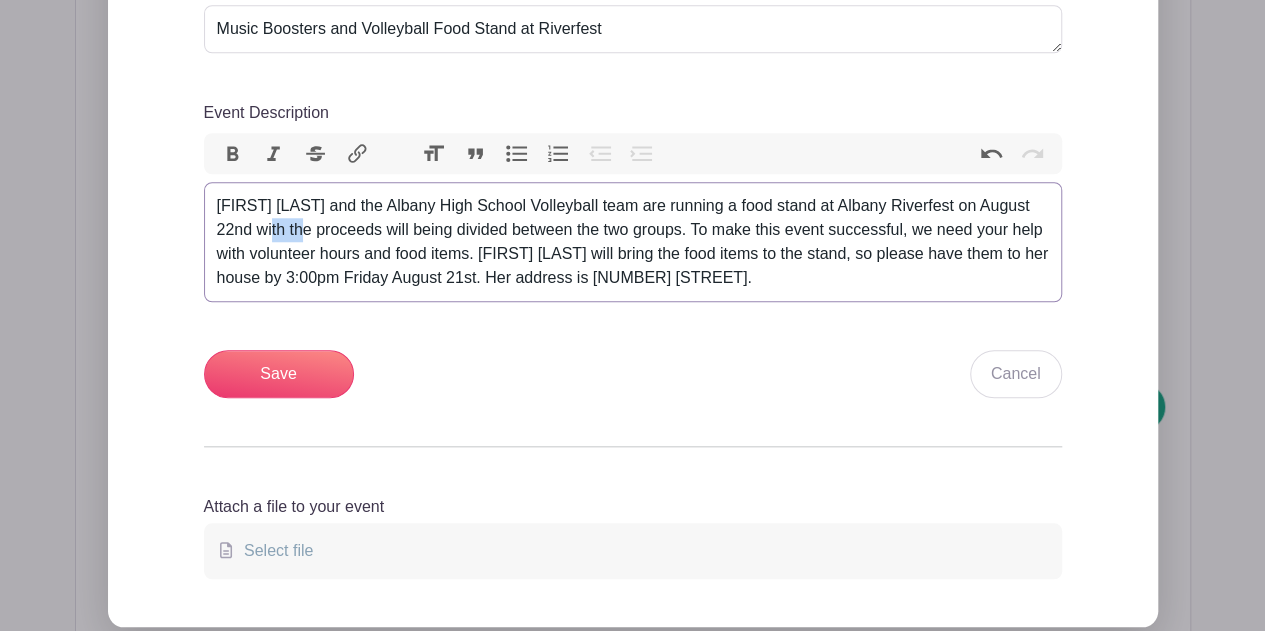 click on "[FIRST] [LAST] and the Albany High School Volleyball team are running a food stand at Albany Riverfest on August 22nd with the proceeds will being divided between the two groups. To make this event successful, we need your help with volunteer hours and food items. [FIRST] [LAST] will bring the food items to the stand, so please have them to her house by 3:00pm Friday August 21st. Her address is [NUMBER] [STREET]." at bounding box center [633, 242] 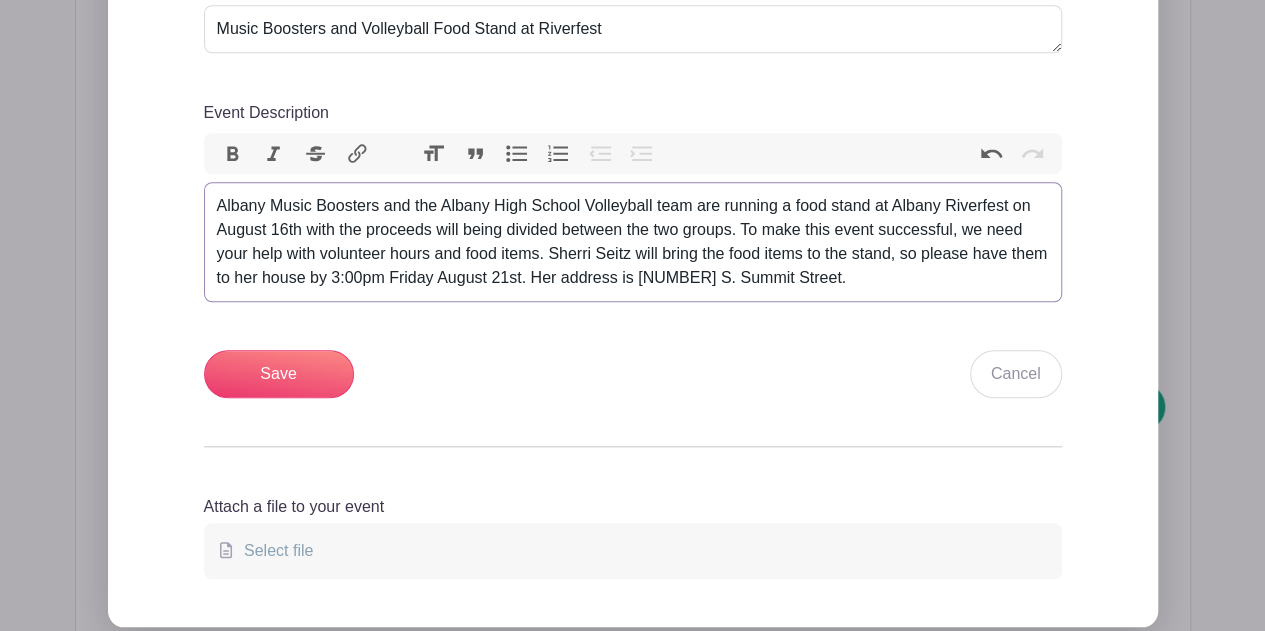 click on "Albany Music Boosters and the Albany High School Volleyball team are running a food stand at Albany Riverfest on August 16th with the proceeds will being divided between the two groups. To make this event successful, we need your help with volunteer hours and food items. Sherri Seitz will bring the food items to the stand, so please have them to her house by 3:00pm Friday August 21st. Her address is [NUMBER] S. Summit Street." at bounding box center [633, 242] 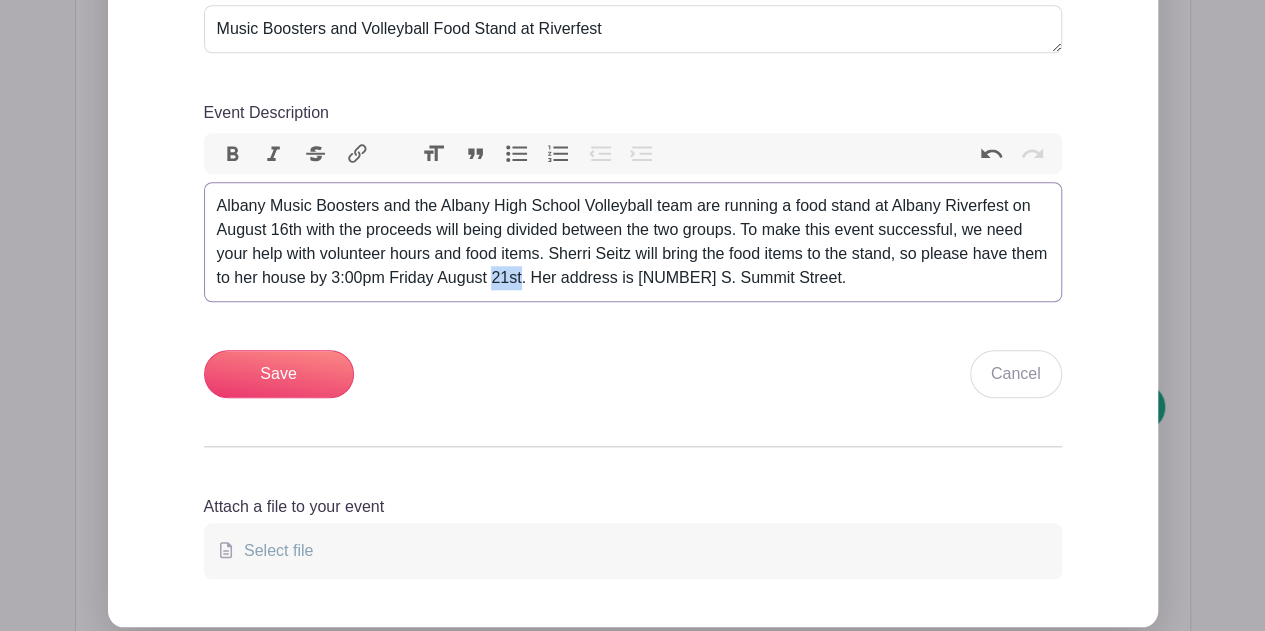 click on "Albany Music Boosters and the Albany High School Volleyball team are running a food stand at Albany Riverfest on August 16th with the proceeds will being divided between the two groups. To make this event successful, we need your help with volunteer hours and food items. Sherri Seitz will bring the food items to the stand, so please have them to her house by 3:00pm Friday August 21st. Her address is [NUMBER] S. Summit Street." at bounding box center (633, 242) 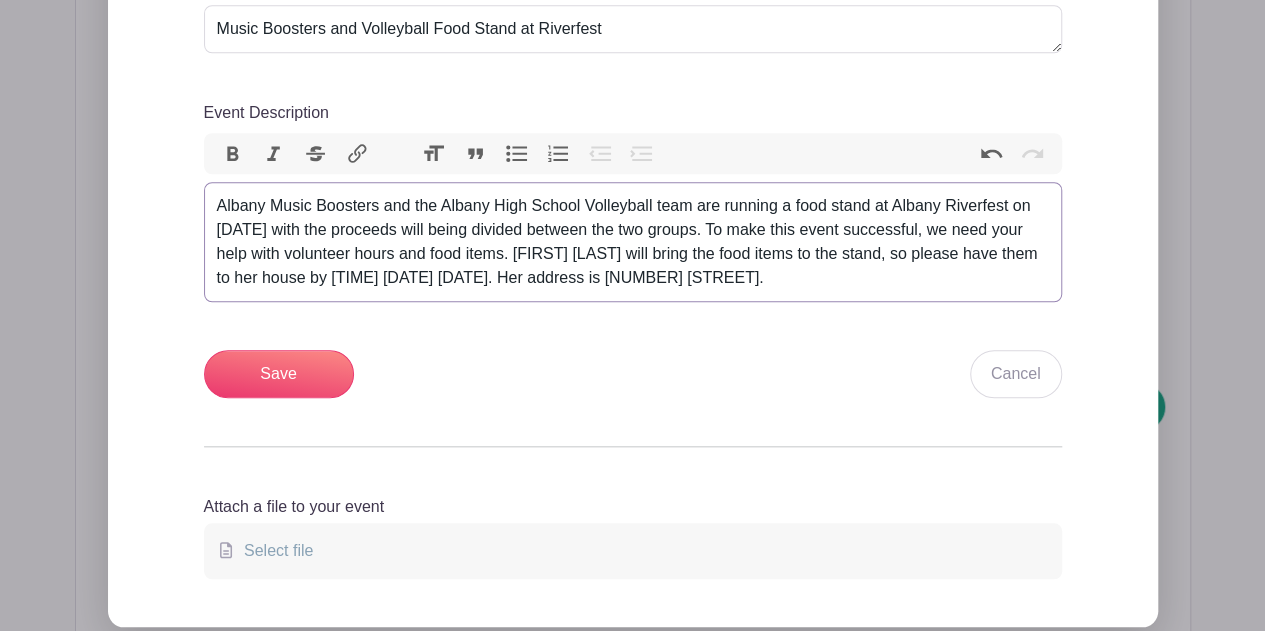 drag, startPoint x: 806, startPoint y: 273, endPoint x: 211, endPoint y: 203, distance: 599.1035 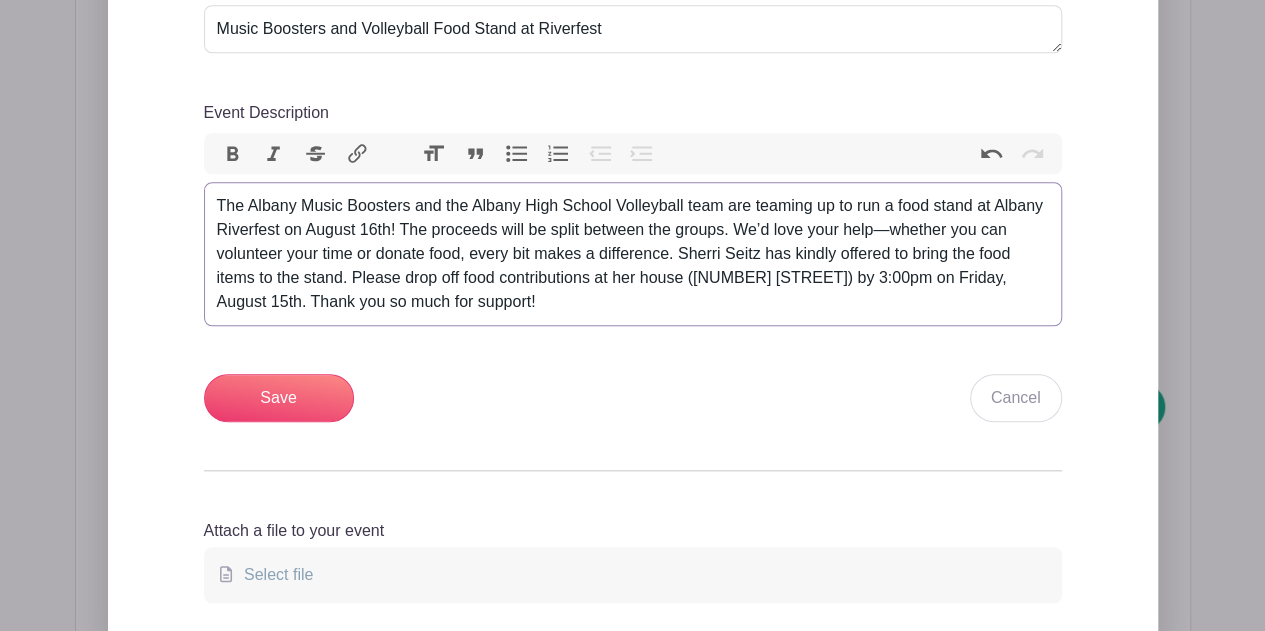 click on "The Albany Music Boosters and the Albany High School Volleyball team are teaming up to run a food stand at Albany Riverfest on August 16th! The proceeds will be split between the groups. We’d love your help—whether you can volunteer your time or donate food, every bit makes a difference. Sherri Seitz has kindly offered to bring the food items to the stand. Please drop off food contributions at her house ([NUMBER] [STREET]) by 3:00pm on Friday, August 15th. Thank you so much for support!" at bounding box center [633, 254] 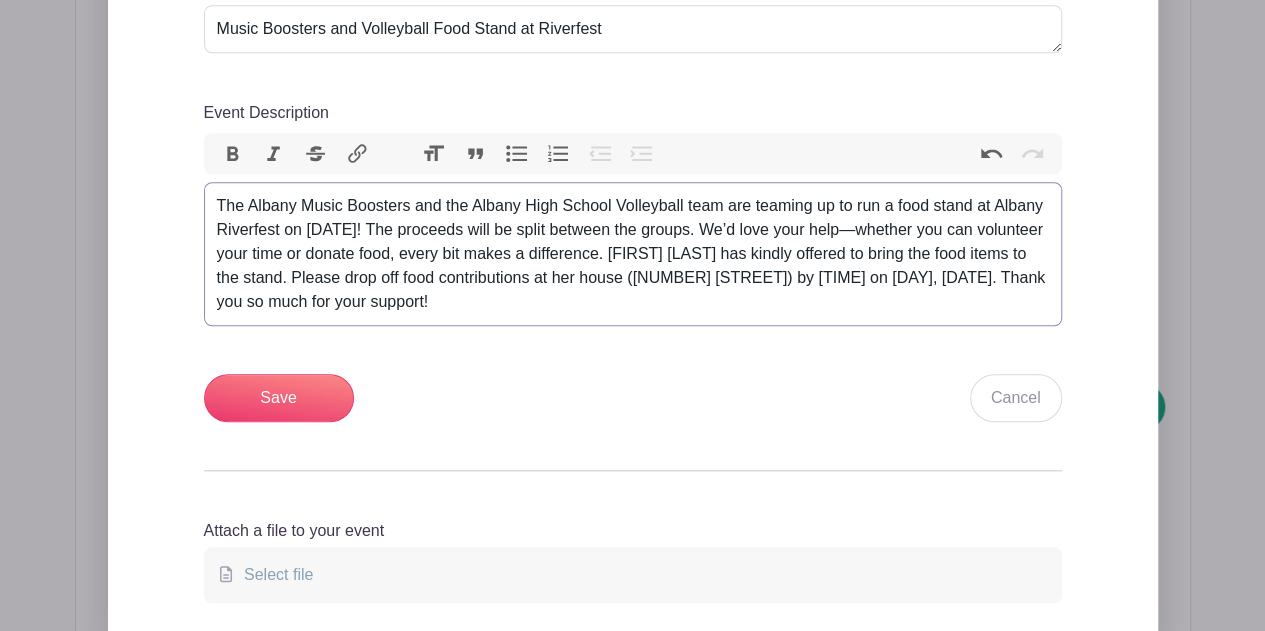 click on "The Albany Music Boosters and the Albany High School Volleyball team are teaming up to run a food stand at Albany Riverfest on [DATE]! The proceeds will be split between the groups. We’d love your help—whether you can volunteer your time or donate food, every bit makes a difference. [FIRST] [LAST] has kindly offered to bring the food items to the stand. Please drop off food contributions at her house ([NUMBER] [STREET]) by [TIME] on [DAY], [DATE]. Thank you so much for your support!" at bounding box center [633, 254] 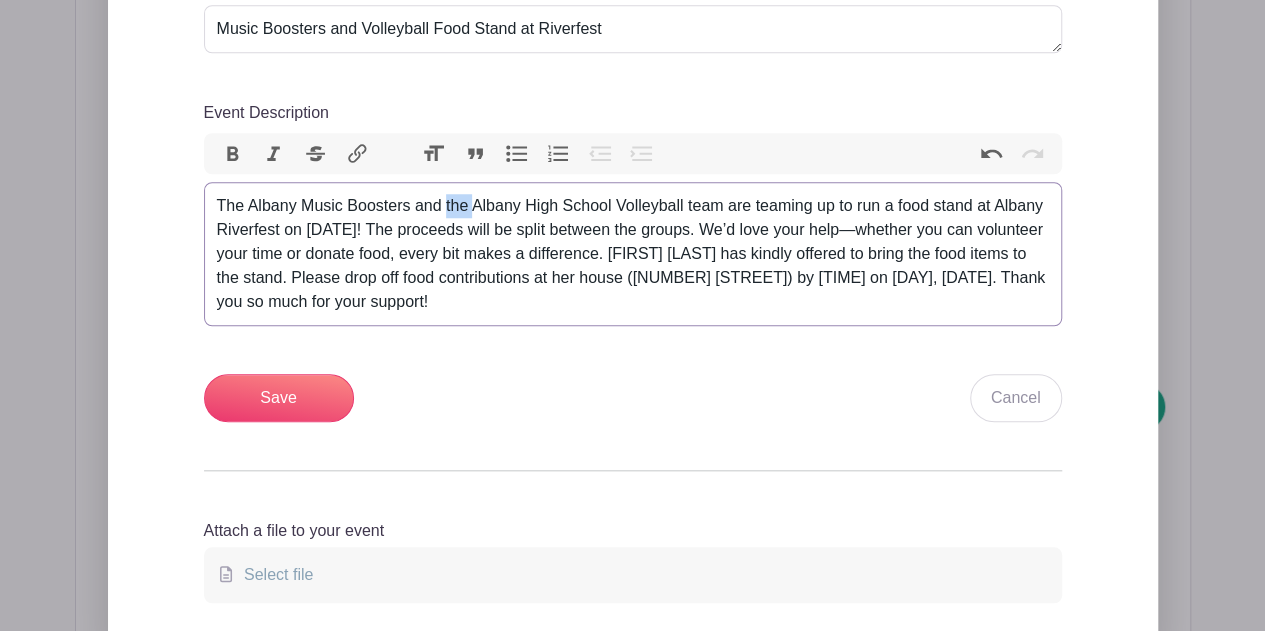 click on "The Albany Music Boosters and the Albany High School Volleyball team are teaming up to run a food stand at Albany Riverfest on [DATE]! The proceeds will be split between the groups. We’d love your help—whether you can volunteer your time or donate food, every bit makes a difference. [FIRST] [LAST] has kindly offered to bring the food items to the stand. Please drop off food contributions at her house ([NUMBER] [STREET]) by [TIME] on [DAY], [DATE]. Thank you so much for your support!" at bounding box center [633, 254] 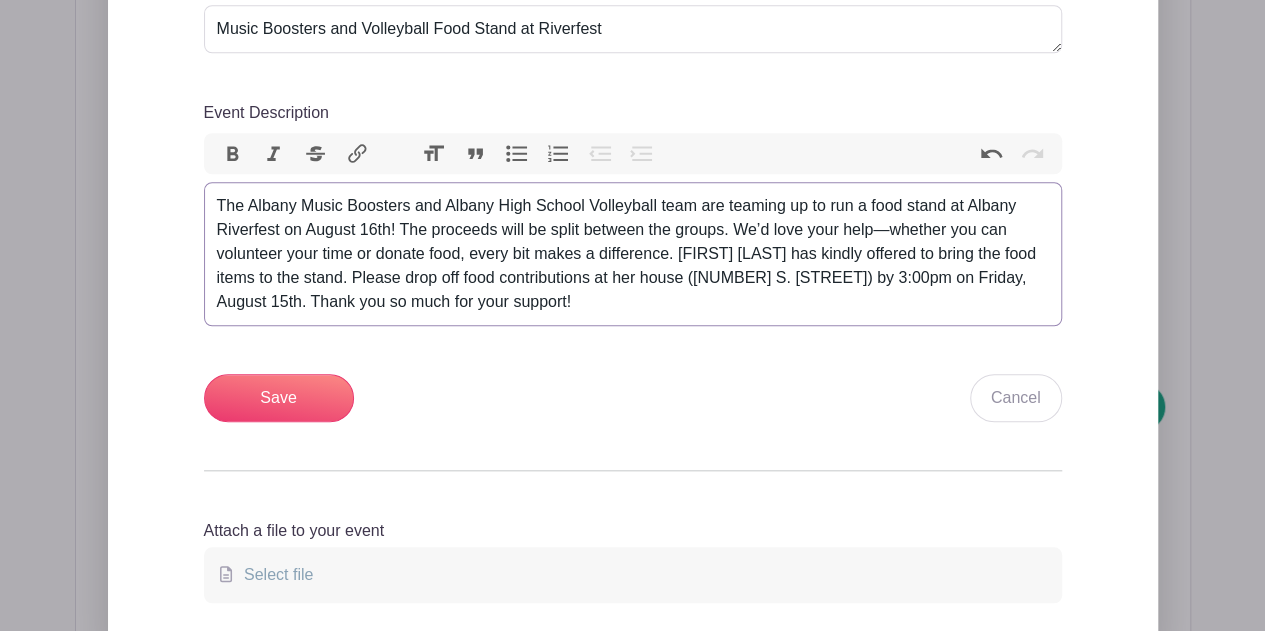 click on "The Albany Music Boosters and Albany High School Volleyball team are teaming up to run a food stand at Albany Riverfest on August 16th! The proceeds will be split between the groups. We’d love your help—whether you can volunteer your time or donate food, every bit makes a difference. [FIRST] [LAST] has kindly offered to bring the food items to the stand. Please drop off food contributions at her house ([NUMBER] S. [STREET]) by 3:00pm on Friday, August 15th. Thank you so much for your support!" at bounding box center (633, 254) 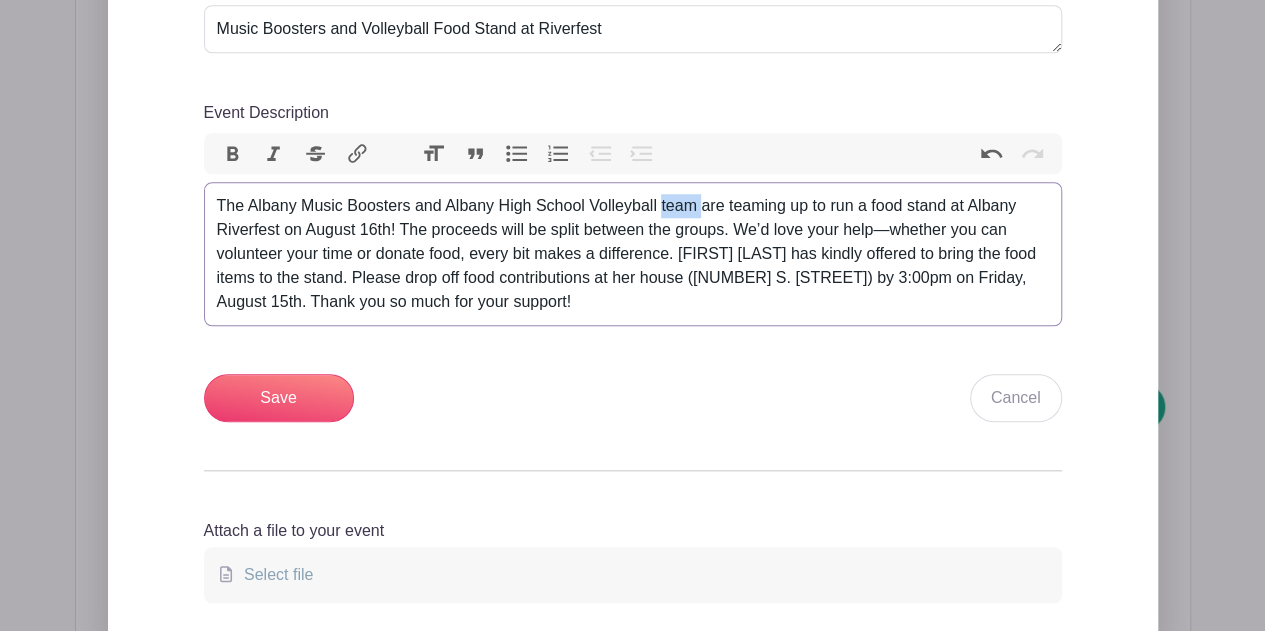 click on "The Albany Music Boosters and Albany High School Volleyball team are teaming up to run a food stand at Albany Riverfest on August 16th! The proceeds will be split between the groups. We’d love your help—whether you can volunteer your time or donate food, every bit makes a difference. [FIRST] [LAST] has kindly offered to bring the food items to the stand. Please drop off food contributions at her house ([NUMBER] S. [STREET]) by 3:00pm on Friday, August 15th. Thank you so much for your support!" at bounding box center (633, 254) 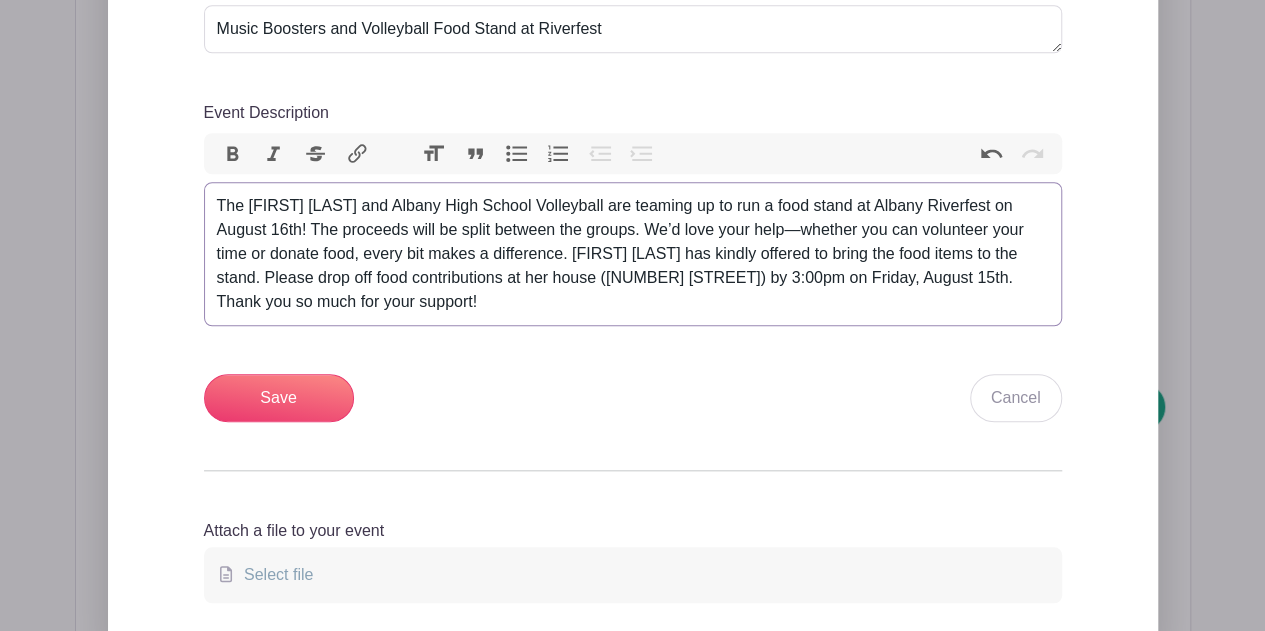 click on "The [FIRST] [LAST] and Albany High School Volleyball are teaming up to run a food stand at Albany Riverfest on August 16th! The proceeds will be split between the groups. We’d love your help—whether you can volunteer your time or donate food, every bit makes a difference. [FIRST] [LAST] has kindly offered to bring the food items to the stand. Please drop off food contributions at her house ([NUMBER] [STREET]) by 3:00pm on Friday, August 15th. Thank you so much for your support!" at bounding box center (633, 254) 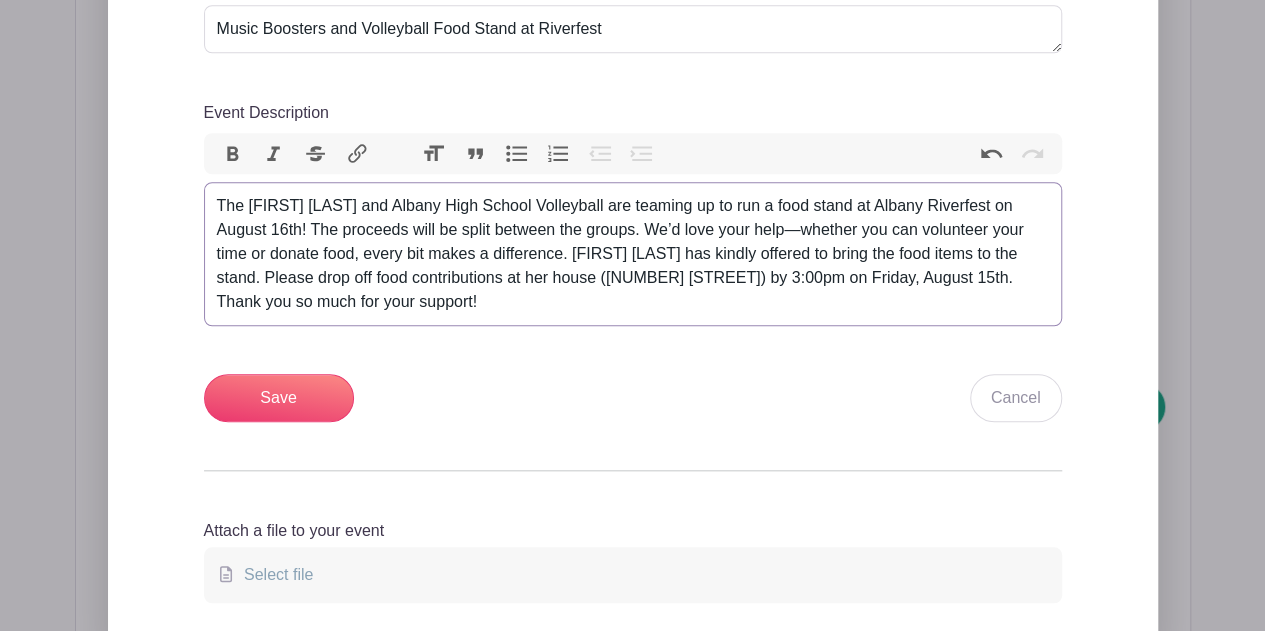 click on "The [FIRST] [LAST] and Albany High School Volleyball are teaming up to run a food stand at Albany Riverfest on August 16th! The proceeds will be split between the groups. We’d love your help—whether you can volunteer your time or donate food, every bit makes a difference. [FIRST] [LAST] has kindly offered to bring the food items to the stand. Please drop off food contributions at her house ([NUMBER] [STREET]) by 3:00pm on Friday, August 15th. Thank you so much for your support!" at bounding box center [633, 254] 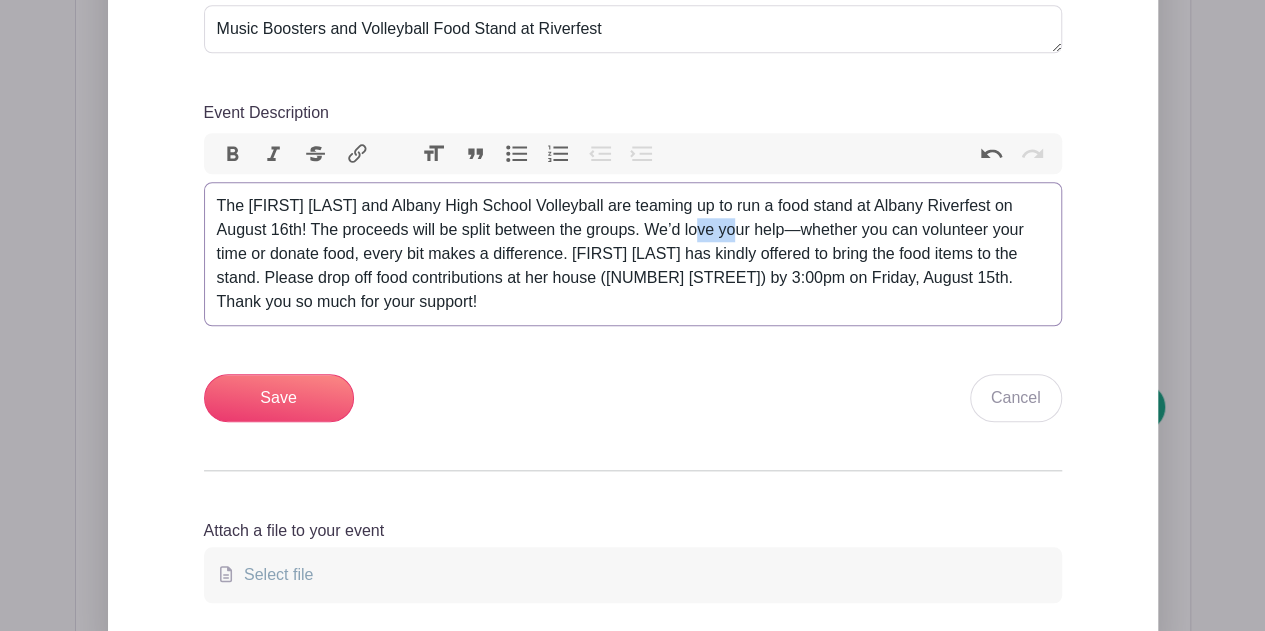 click on "The [FIRST] [LAST] and Albany High School Volleyball are teaming up to run a food stand at Albany Riverfest on August 16th! The proceeds will be split between the groups. We’d love your help—whether you can volunteer your time or donate food, every bit makes a difference. [FIRST] [LAST] has kindly offered to bring the food items to the stand. Please drop off food contributions at her house ([NUMBER] [STREET]) by 3:00pm on Friday, August 15th. Thank you so much for your support!" at bounding box center (633, 254) 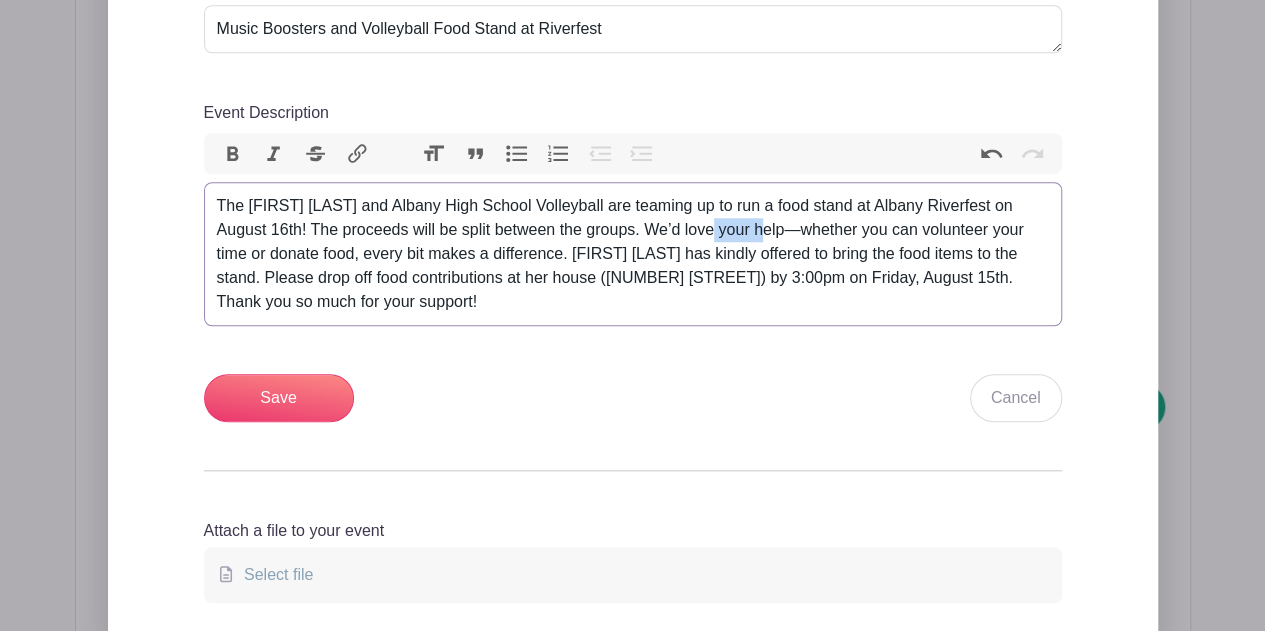 drag, startPoint x: 688, startPoint y: 227, endPoint x: 730, endPoint y: 231, distance: 42.190044 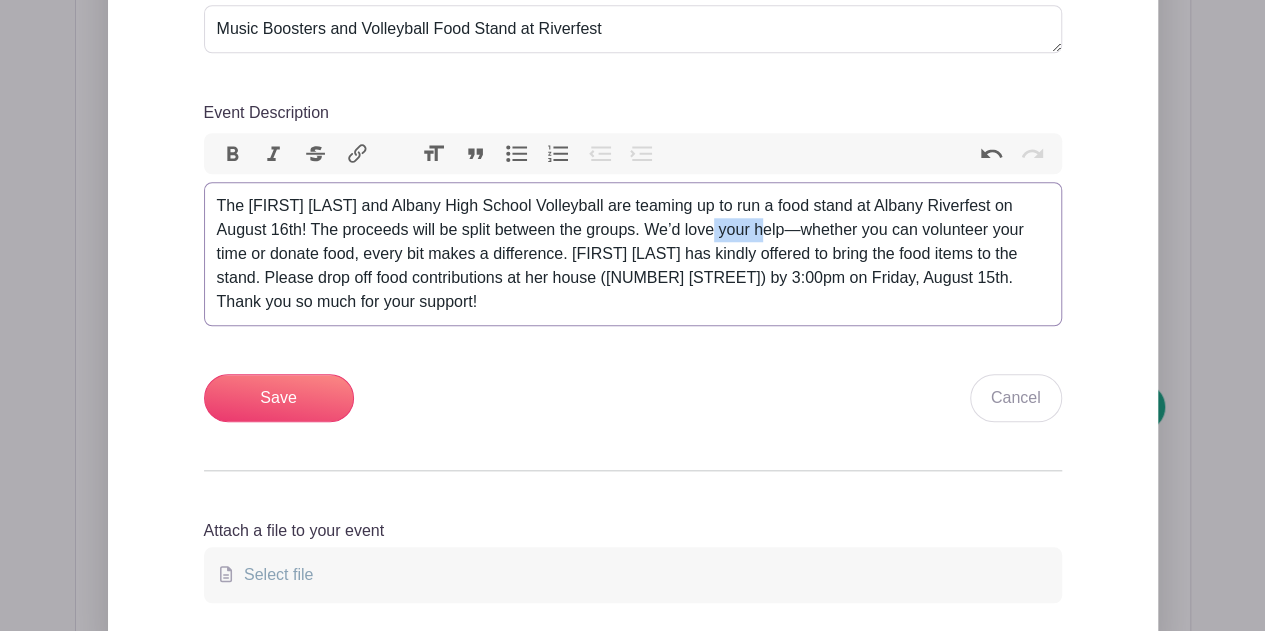 click on "The [FIRST] [LAST] and Albany High School Volleyball are teaming up to run a food stand at Albany Riverfest on August 16th! The proceeds will be split between the groups. We’d love your help—whether you can volunteer your time or donate food, every bit makes a difference. [FIRST] [LAST] has kindly offered to bring the food items to the stand. Please drop off food contributions at her house ([NUMBER] [STREET]) by 3:00pm on Friday, August 15th. Thank you so much for your support!" at bounding box center (633, 254) 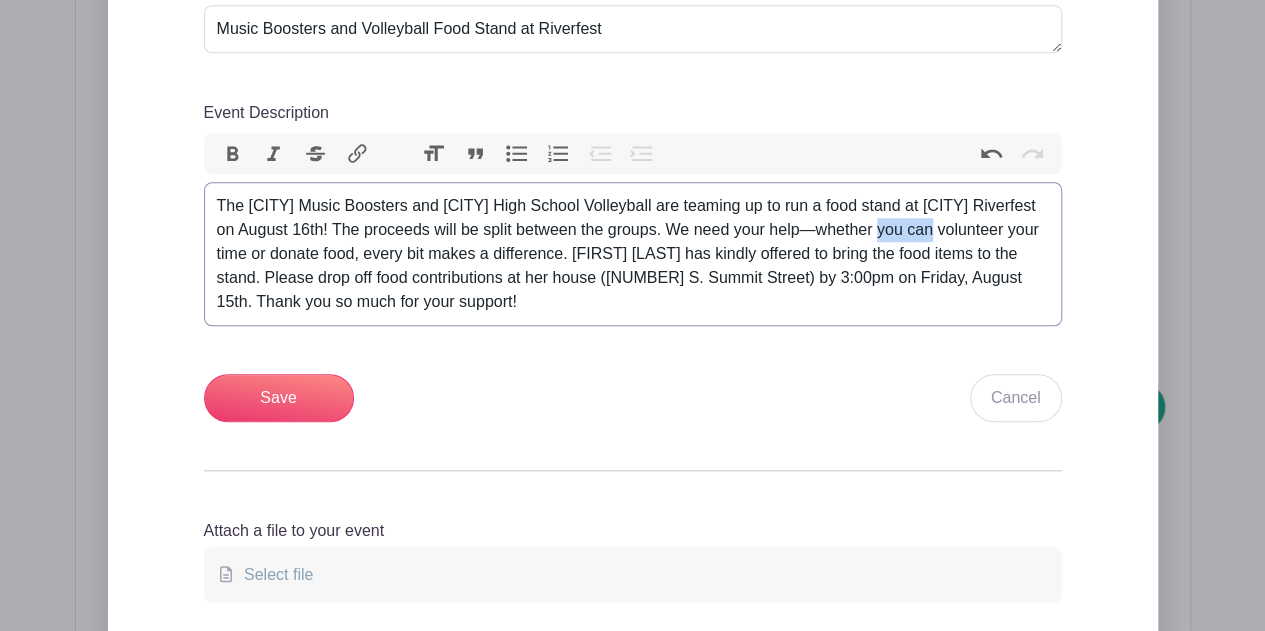 drag, startPoint x: 879, startPoint y: 231, endPoint x: 929, endPoint y: 234, distance: 50.08992 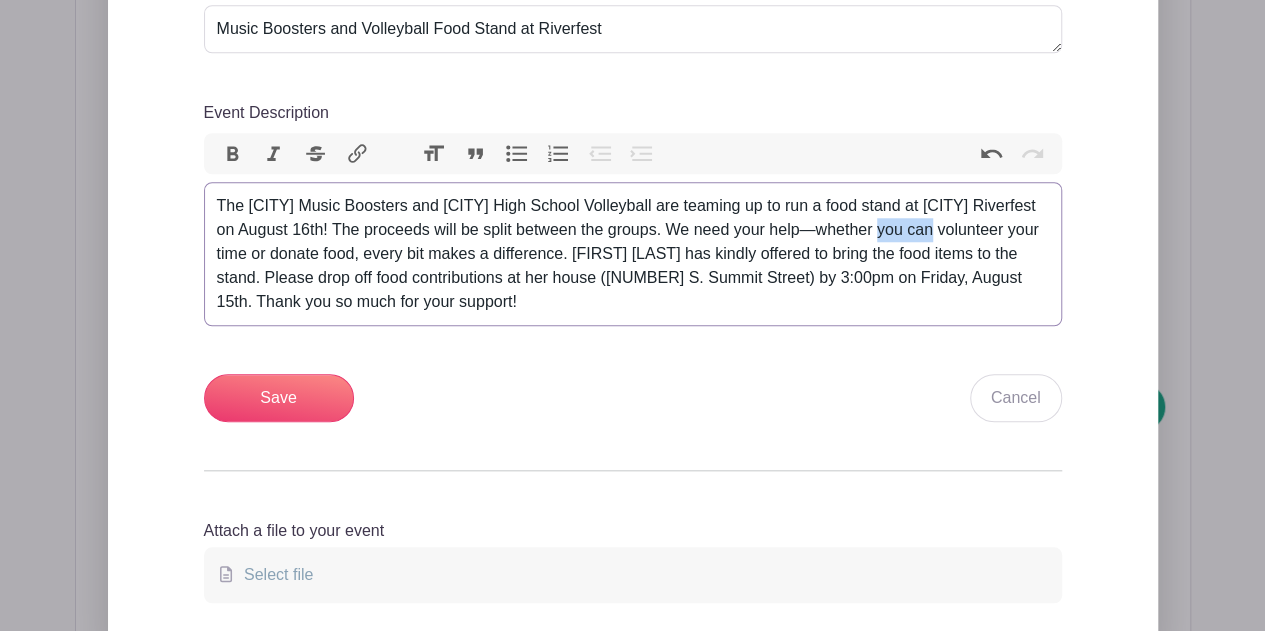 click on "The [CITY] Music Boosters and [CITY] High School Volleyball are teaming up to run a food stand at [CITY] Riverfest on August 16th! The proceeds will be split between the groups. We need your help—whether you can volunteer your time or donate food, every bit makes a difference. [FIRST] [LAST] has kindly offered to bring the food items to the stand. Please drop off food contributions at her house ([NUMBER] S. Summit Street) by 3:00pm on Friday, August 15th. Thank you so much for your support!" at bounding box center [633, 254] 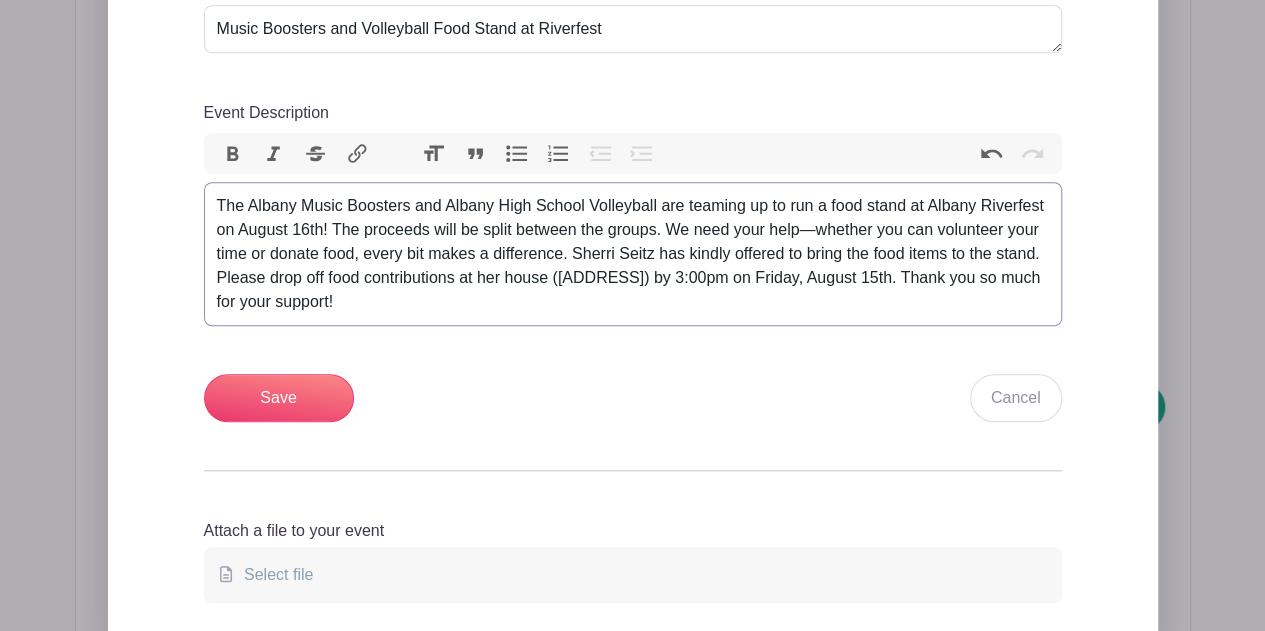 click on "The Albany Music Boosters and Albany High School Volleyball are teaming up to run a food stand at Albany Riverfest on August 16th! The proceeds will be split between the groups. We need your help—whether you can volunteer your time or donate food, every bit makes a difference. Sherri Seitz has kindly offered to bring the food items to the stand. Please drop off food contributions at her house ([ADDRESS]) by 3:00pm on Friday, August 15th. Thank you so much for your support!" at bounding box center [633, 254] 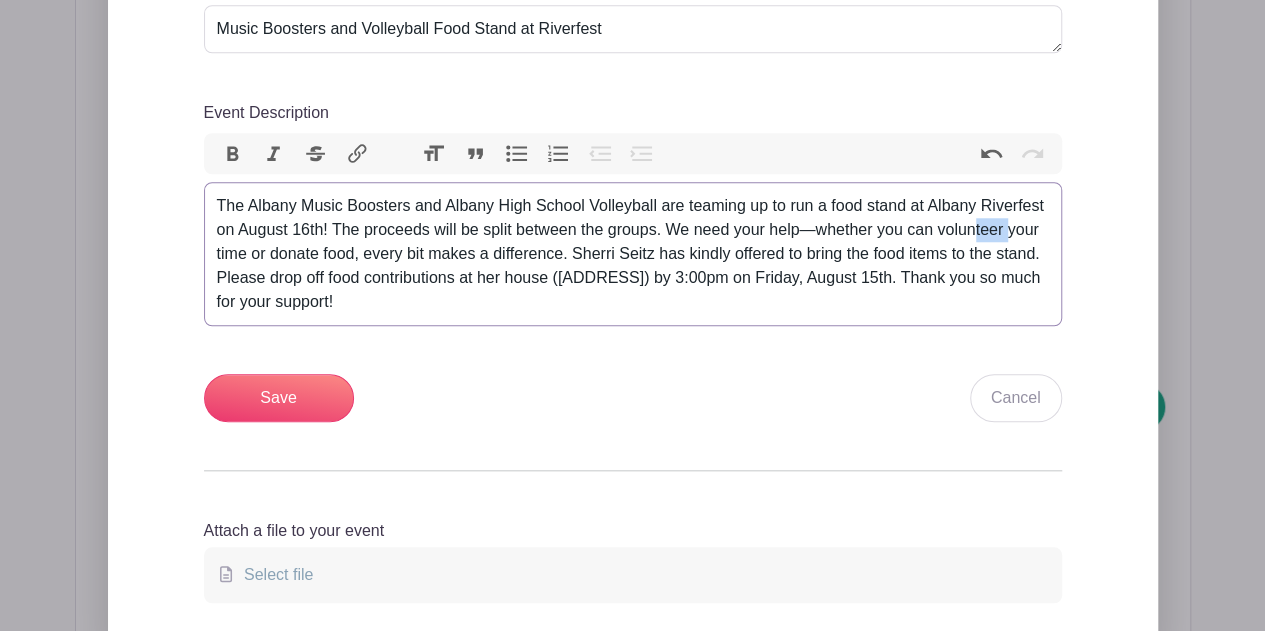 click on "The Albany Music Boosters and Albany High School Volleyball are teaming up to run a food stand at Albany Riverfest on August 16th! The proceeds will be split between the groups. We need your help—whether you can volunteer your time or donate food, every bit makes a difference. Sherri Seitz has kindly offered to bring the food items to the stand. Please drop off food contributions at her house ([ADDRESS]) by 3:00pm on Friday, August 15th. Thank you so much for your support!" at bounding box center [633, 254] 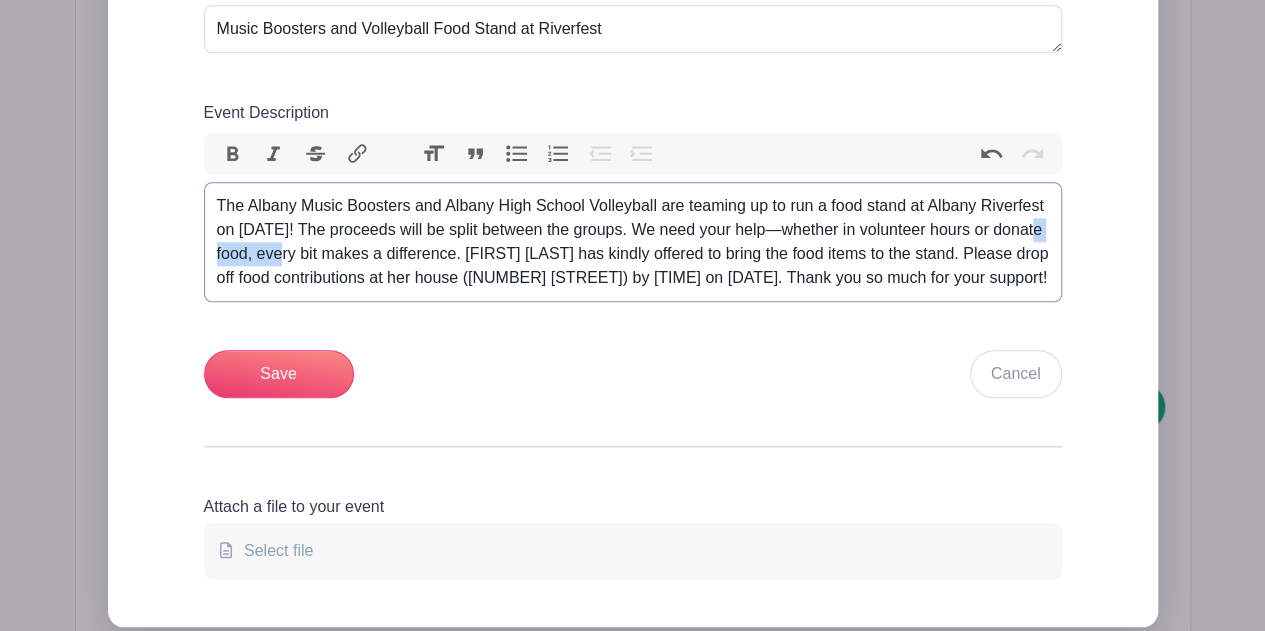 drag, startPoint x: 218, startPoint y: 249, endPoint x: 300, endPoint y: 255, distance: 82.219215 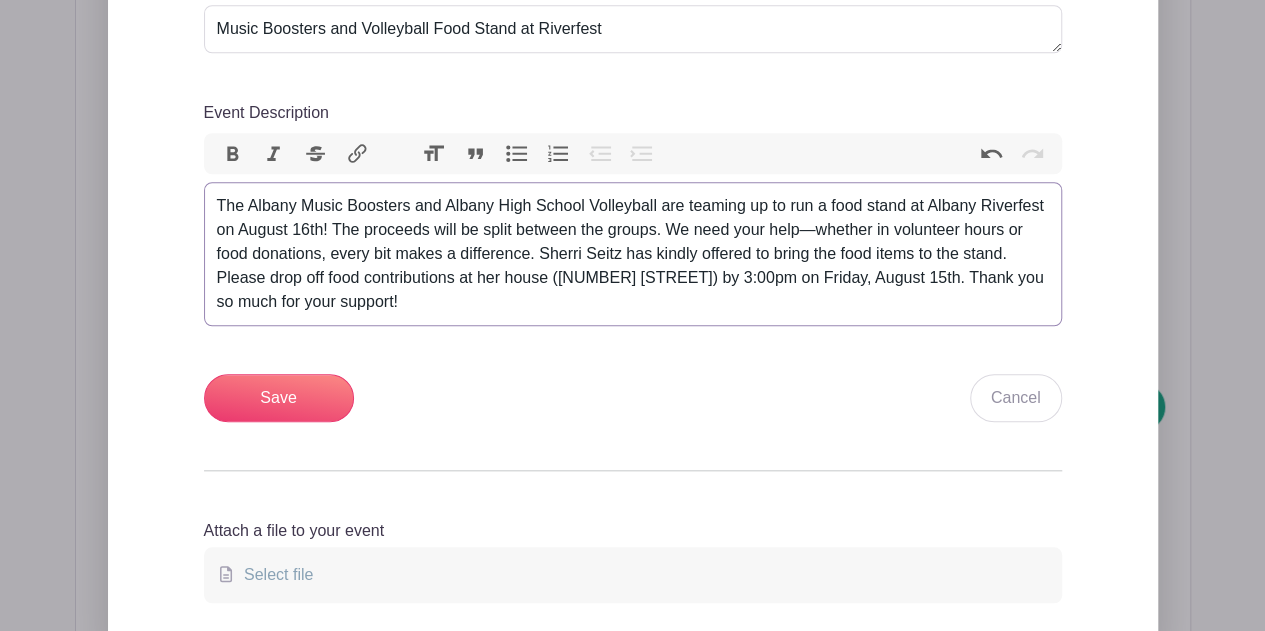 click on "The Albany Music Boosters and Albany High School Volleyball are teaming up to run a food stand at Albany Riverfest on August 16th! The proceeds will be split between the groups. We need your help—whether in volunteer hours or food donations, every bit makes a difference. Sherri Seitz has kindly offered to bring the food items to the stand. Please drop off food contributions at her house ([NUMBER] [STREET]) by 3:00pm on Friday, August 15th. Thank you so much for your support!" at bounding box center [633, 254] 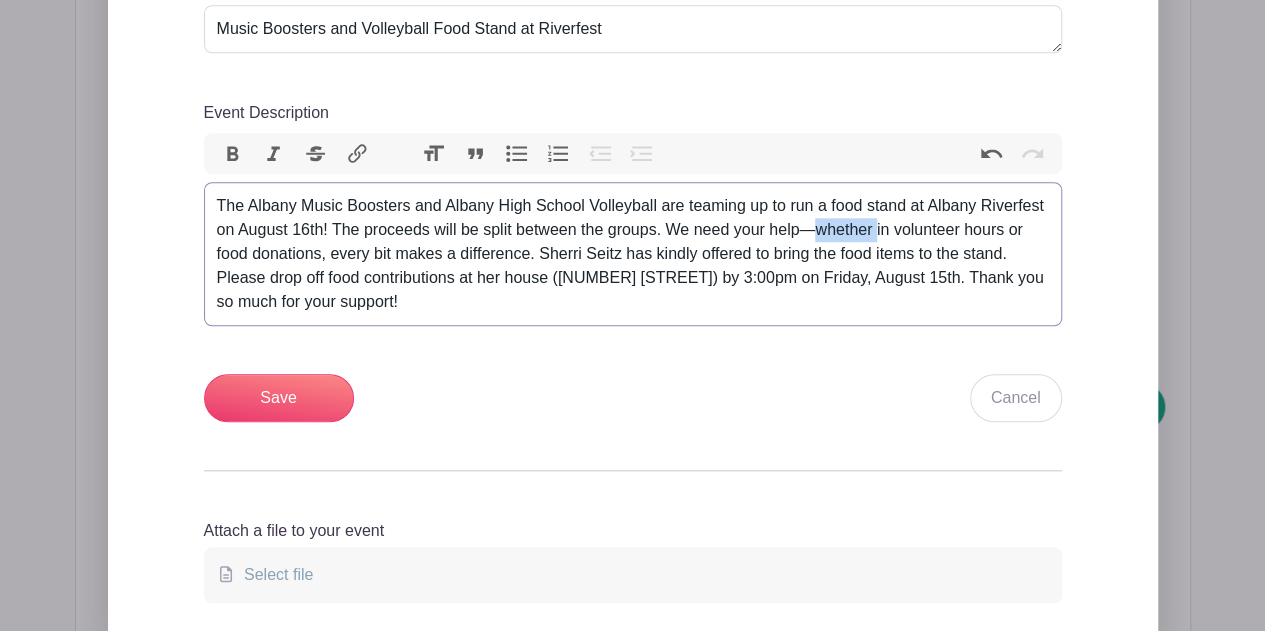 click on "The Albany Music Boosters and Albany High School Volleyball are teaming up to run a food stand at Albany Riverfest on August 16th! The proceeds will be split between the groups. We need your help—whether in volunteer hours or food donations, every bit makes a difference. Sherri Seitz has kindly offered to bring the food items to the stand. Please drop off food contributions at her house ([NUMBER] [STREET]) by 3:00pm on Friday, August 15th. Thank you so much for your support!" at bounding box center (633, 254) 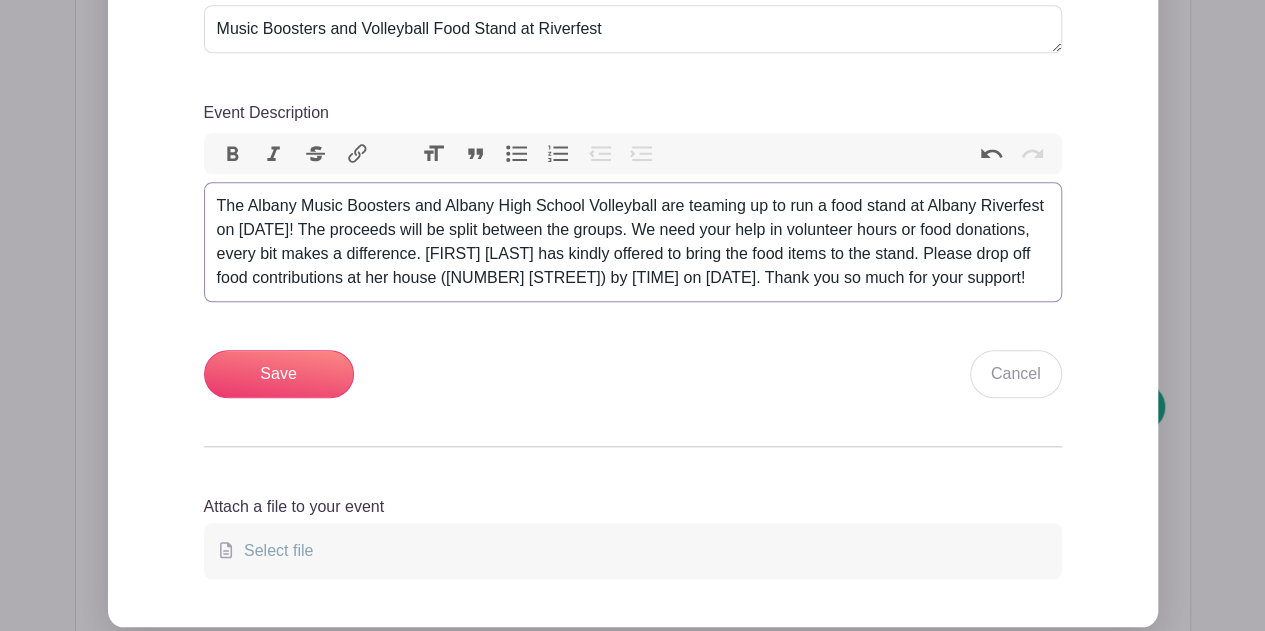 click on "The Albany Music Boosters and Albany High School Volleyball are teaming up to run a food stand at Albany Riverfest on [DATE]! The proceeds will be split between the groups. We need your help in volunteer hours or food donations, every bit makes a difference. [FIRST] [LAST] has kindly offered to bring the food items to the stand. Please drop off food contributions at her house ([NUMBER] [STREET]) by [TIME] on [DATE]. Thank you so much for your support!" at bounding box center (633, 242) 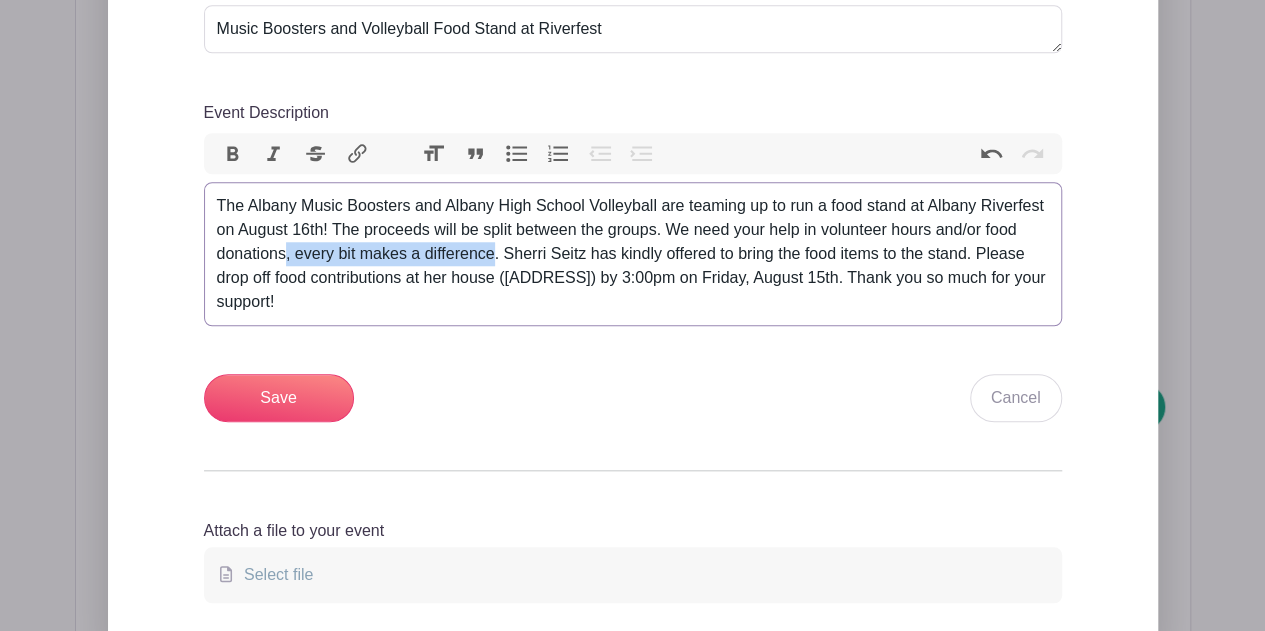 drag, startPoint x: 286, startPoint y: 249, endPoint x: 490, endPoint y: 255, distance: 204.08821 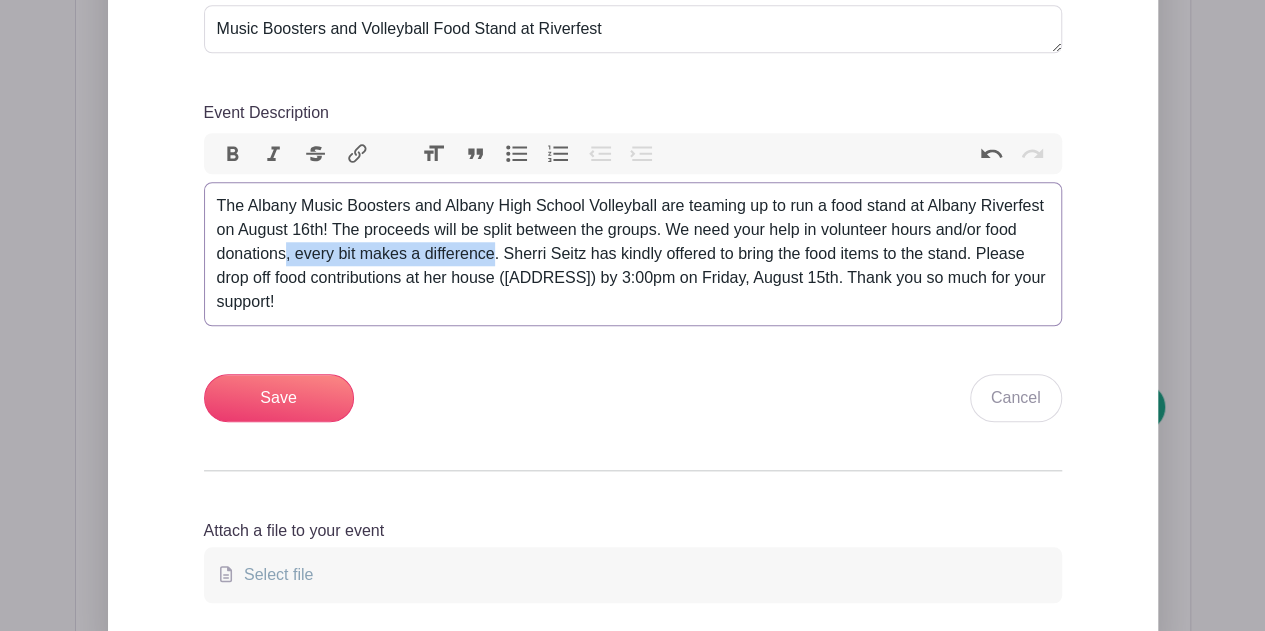 click on "The Albany Music Boosters and Albany High School Volleyball are teaming up to run a food stand at Albany Riverfest on August 16th! The proceeds will be split between the groups. We need your help in volunteer hours and/or food donations, every bit makes a difference. Sherri Seitz has kindly offered to bring the food items to the stand. Please drop off food contributions at her house ([ADDRESS]) by 3:00pm on Friday, August 15th. Thank you so much for your support!" at bounding box center (633, 254) 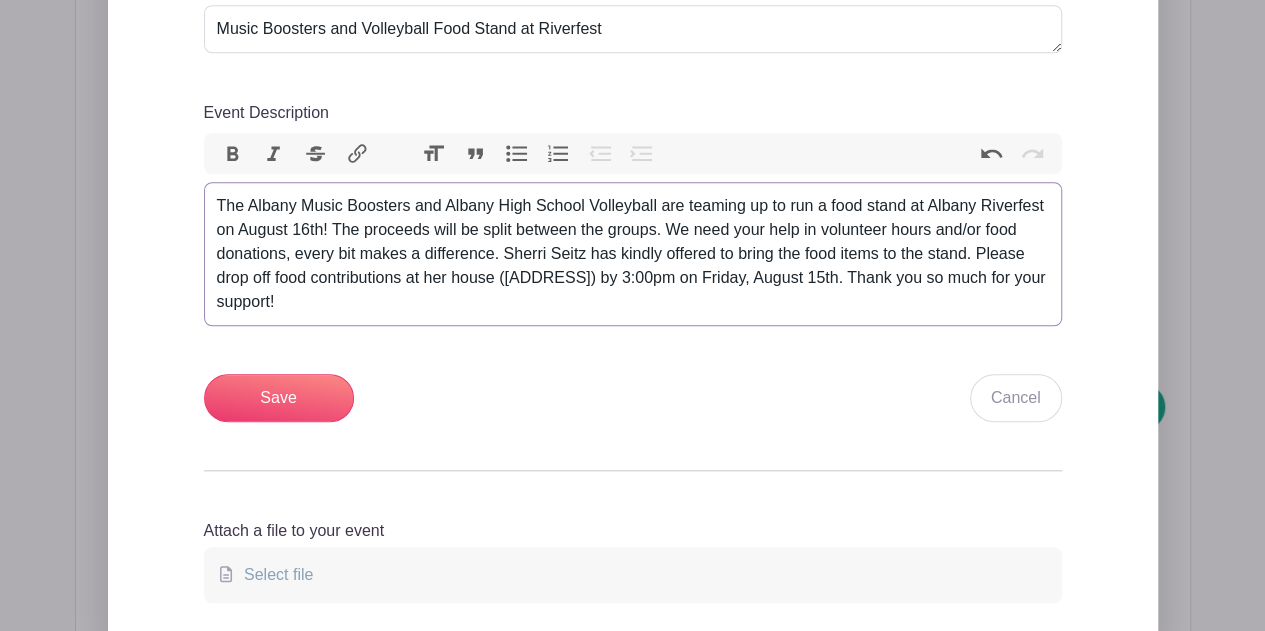type on "<div>The Albany Music Boosters and Albany High School Volleyball are teaming up to run a food stand at Albany Riverfest on [DATE]! The proceeds will be split between the groups. We need your help in volunteer hours and/or food donations. [FIRST] [LAST] has kindly offered to bring the food items to the stand. Please drop off food contributions at her house ([NUMBER] [STREET]) by [TIME] on [DAY], [DATE]. Thank you so much for your support! &nbsp;</div>" 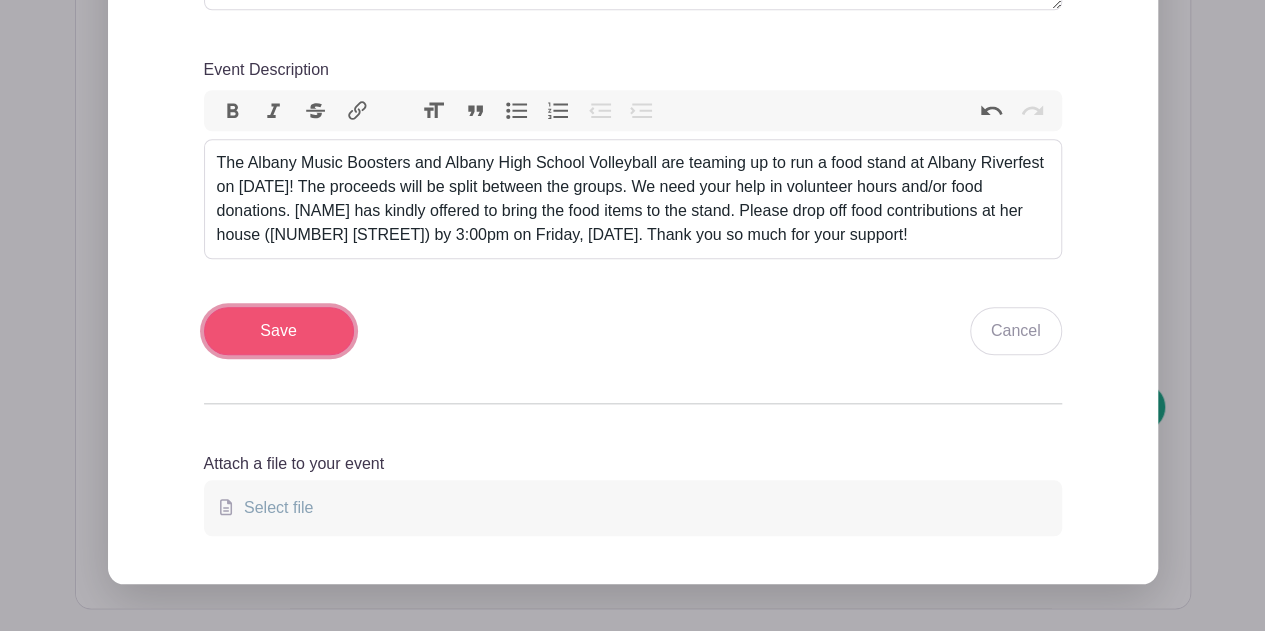 click on "Save" at bounding box center [279, 331] 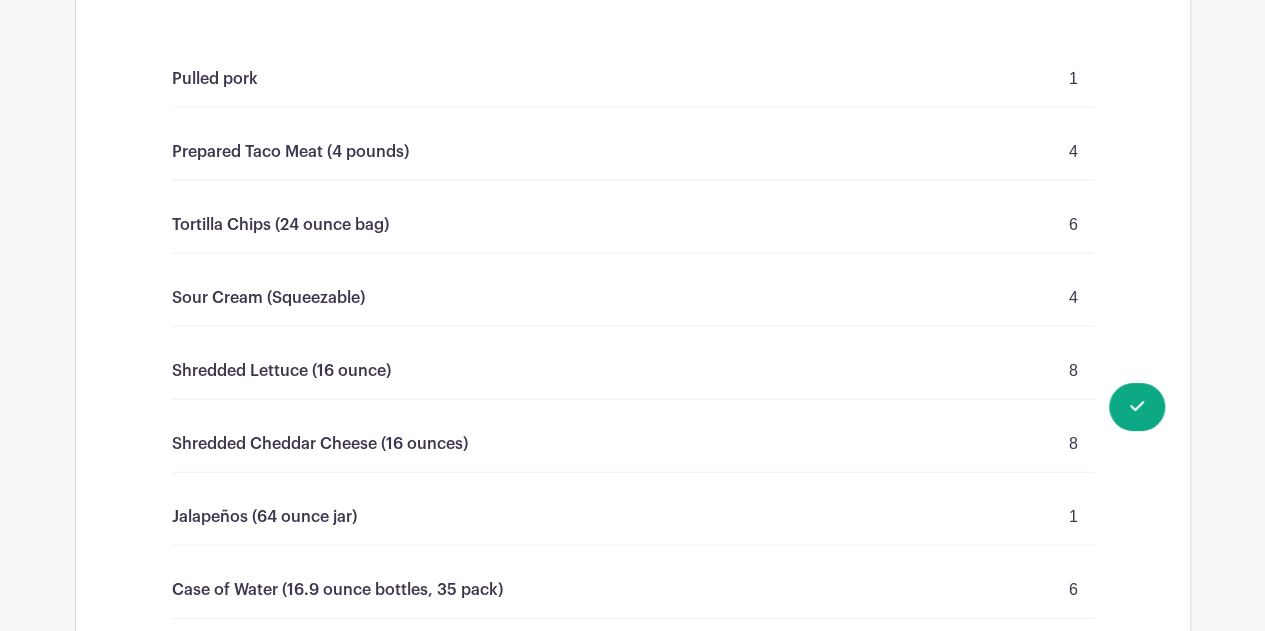 scroll, scrollTop: 2217, scrollLeft: 0, axis: vertical 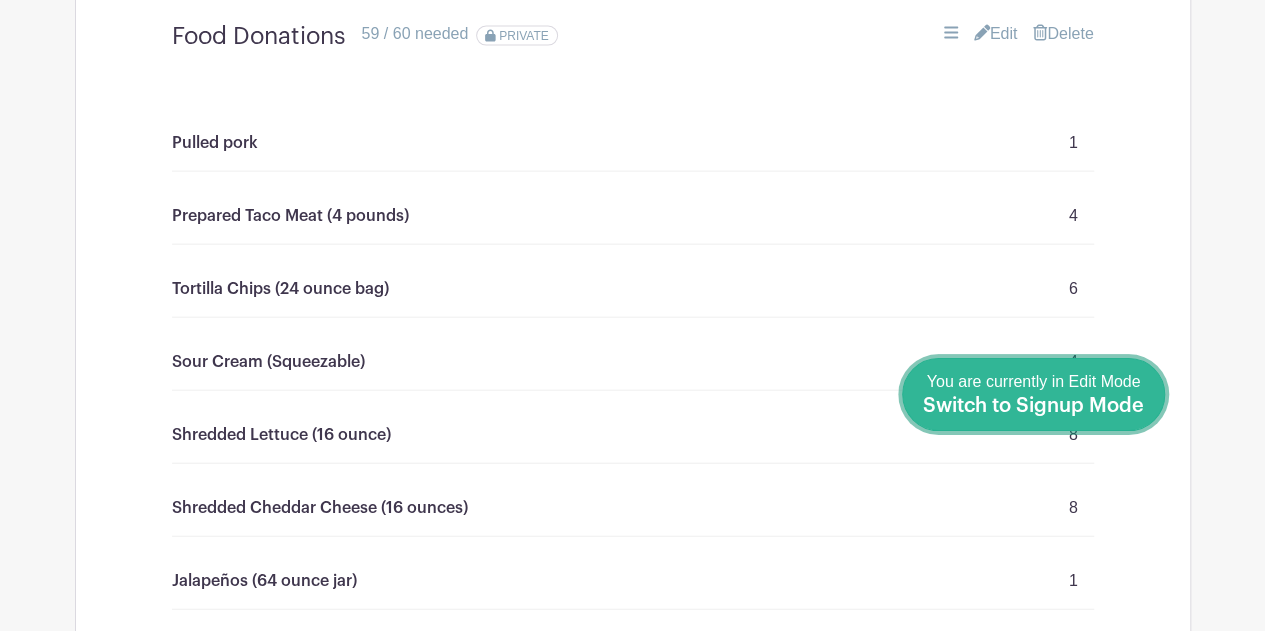 click on "Done Editing
You are currently in Edit Mode
Switch to Signup Mode" at bounding box center (1033, 394) 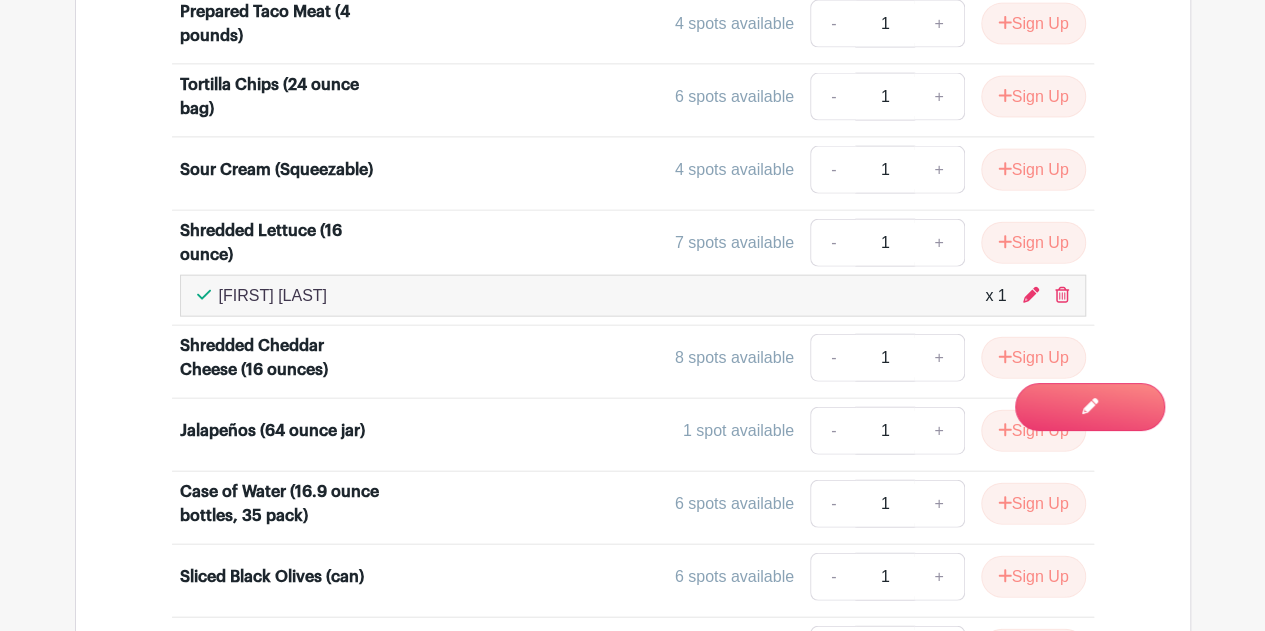 scroll, scrollTop: 0, scrollLeft: 0, axis: both 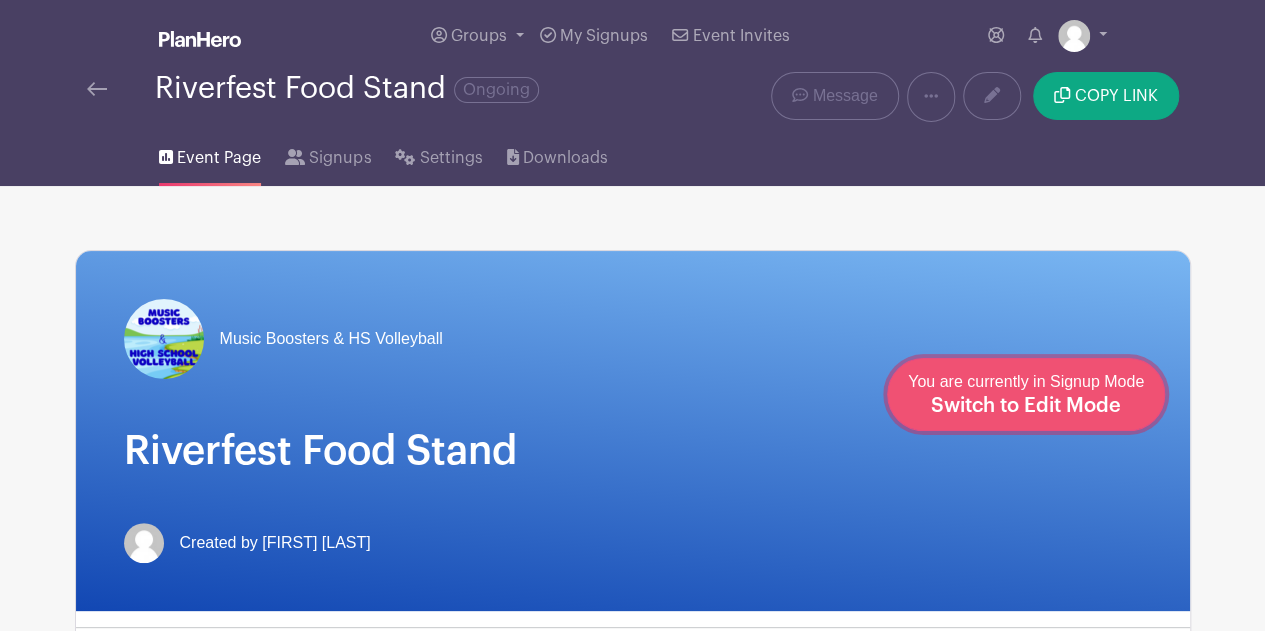 click on "Switch to Edit Mode" at bounding box center (1026, 406) 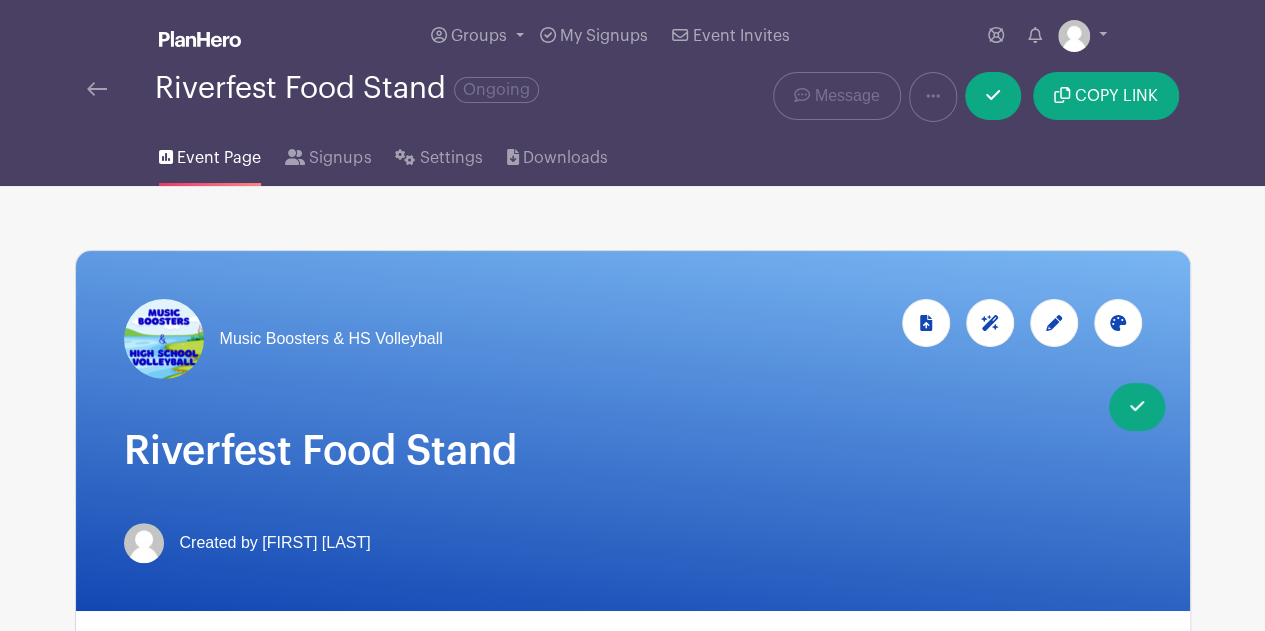 click at bounding box center (1054, 323) 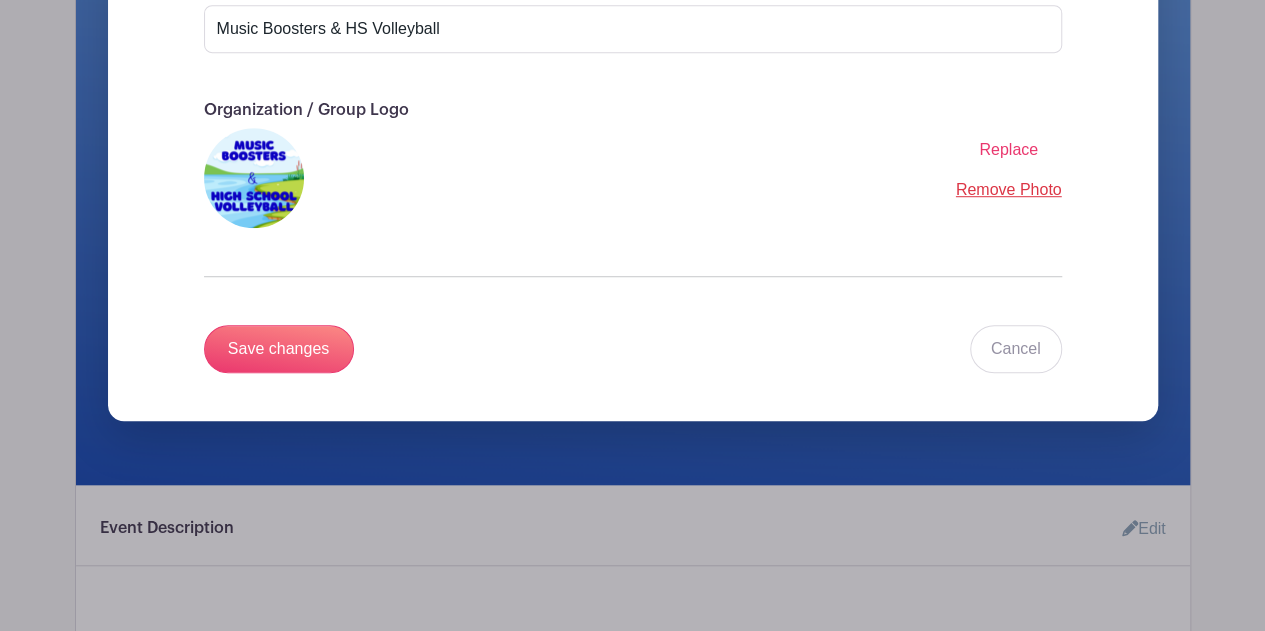 scroll, scrollTop: 578, scrollLeft: 0, axis: vertical 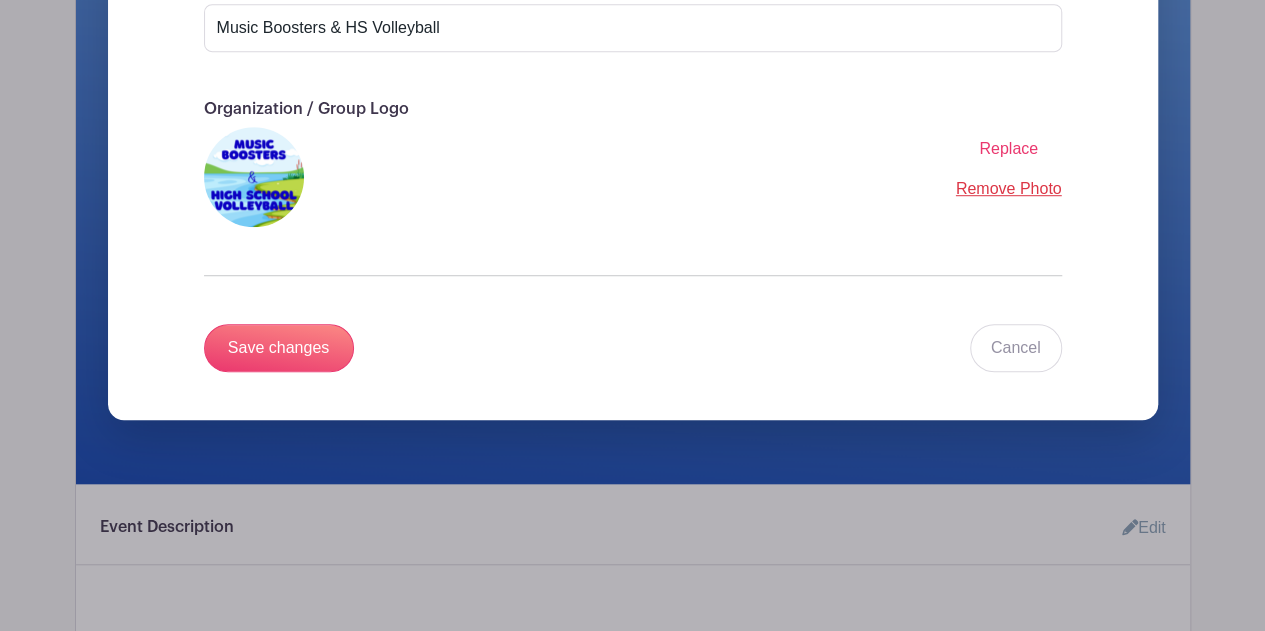 click on "Replace" at bounding box center (1008, 148) 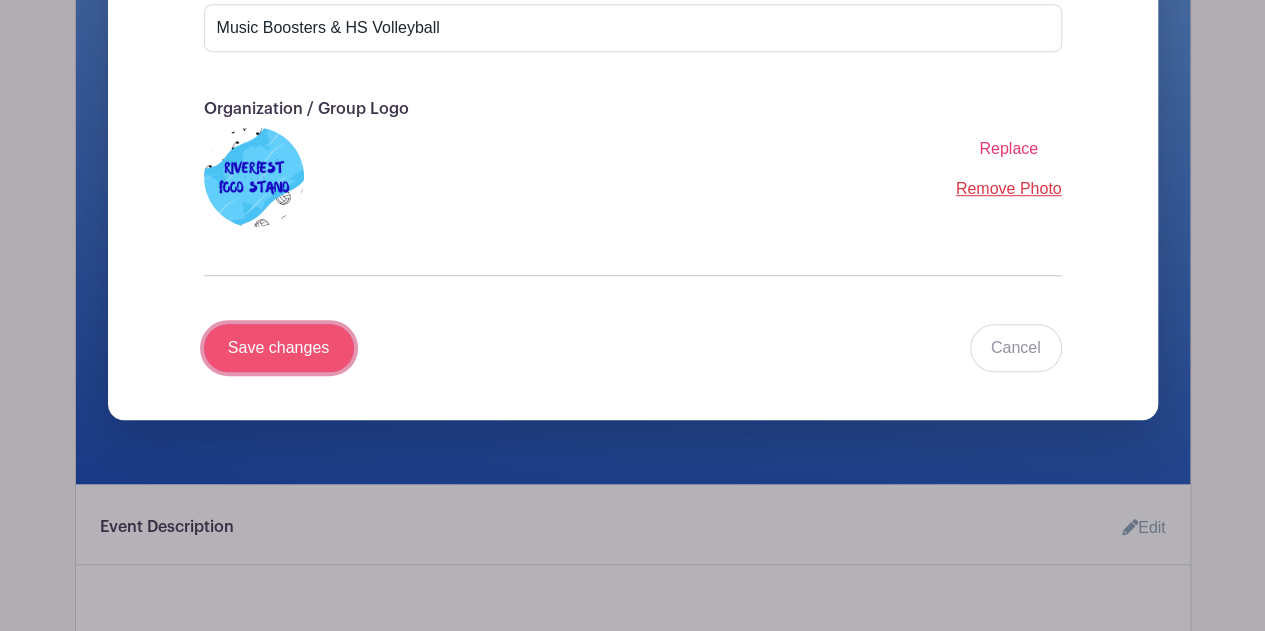 click on "Save changes" at bounding box center [279, 348] 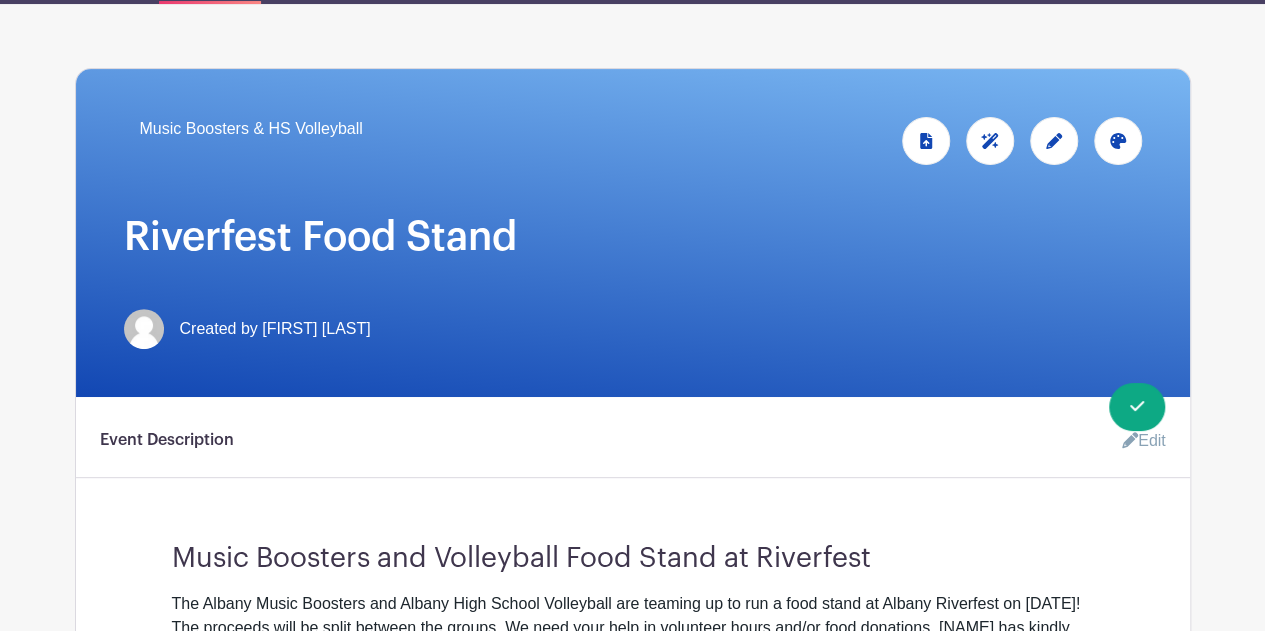 scroll, scrollTop: 176, scrollLeft: 0, axis: vertical 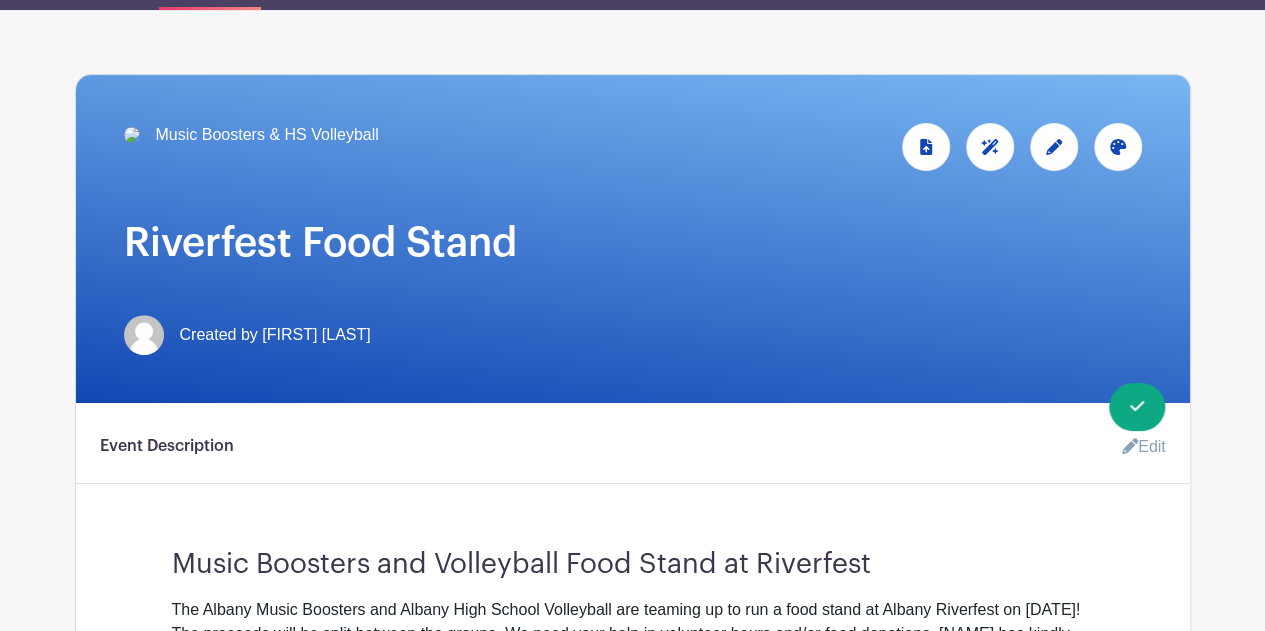 click at bounding box center [132, 135] 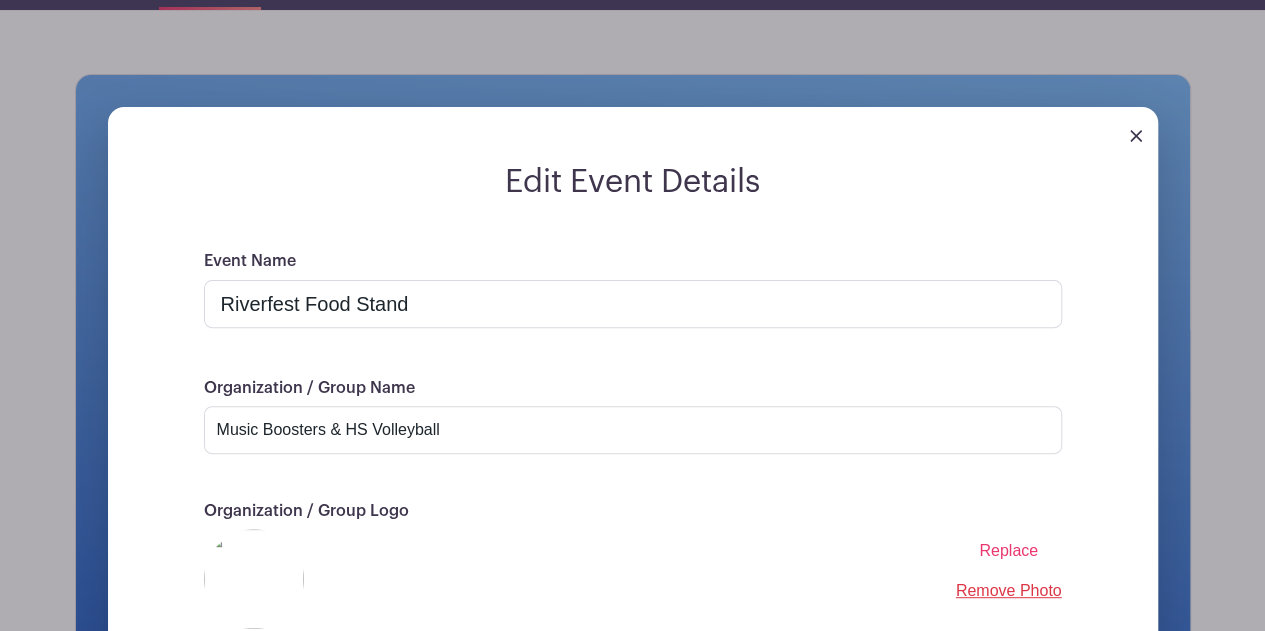click on "Replace" at bounding box center [1008, 550] 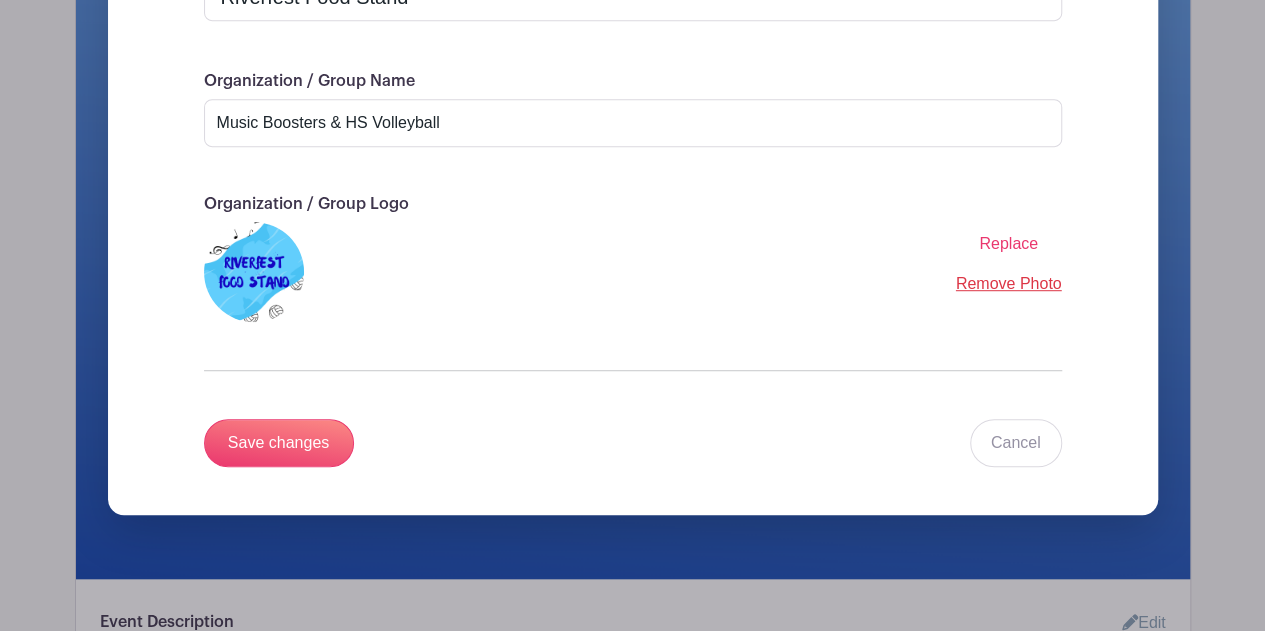 scroll, scrollTop: 484, scrollLeft: 0, axis: vertical 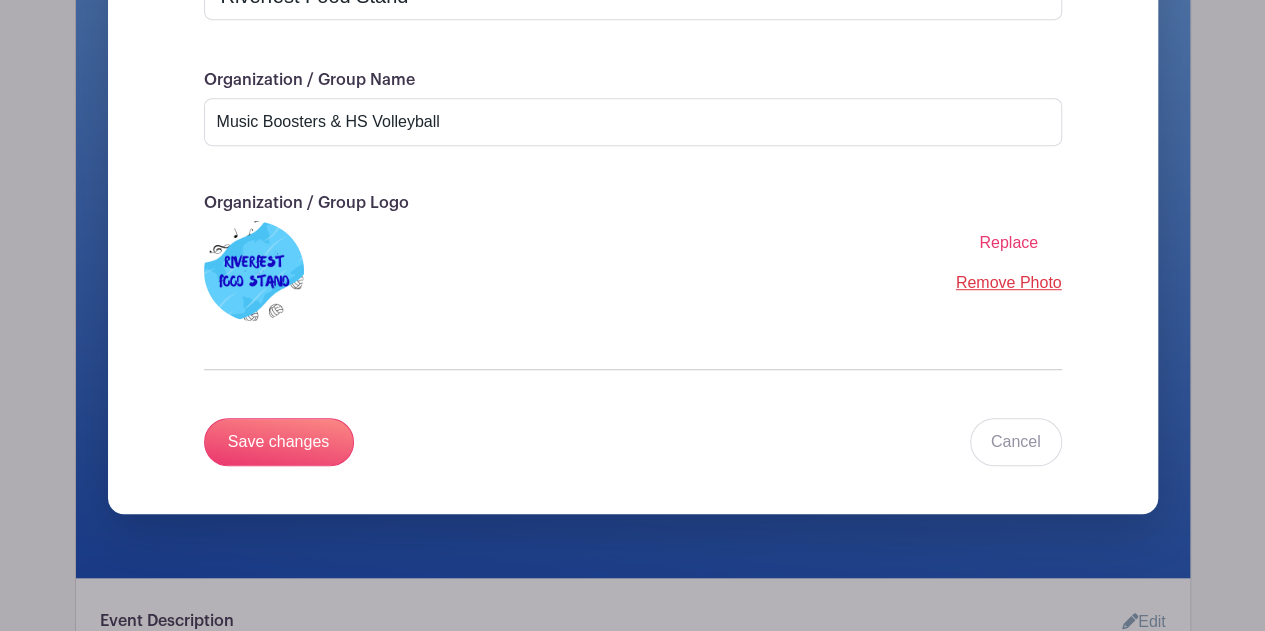click on "Event Name
Riverfest Food Stand
Organization / Group Name
Music Boosters & HS Volleyball
Organization / Group Logo
Replace
Remove Photo
Save changes
Cancel" at bounding box center [633, 227] 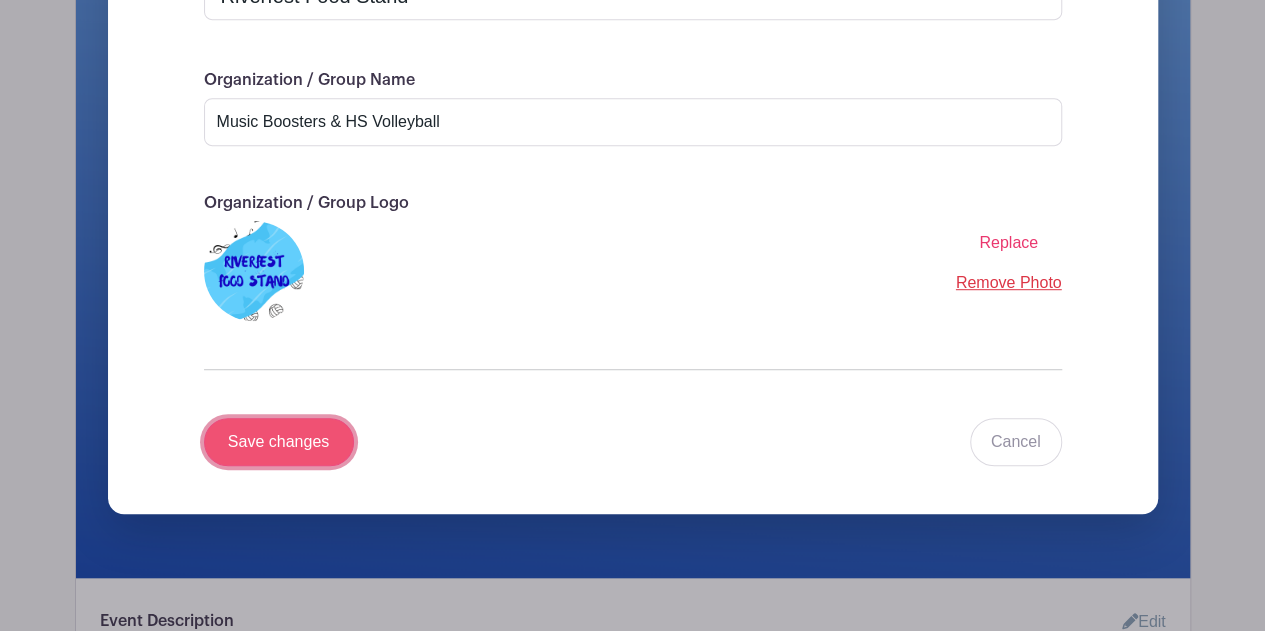 click on "Save changes" at bounding box center [279, 442] 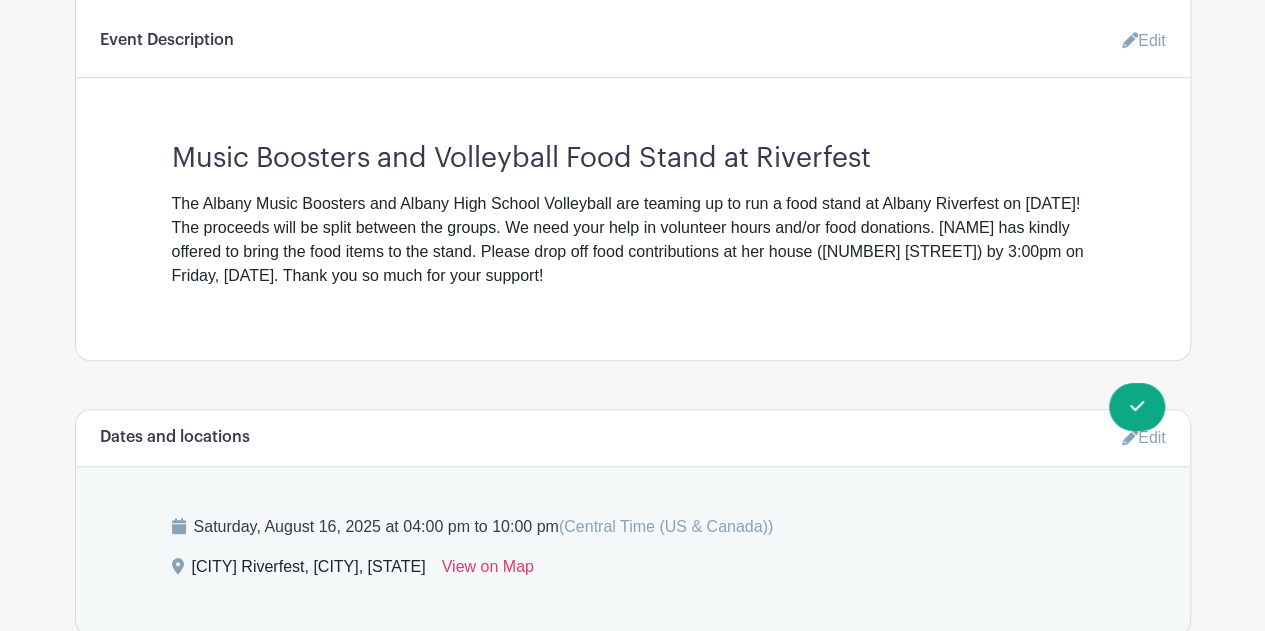 scroll, scrollTop: 612, scrollLeft: 0, axis: vertical 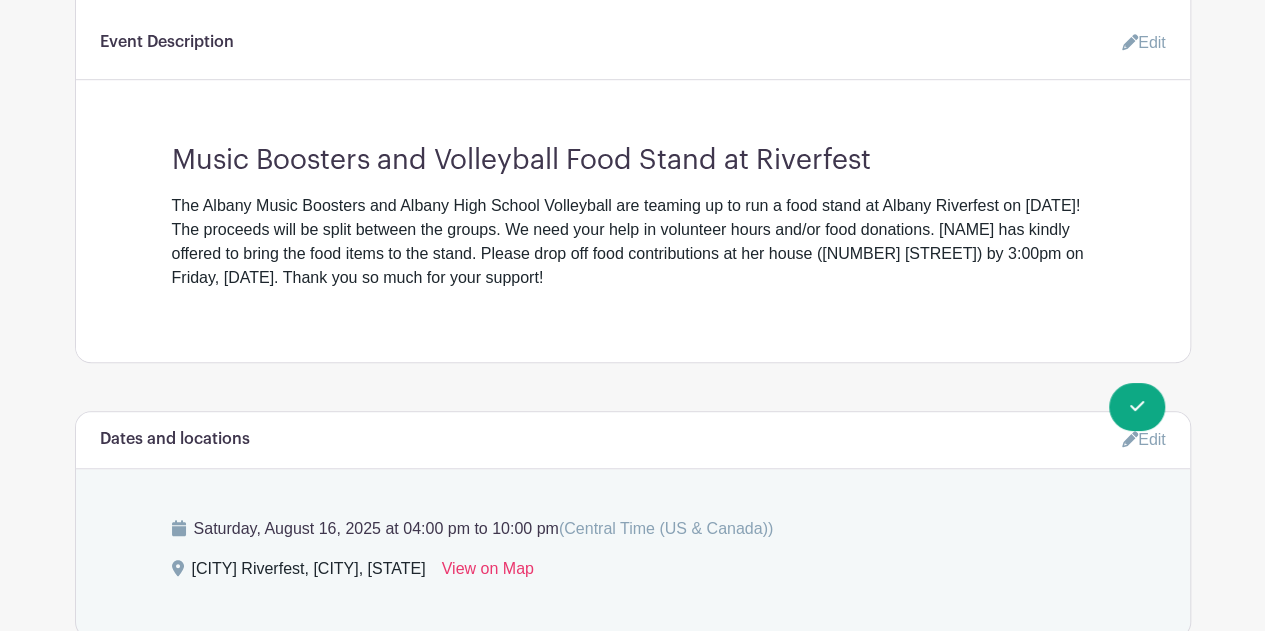 drag, startPoint x: 524, startPoint y: 249, endPoint x: 699, endPoint y: 271, distance: 176.37744 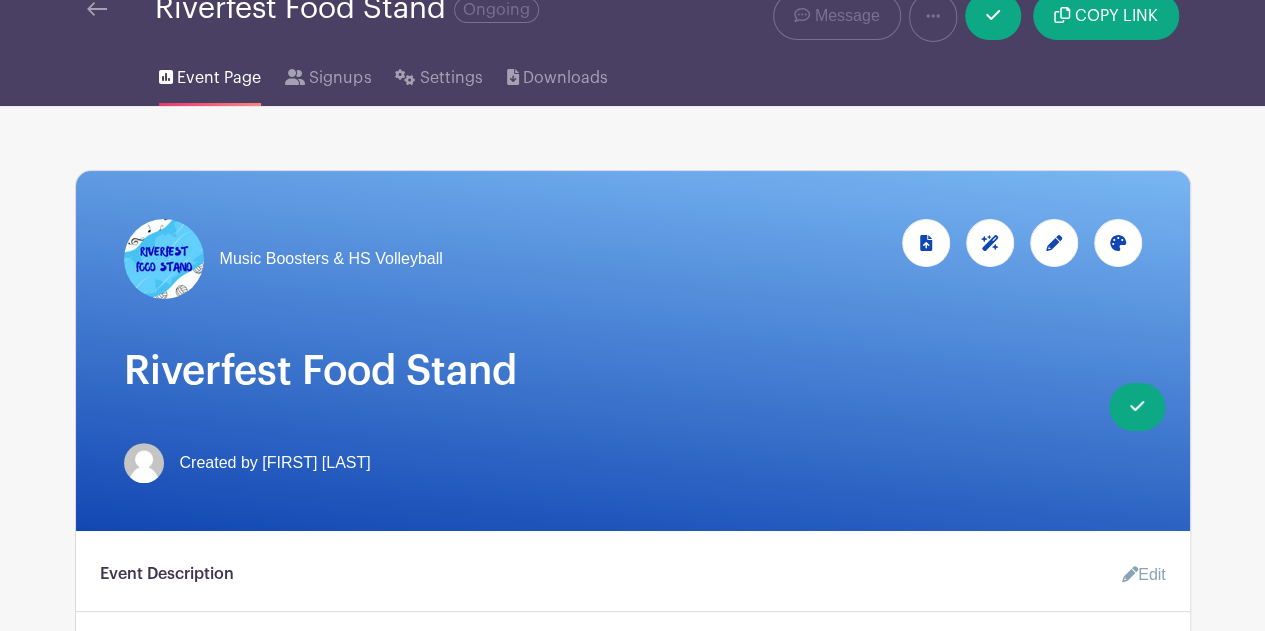 scroll, scrollTop: 68, scrollLeft: 0, axis: vertical 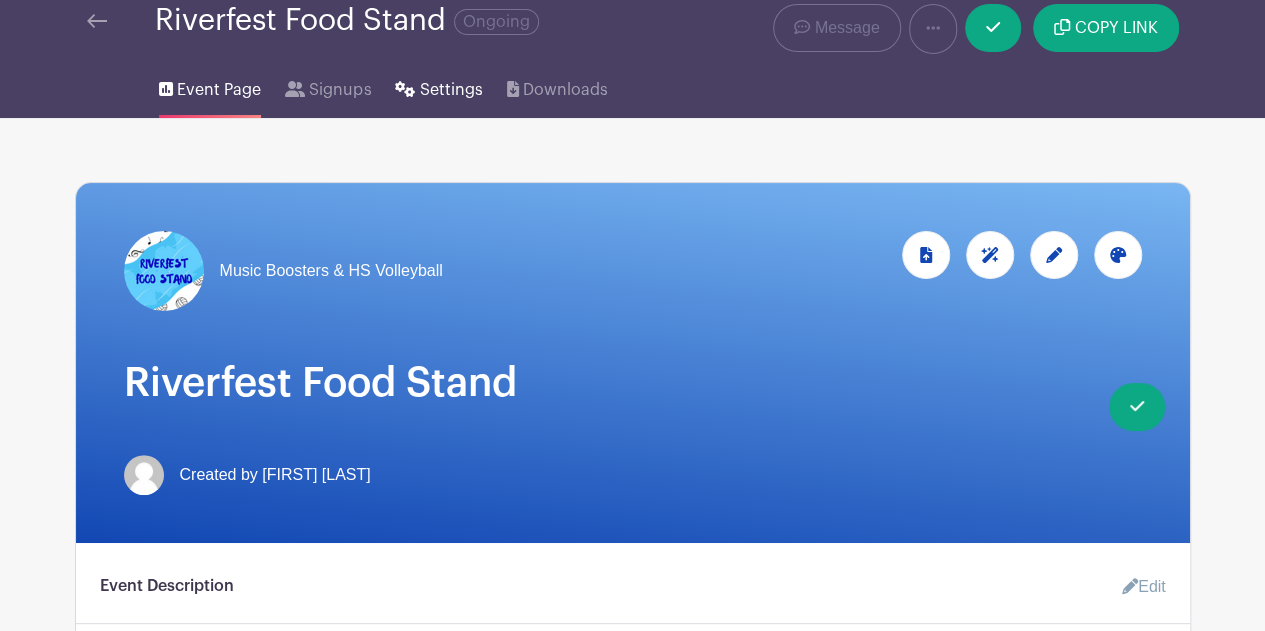 click on "Settings" at bounding box center [451, 90] 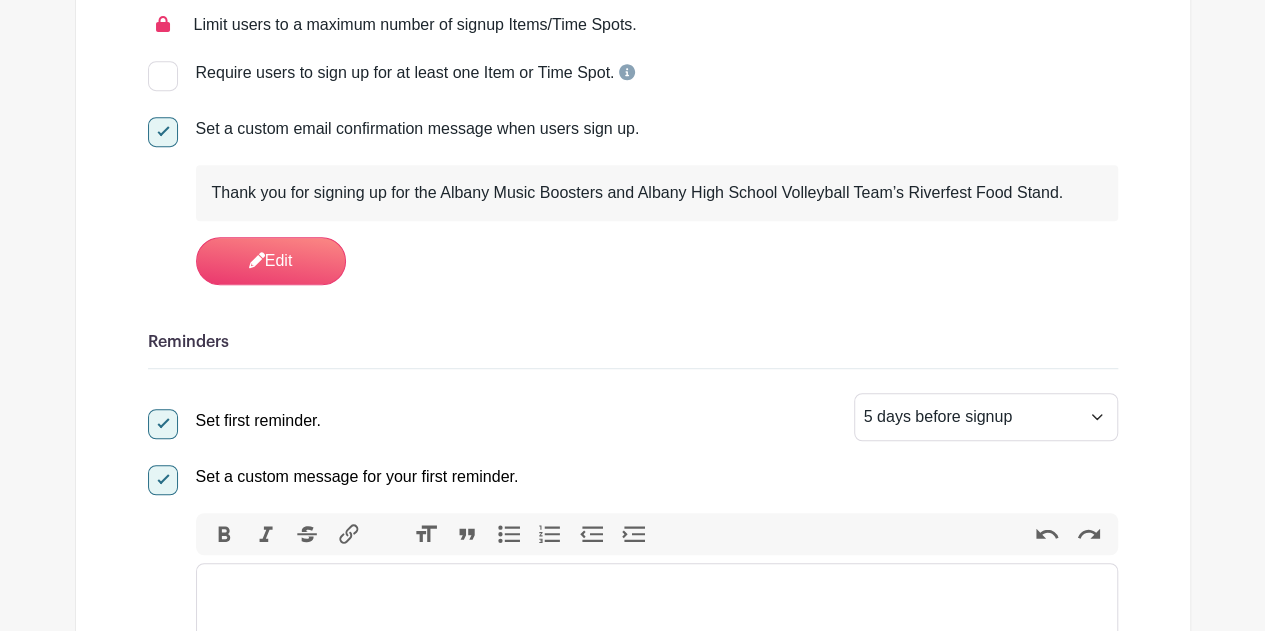 scroll, scrollTop: 424, scrollLeft: 0, axis: vertical 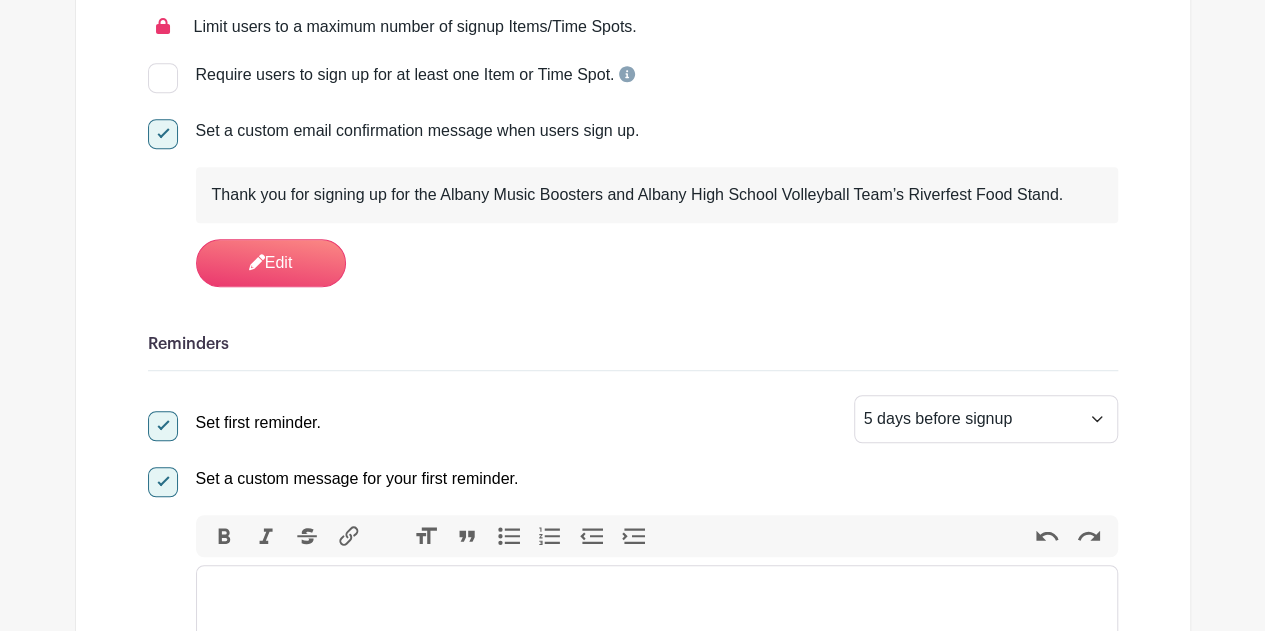 click on "Thank you for signing up for the Albany Music Boosters and Albany High School Volleyball Team’s Riverfest Food Stand." at bounding box center (657, 195) 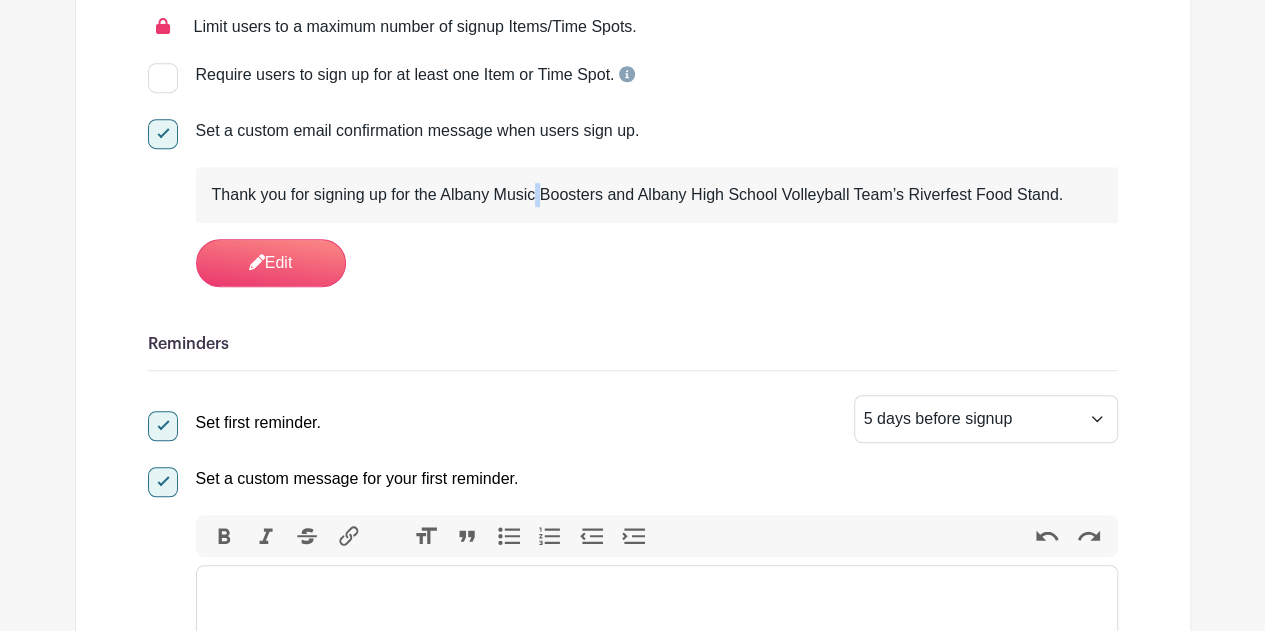click on "Thank you for signing up for the Albany Music Boosters and Albany High School Volleyball Team’s Riverfest Food Stand." at bounding box center (657, 195) 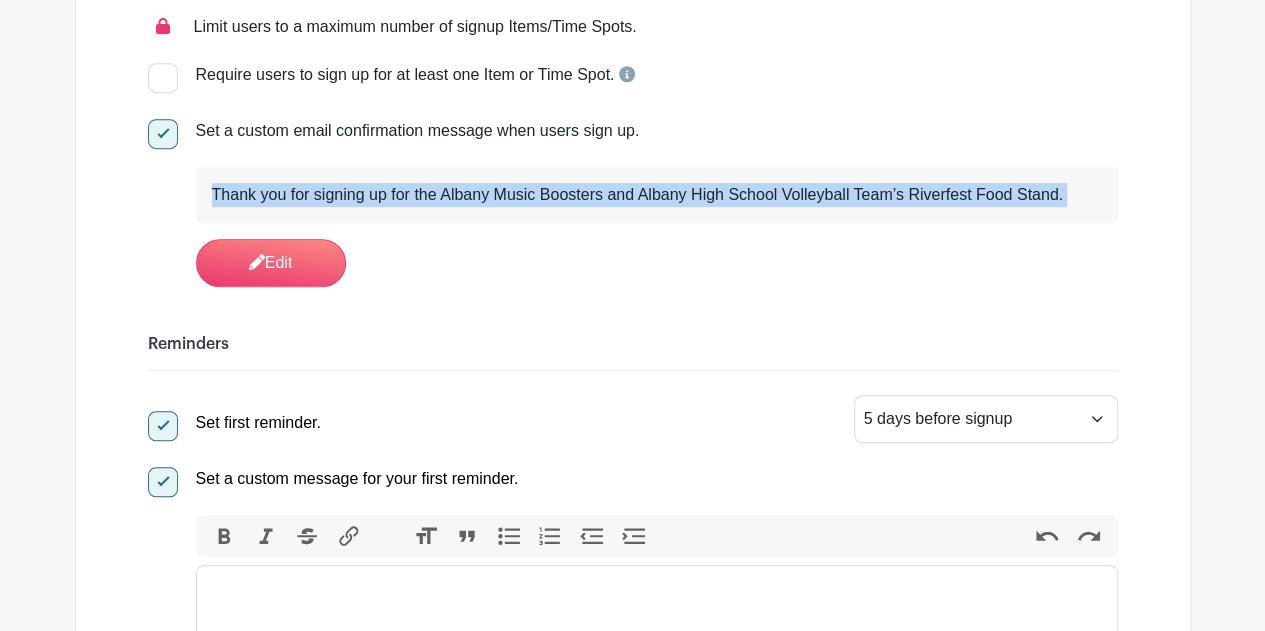 click on "Thank you for signing up for the Albany Music Boosters and Albany High School Volleyball Team’s Riverfest Food Stand." at bounding box center (657, 195) 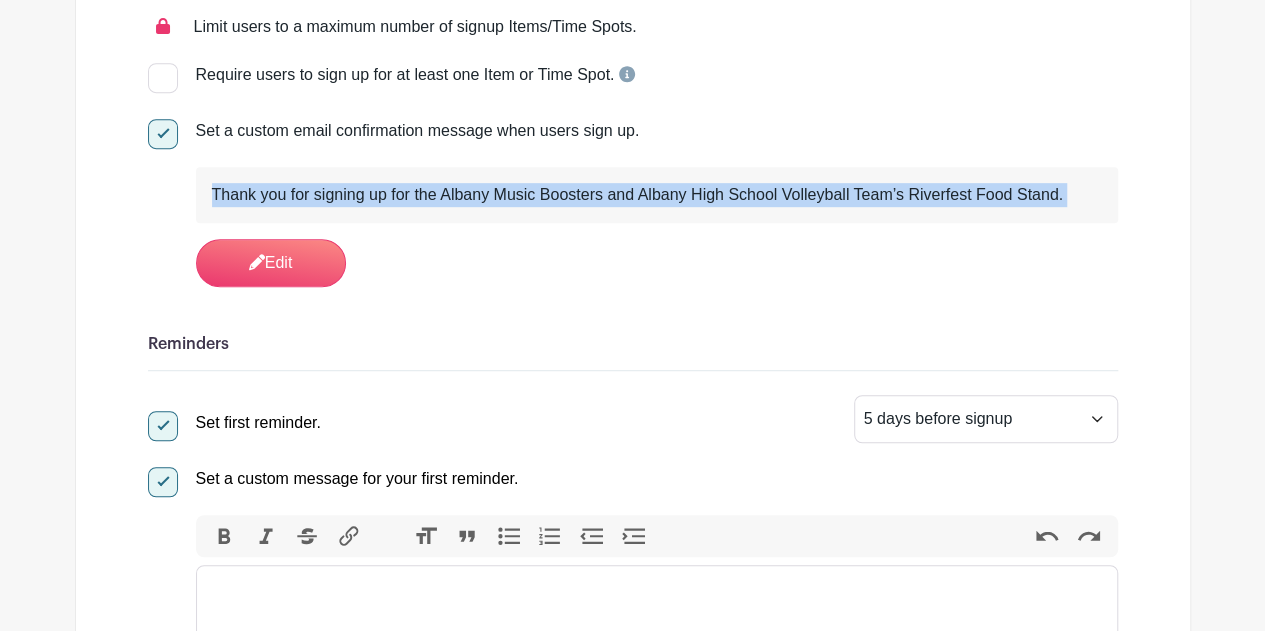 click on "Thank you for signing up for the Albany Music Boosters and Albany High School Volleyball Team’s Riverfest Food Stand." at bounding box center [657, 195] 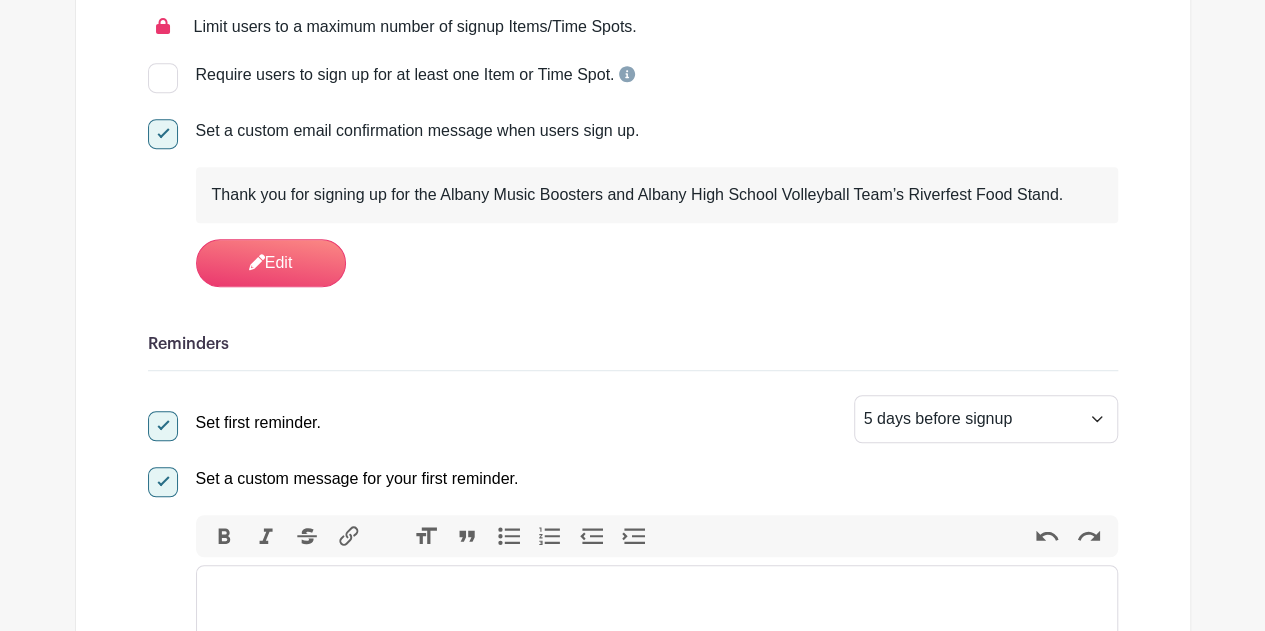 click on "Thank you for signing up for the Albany Music Boosters and Albany High School Volleyball Team’s Riverfest Food Stand." at bounding box center [657, 195] 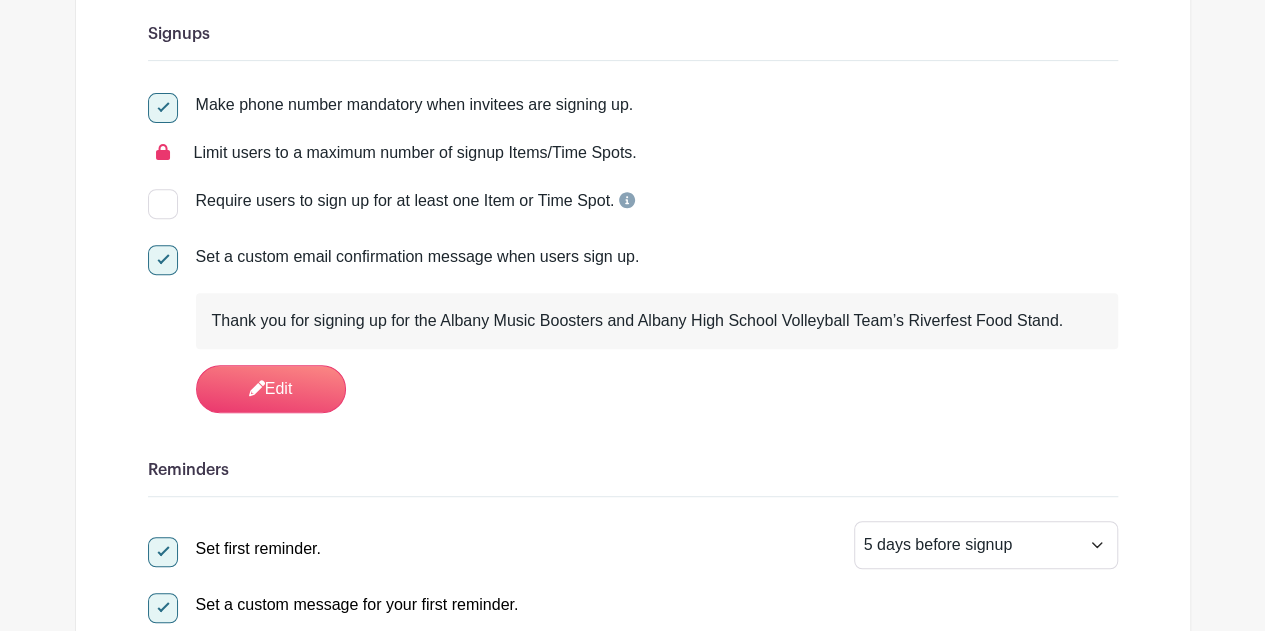 scroll, scrollTop: 296, scrollLeft: 0, axis: vertical 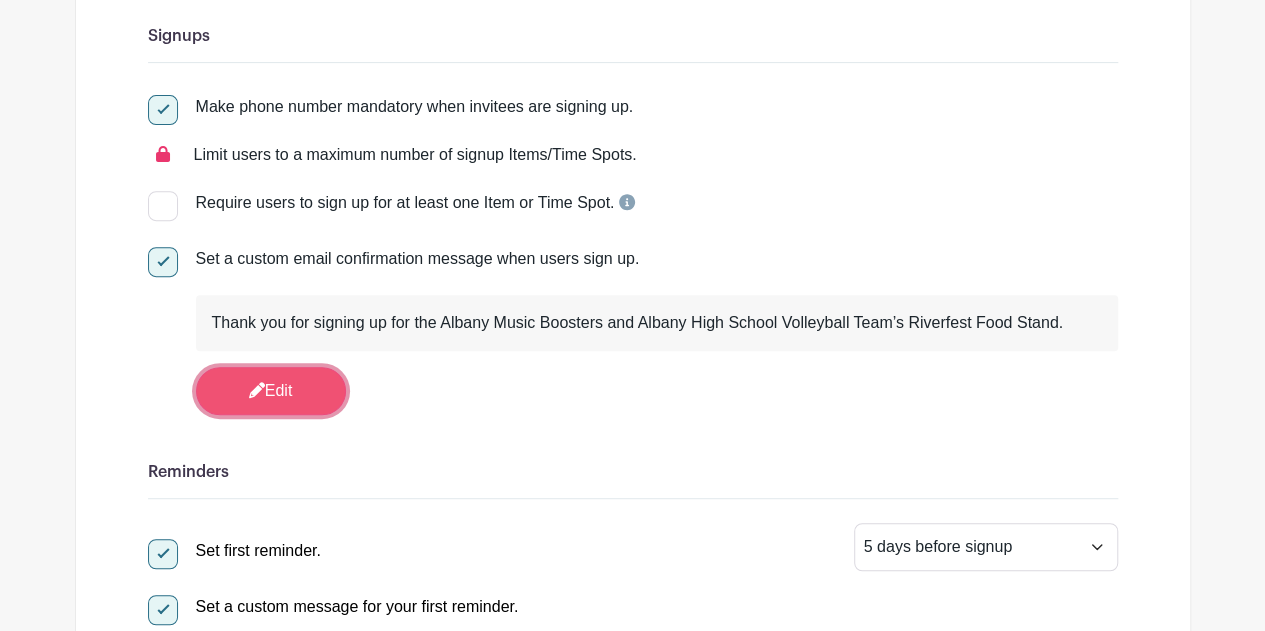 click on "Edit" at bounding box center (271, 391) 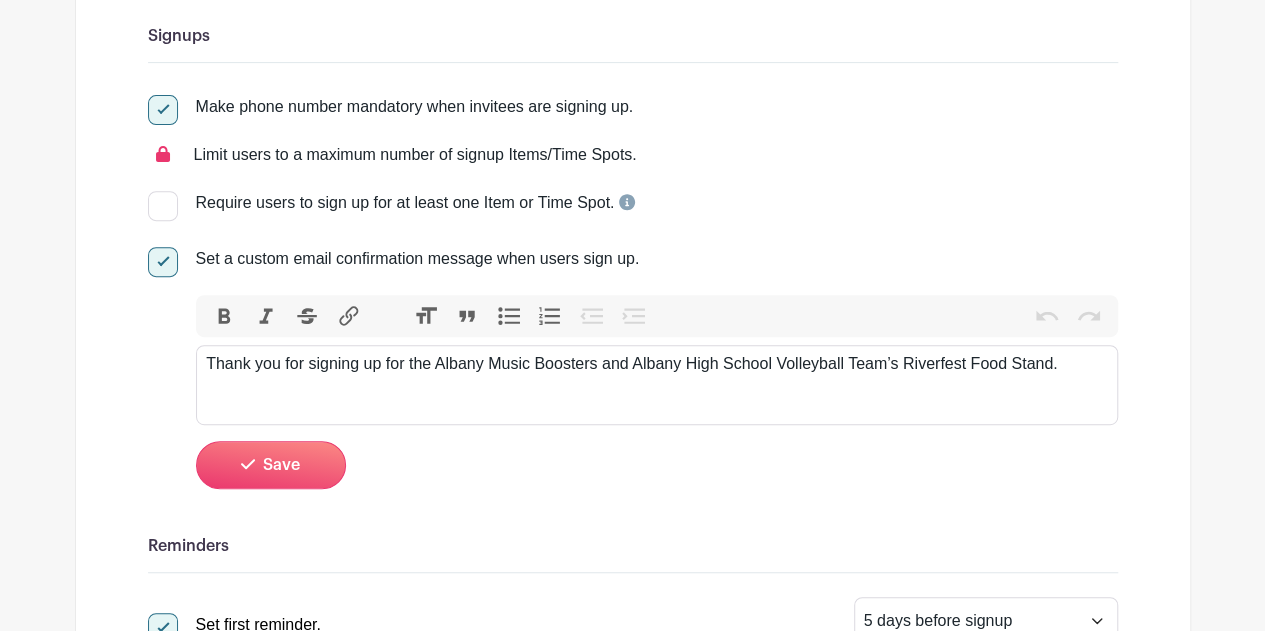 click on "Thank you for signing up for the Albany Music Boosters and Albany High School Volleyball Team’s Riverfest Food Stand." at bounding box center (656, 364) 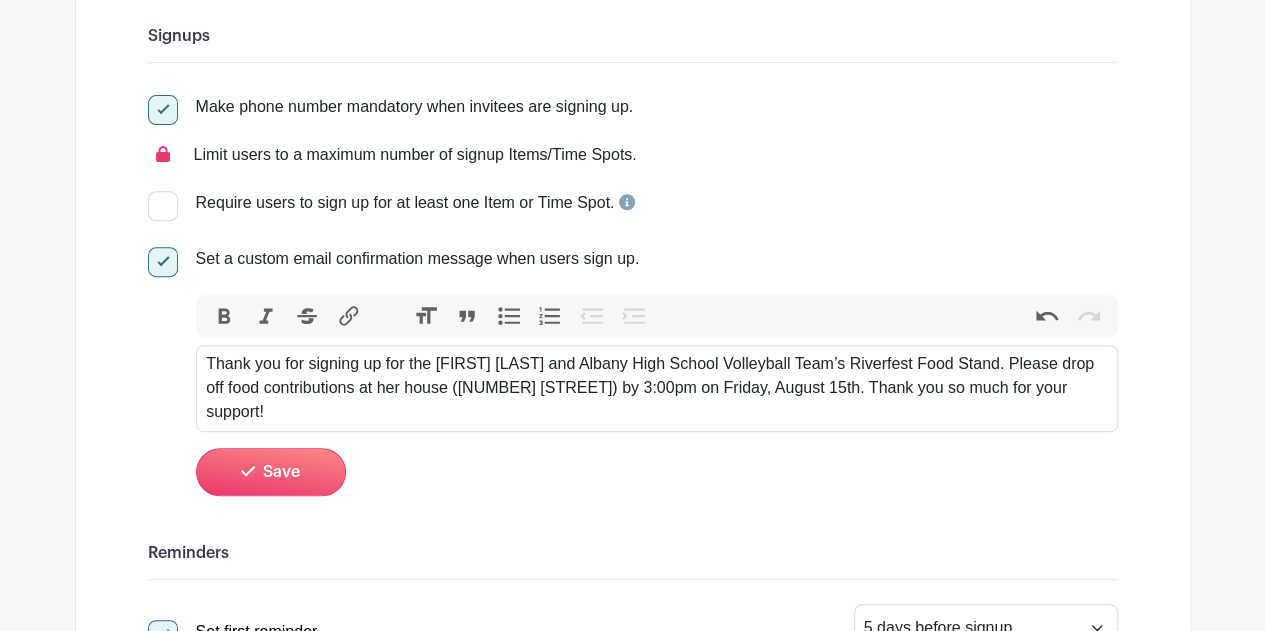 click on "Thank you for signing up for the [FIRST] [LAST] and Albany High School Volleyball Team’s Riverfest Food Stand. Please drop off food contributions at her house ([NUMBER] [STREET]) by 3:00pm on Friday, August 15th. Thank you so much for your support!" at bounding box center (656, 388) 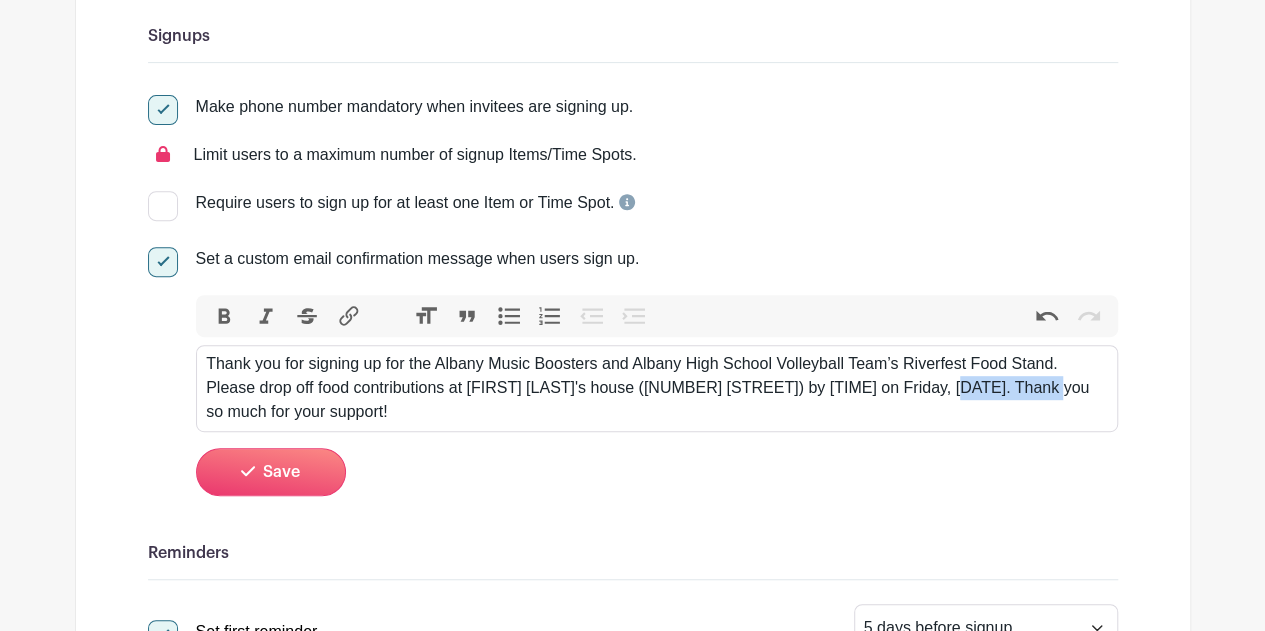 drag, startPoint x: 935, startPoint y: 387, endPoint x: 1028, endPoint y: 391, distance: 93.08598 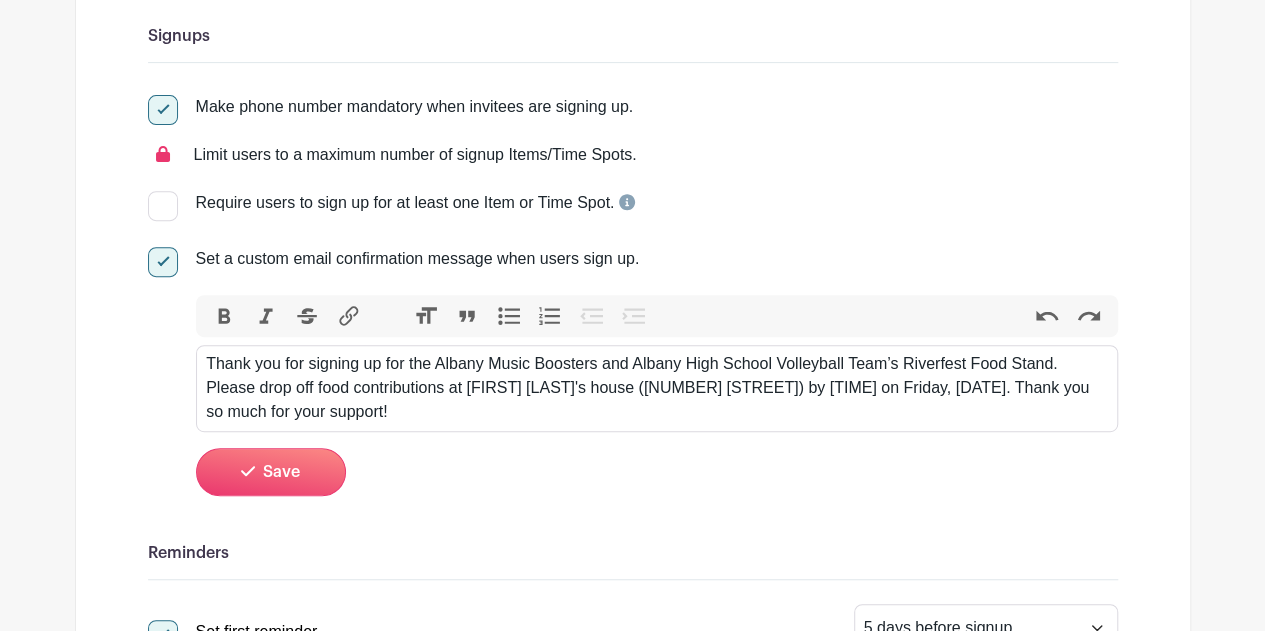 click on "Thank you for signing up for the Albany Music Boosters and Albany High School Volleyball Team’s Riverfest Food Stand. Please drop off food contributions at [FIRST] [LAST]'s house ([NUMBER] [STREET]) by [TIME] on Friday, [DATE]. Thank you so much for your support!" at bounding box center (656, 388) 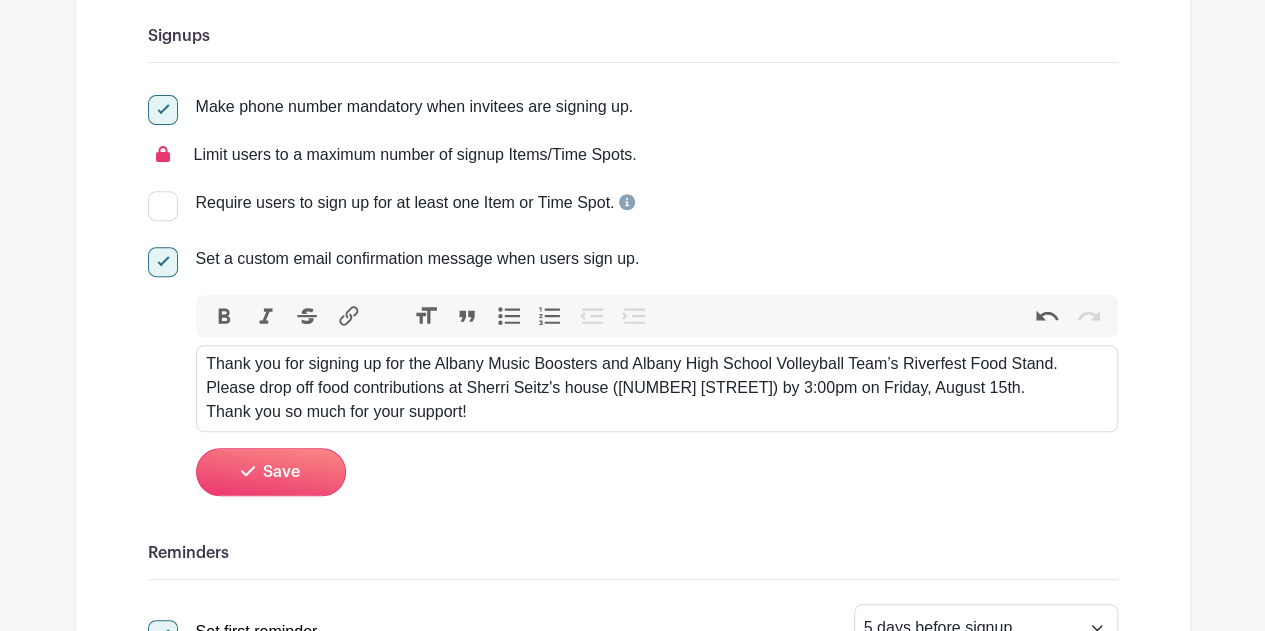 type on "<div>Thank you for signing up for the [FIRST] [LAST] and Albany High School Volleyball Team’s Riverfest Food Stand. Please drop off food contributions at [FIRST] [LAST]'s house ([NUMBER] [STREET]) by 3:00pm on Friday, August 15th.<br>Thank you so much for your support! &nbsp;</div>" 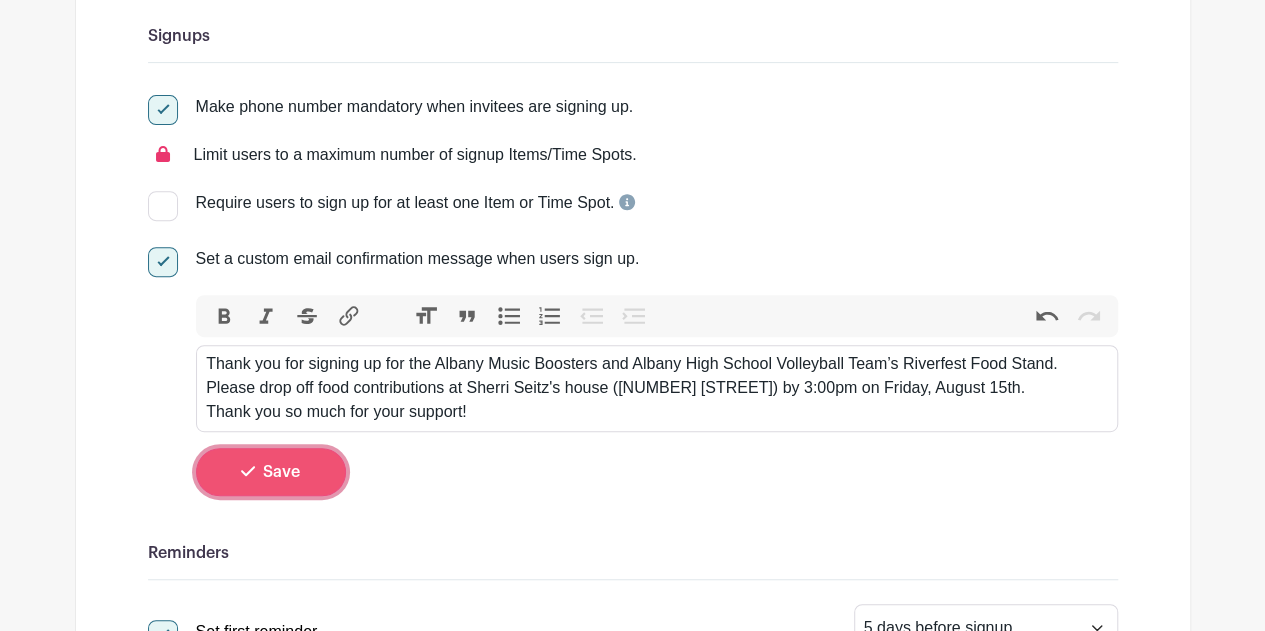 click on "Save" at bounding box center (281, 472) 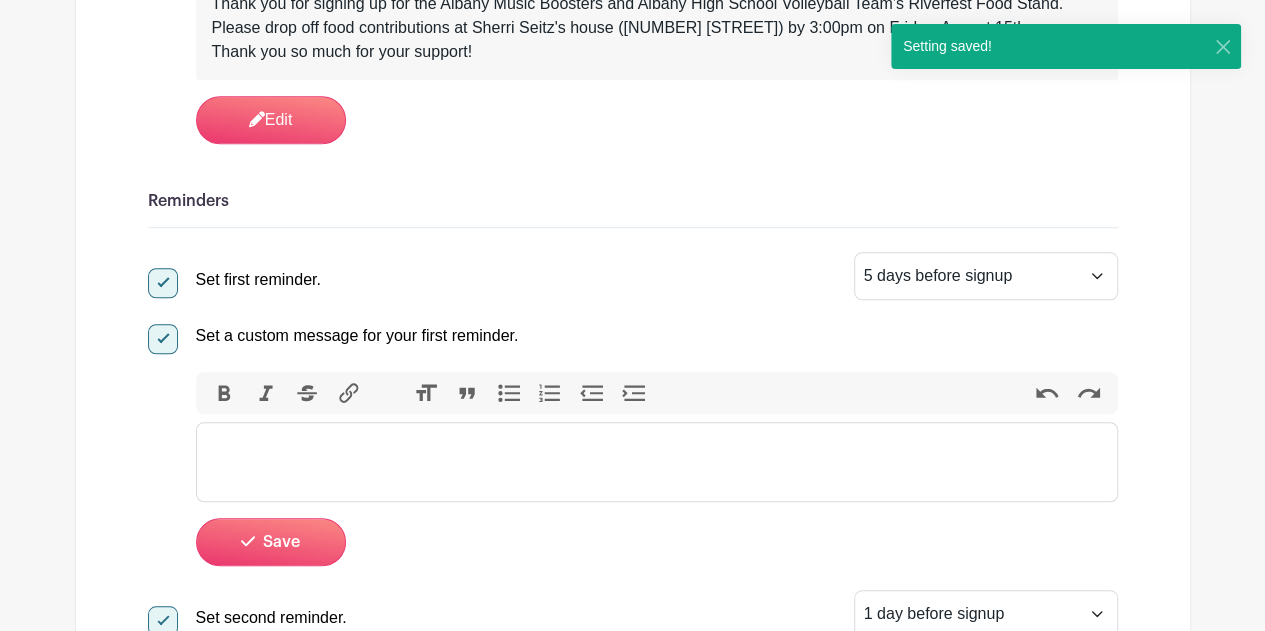 scroll, scrollTop: 614, scrollLeft: 0, axis: vertical 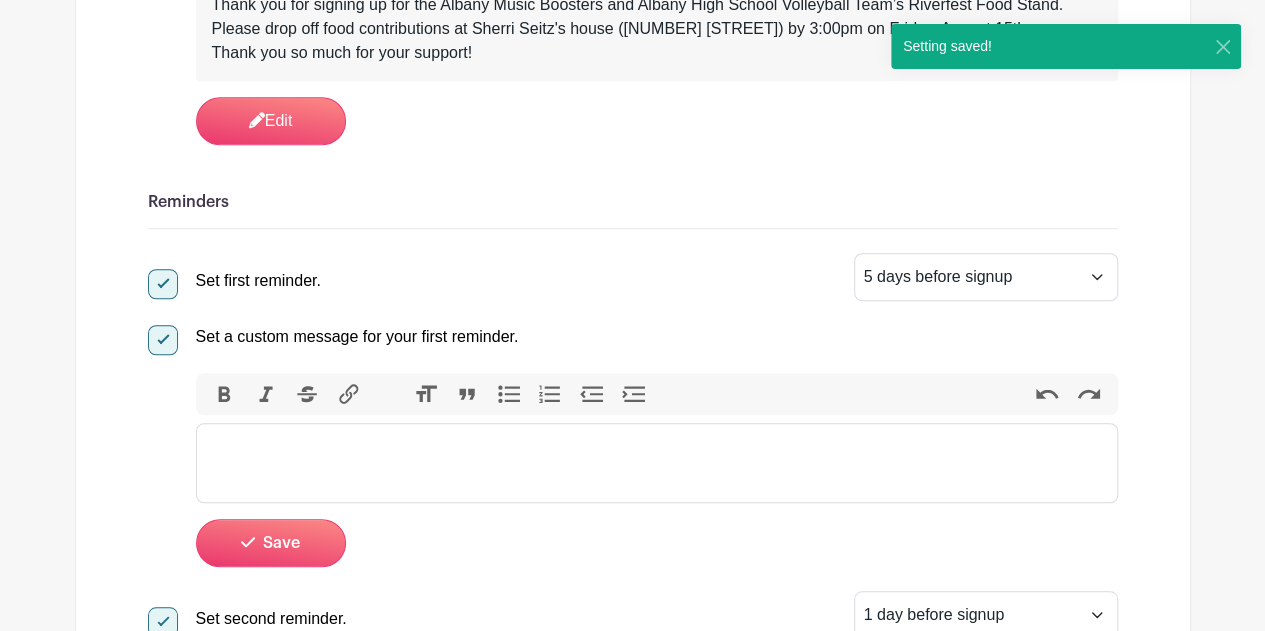 click at bounding box center (657, 463) 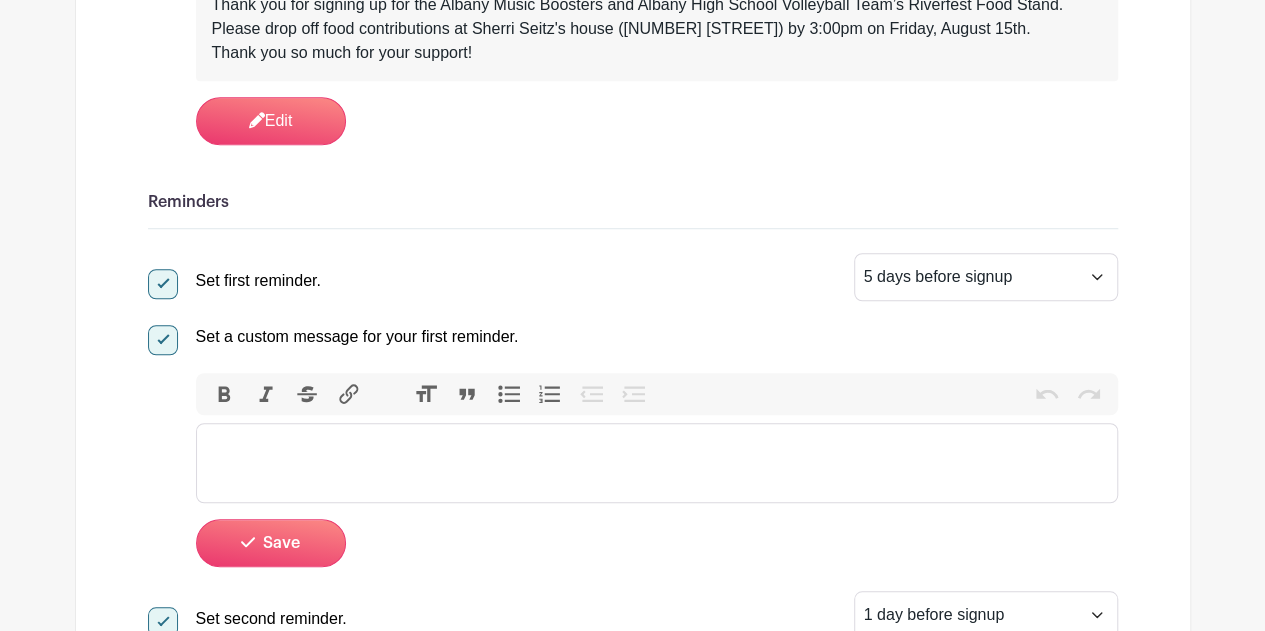 paste on "<div>Please drop off food contributions at [NAME]'s house ([ADDRESS]) by 3:00pm on Friday, August 15th.</div>" 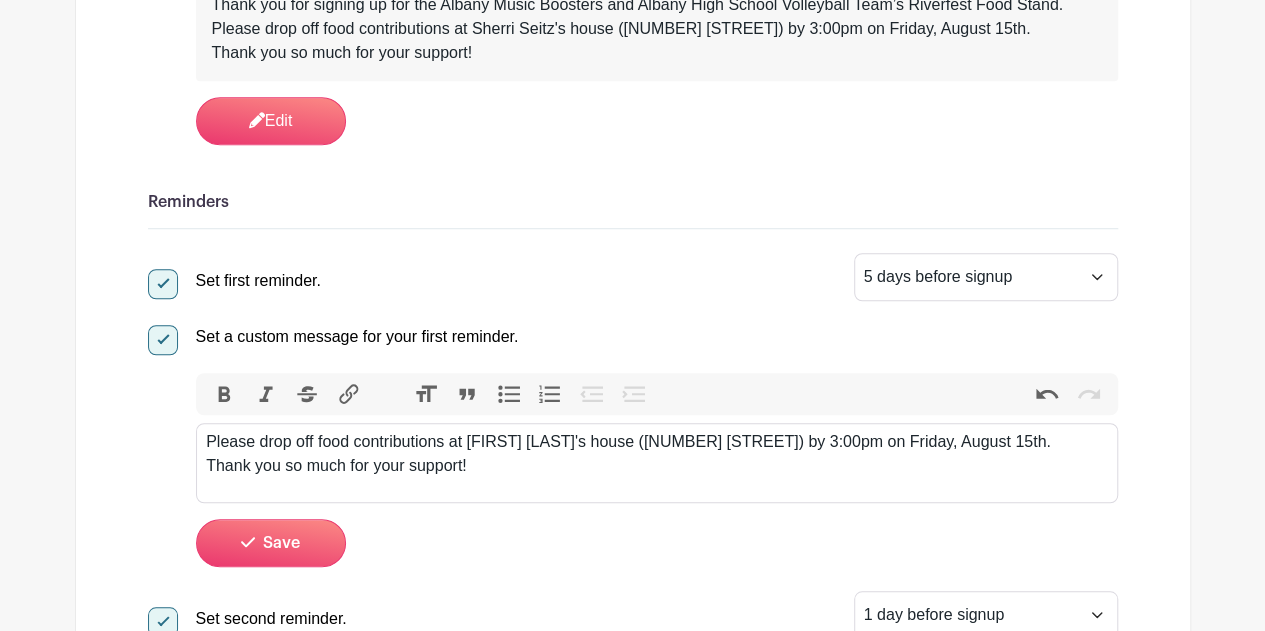 click on "Please drop off food contributions at [NAME]'s house ([NUMBER] S. [STREET]) by 3:00pm on Friday, August 15th. Thank you so much for your support!" at bounding box center [656, 454] 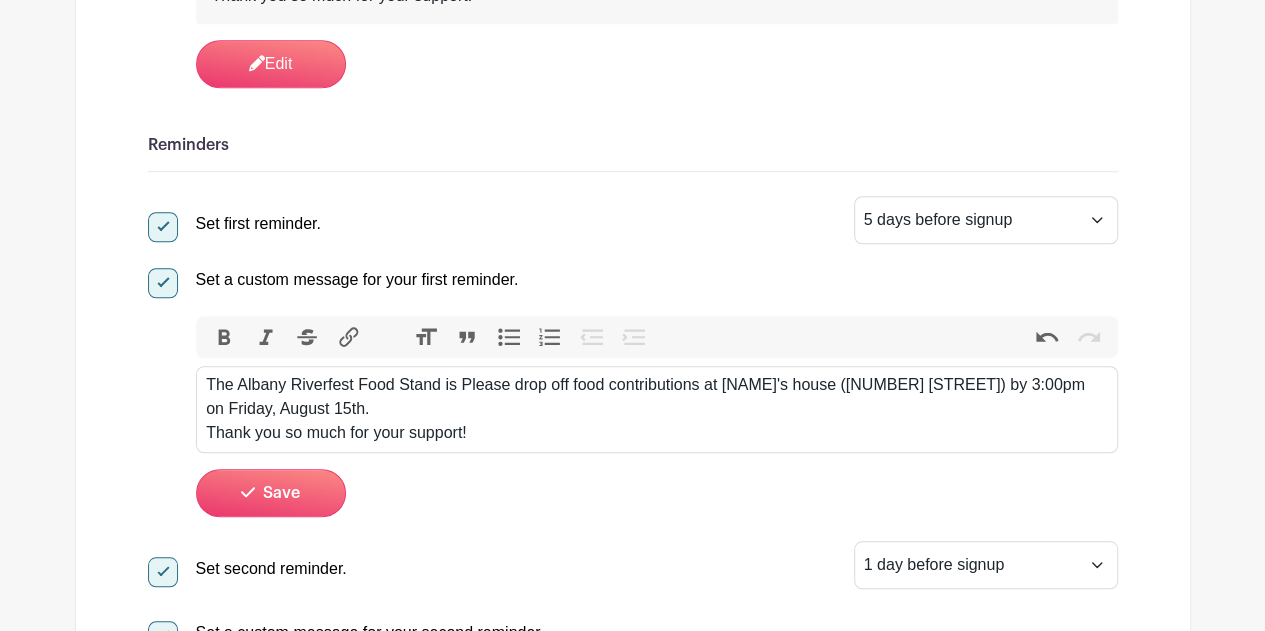 scroll, scrollTop: 670, scrollLeft: 0, axis: vertical 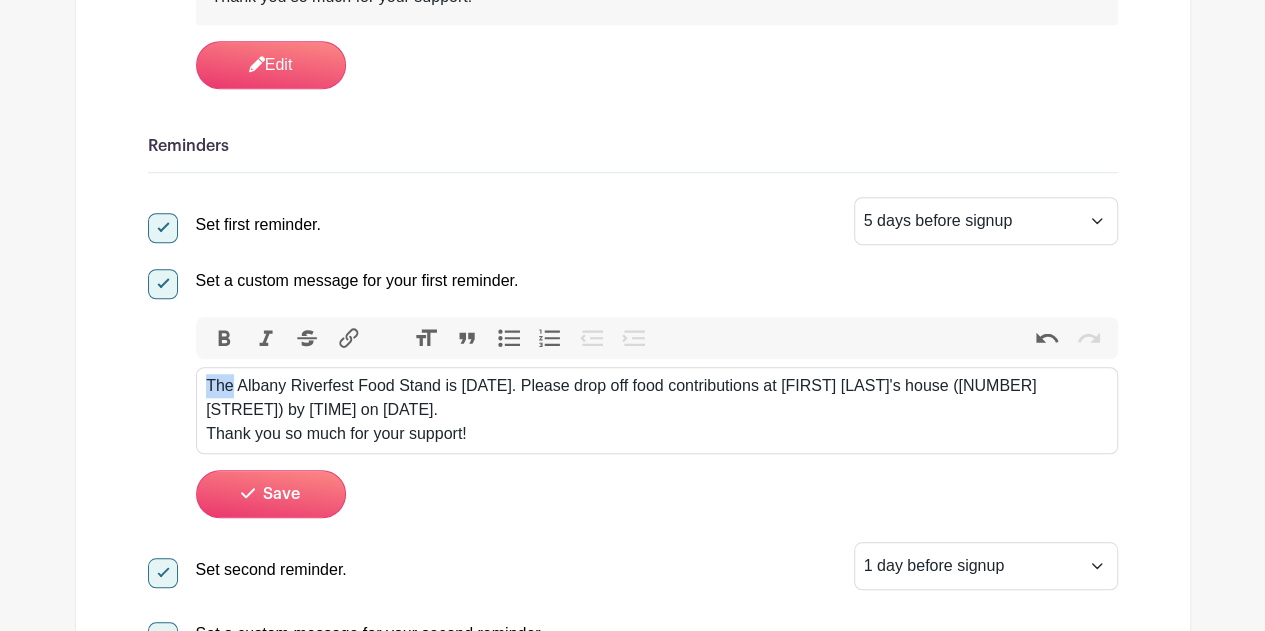 drag, startPoint x: 230, startPoint y: 385, endPoint x: 186, endPoint y: 383, distance: 44.04543 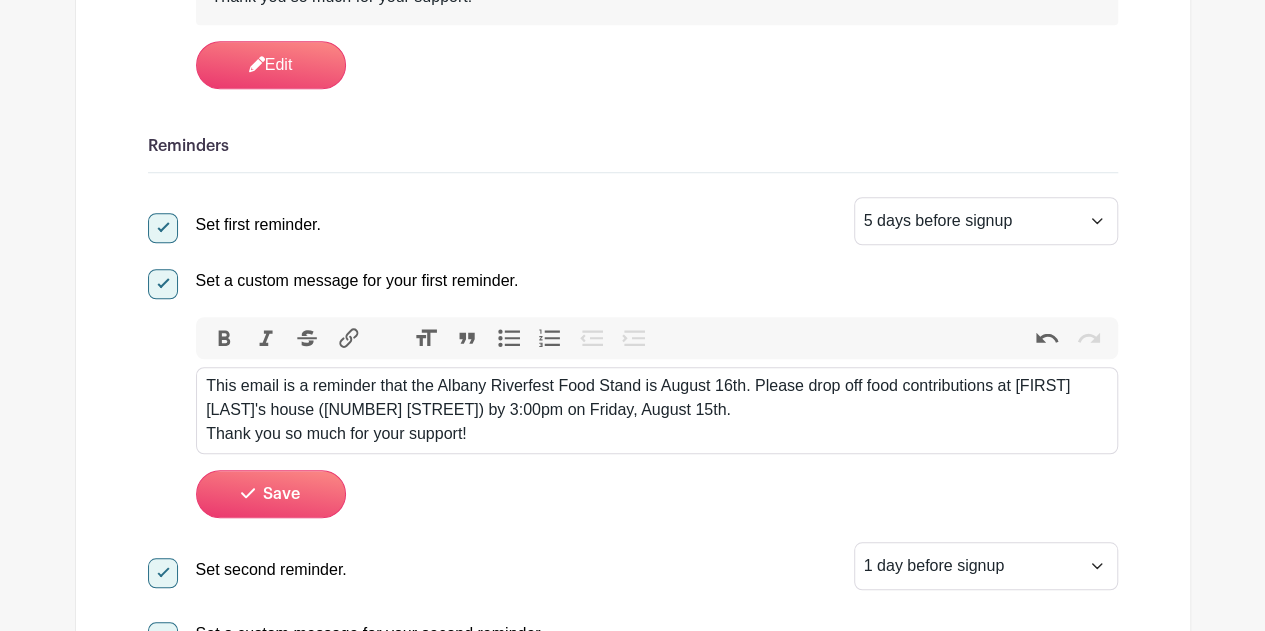 drag, startPoint x: 506, startPoint y: 434, endPoint x: 178, endPoint y: 382, distance: 332.09637 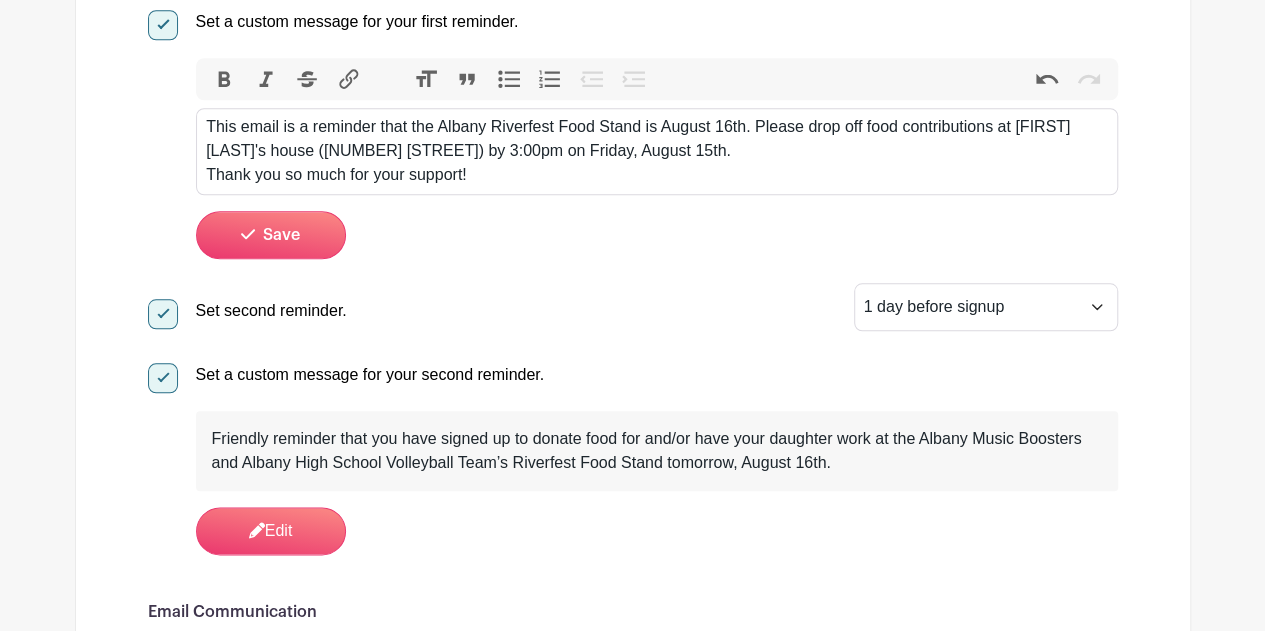 scroll, scrollTop: 952, scrollLeft: 0, axis: vertical 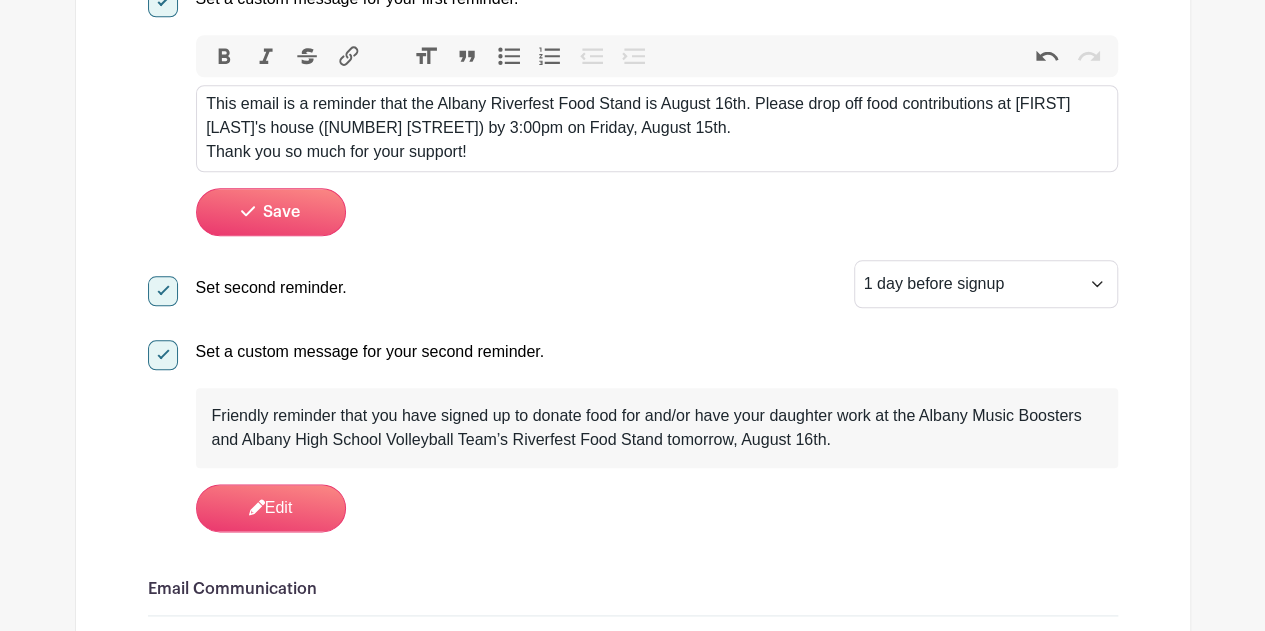 click on "Friendly reminder that you have signed up to donate food for and/or have your daughter work at the Albany Music Boosters and Albany High School Volleyball Team’s Riverfest Food Stand tomorrow, August 16th." at bounding box center (657, 428) 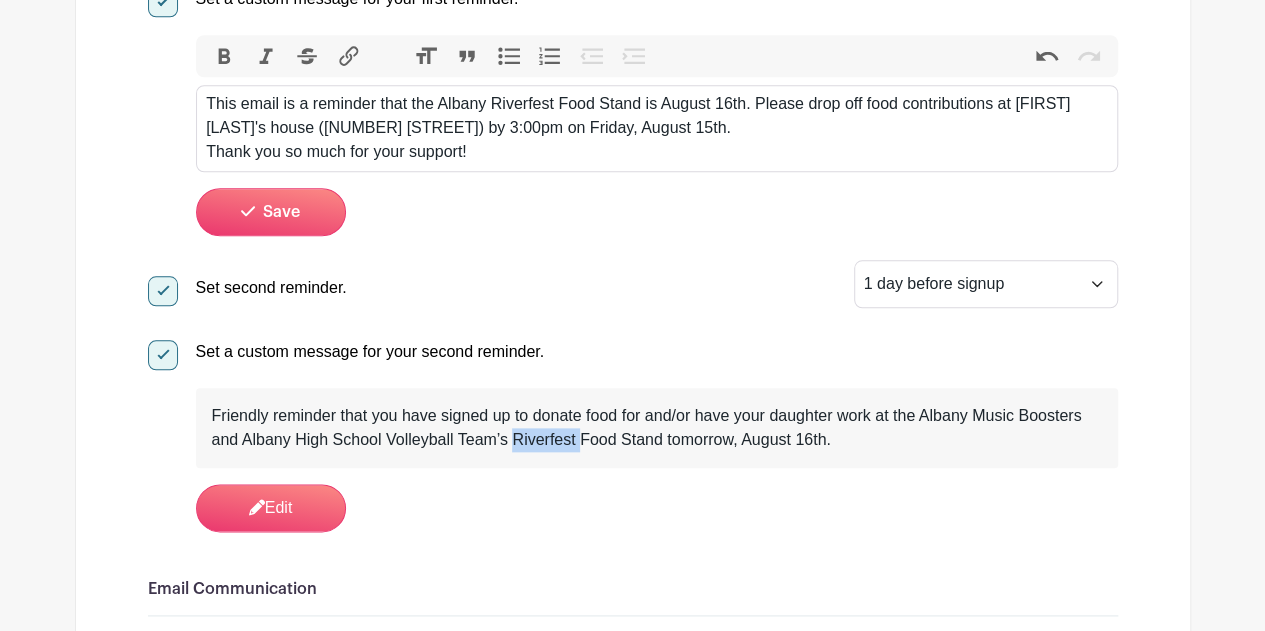 click on "Friendly reminder that you have signed up to donate food for and/or have your daughter work at the Albany Music Boosters and Albany High School Volleyball Team’s Riverfest Food Stand tomorrow, August 16th." at bounding box center (657, 428) 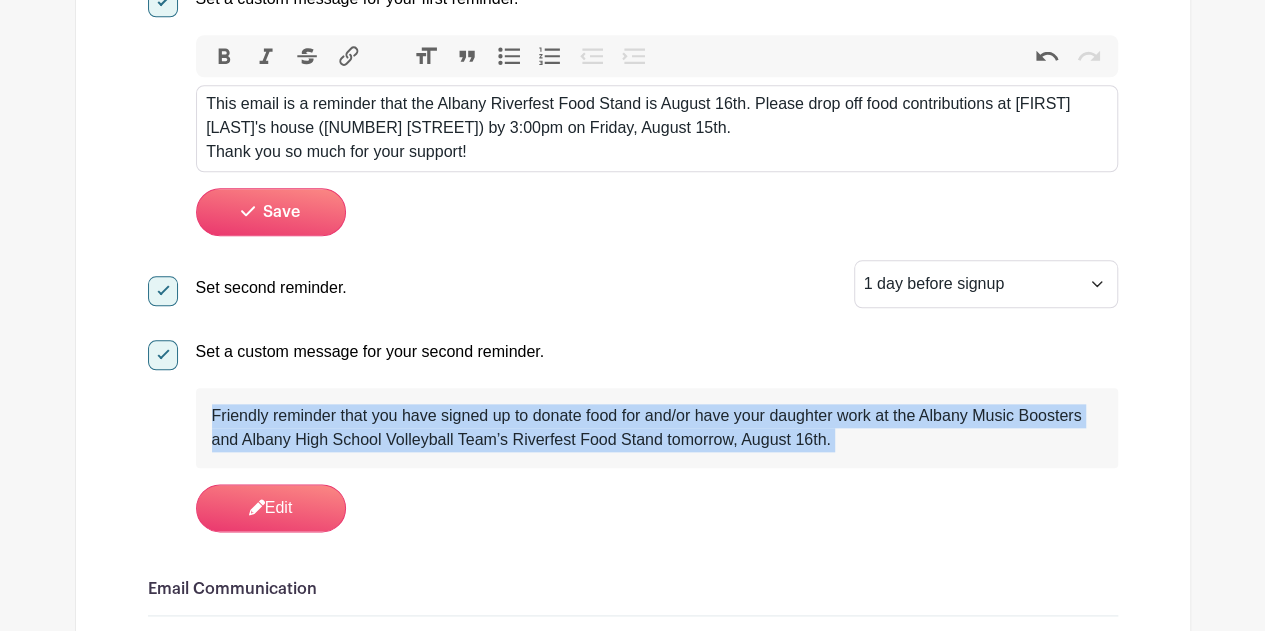 click on "Friendly reminder that you have signed up to donate food for and/or have your daughter work at the Albany Music Boosters and Albany High School Volleyball Team’s Riverfest Food Stand tomorrow, August 16th." at bounding box center [657, 428] 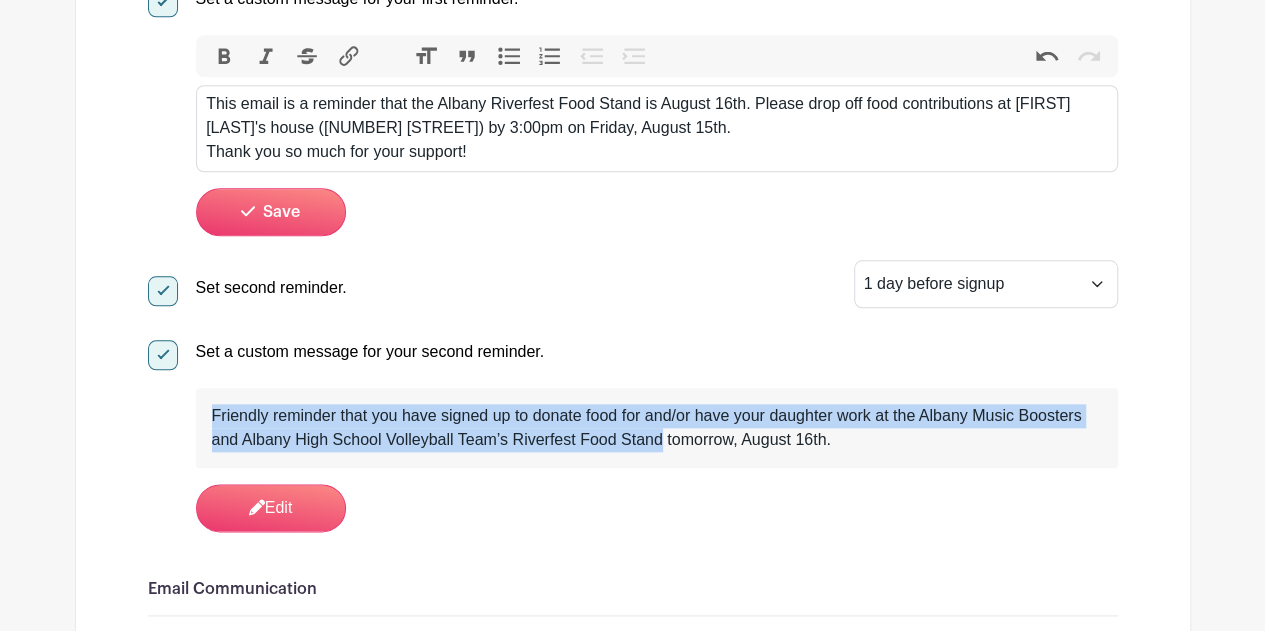 drag, startPoint x: 212, startPoint y: 411, endPoint x: 660, endPoint y: 451, distance: 449.78217 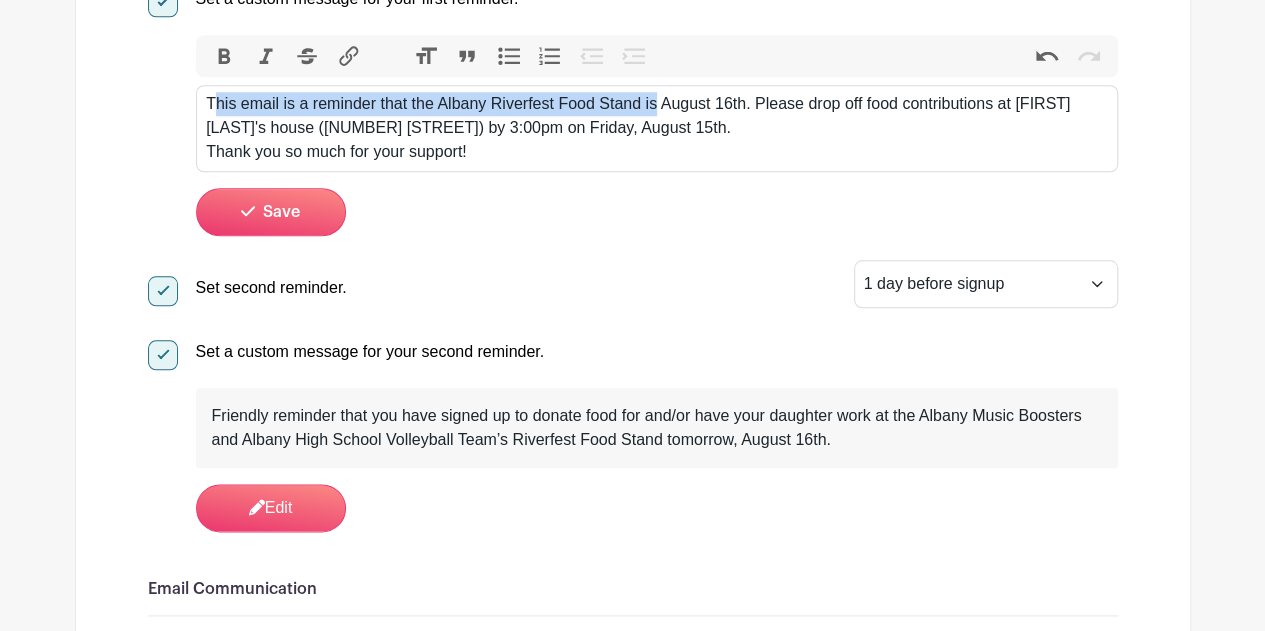 drag, startPoint x: 212, startPoint y: 99, endPoint x: 656, endPoint y: 102, distance: 444.01013 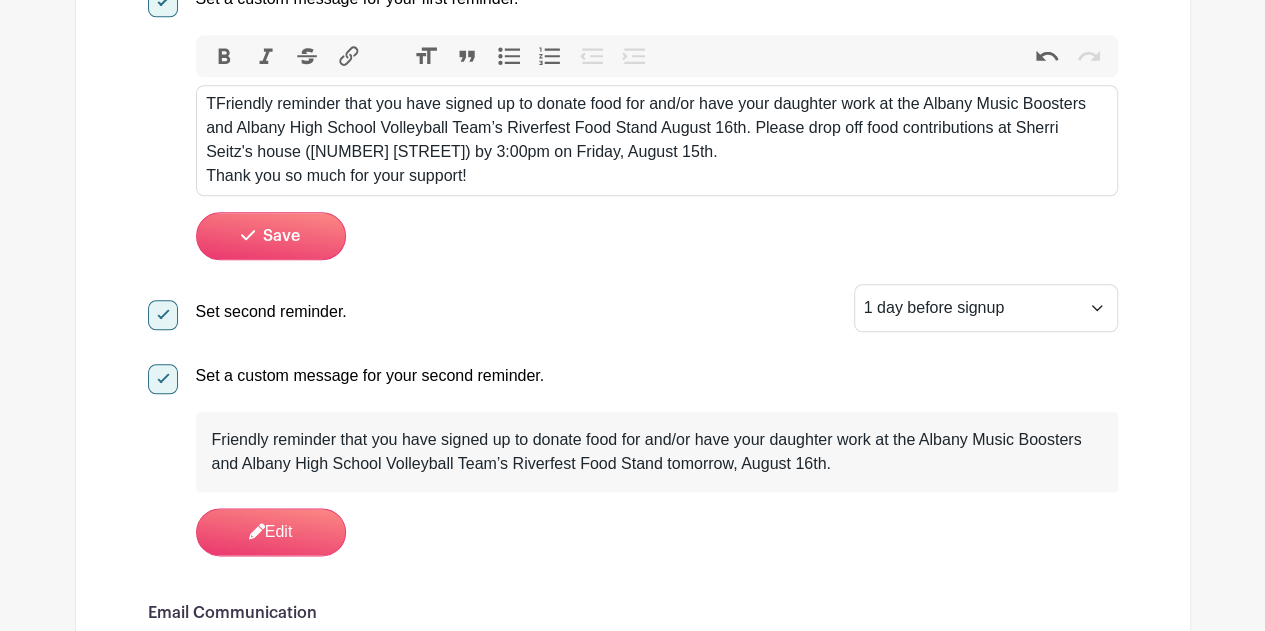 click on "TFriendly reminder that you have signed up to donate food for and/or have your daughter work at the Albany Music Boosters and Albany High School Volleyball Team’s Riverfest Food Stand August 16th. Please drop off food contributions at Sherri Seitz's house ([NUMBER] [STREET]) by 3:00pm on Friday, August 15th. Thank you so much for your support!" at bounding box center [656, 140] 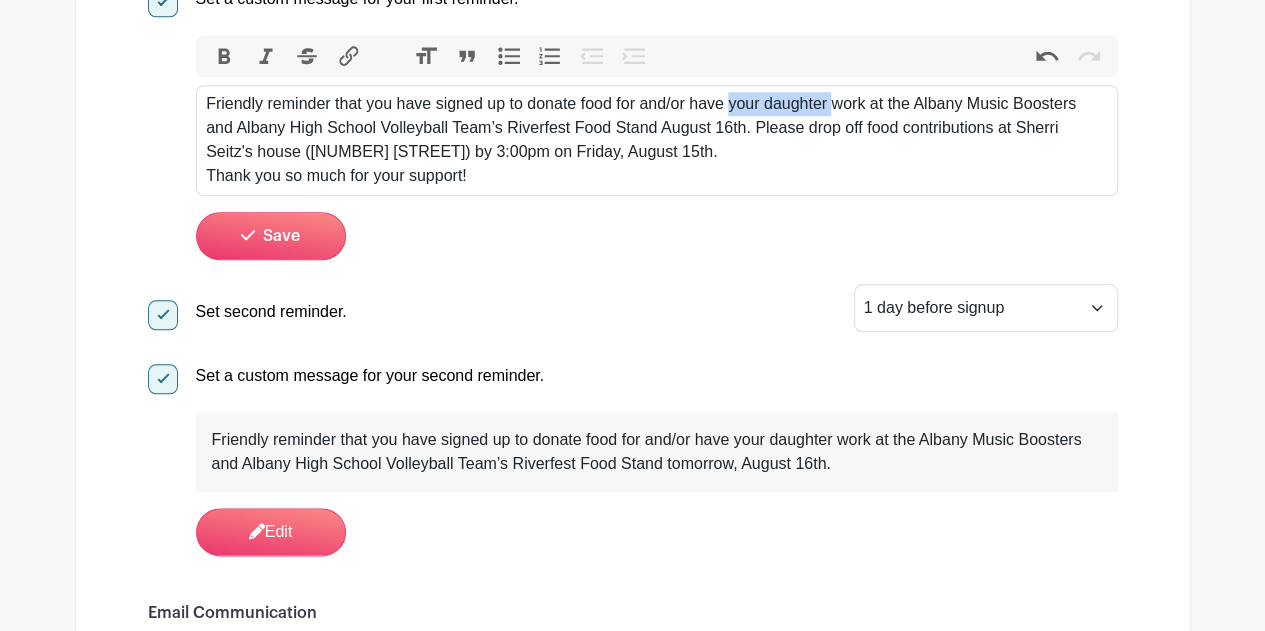 drag, startPoint x: 729, startPoint y: 101, endPoint x: 829, endPoint y: 99, distance: 100.02 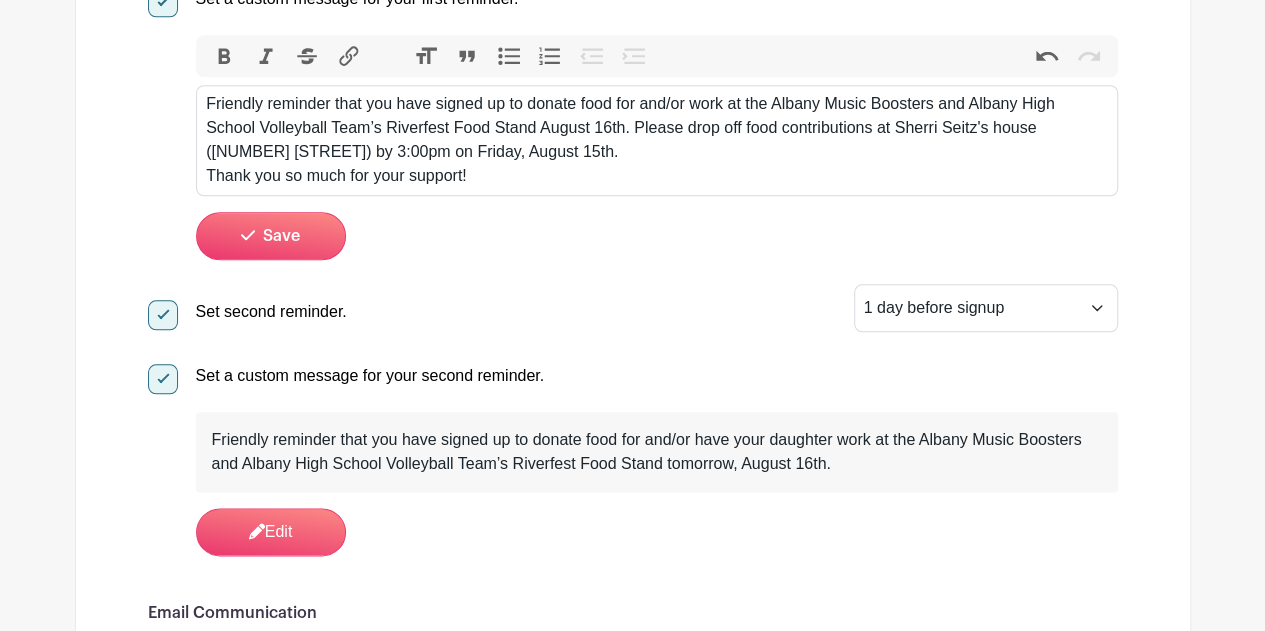 click on "Friendly reminder that you have signed up to donate food for and/or work at the Albany Music Boosters and Albany High School Volleyball Team’s Riverfest Food Stand August 16th. Please drop off food contributions at Sherri Seitz's house ([NUMBER] [STREET]) by 3:00pm on Friday, August 15th. Thank you so much for your support!" at bounding box center (656, 140) 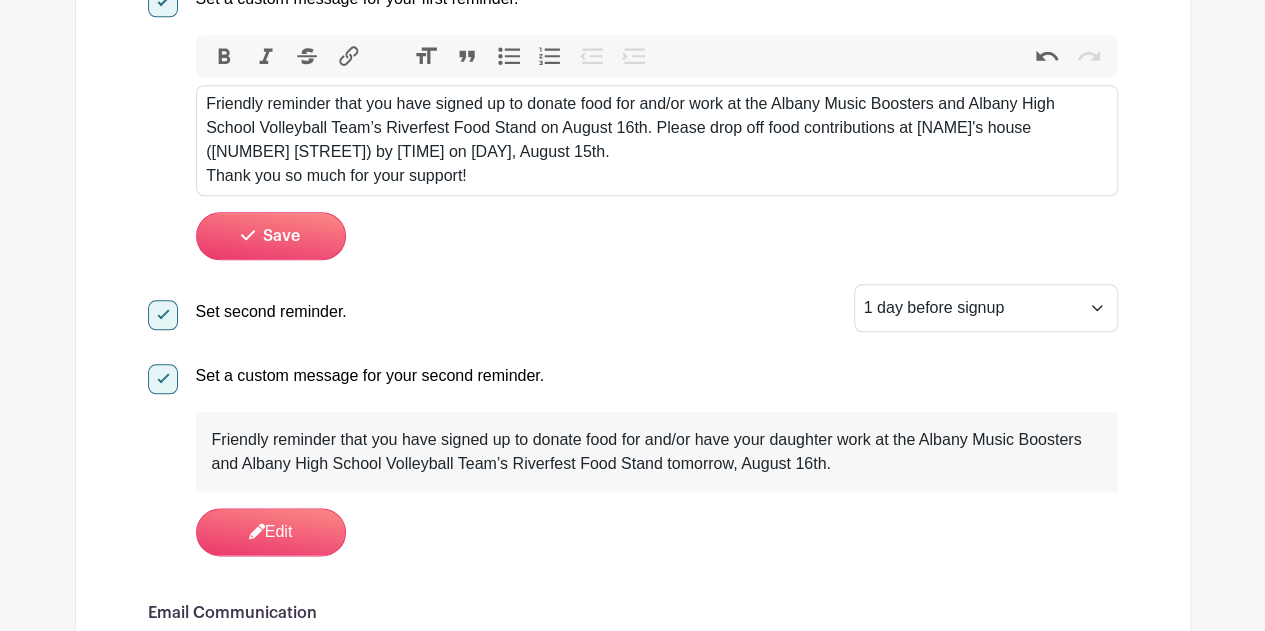 type on "Friendly reminder that you have signed up to donate food for and/or work at the Albany Music Boosters and Albany High School Volleyball Team’s Riverfest Food Stand on August 16th. Please drop off food contributions at Sherri Seitz's house ([NUMBER] [STREET]) by 3:00pm on Friday, August 15th." 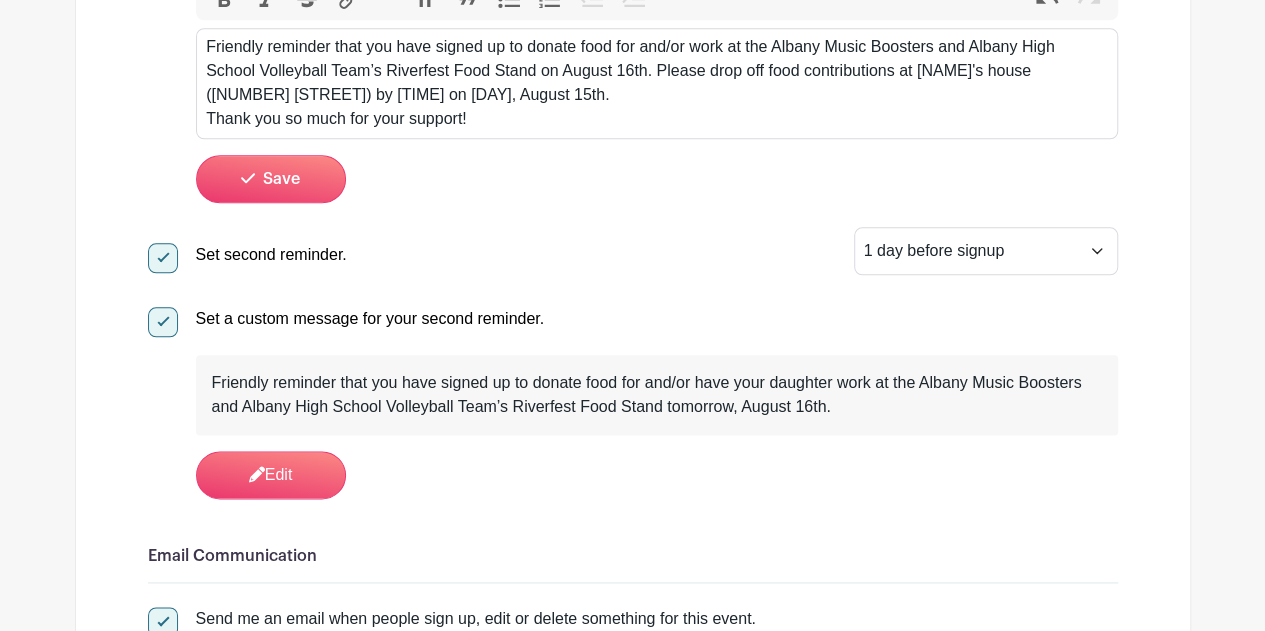scroll, scrollTop: 1010, scrollLeft: 0, axis: vertical 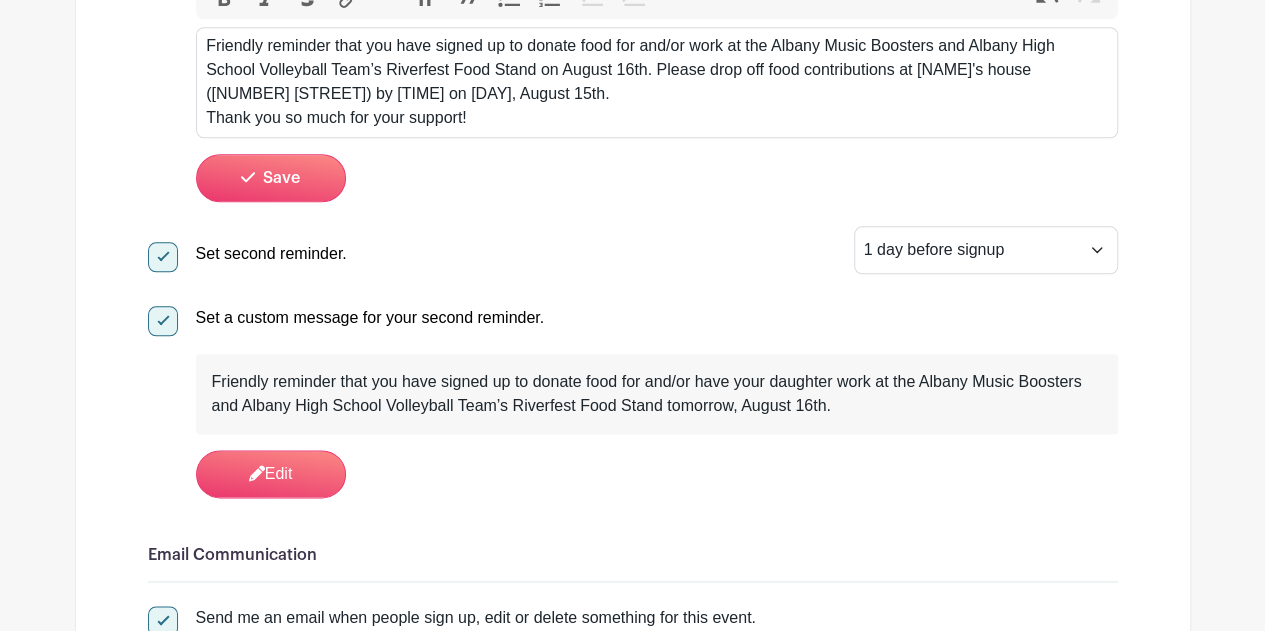 click on "Friendly reminder that you have signed up to donate food for and/or work at the Albany Music Boosters and Albany High School Volleyball Team’s Riverfest Food Stand on [DATE]. Please drop off food contributions at [FIRST] [LAST]'s house ([NUMBER] [STREET]) by [TIME] on [DAY], [DATE]. Thank you so much for your support!" at bounding box center [656, 82] 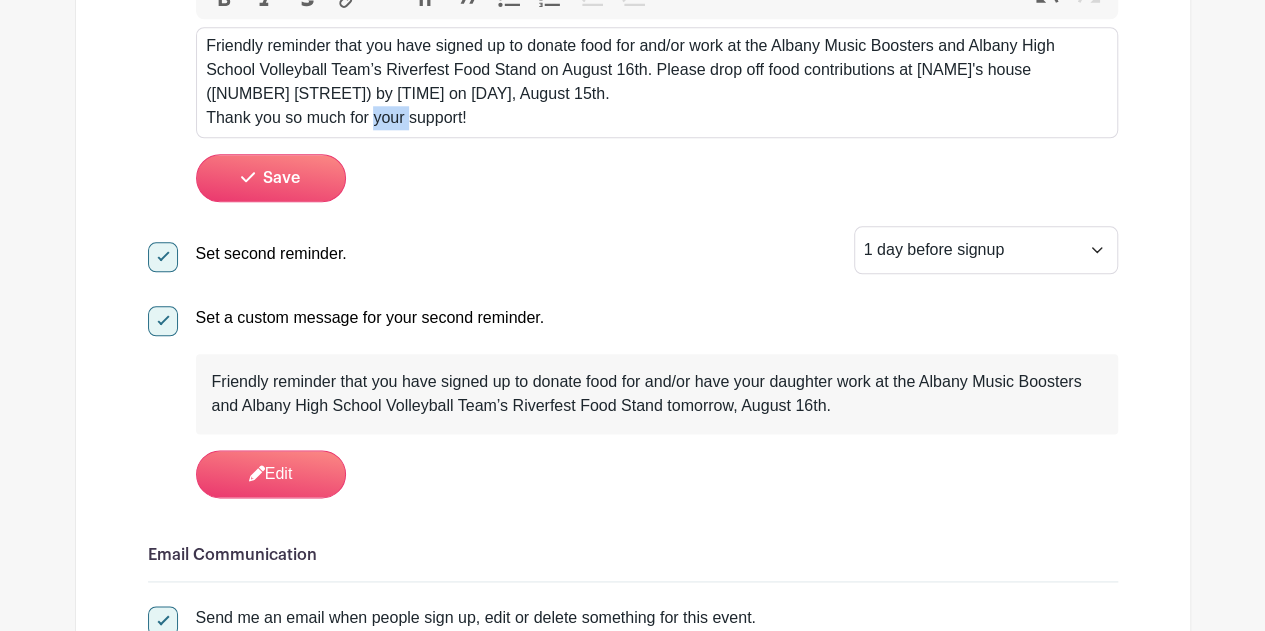 click on "Friendly reminder that you have signed up to donate food for and/or work at the Albany Music Boosters and Albany High School Volleyball Team’s Riverfest Food Stand on [DATE]. Please drop off food contributions at [FIRST] [LAST]'s house ([NUMBER] [STREET]) by [TIME] on [DAY], [DATE]. Thank you so much for your support!" at bounding box center (656, 82) 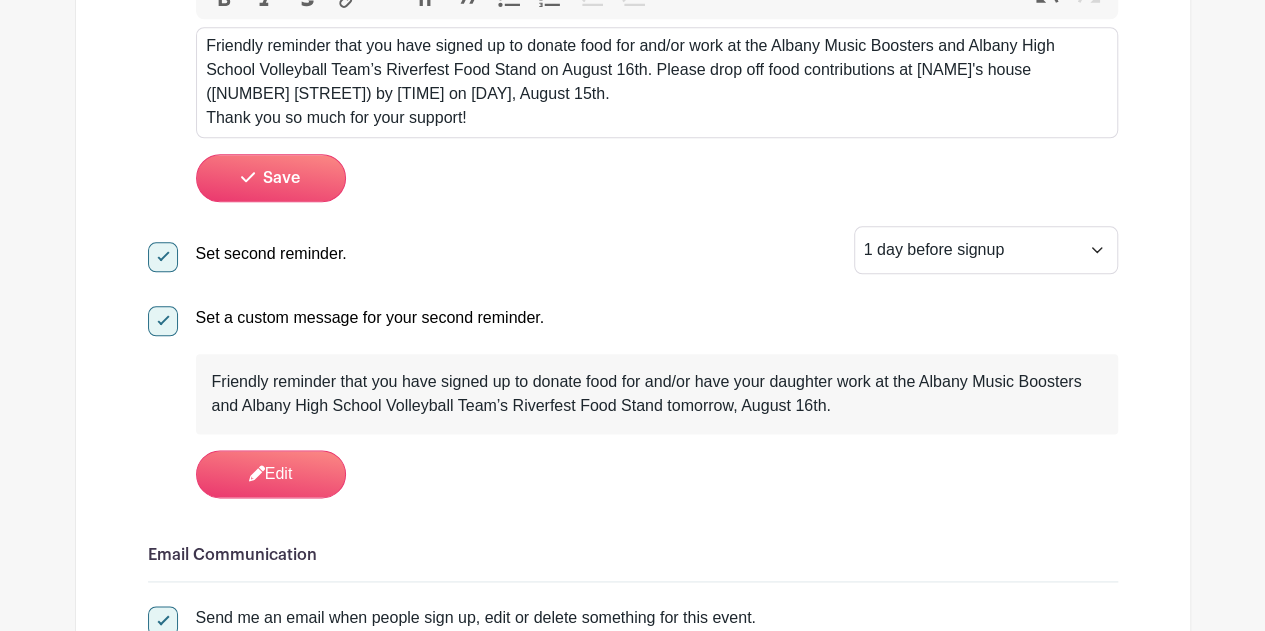 click on "Friendly reminder that you have signed up to donate food for and/or have your daughter work at the Albany Music Boosters and Albany High School Volleyball Team’s Riverfest Food Stand tomorrow, August 16th." at bounding box center [657, 394] 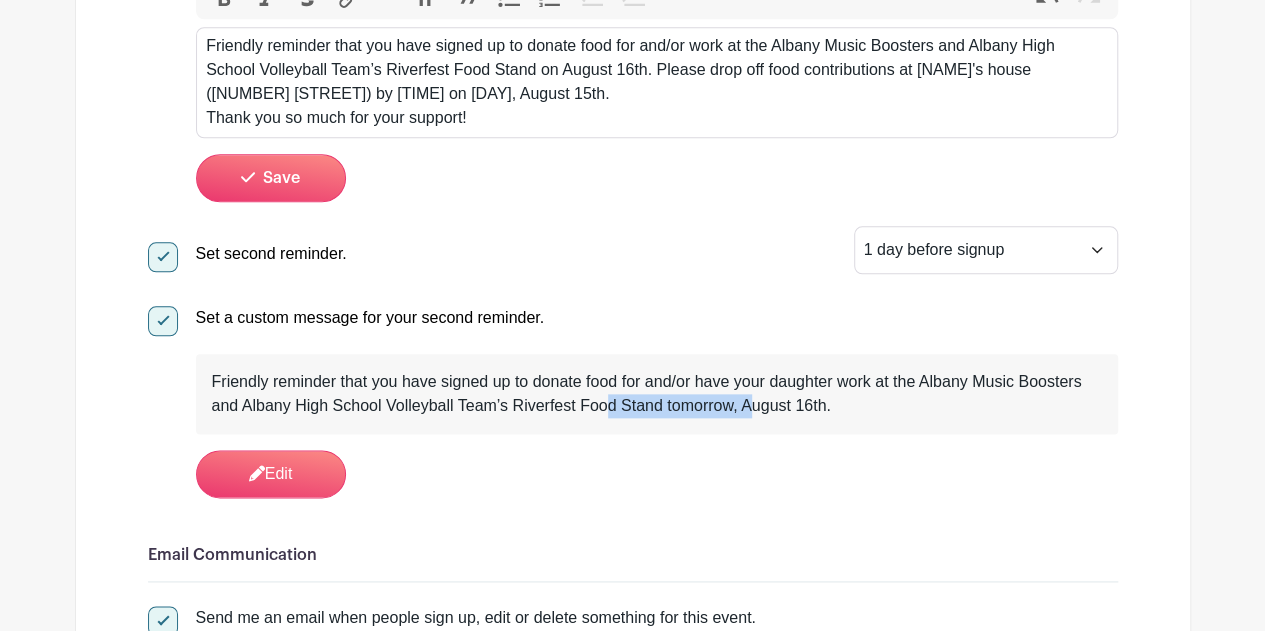 click on "Friendly reminder that you have signed up to donate food for and/or have your daughter work at the Albany Music Boosters and Albany High School Volleyball Team’s Riverfest Food Stand tomorrow, August 16th." at bounding box center [657, 394] 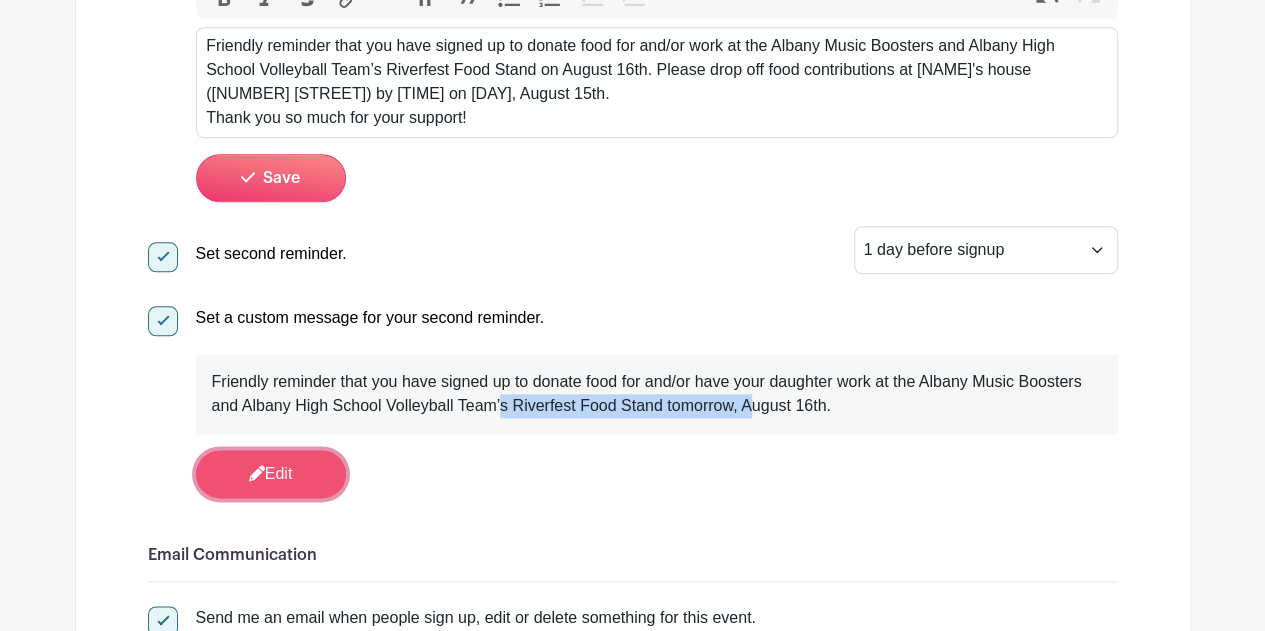 click on "Edit" at bounding box center [271, 474] 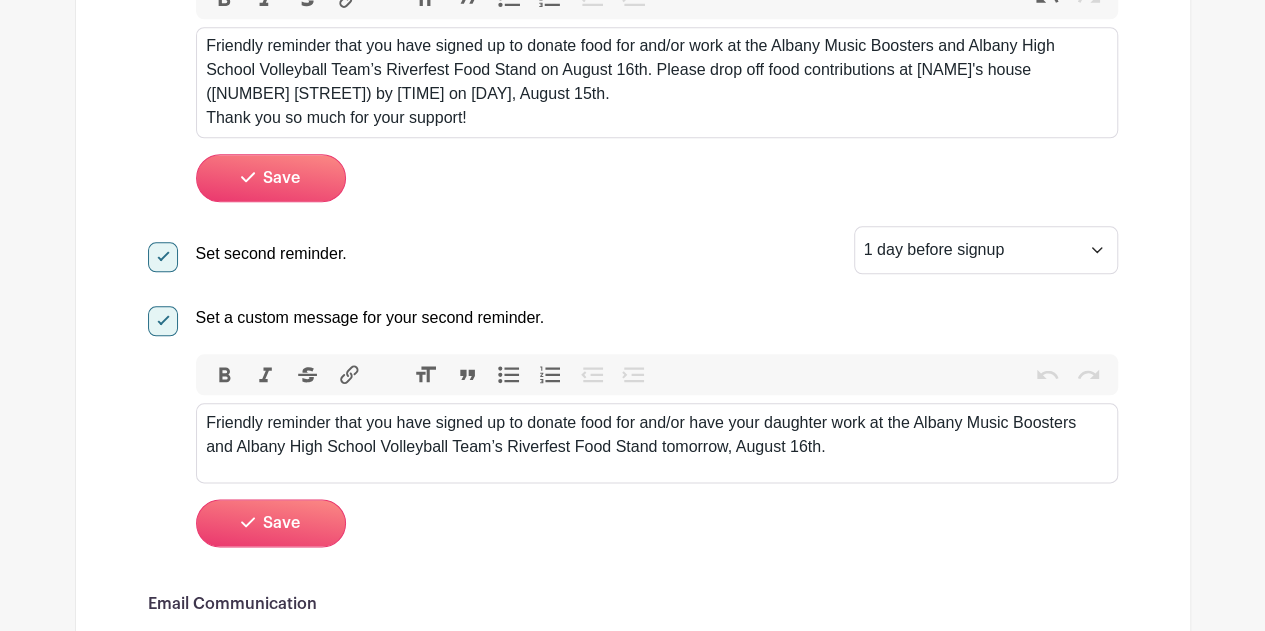 click on "Friendly reminder that you have signed up to donate food for and/or have your daughter work at the Albany Music Boosters and Albany High School Volleyball Team’s Riverfest Food Stand tomorrow, August 16th." at bounding box center (656, 435) 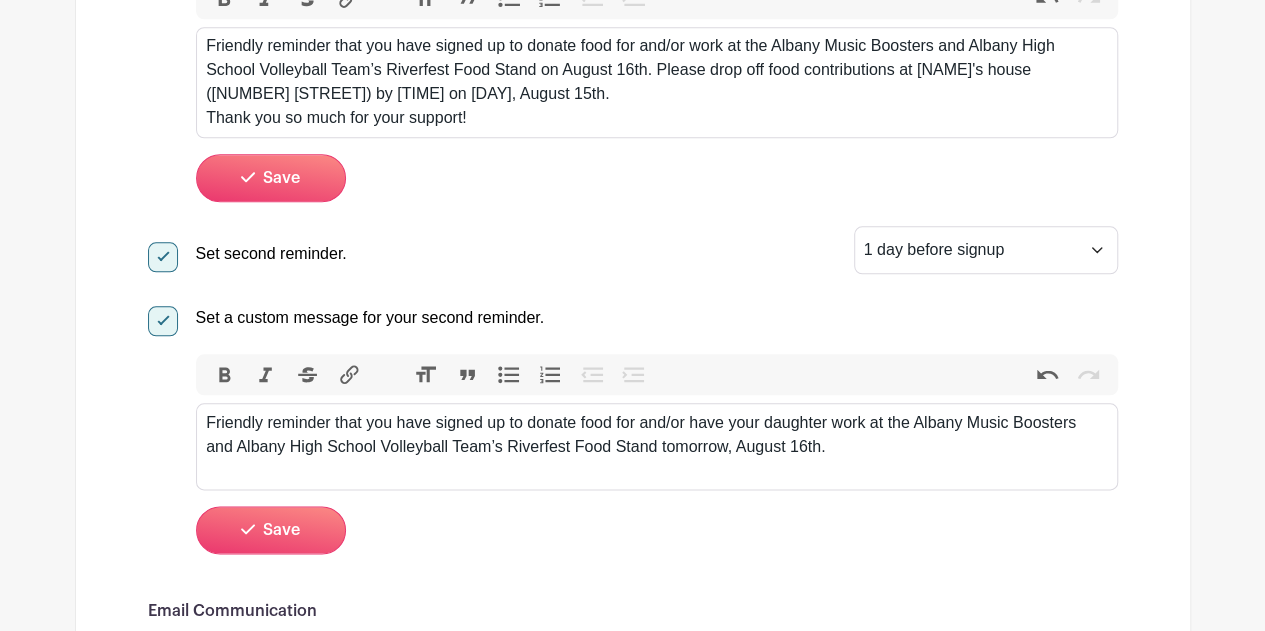 paste on "Thank you so much for your support! &nbsp;" 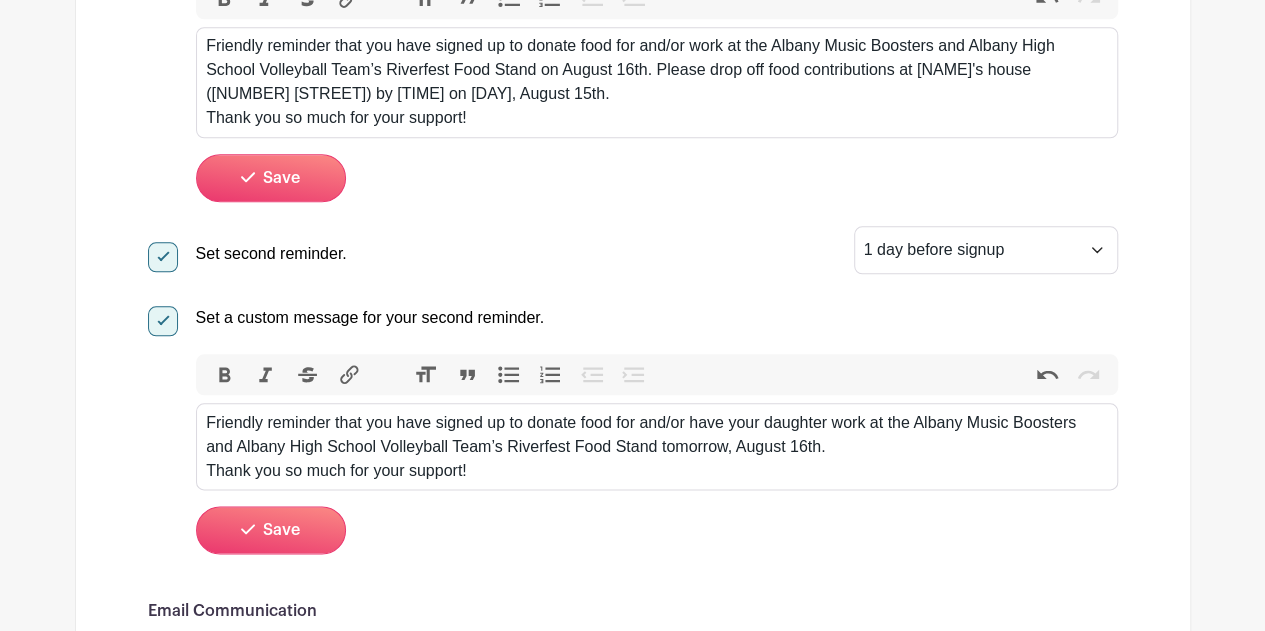 type on "<div>Friendly reminder that you have signed up to donate food for and/or have your daughter work at the Albany Music Boosters and Albany High School Volleyball Team’s Riverfest Food Stand tomorrow, August 16th.&nbsp;<br>Thank you so much for your support! &nbsp;</div>" 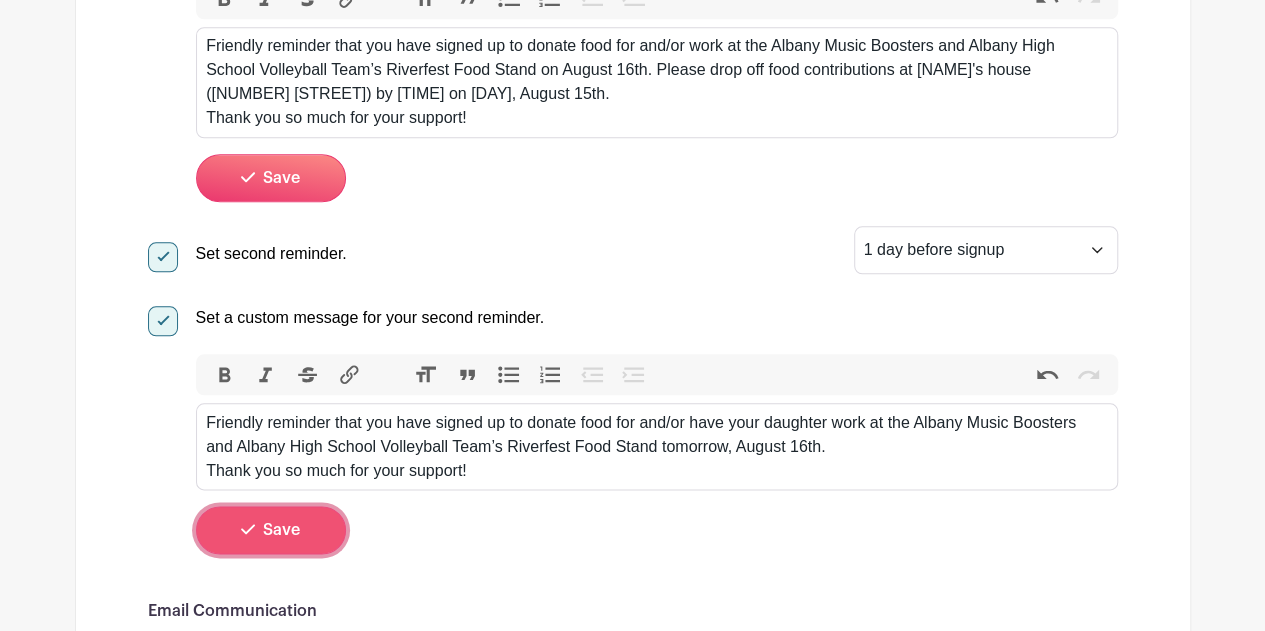 click on "Save" at bounding box center (281, 530) 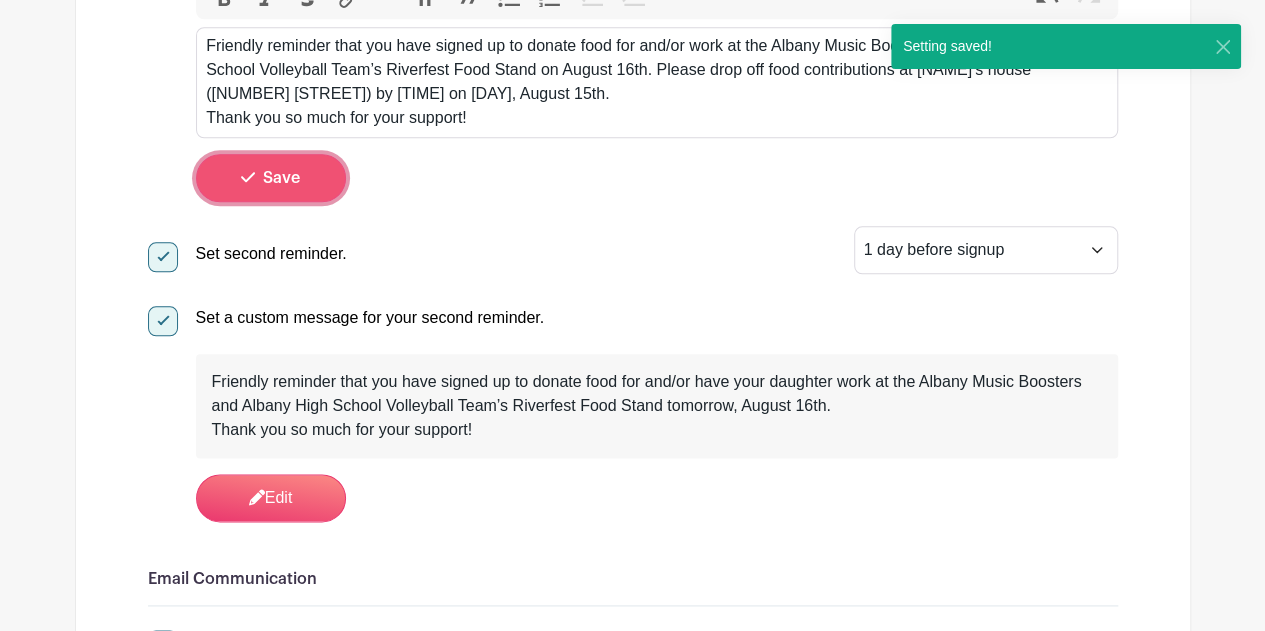 click on "Save" at bounding box center (281, 178) 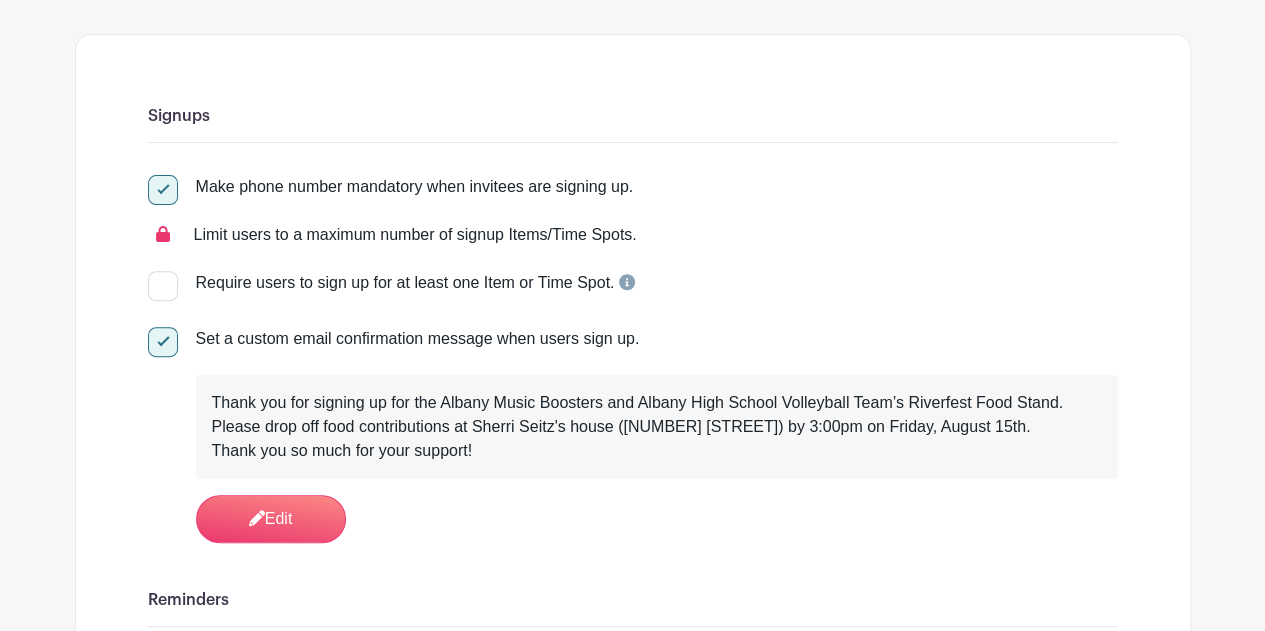 scroll, scrollTop: 0, scrollLeft: 0, axis: both 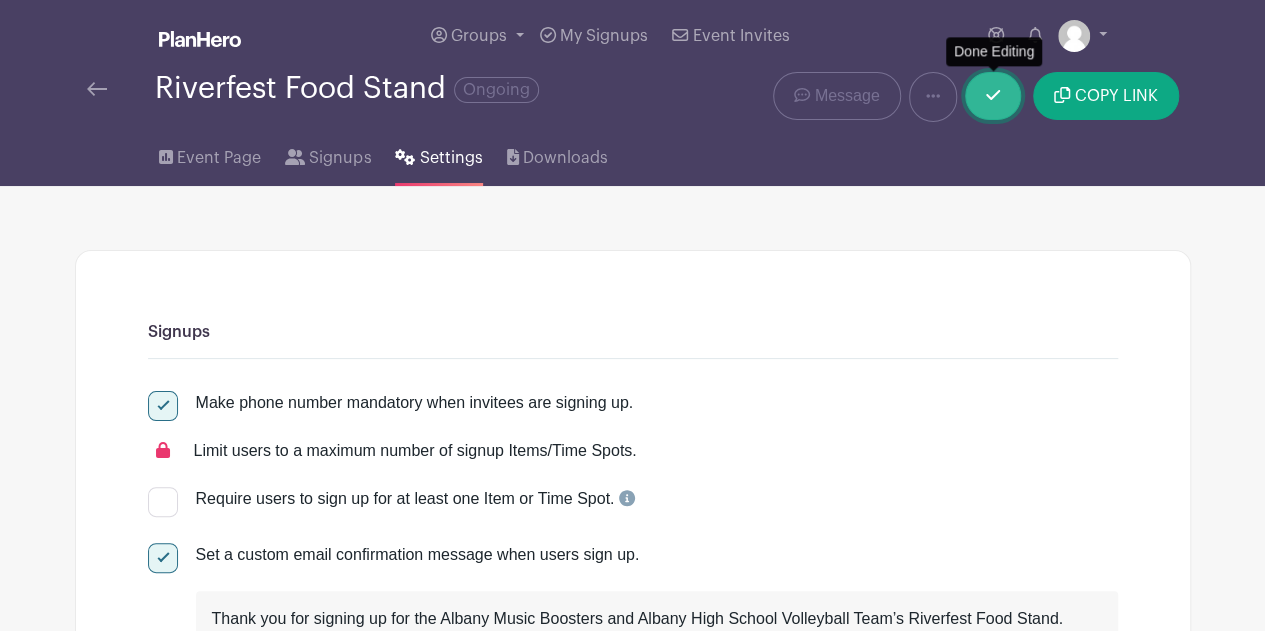 click at bounding box center [993, 96] 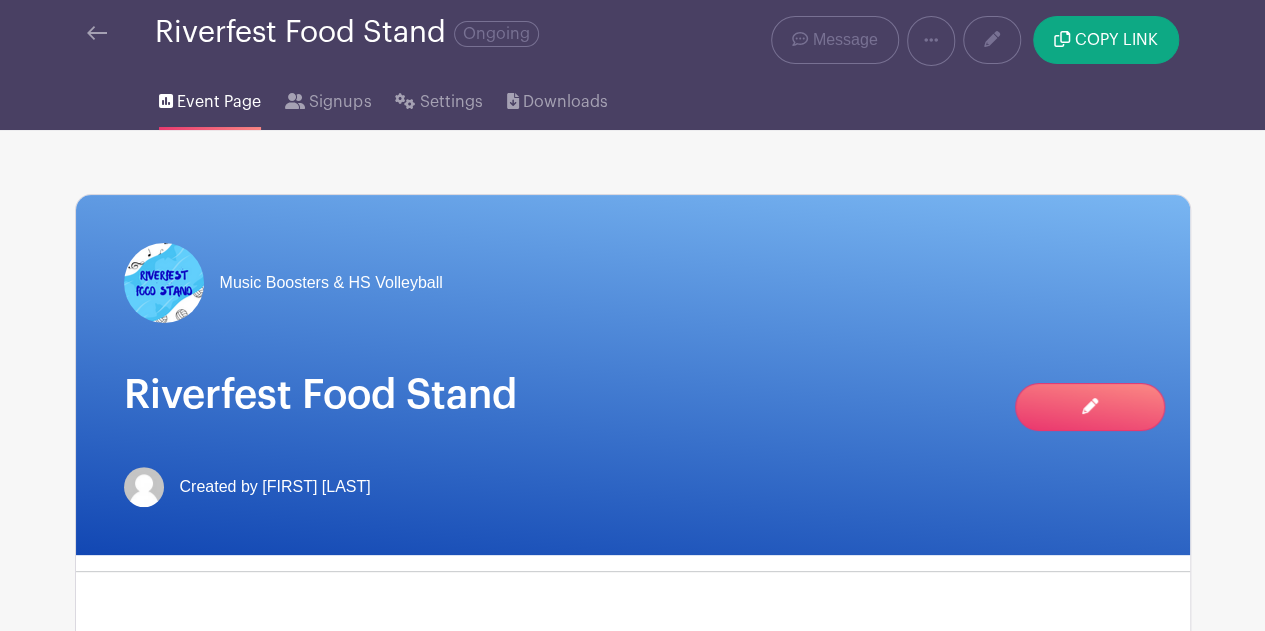 scroll, scrollTop: 0, scrollLeft: 0, axis: both 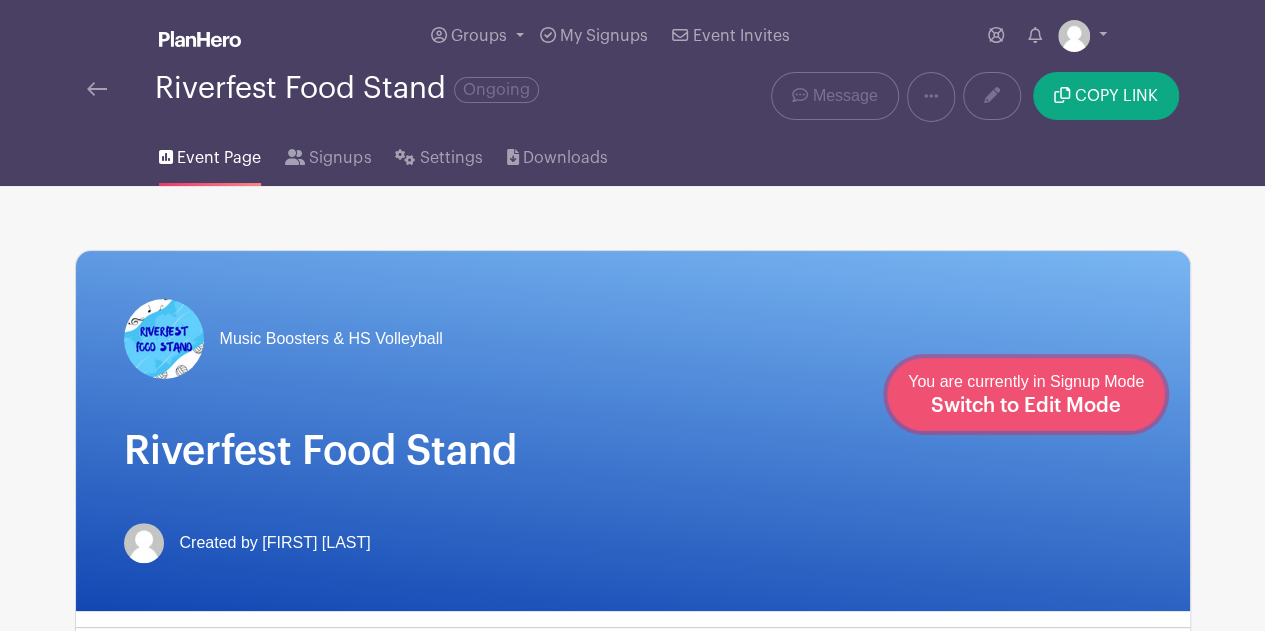 click on "You are currently in Signup Mode
Switch to Edit Mode" at bounding box center [1026, 394] 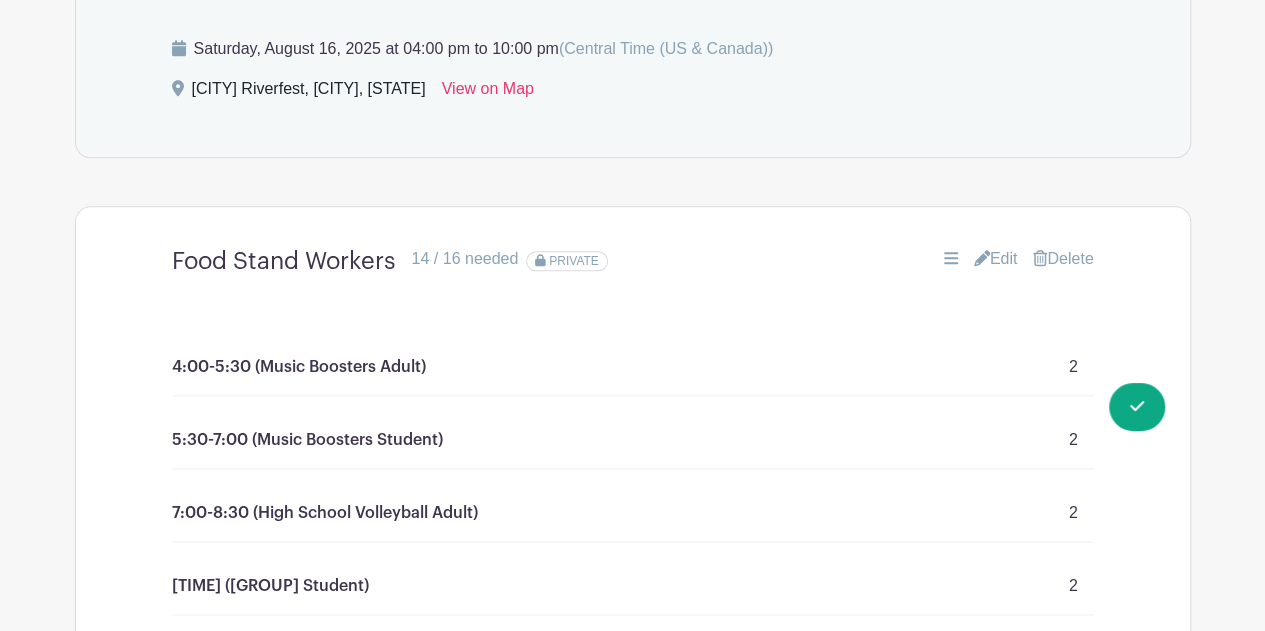 scroll, scrollTop: 1095, scrollLeft: 0, axis: vertical 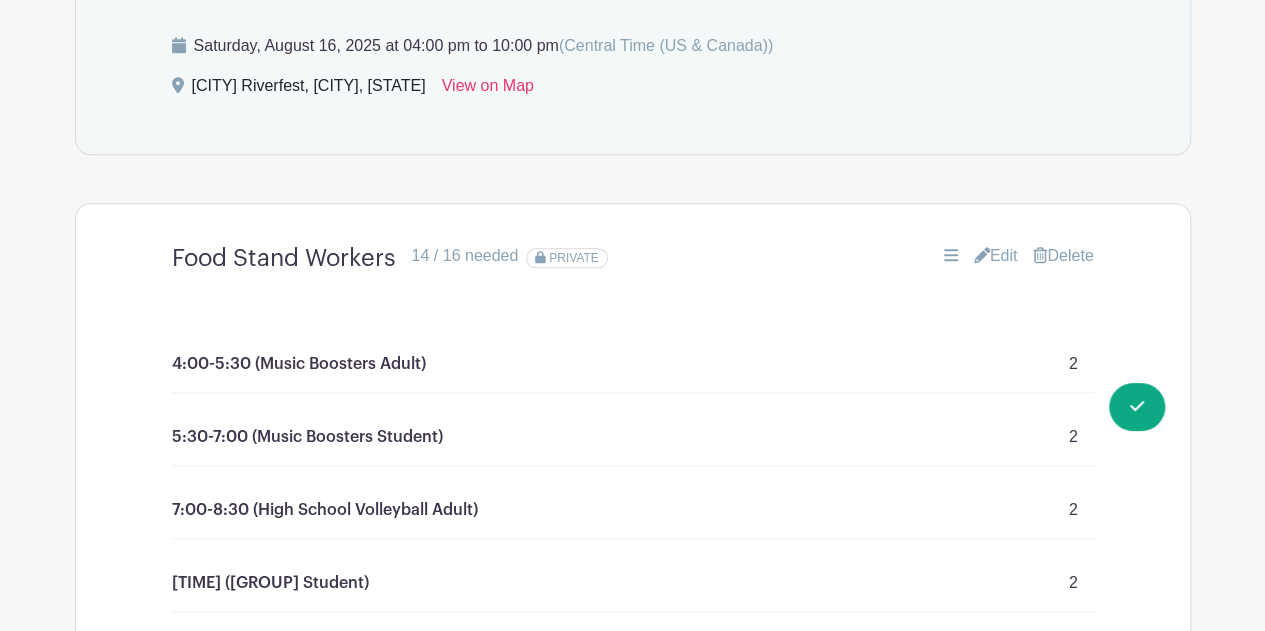 click on "Edit" at bounding box center (996, 256) 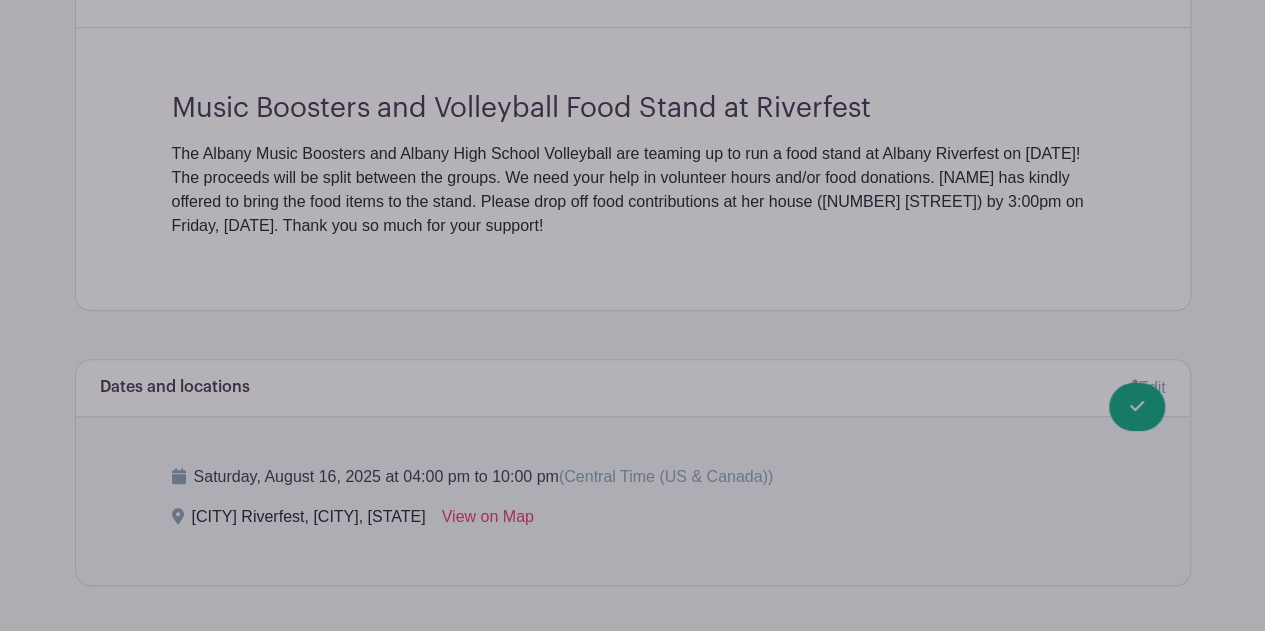 scroll, scrollTop: 0, scrollLeft: 0, axis: both 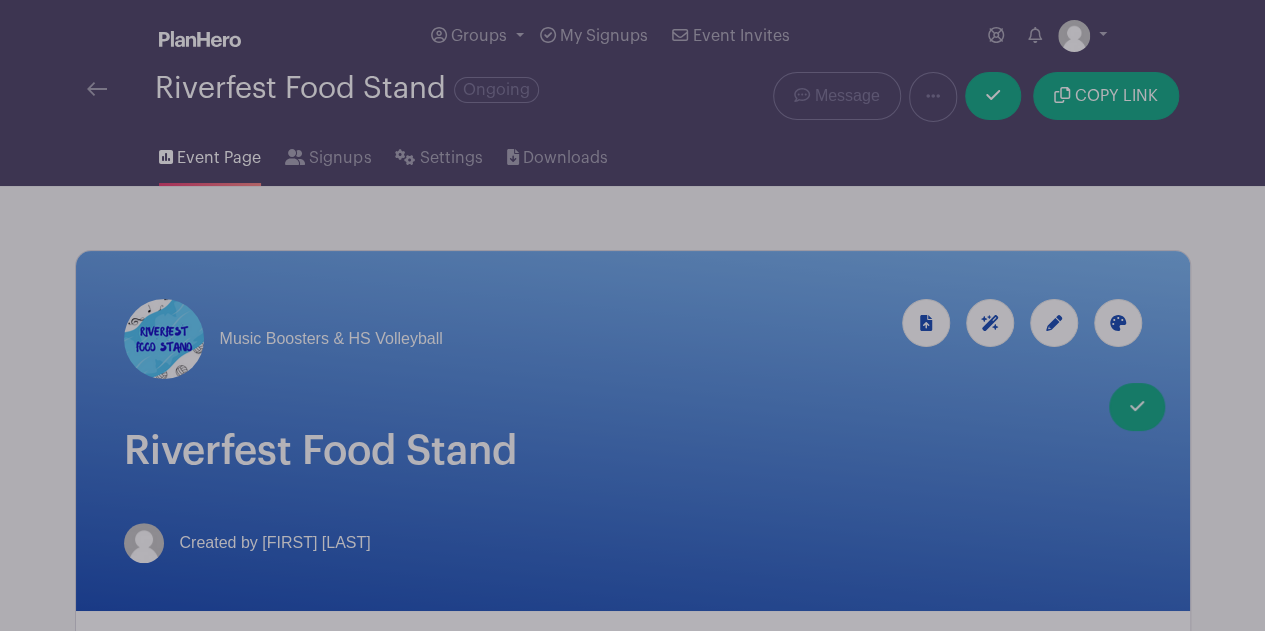 click on "Edit Simple Signup List
List Name
Food Stand Workers
List Items
Item Name
4:00-5:30 (Music Boosters Adult)
Amount Needed
-
2
+
Unlimited
Item Name
5:30-7:00 (Music Boosters Student)
Amount Needed
-
2
+" at bounding box center [633, 2157] 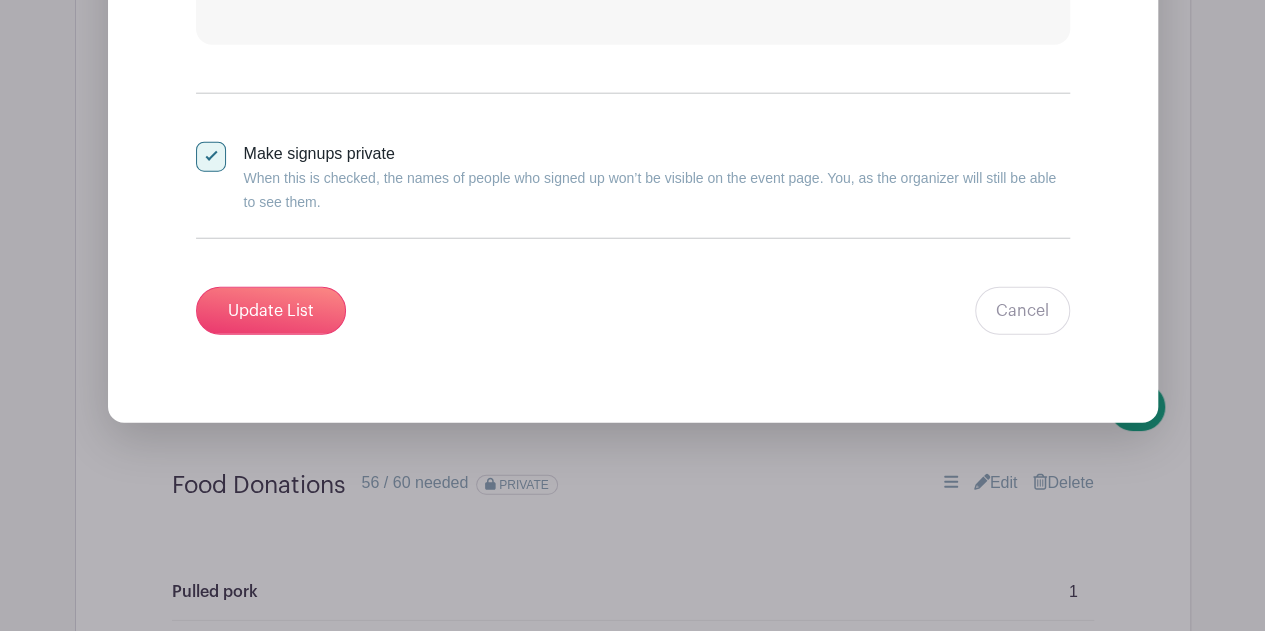 scroll, scrollTop: 2535, scrollLeft: 0, axis: vertical 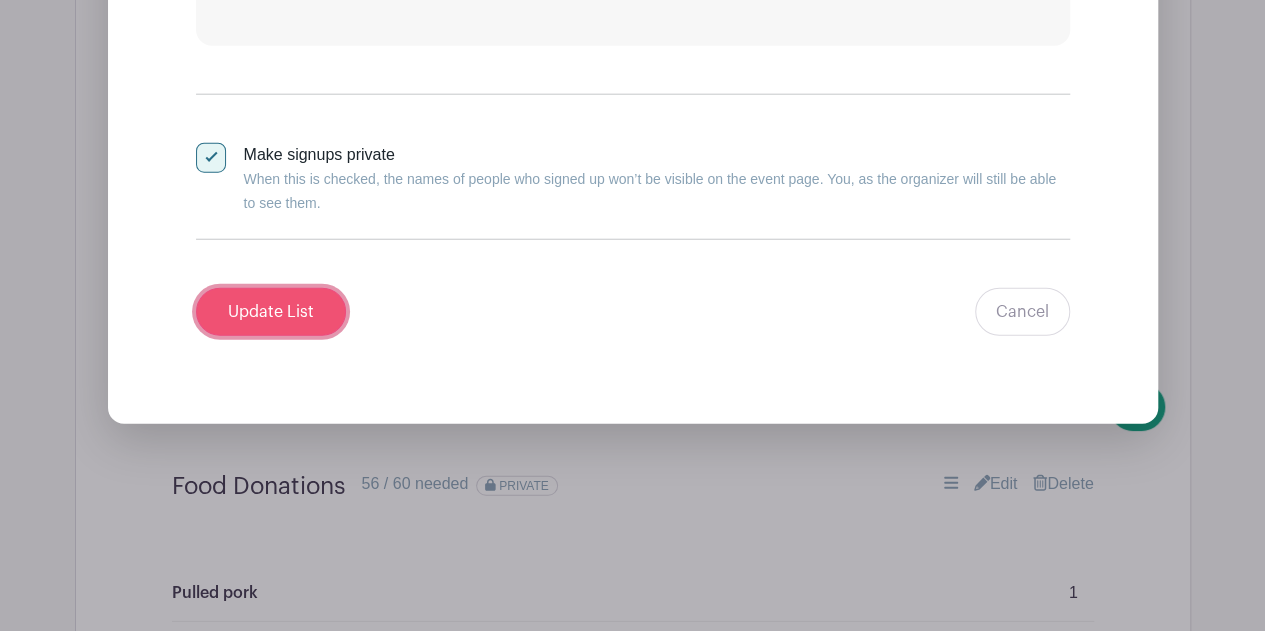 click on "Update List" at bounding box center (271, 312) 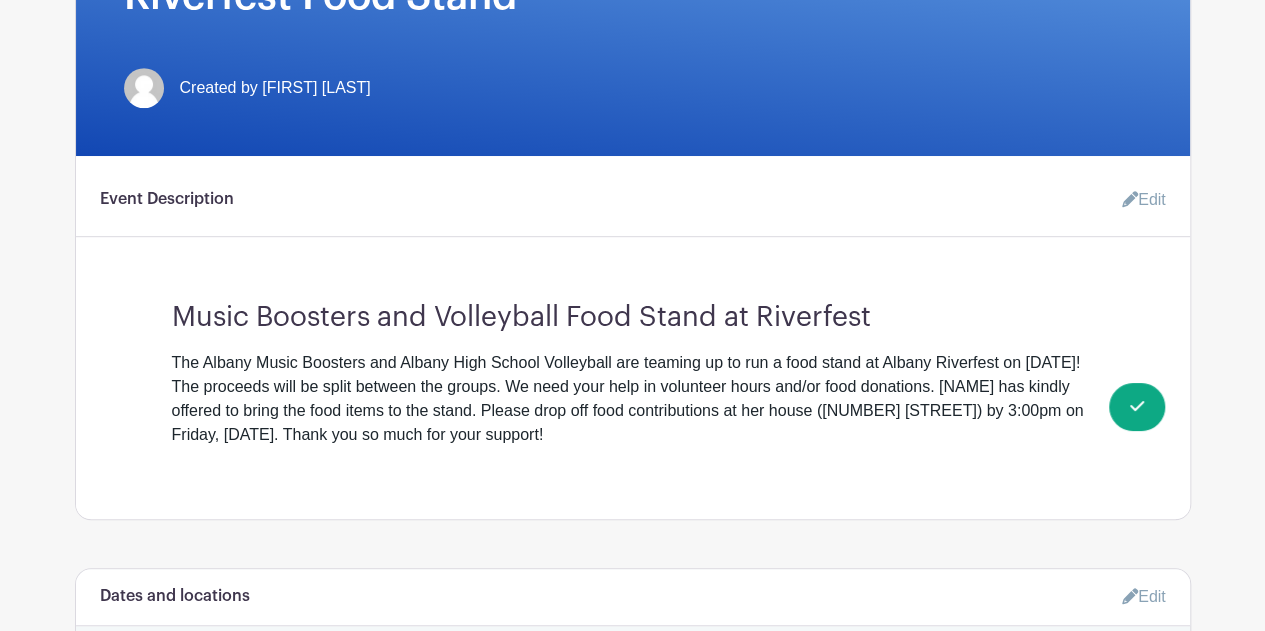 scroll, scrollTop: 0, scrollLeft: 0, axis: both 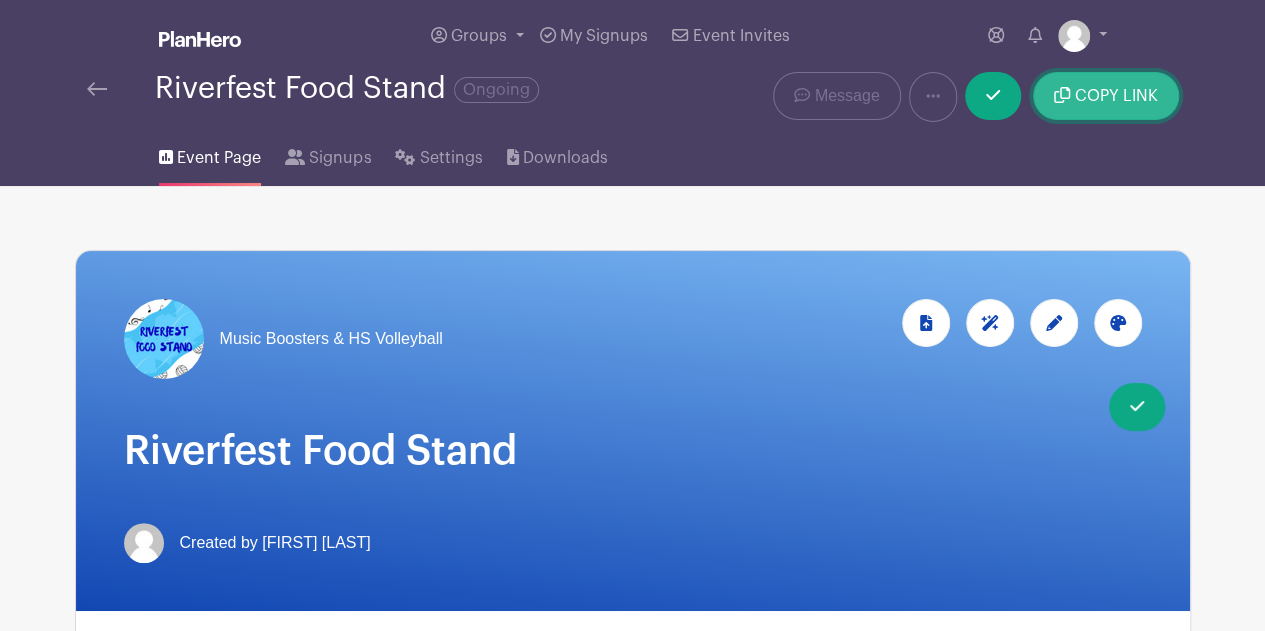 click on "COPY LINK" at bounding box center [1116, 96] 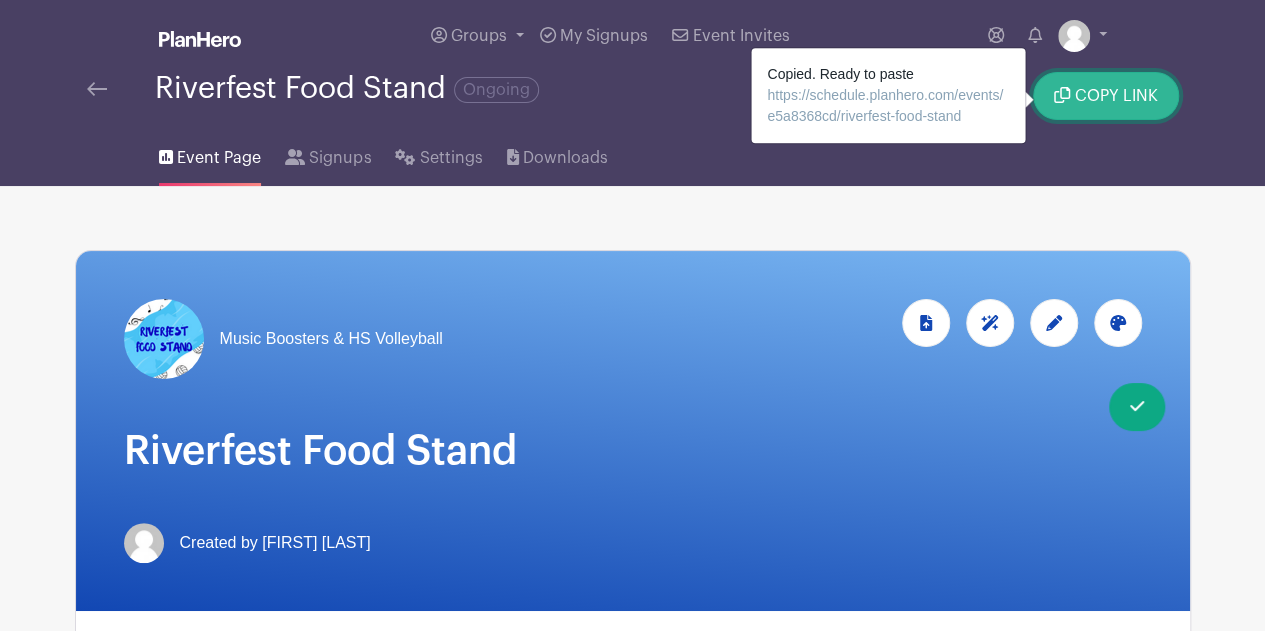 click on "COPY LINK" at bounding box center (1105, 96) 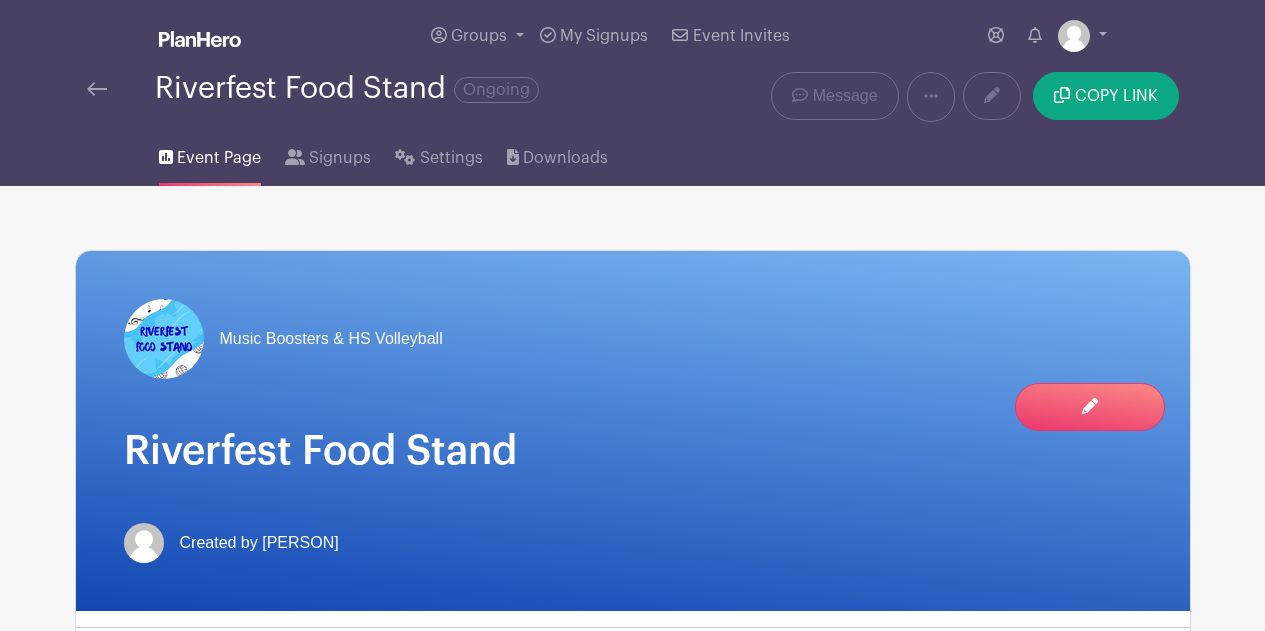 scroll, scrollTop: 0, scrollLeft: 0, axis: both 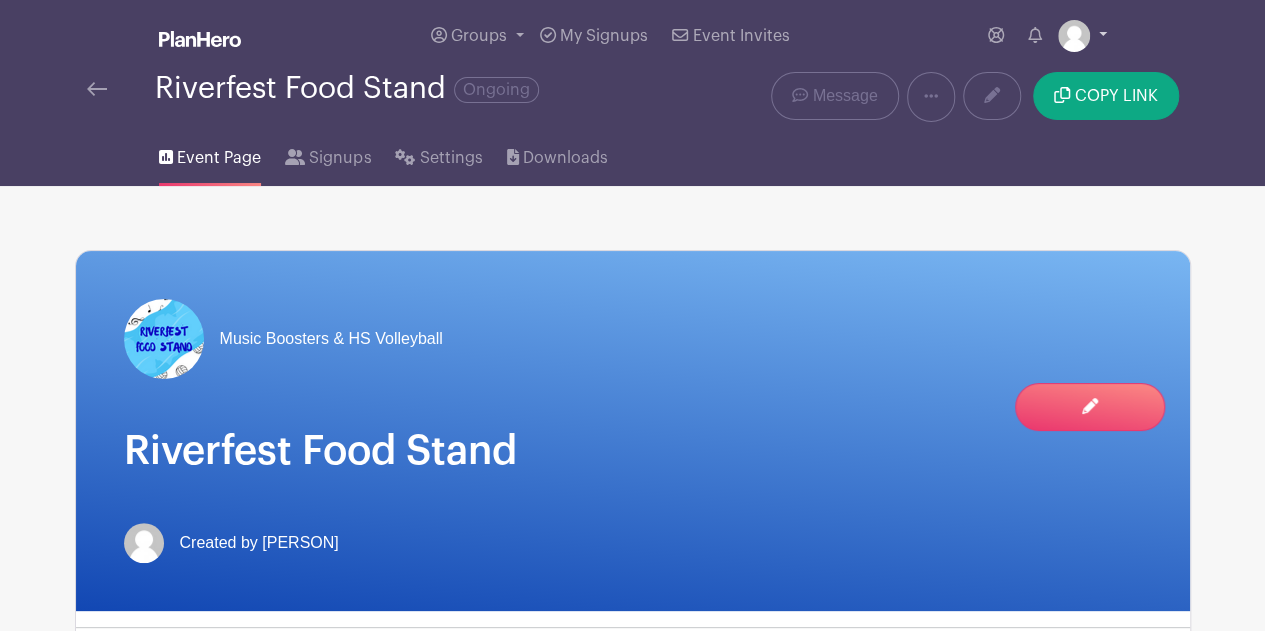 click at bounding box center [1082, 36] 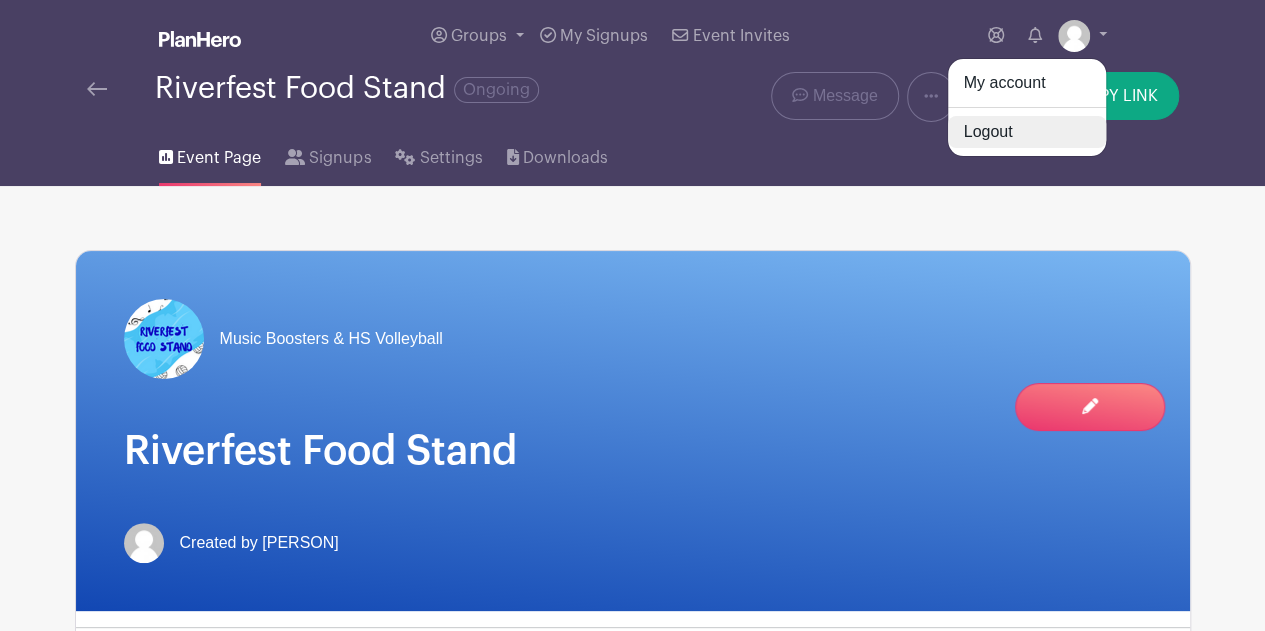 click on "Logout" at bounding box center (1027, 132) 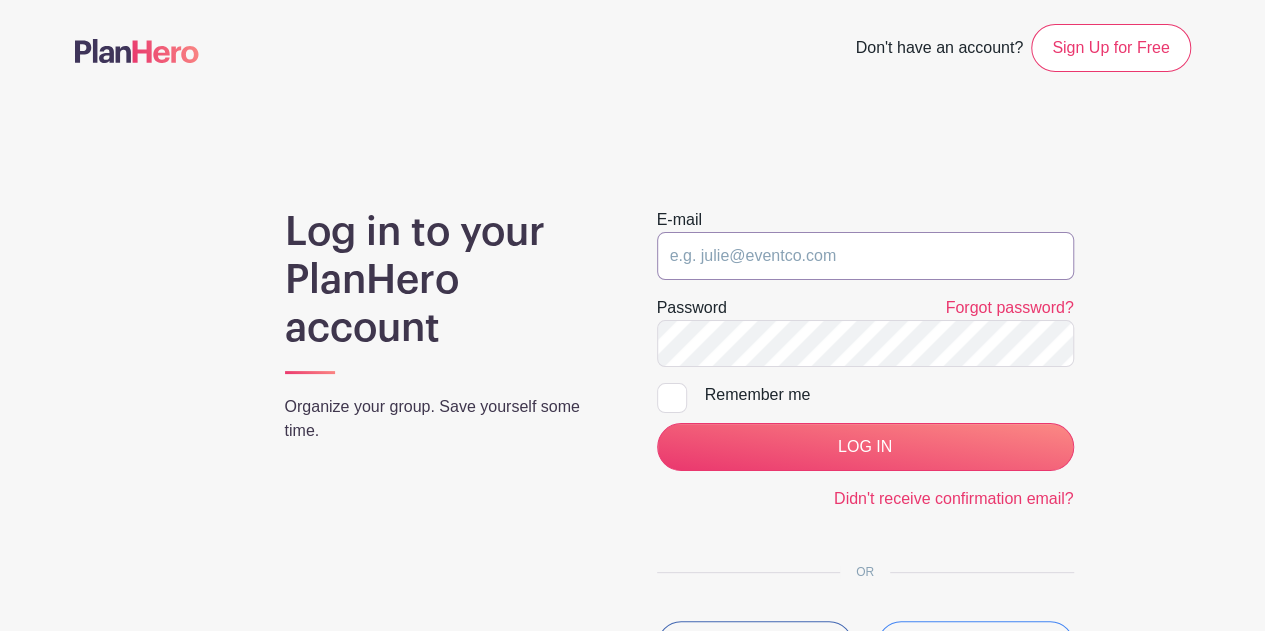 type on "hollis@uwalumni.com" 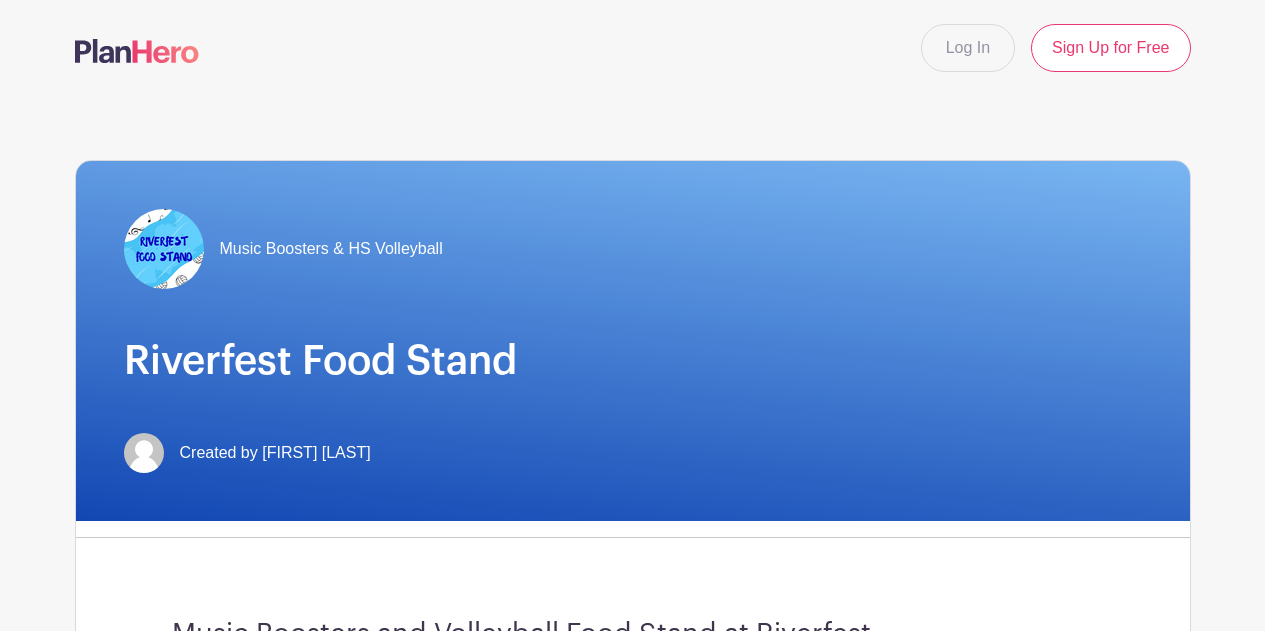 scroll, scrollTop: 0, scrollLeft: 0, axis: both 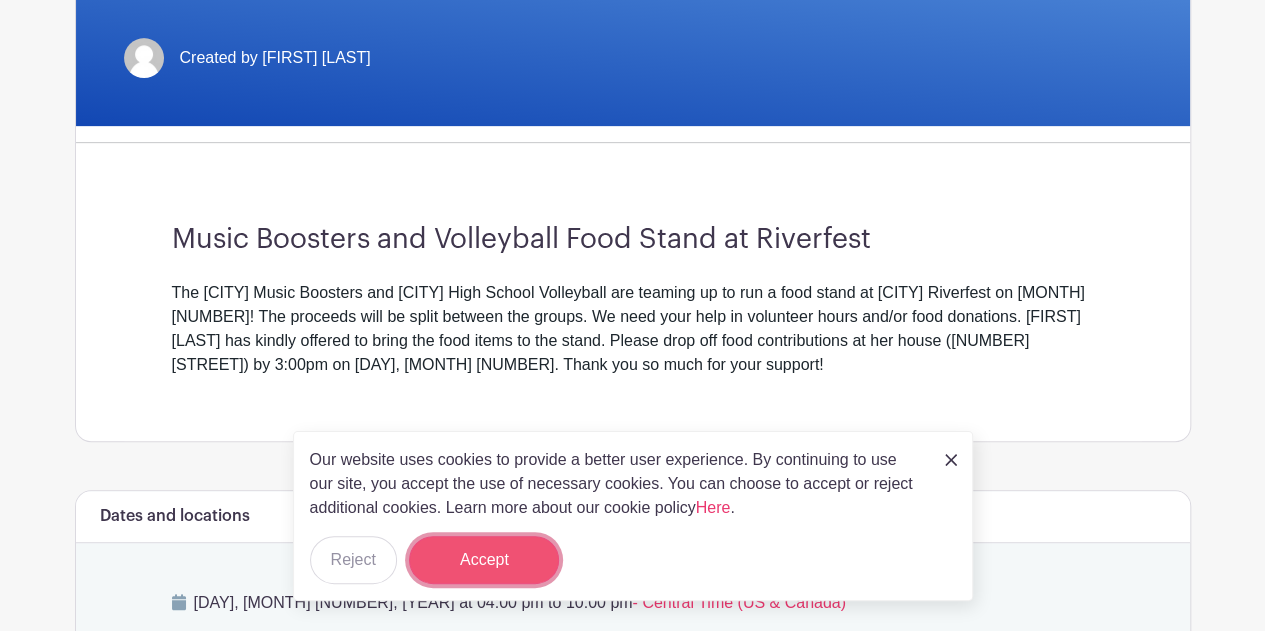 click on "Accept" at bounding box center (484, 560) 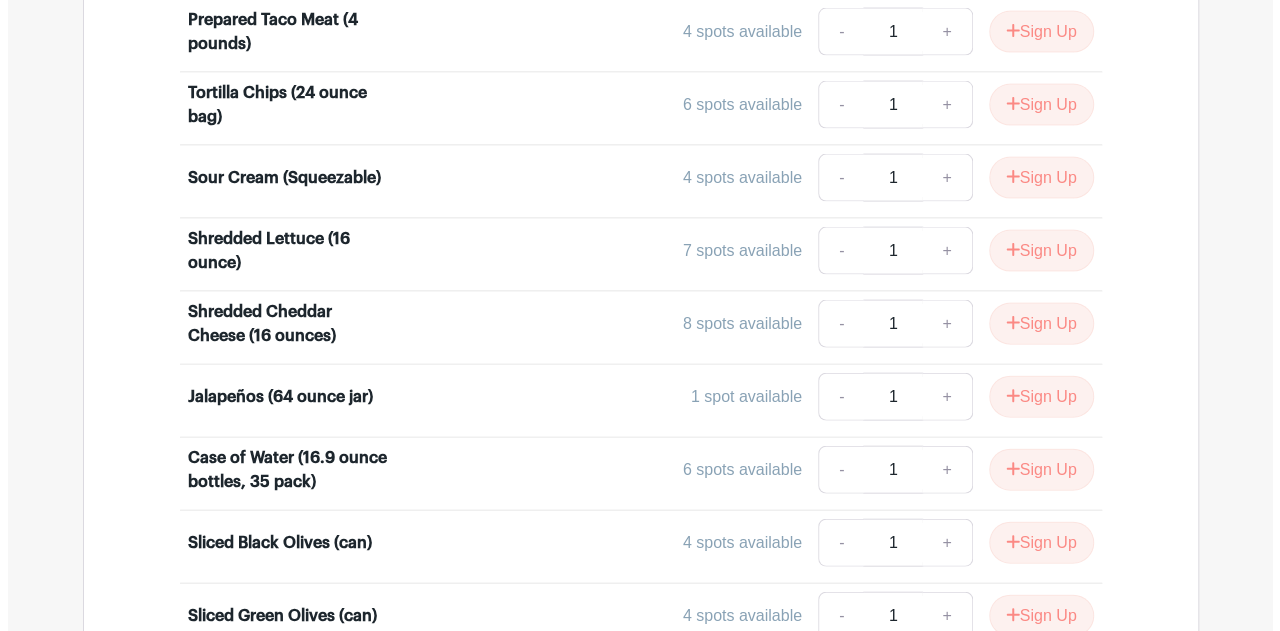 scroll, scrollTop: 2047, scrollLeft: 0, axis: vertical 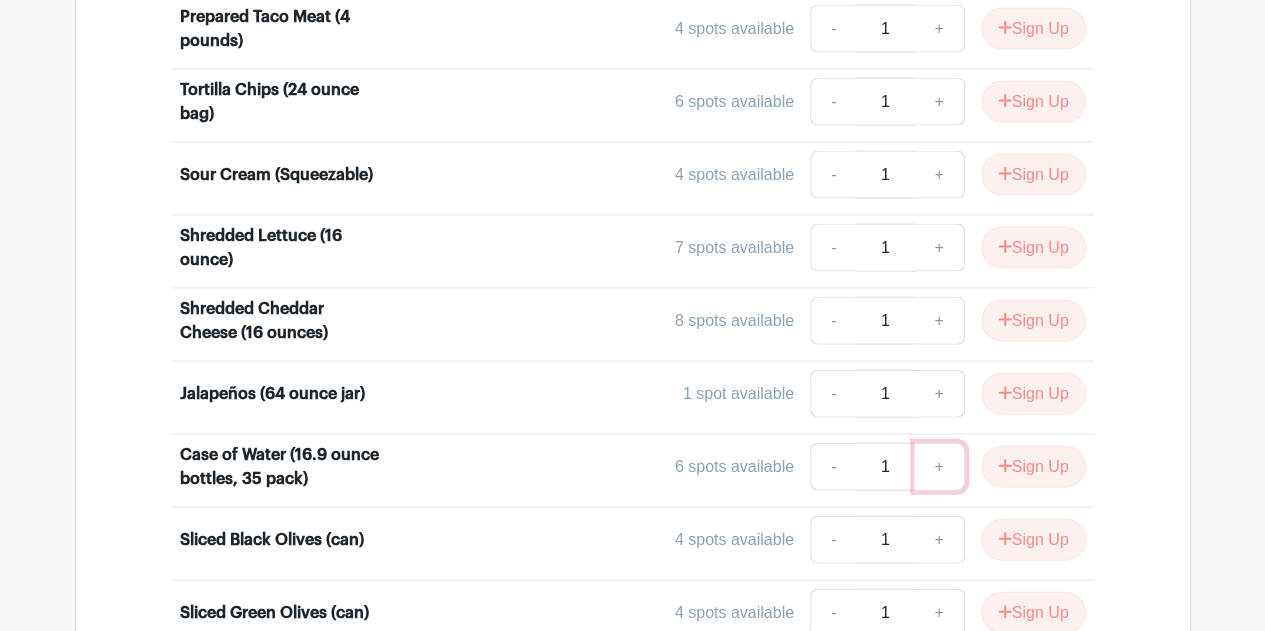 click on "+" at bounding box center [939, 467] 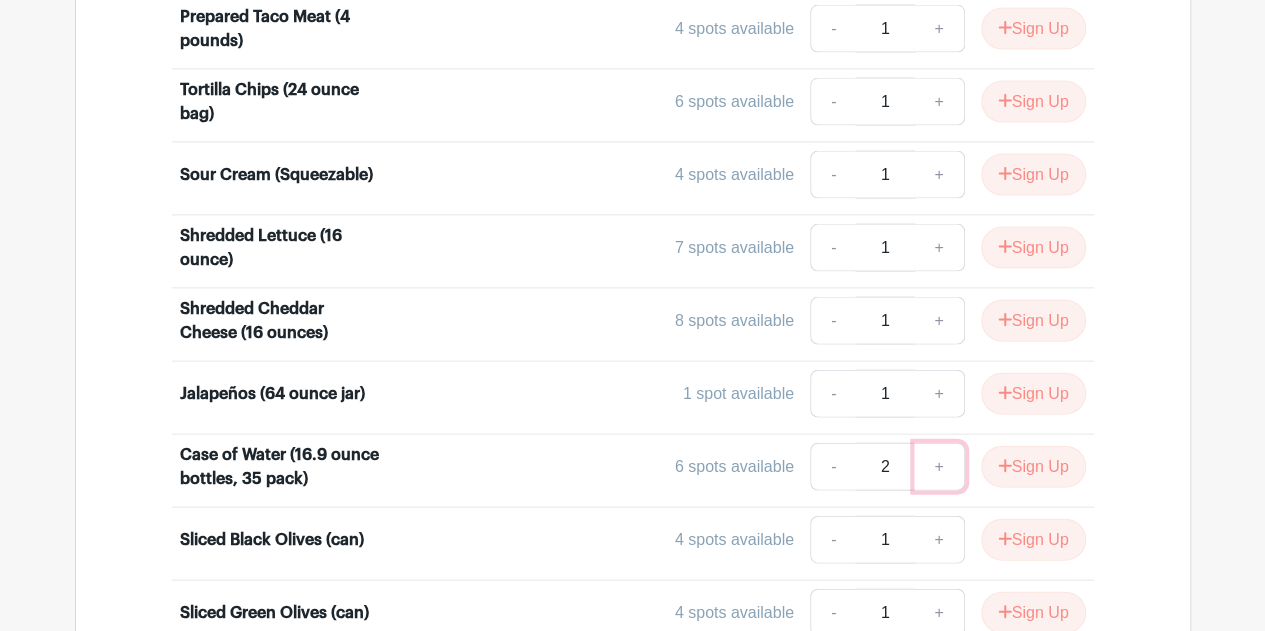 click on "+" at bounding box center (939, 467) 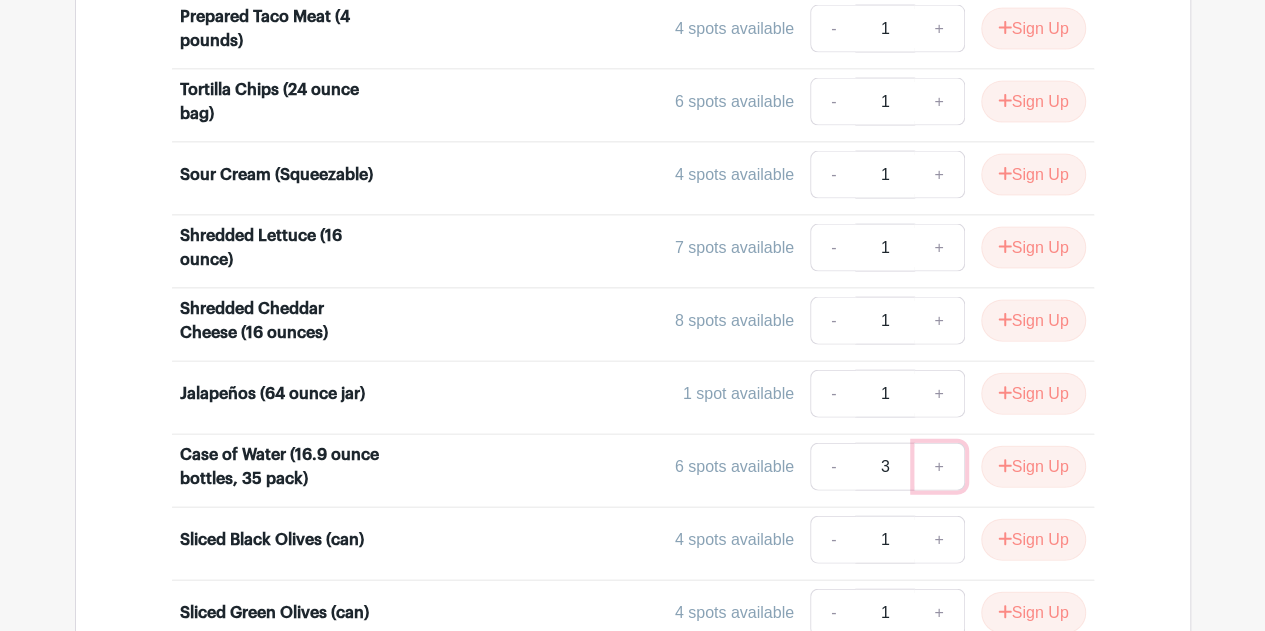 click on "+" at bounding box center [939, 467] 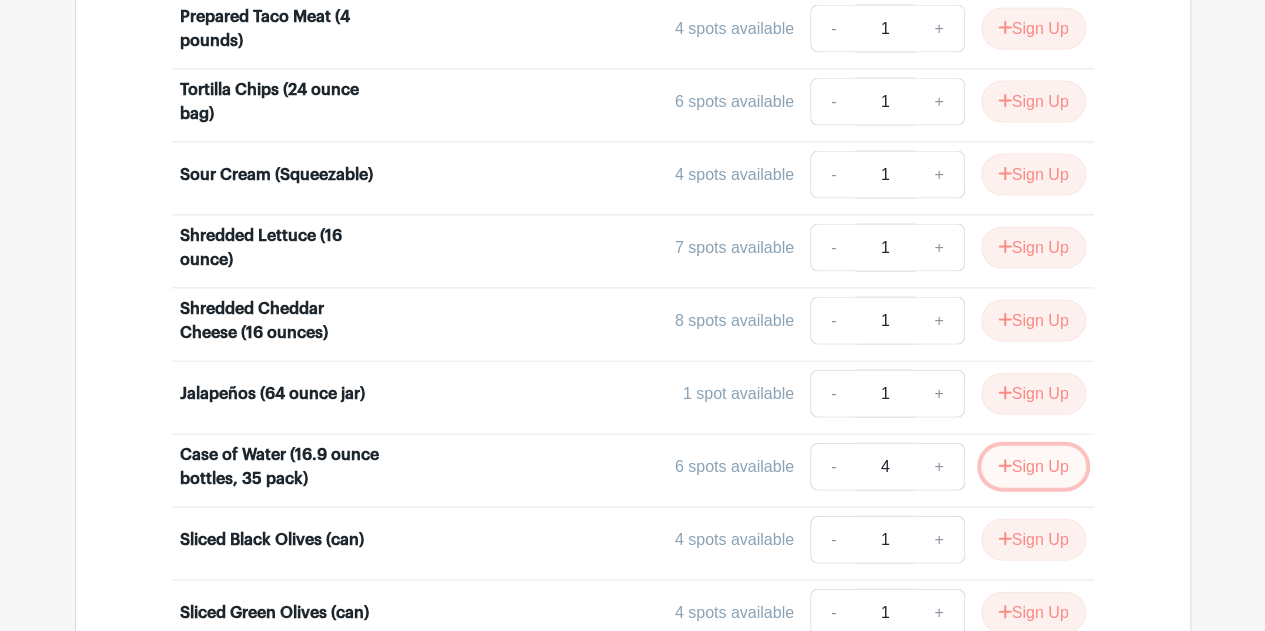 click 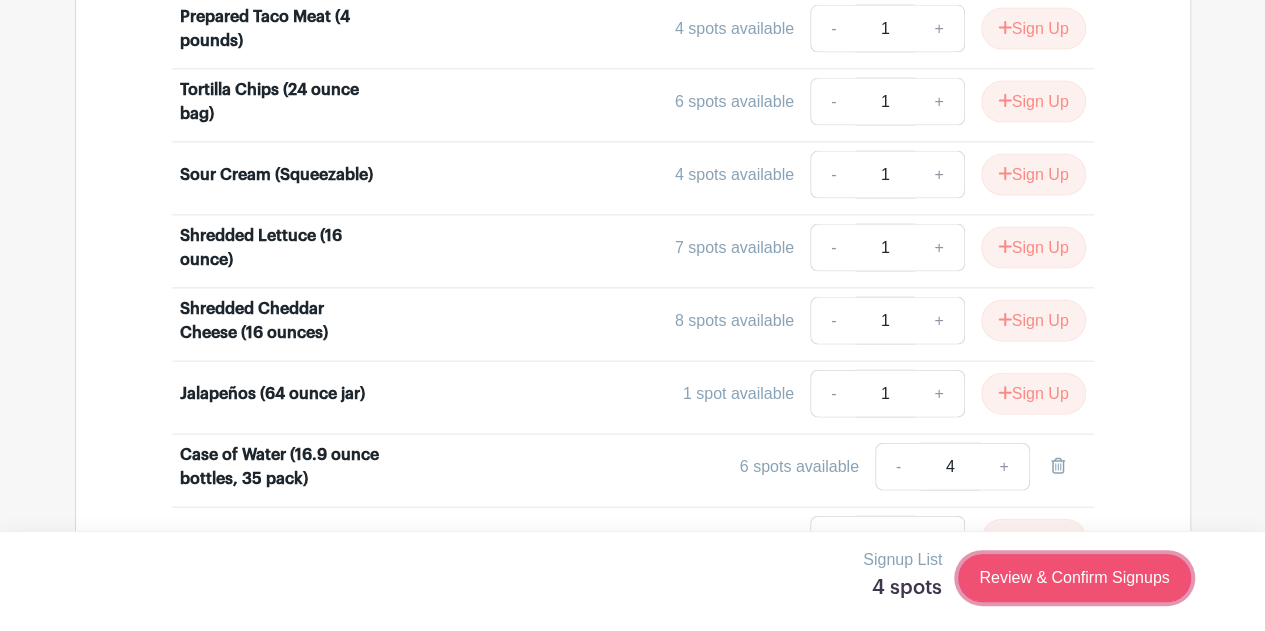 click on "Review & Confirm Signups" at bounding box center [1074, 578] 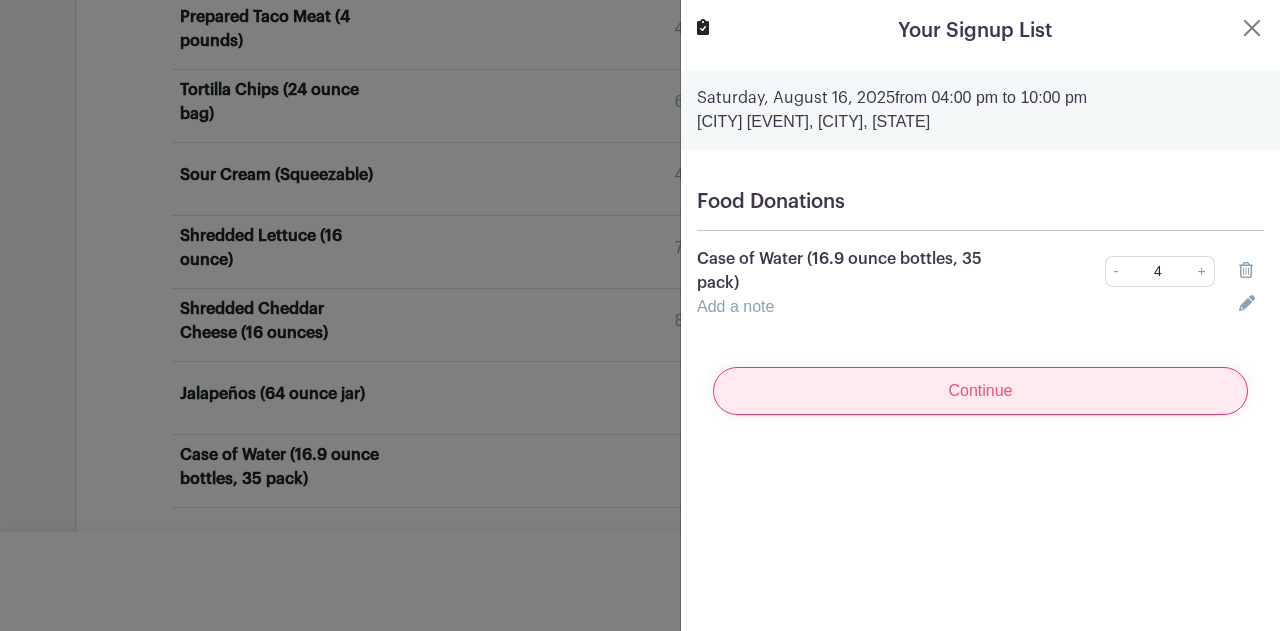 click on "Continue" at bounding box center [980, 391] 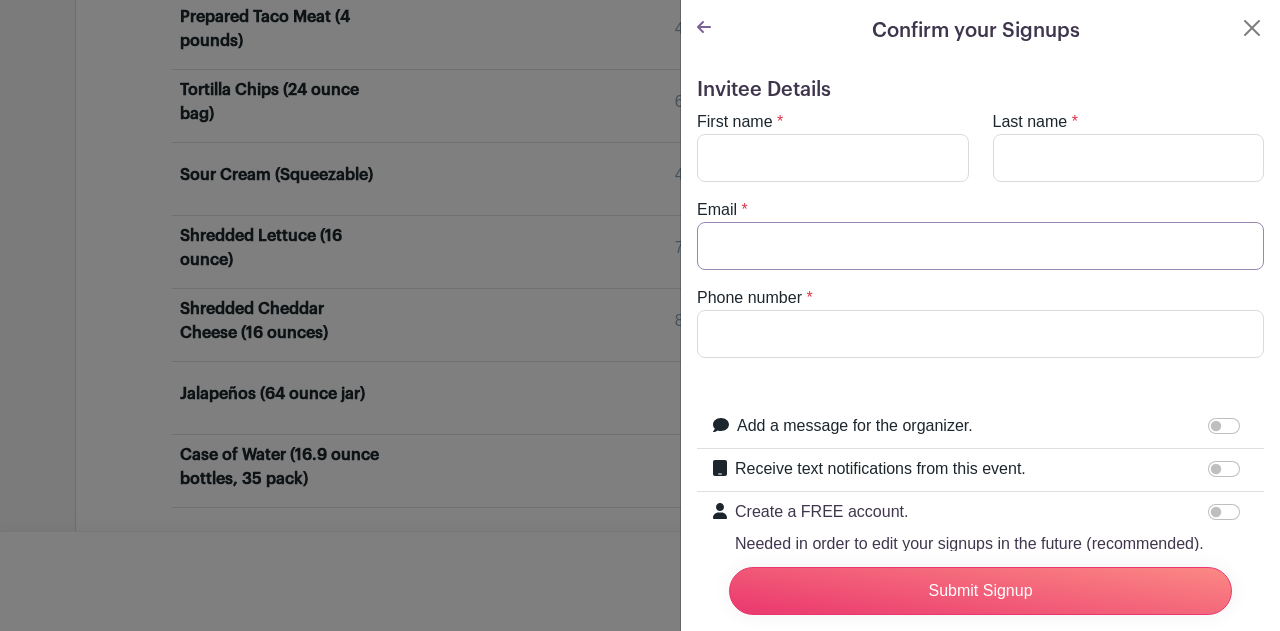 type on "[EMAIL]" 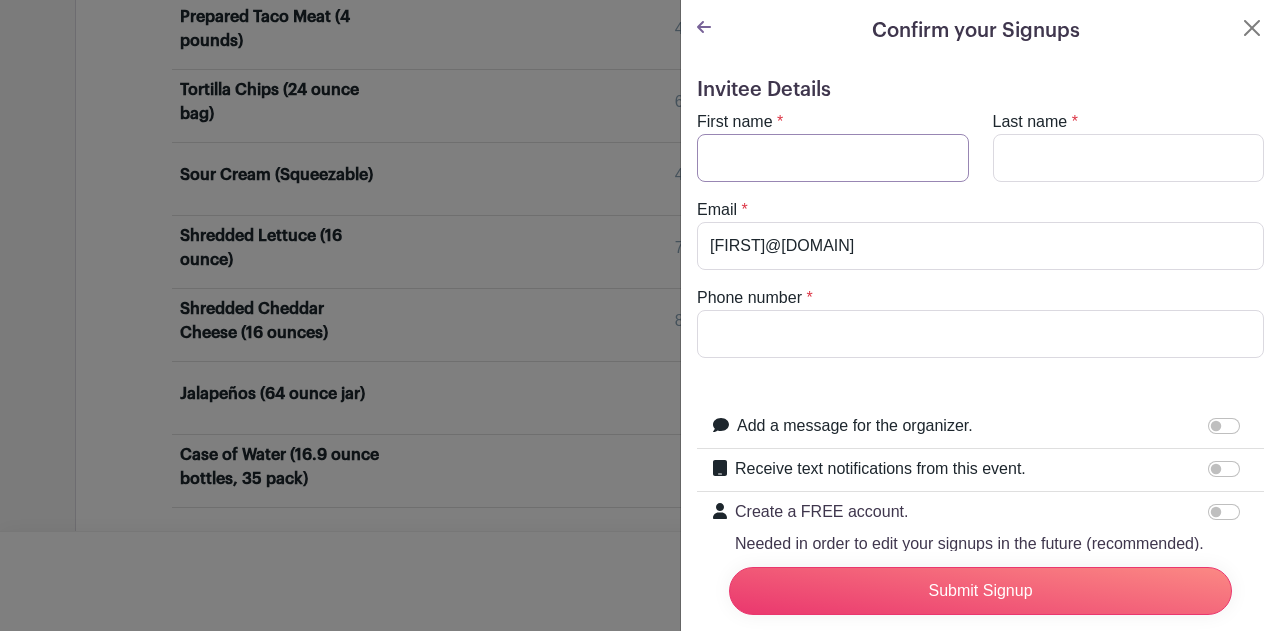 click on "First name" at bounding box center [833, 158] 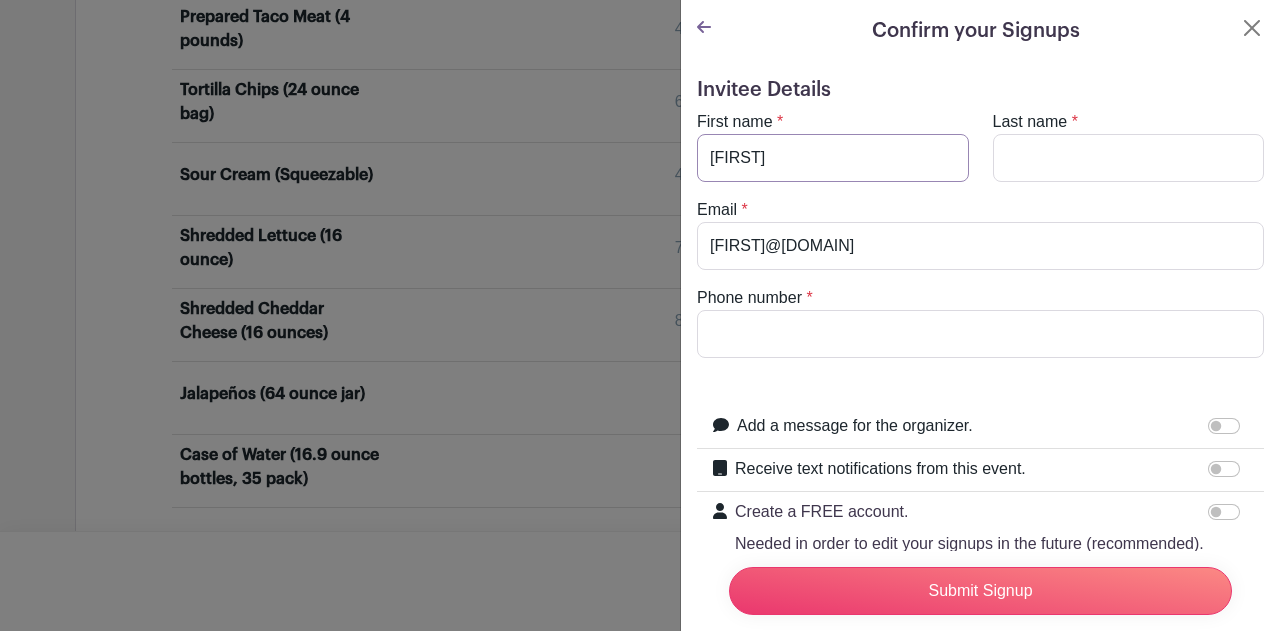 type on "Hillary" 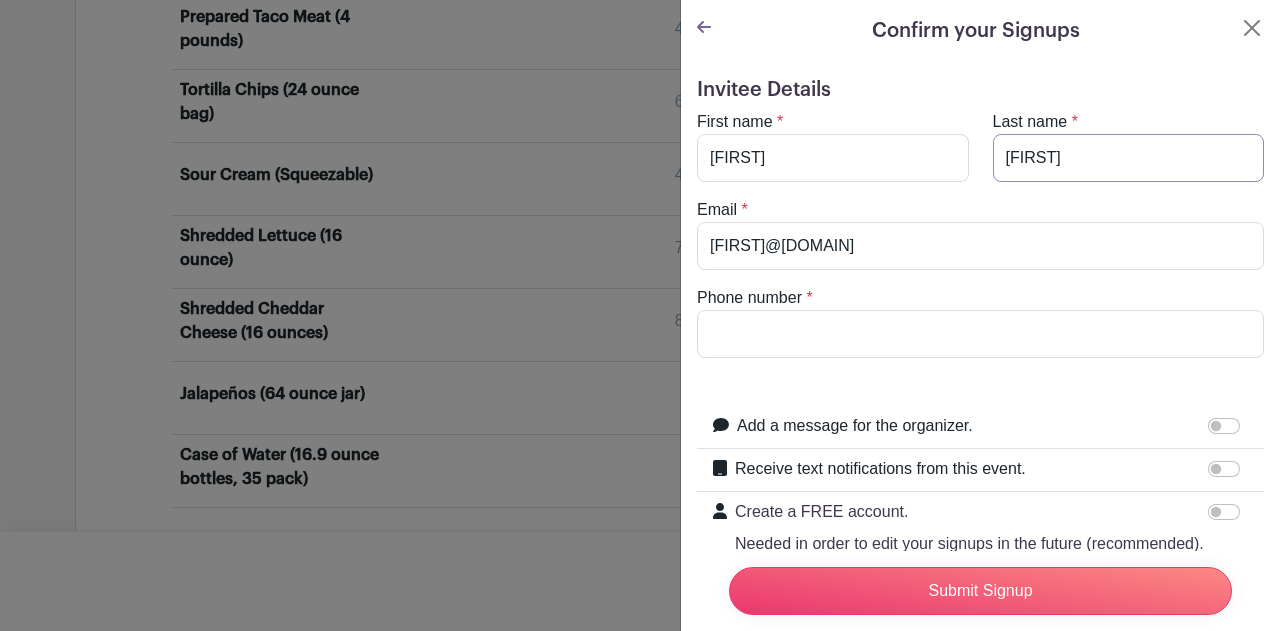 type on "Hannah" 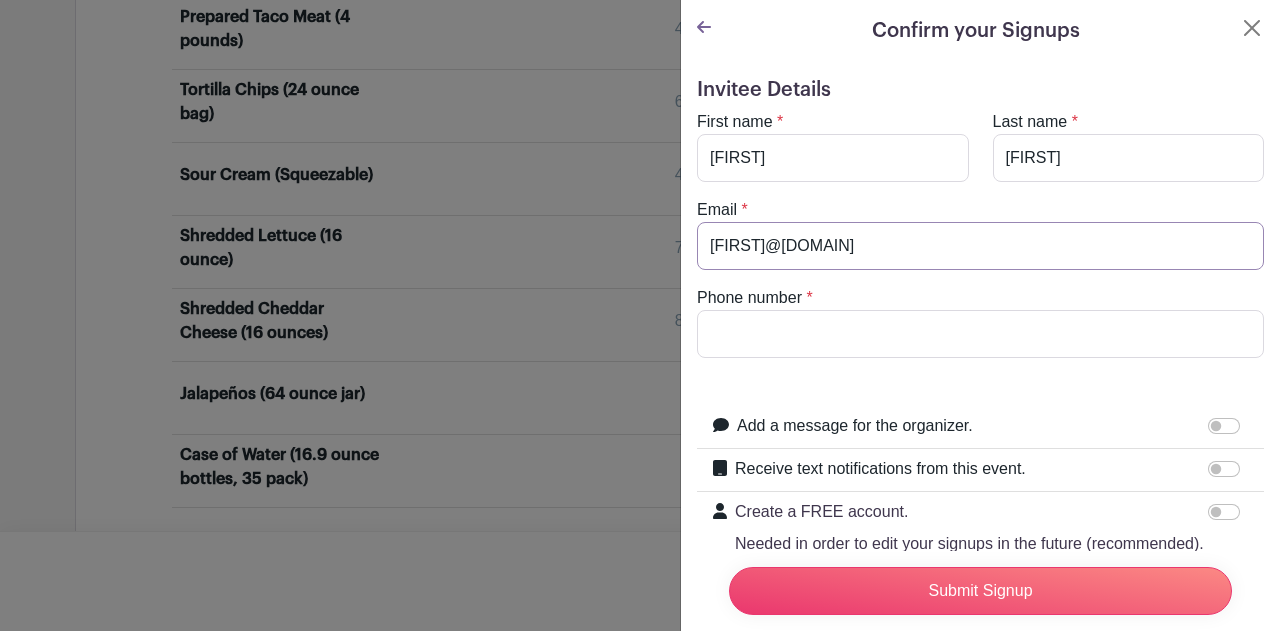type on "hillarydrews@gmail.com" 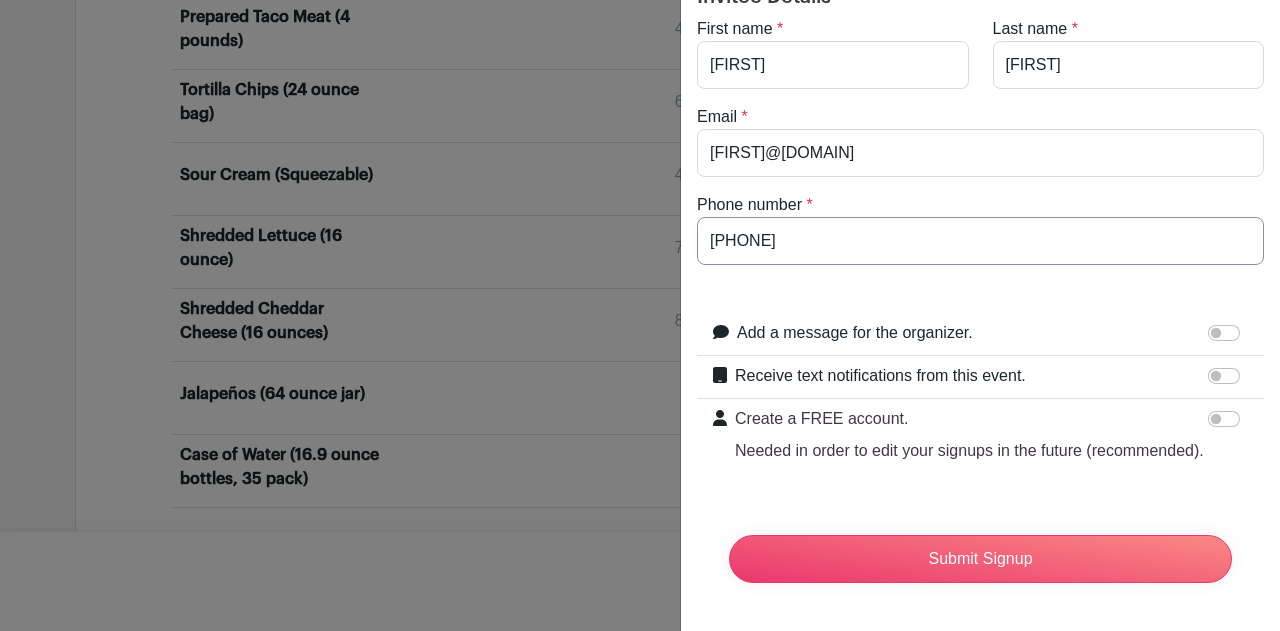 scroll, scrollTop: 128, scrollLeft: 0, axis: vertical 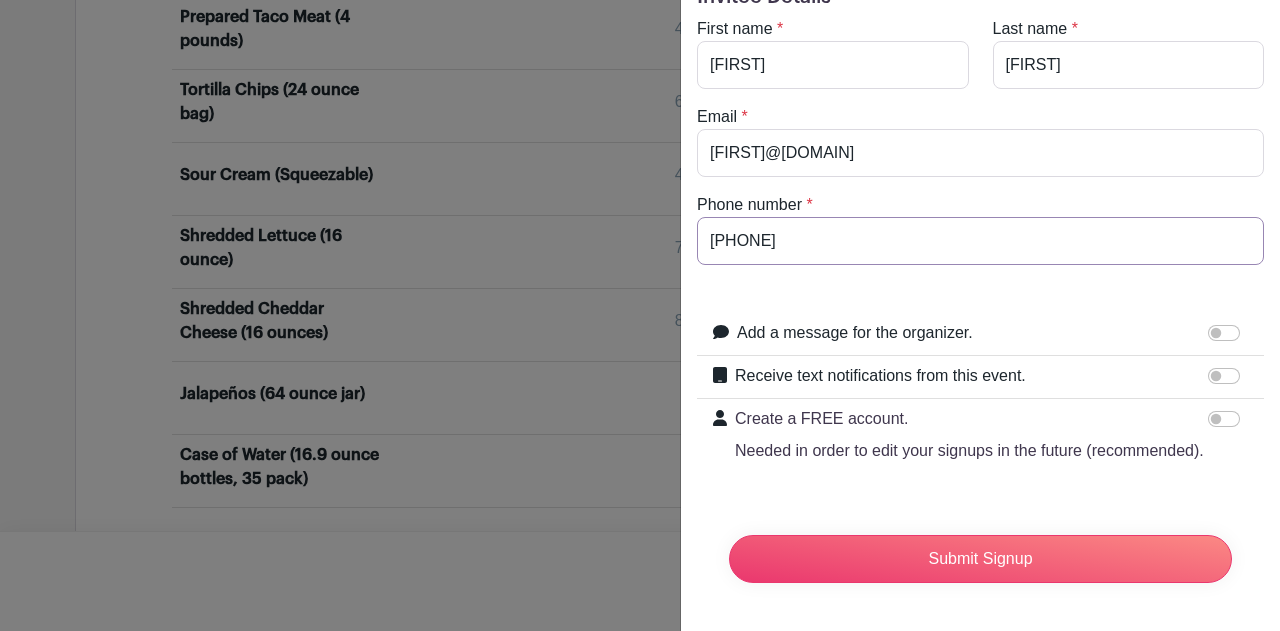 type on "6082289019" 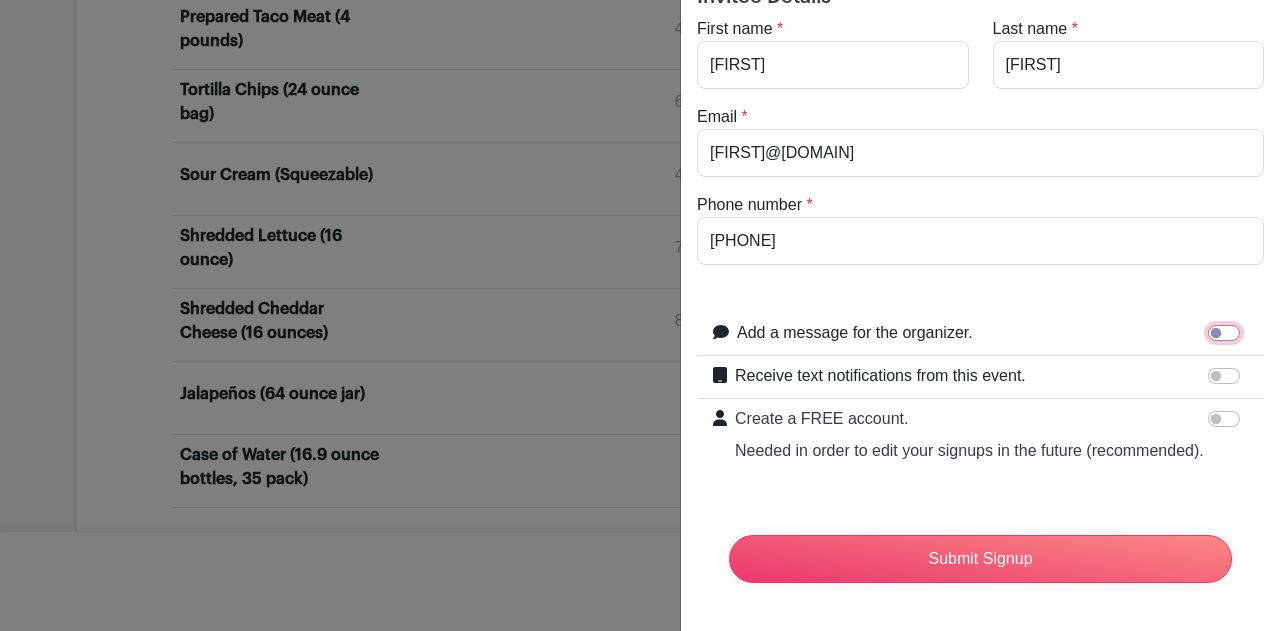 click on "Add a message for the organizer." at bounding box center [1224, 333] 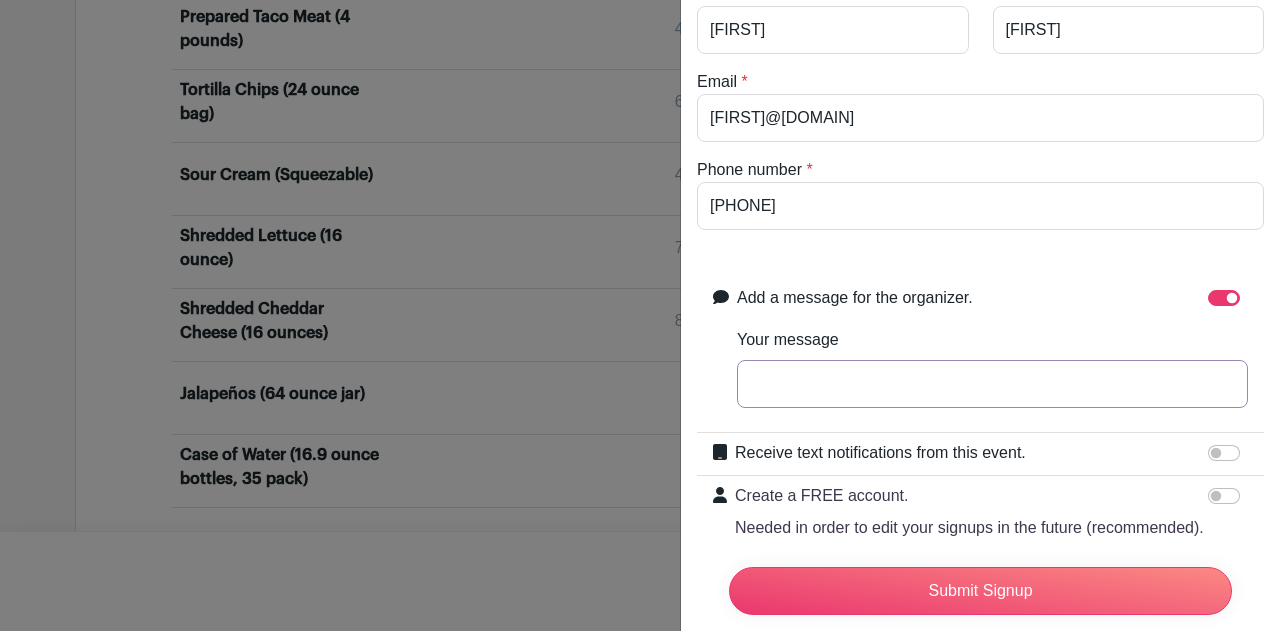 click on "Your message" at bounding box center [992, 384] 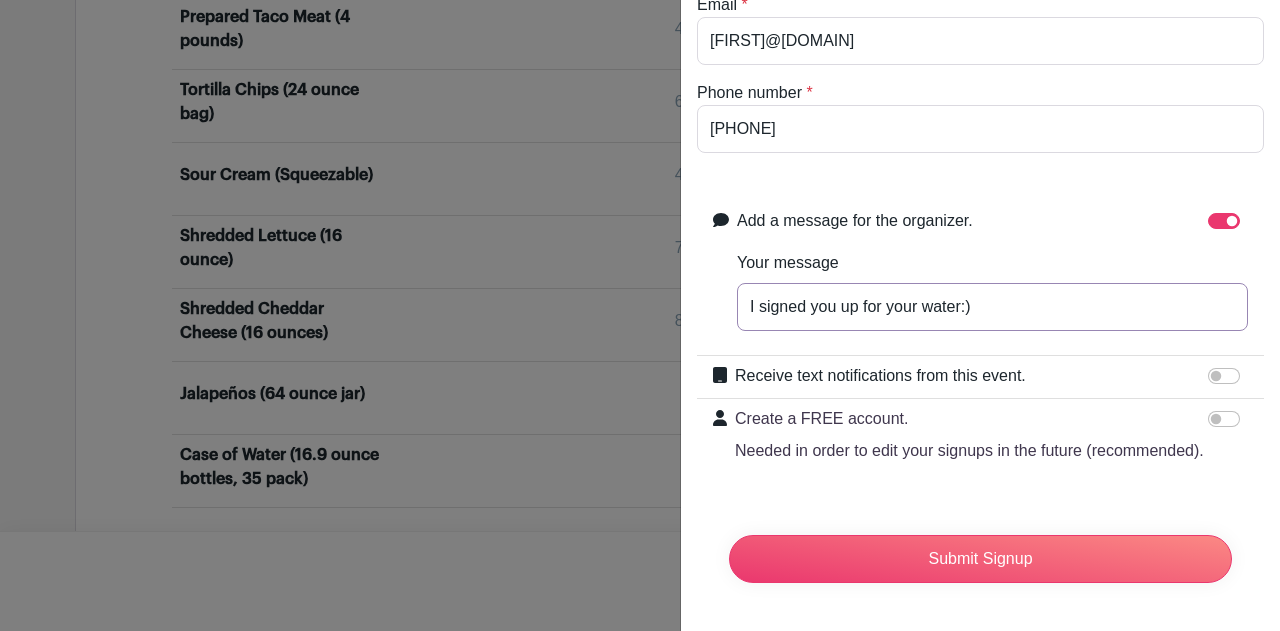 scroll, scrollTop: 226, scrollLeft: 0, axis: vertical 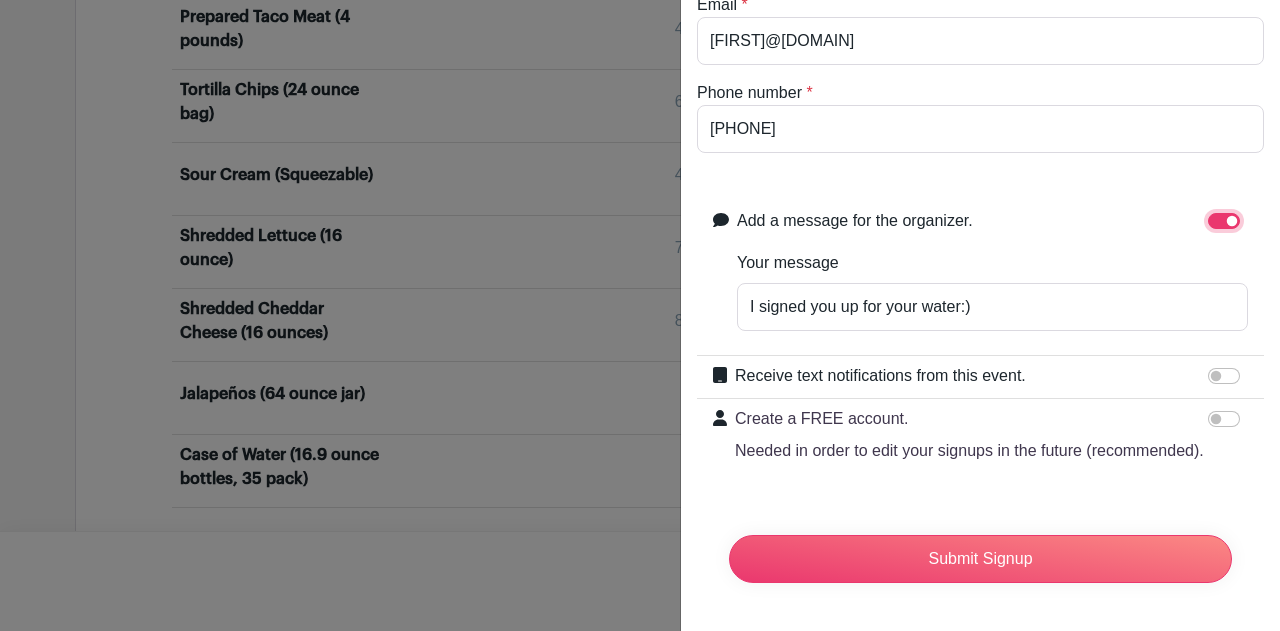 click on "Add a message for the organizer." at bounding box center (1224, 221) 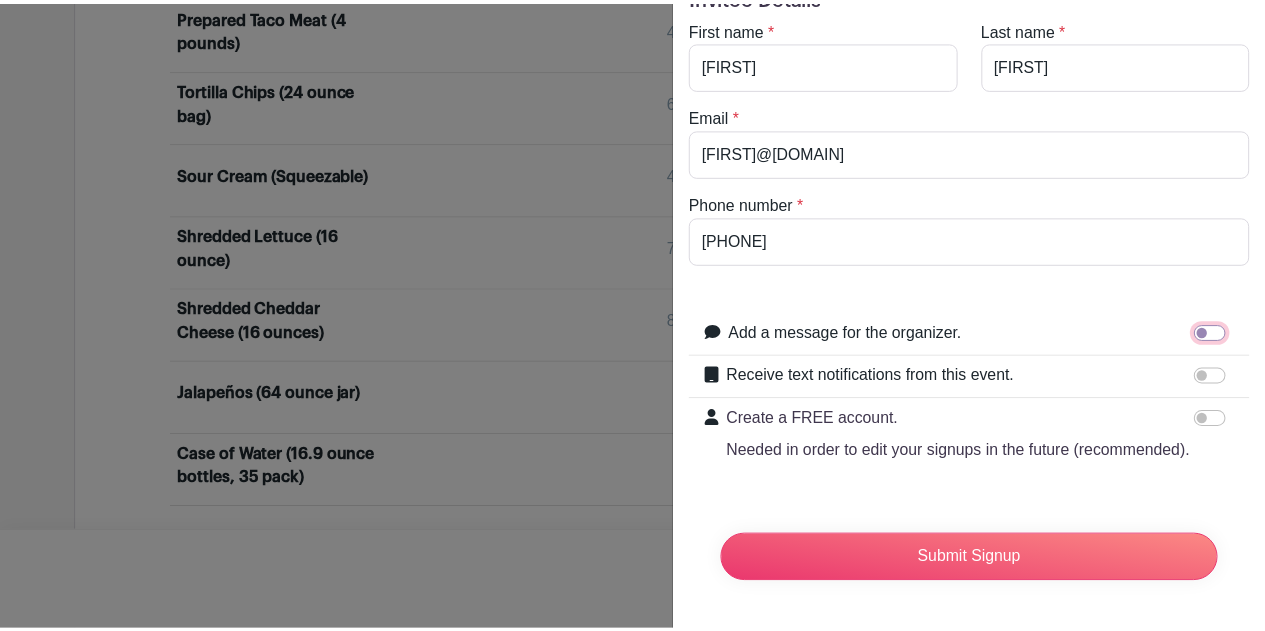 scroll, scrollTop: 128, scrollLeft: 0, axis: vertical 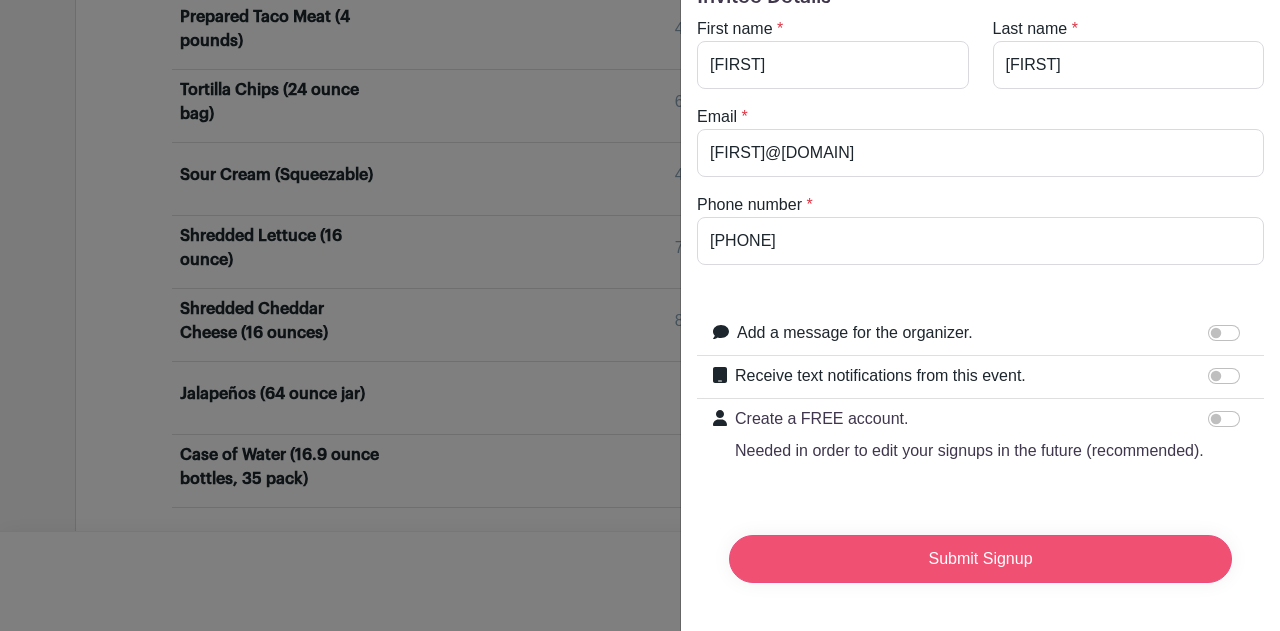 click on "Submit Signup" at bounding box center [980, 559] 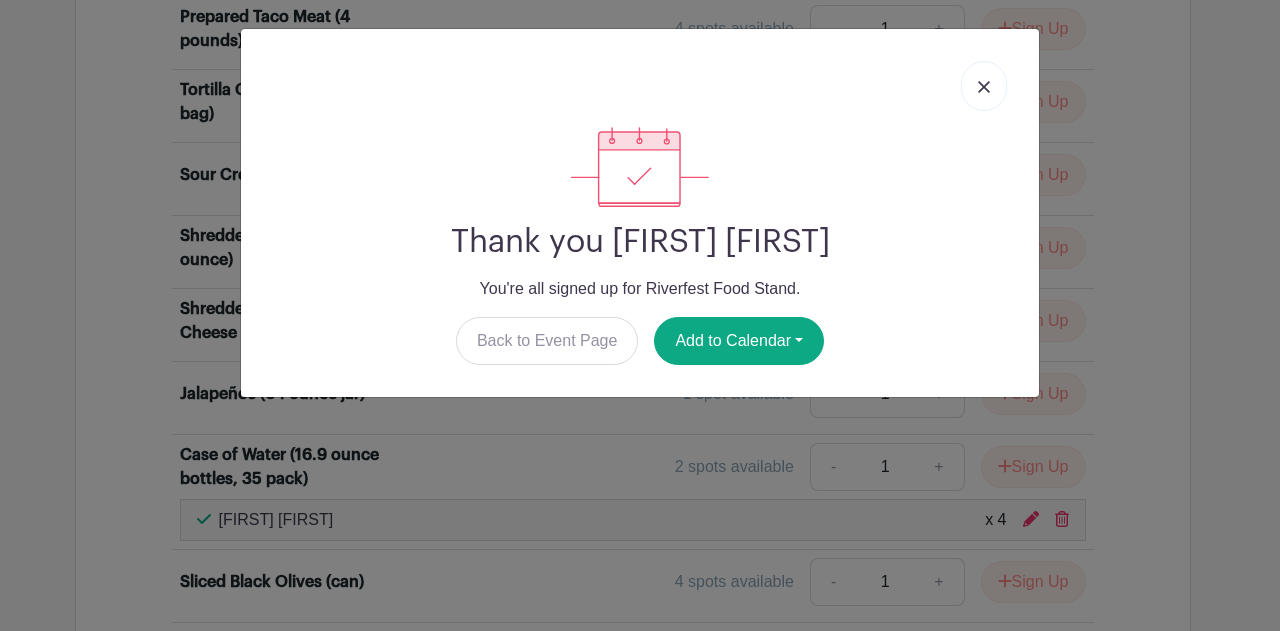 click at bounding box center (984, 86) 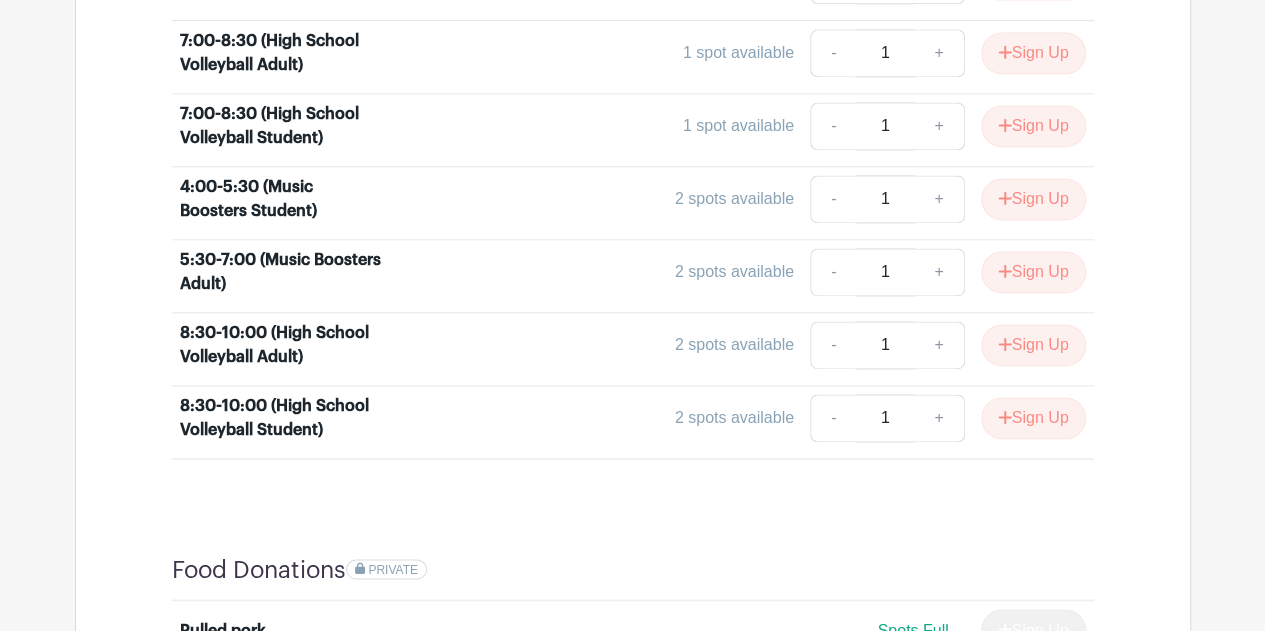 scroll, scrollTop: 1340, scrollLeft: 0, axis: vertical 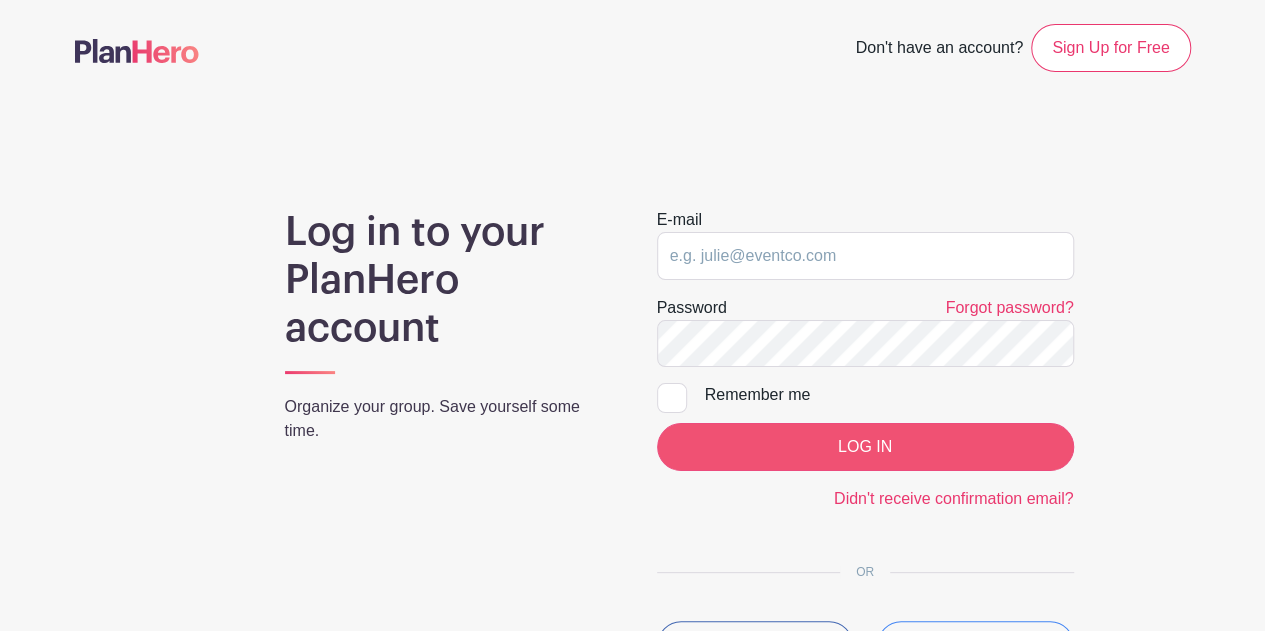type on "[EMAIL]" 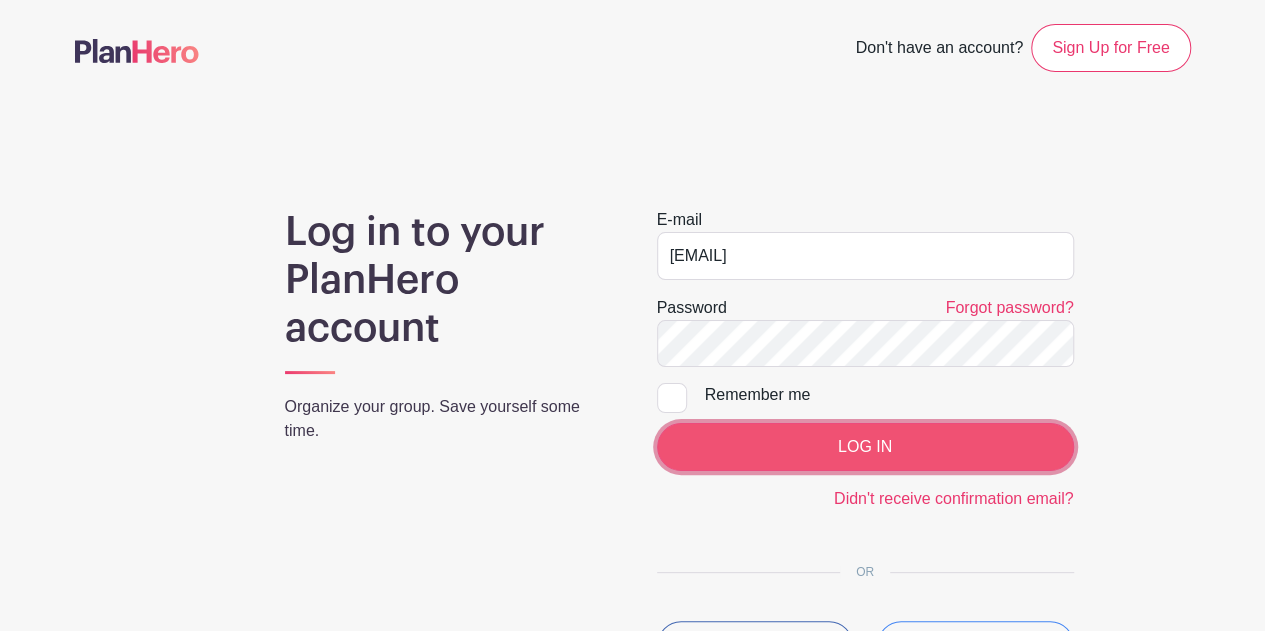 click on "LOG IN" at bounding box center [865, 447] 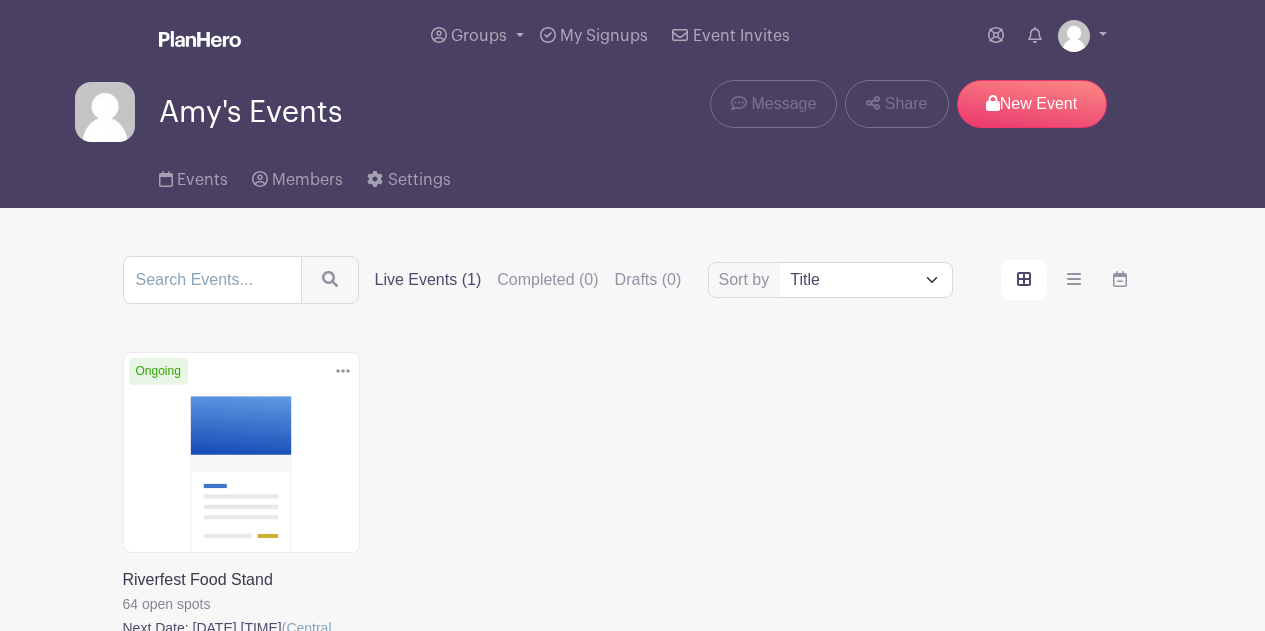scroll, scrollTop: 0, scrollLeft: 0, axis: both 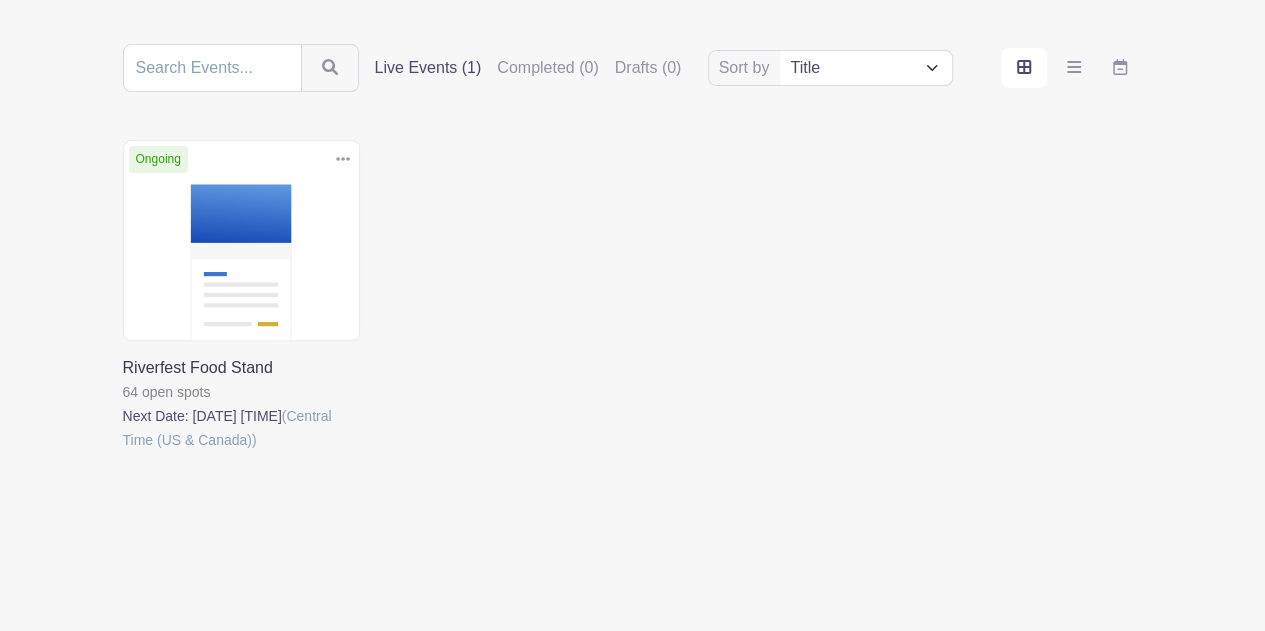 click at bounding box center [123, 452] 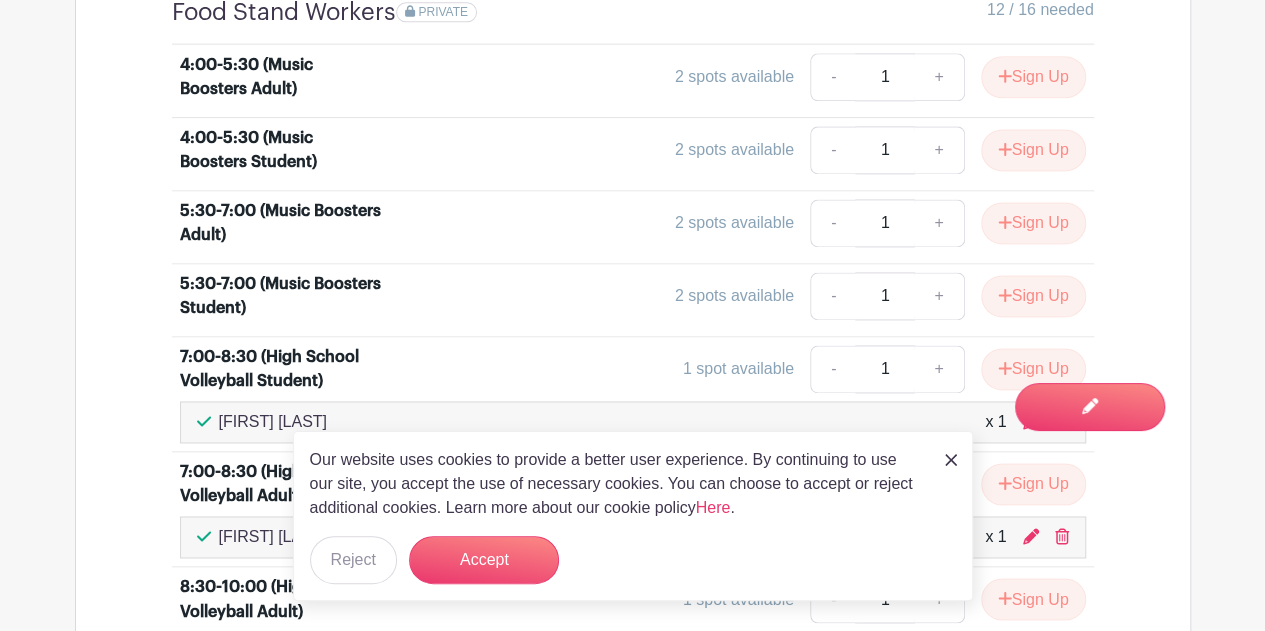 scroll, scrollTop: 1300, scrollLeft: 0, axis: vertical 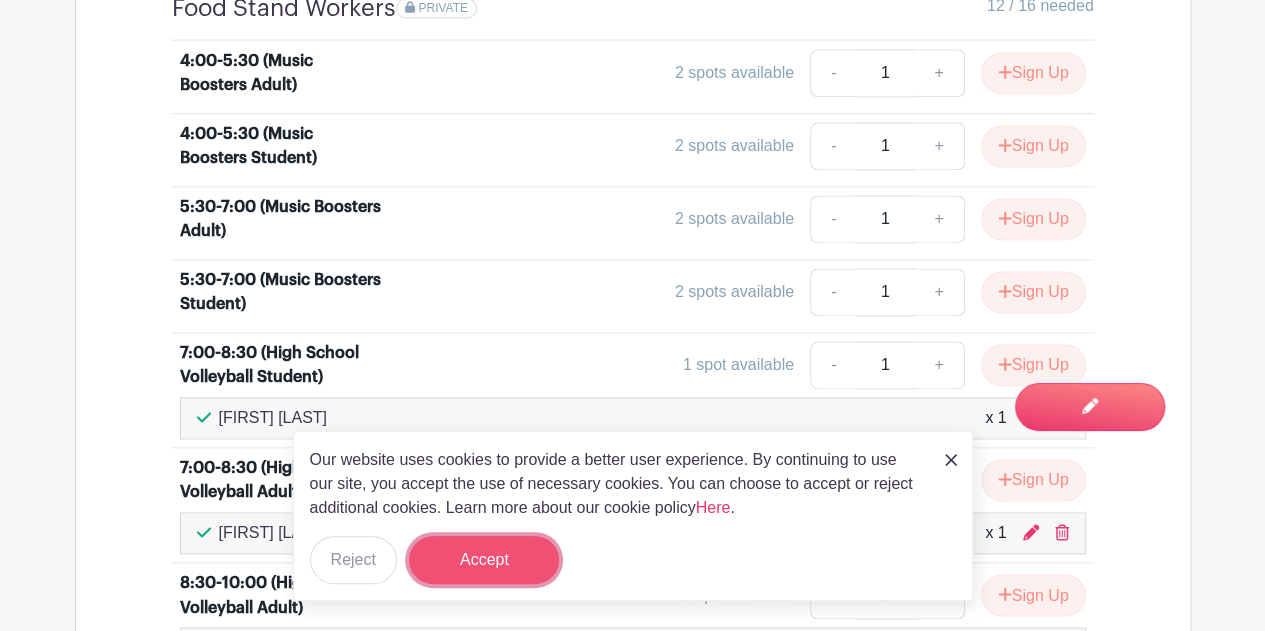 click on "Accept" at bounding box center (484, 560) 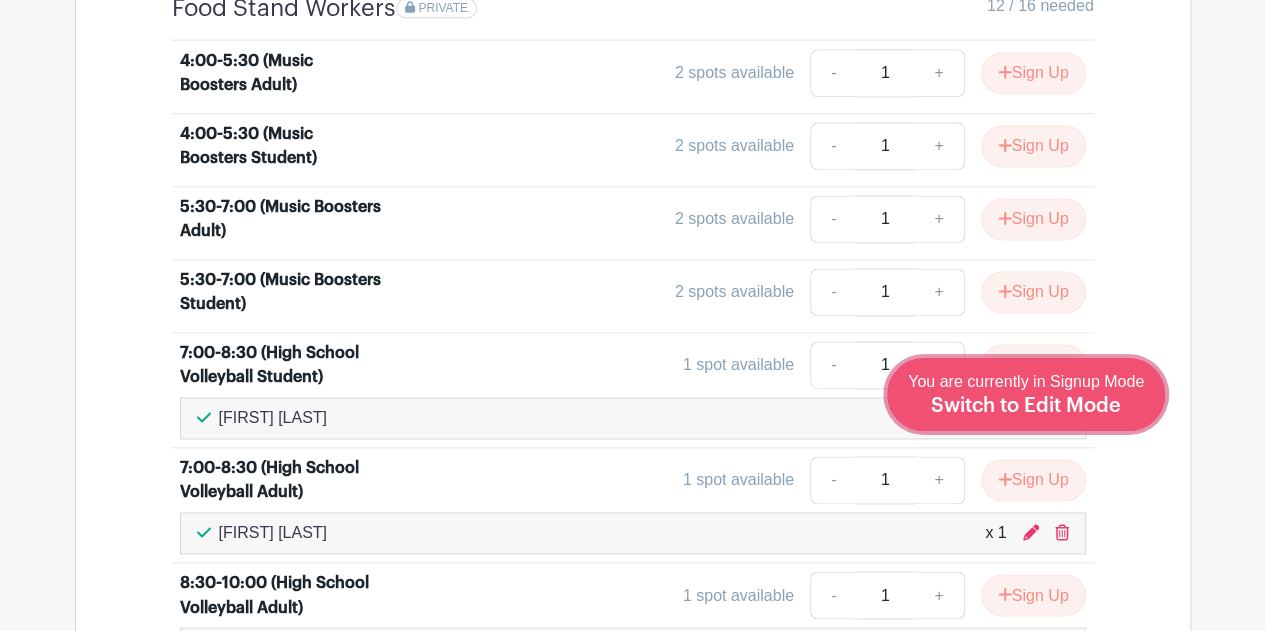 click on "Switch to Edit Mode" at bounding box center (1026, 406) 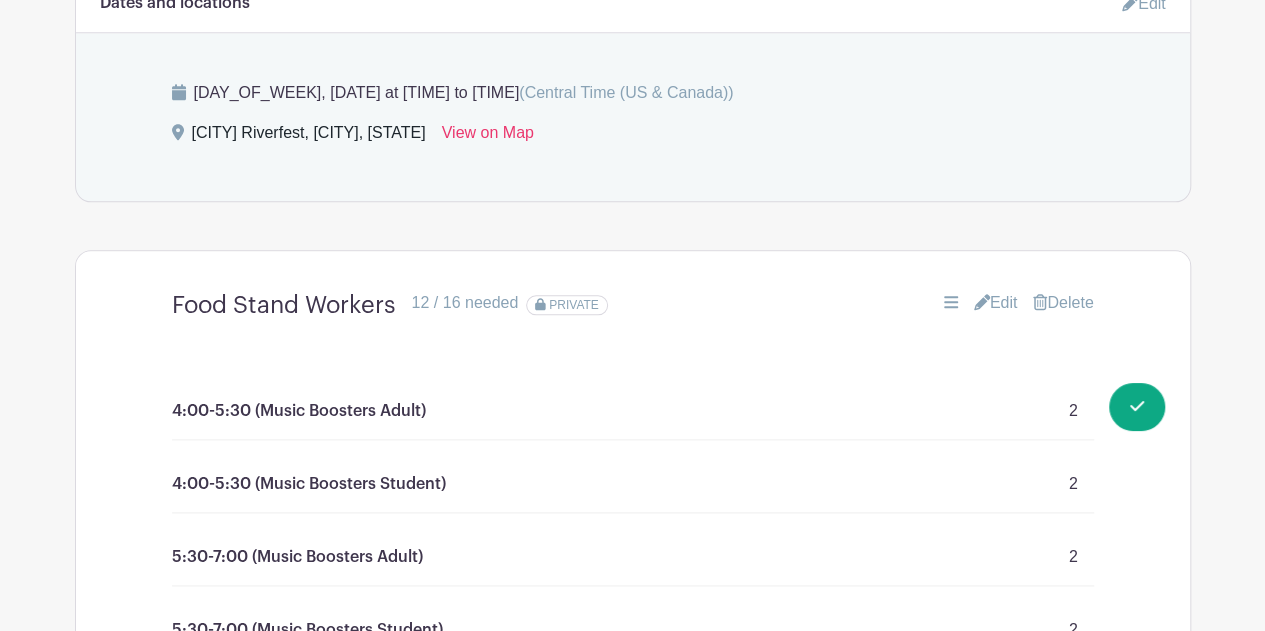 scroll, scrollTop: 1049, scrollLeft: 0, axis: vertical 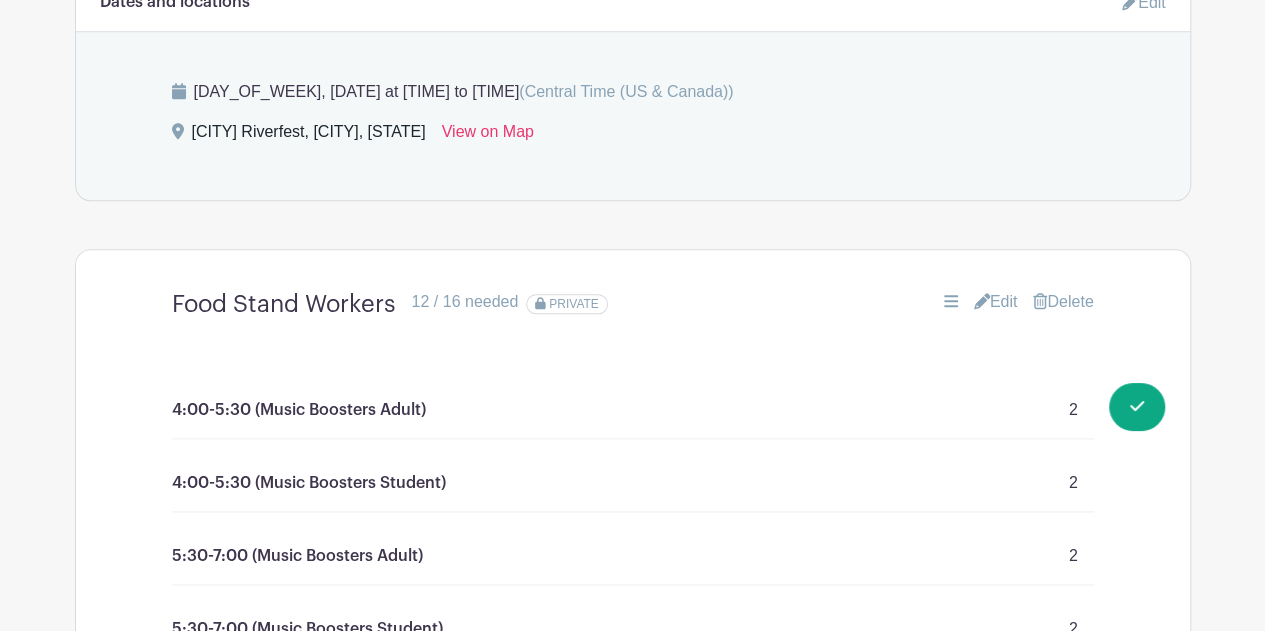 click on "Edit" at bounding box center (996, 302) 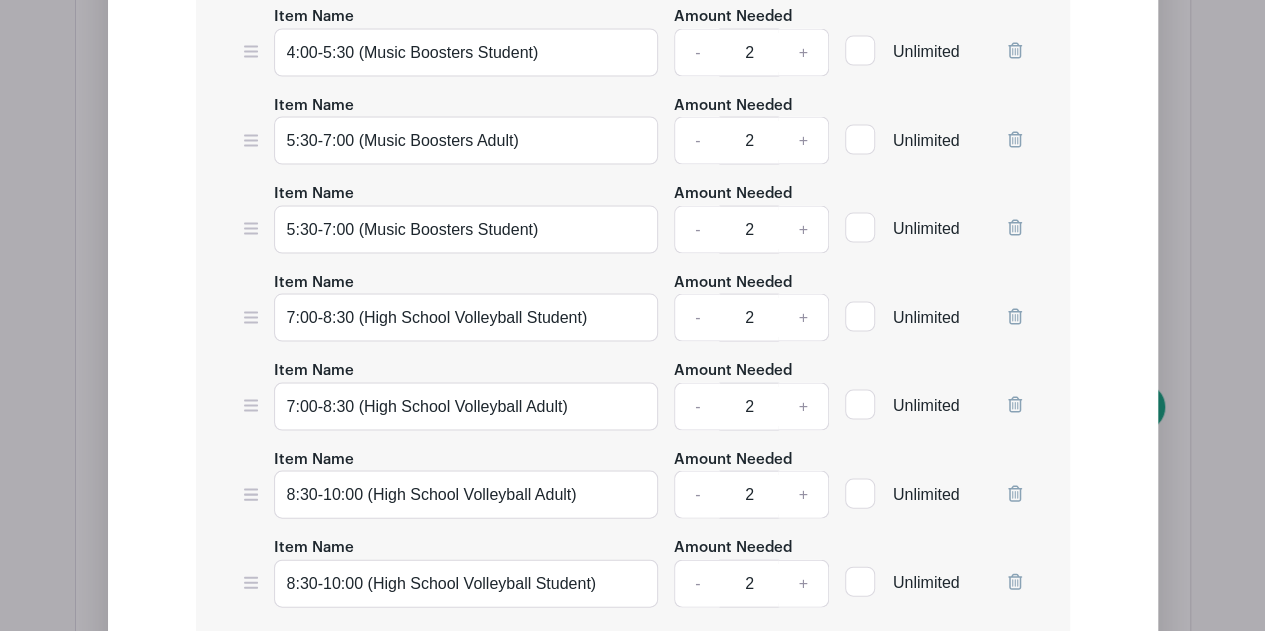 scroll, scrollTop: 1877, scrollLeft: 0, axis: vertical 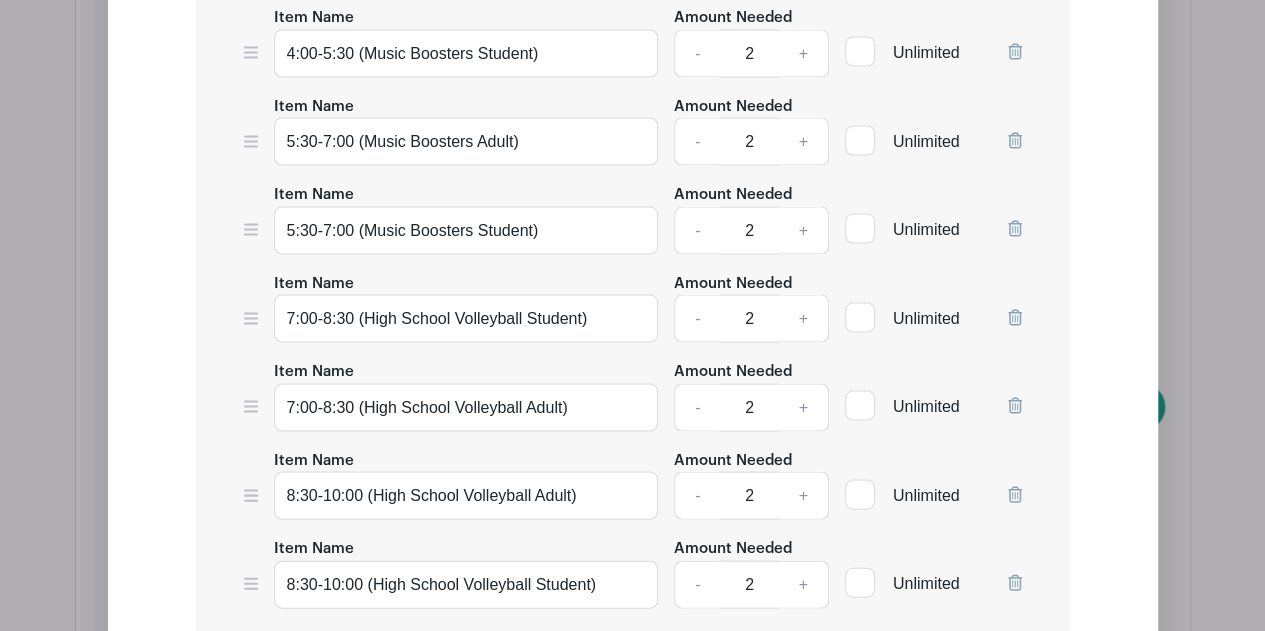 type 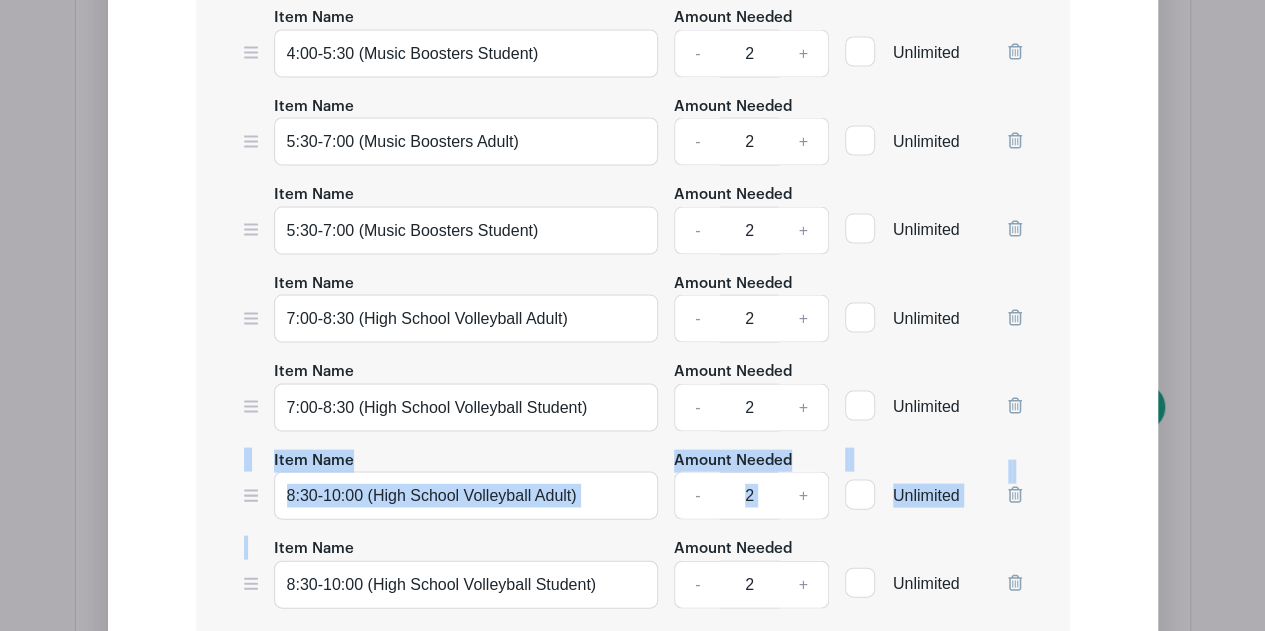 drag, startPoint x: 246, startPoint y: 561, endPoint x: 243, endPoint y: 488, distance: 73.061615 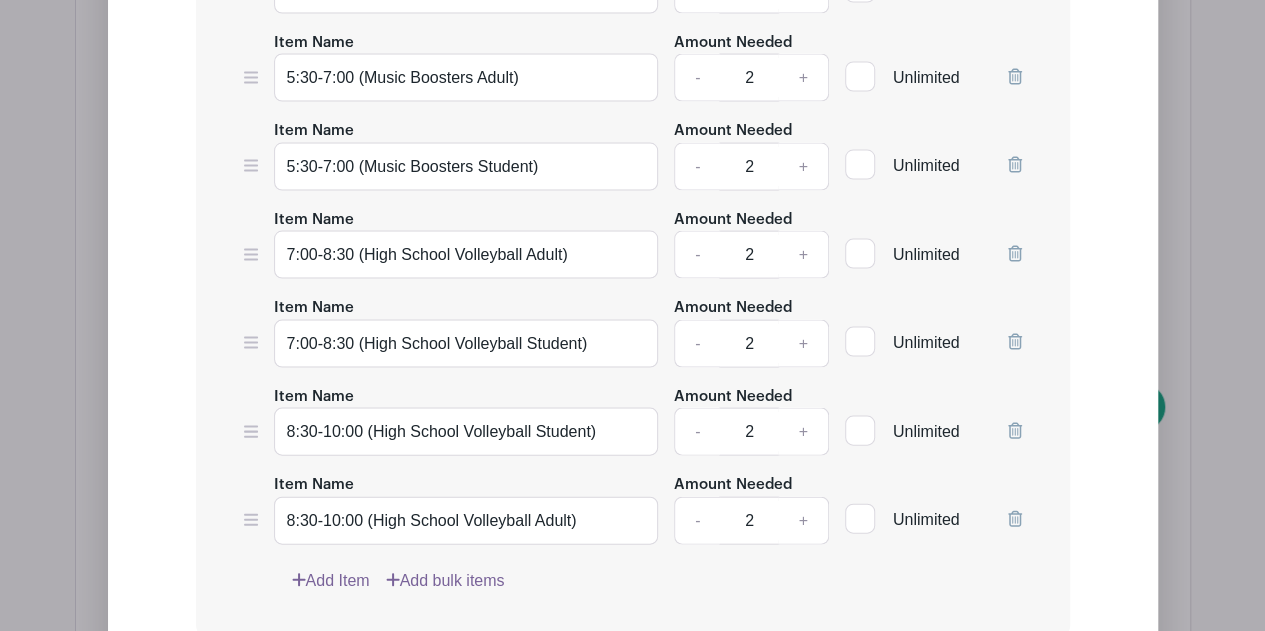 scroll, scrollTop: 1955, scrollLeft: 0, axis: vertical 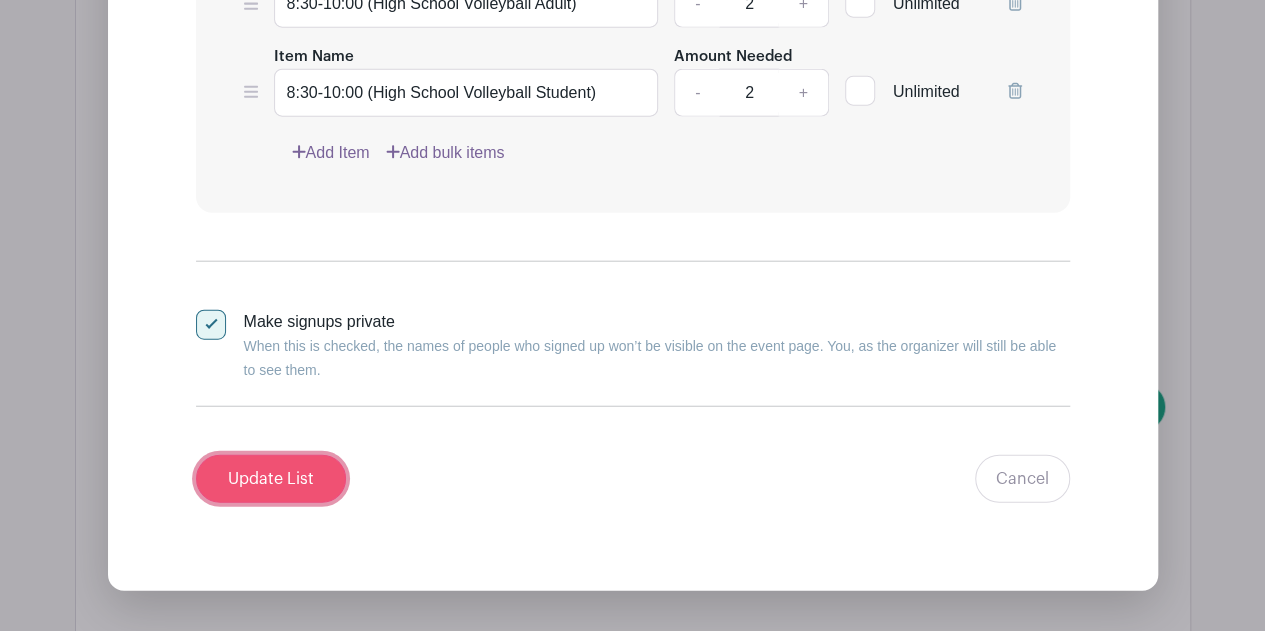 click on "Update List" at bounding box center [271, 479] 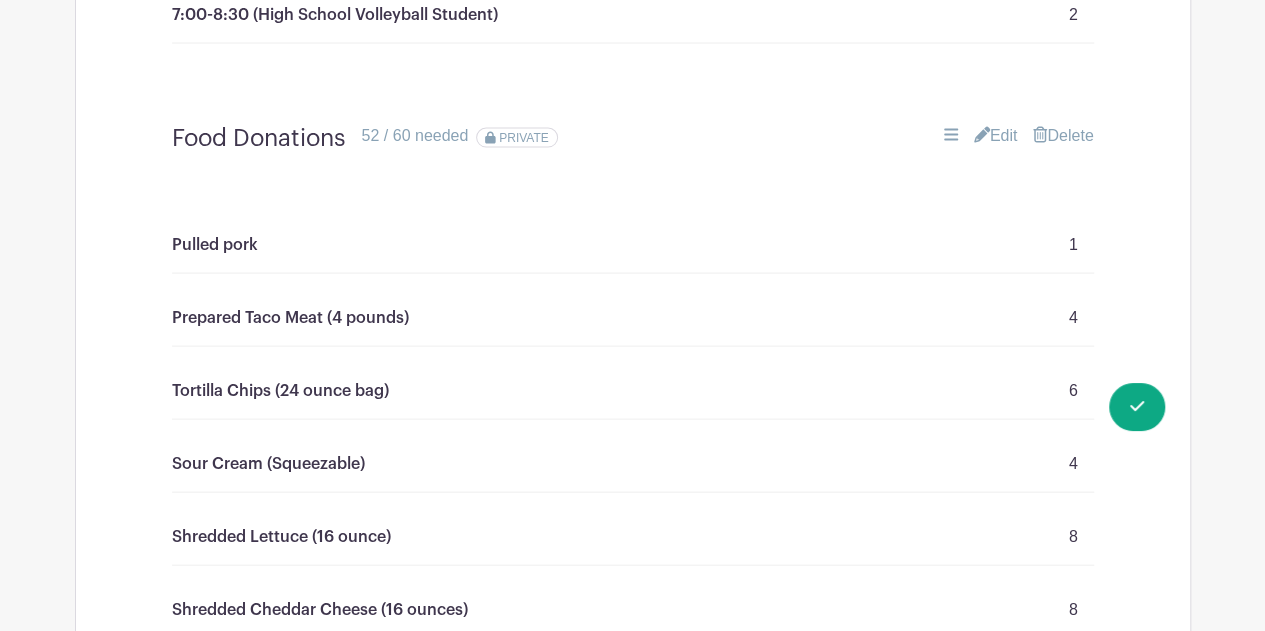 scroll, scrollTop: 1956, scrollLeft: 0, axis: vertical 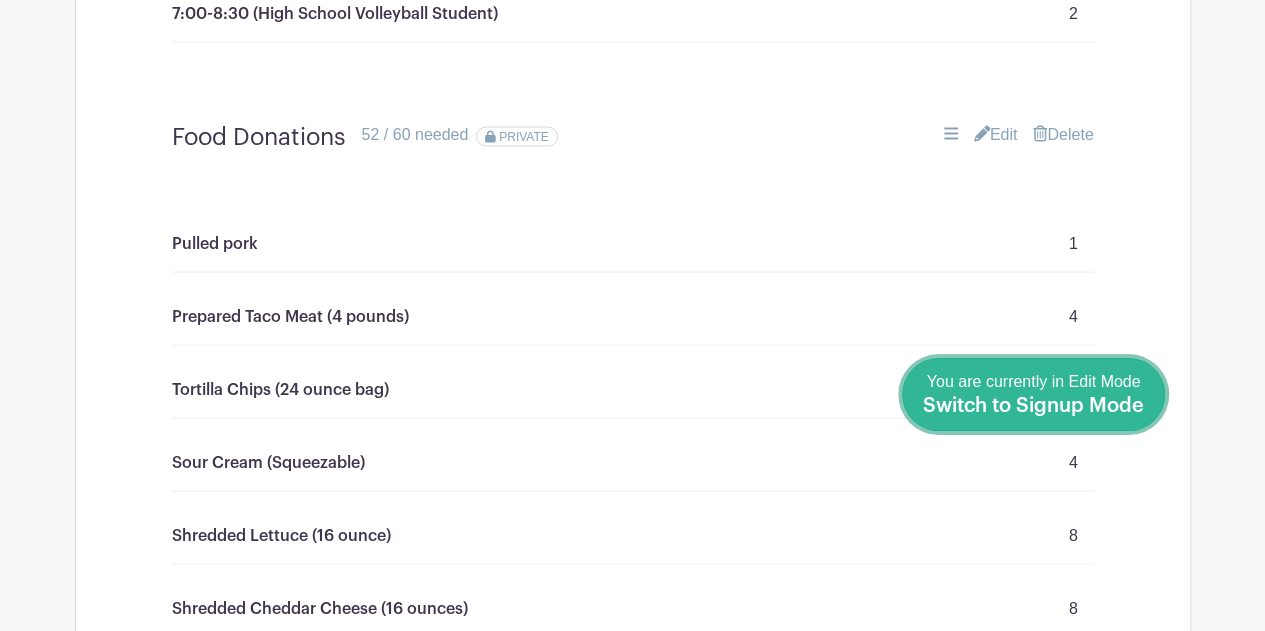 click on "Switch to Signup Mode" at bounding box center [1033, 406] 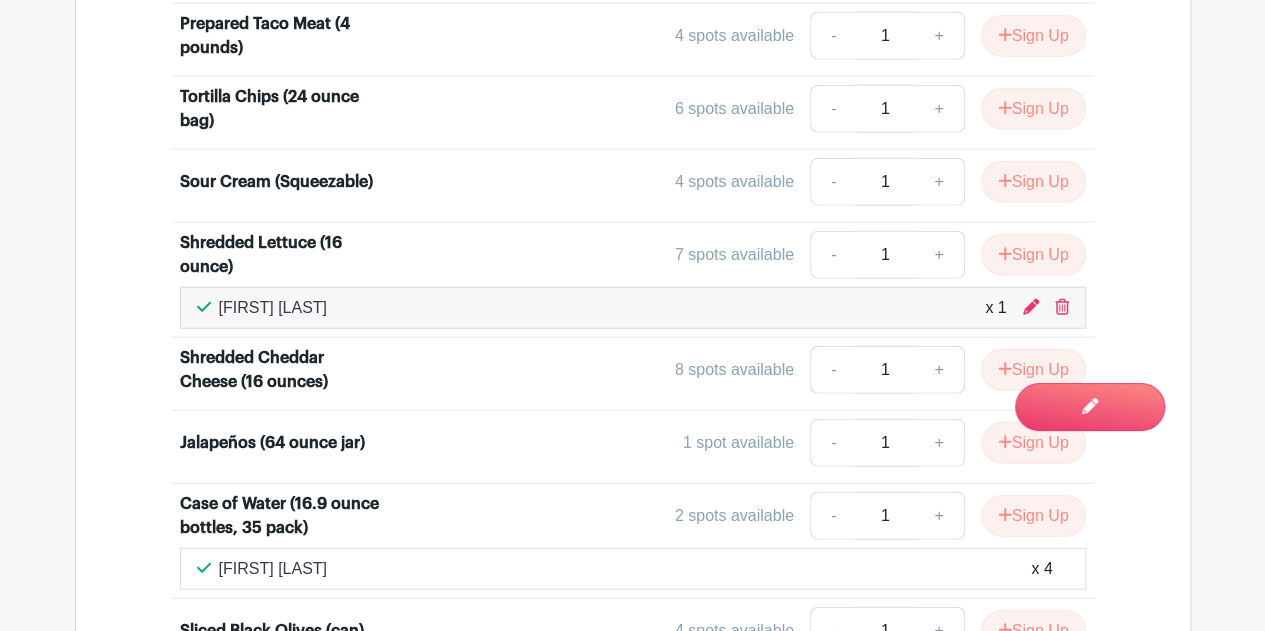 scroll, scrollTop: 2373, scrollLeft: 0, axis: vertical 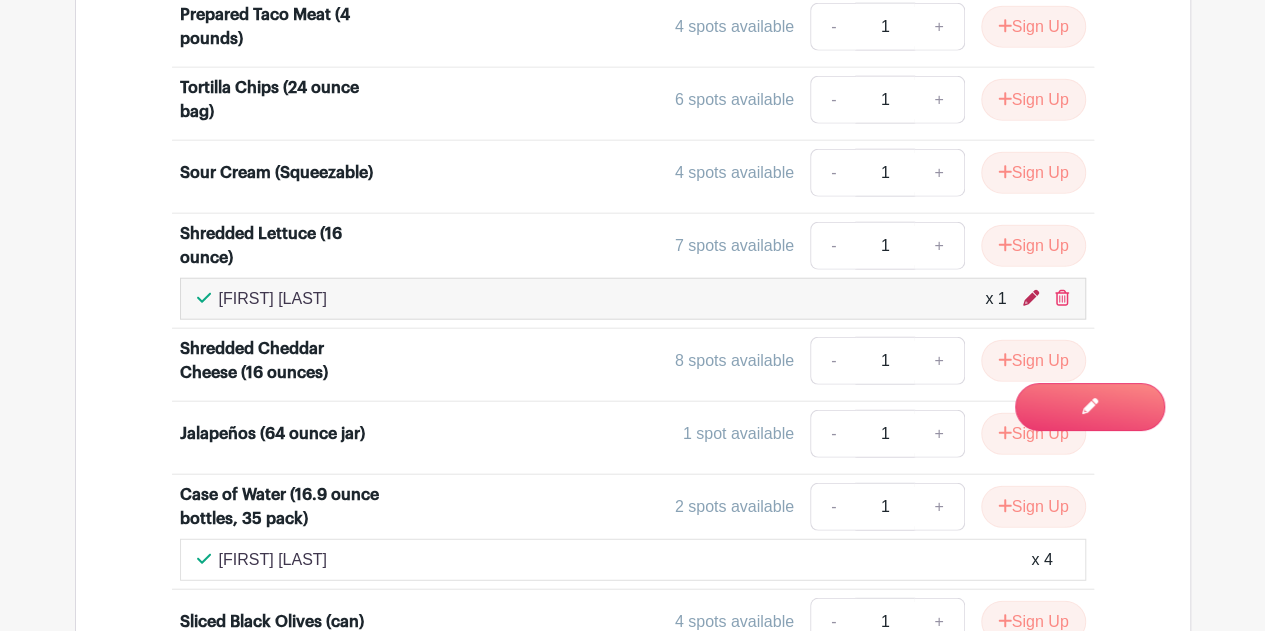 click 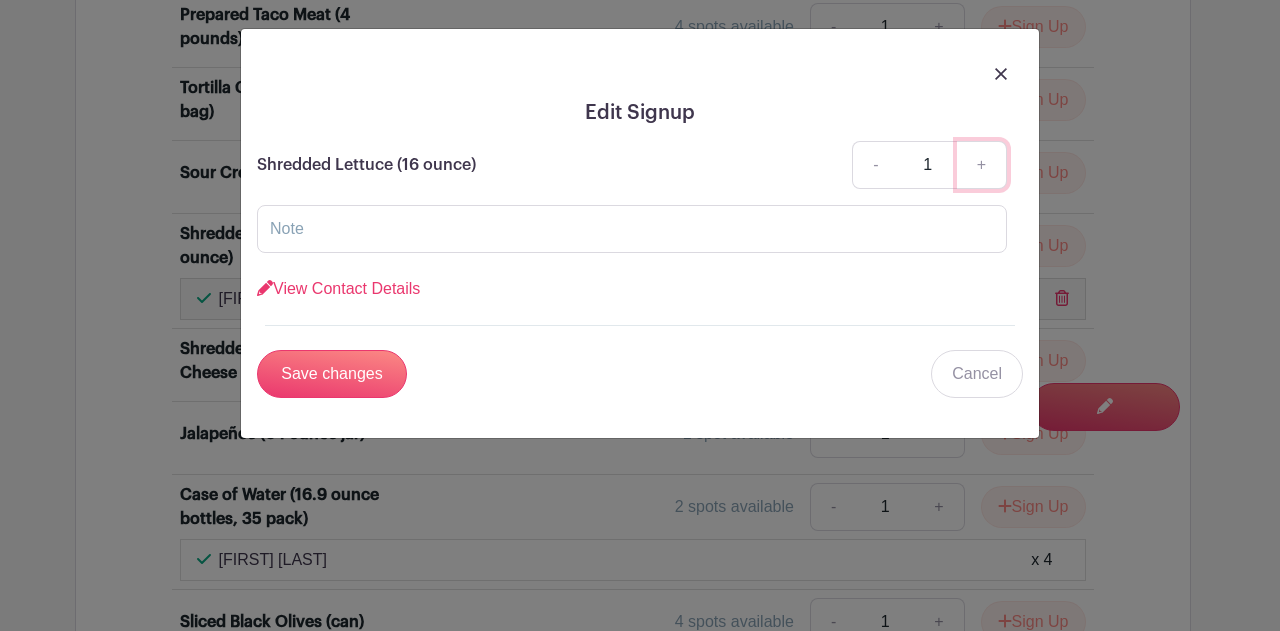 click on "+" at bounding box center [982, 165] 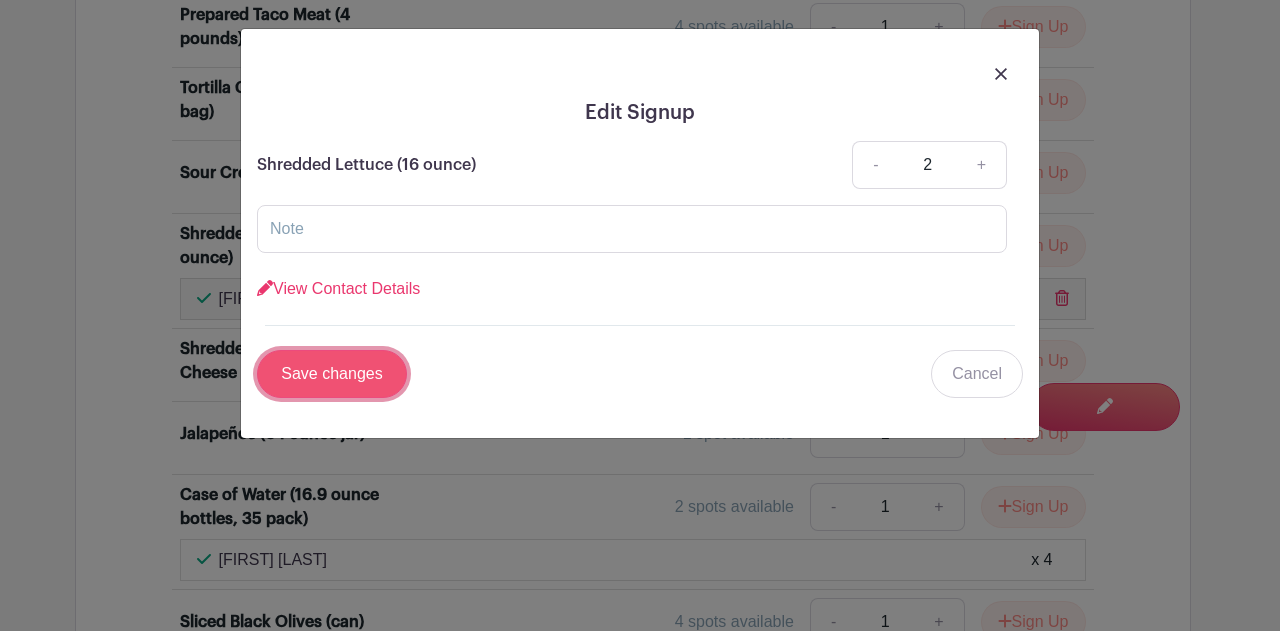 click on "Save changes" at bounding box center (332, 374) 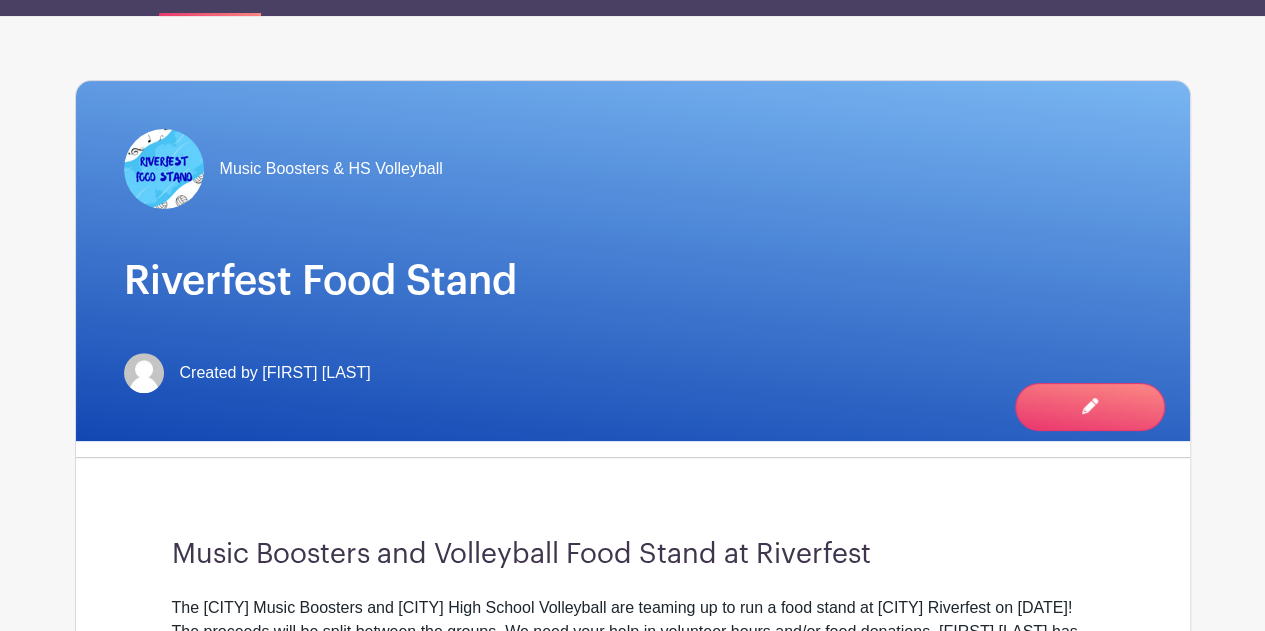 scroll, scrollTop: 0, scrollLeft: 0, axis: both 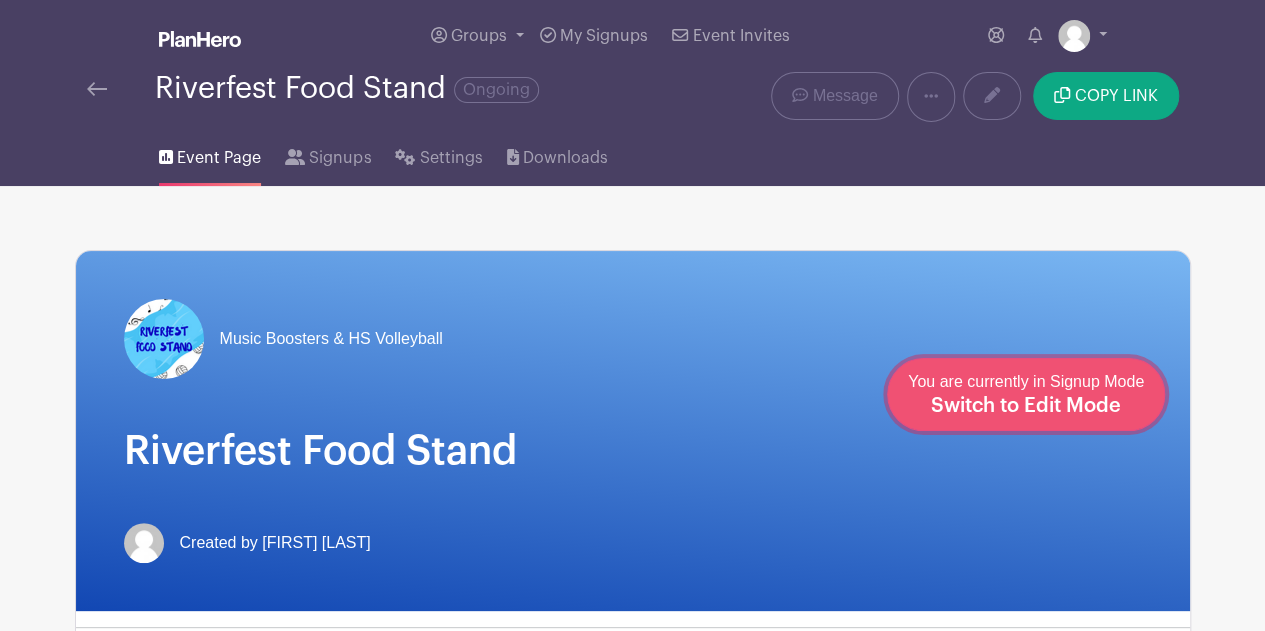 click on "Switch to Edit Mode" at bounding box center [1026, 406] 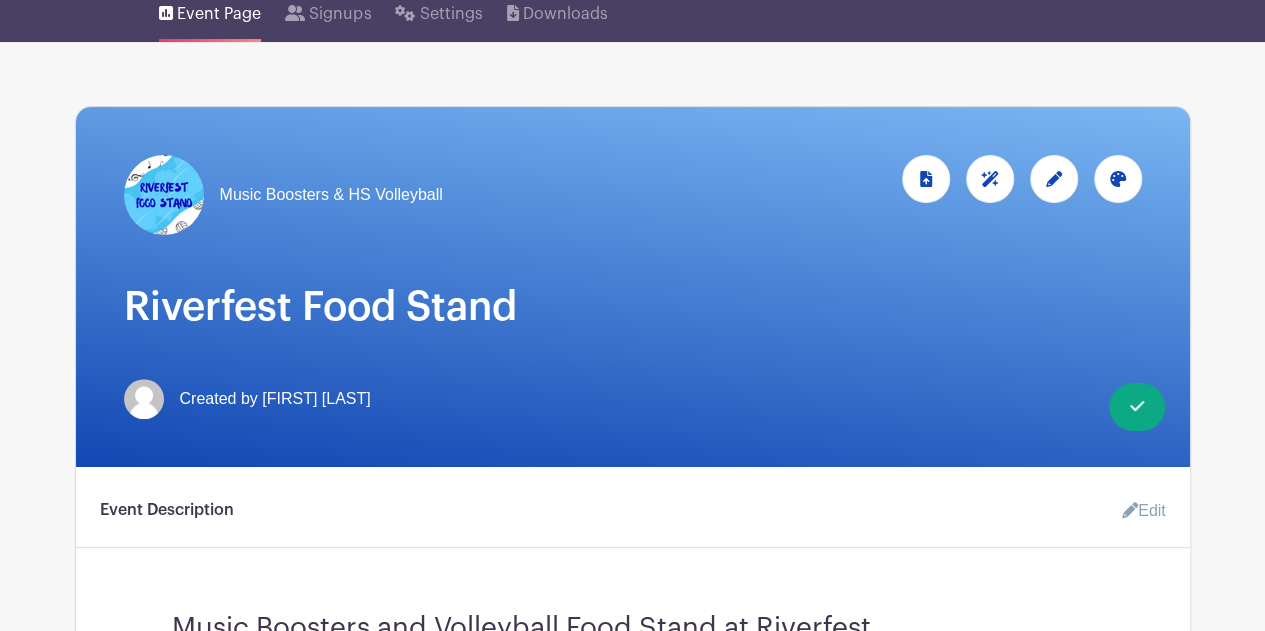 scroll, scrollTop: 0, scrollLeft: 0, axis: both 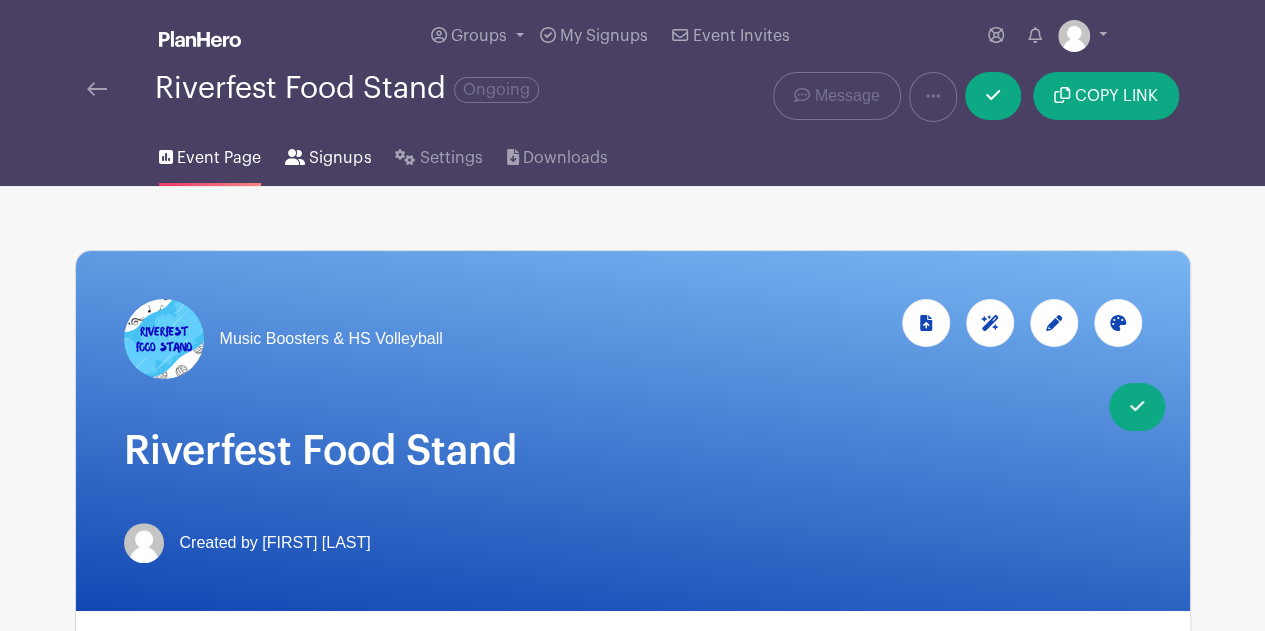 click on "Signups" at bounding box center [340, 158] 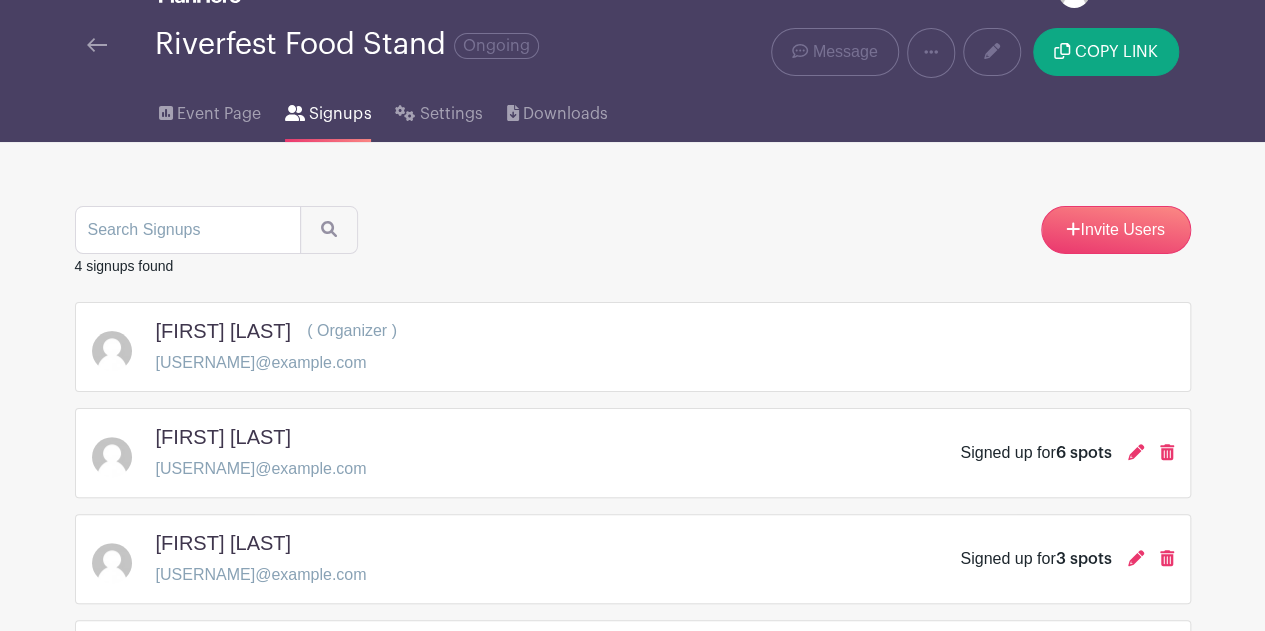 scroll, scrollTop: 0, scrollLeft: 0, axis: both 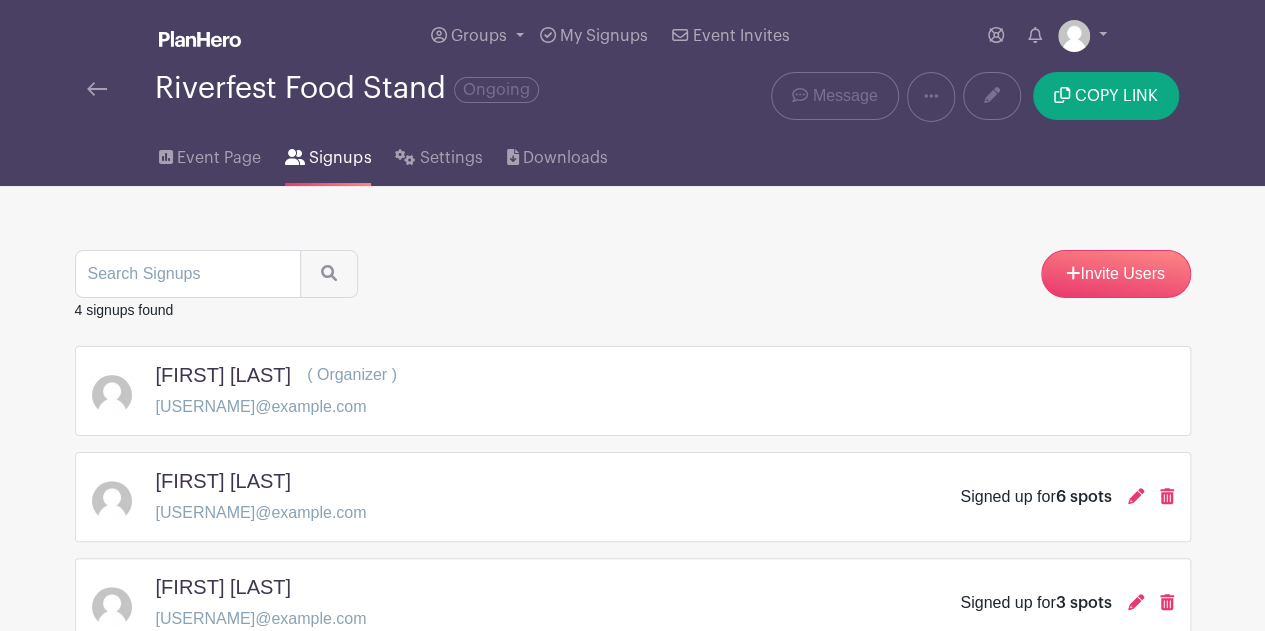 click at bounding box center (121, 89) 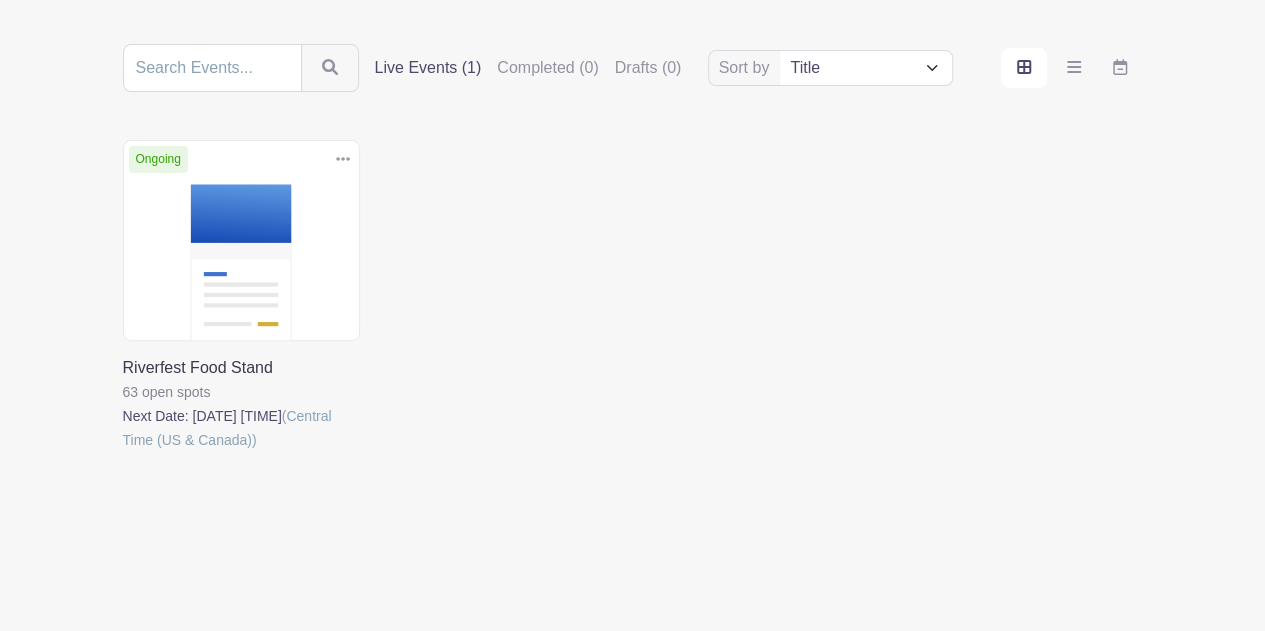 scroll, scrollTop: 211, scrollLeft: 0, axis: vertical 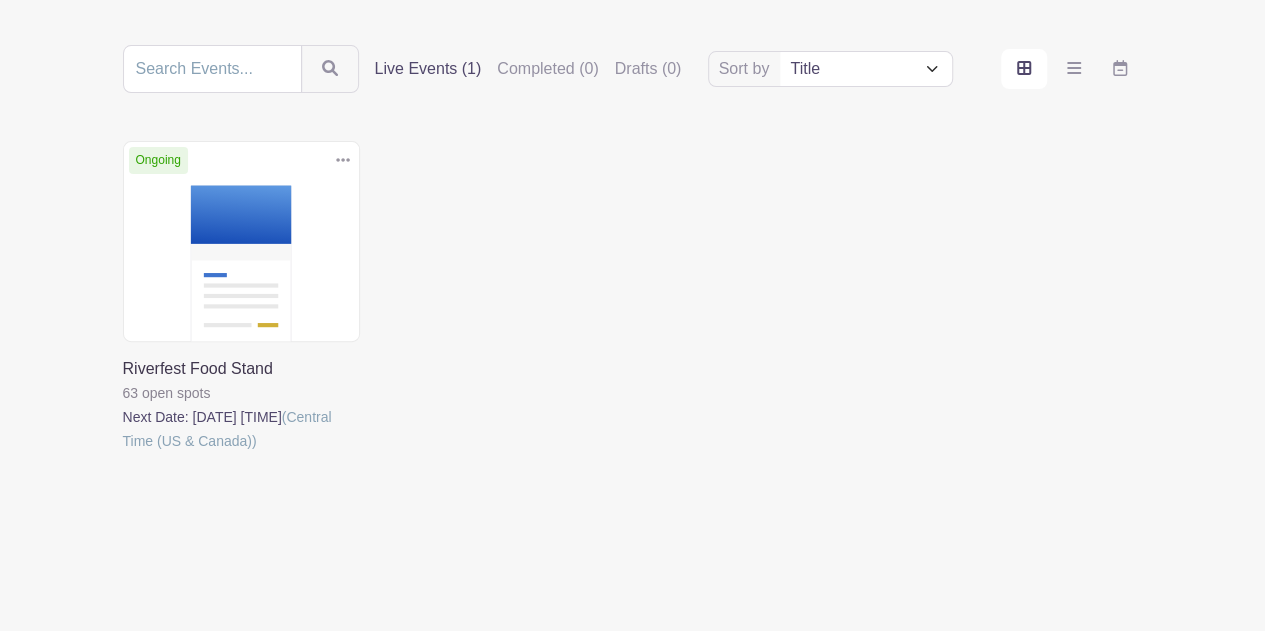 click at bounding box center (123, 453) 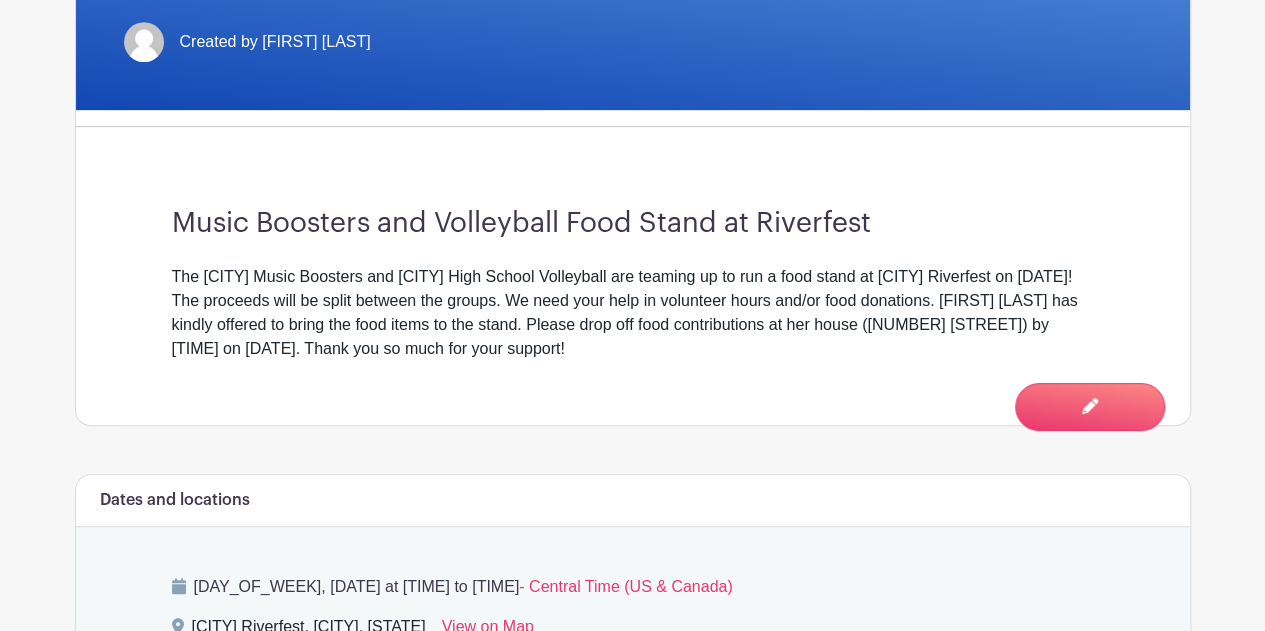 scroll, scrollTop: 492, scrollLeft: 0, axis: vertical 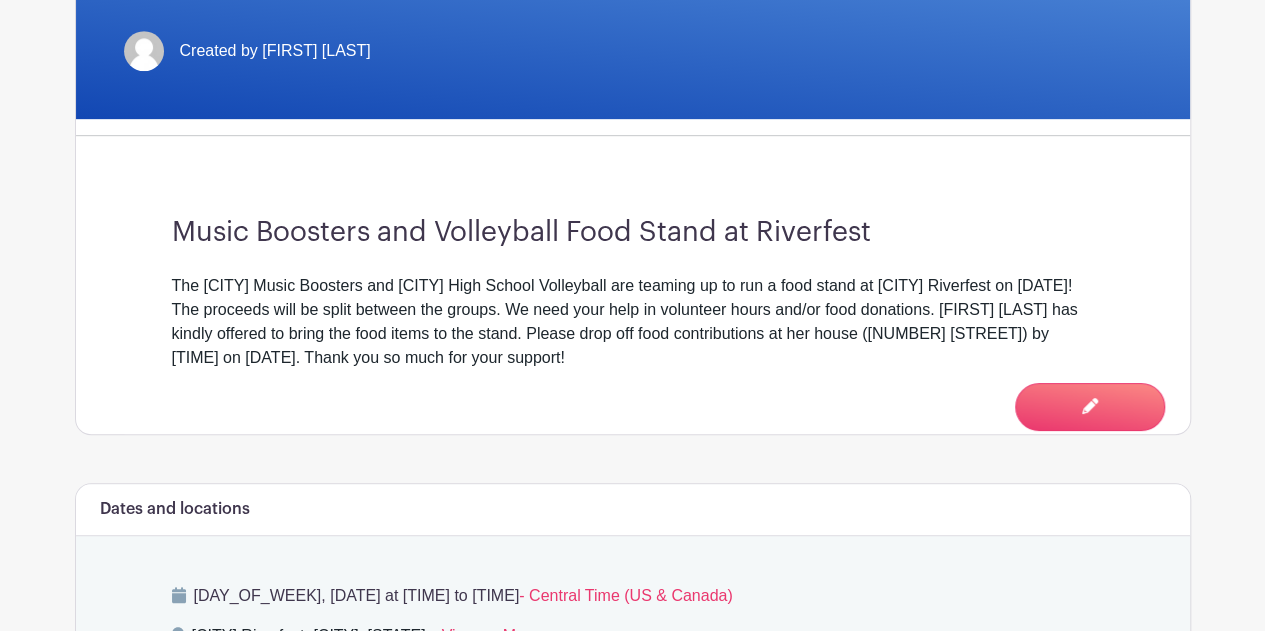 click on "The Albany Music Boosters and Albany High School Volleyball are teaming up to run a food stand at Albany Riverfest on [DATE]! The proceeds will be split between the groups. We need your help in volunteer hours and/or food donations. [NAME] has kindly offered to bring the food items to the stand. Please drop off food contributions at her house ([NUMBER] [STREET]) by 3:00pm on Friday, [DATE]. Thank you so much for your support!" at bounding box center (633, 322) 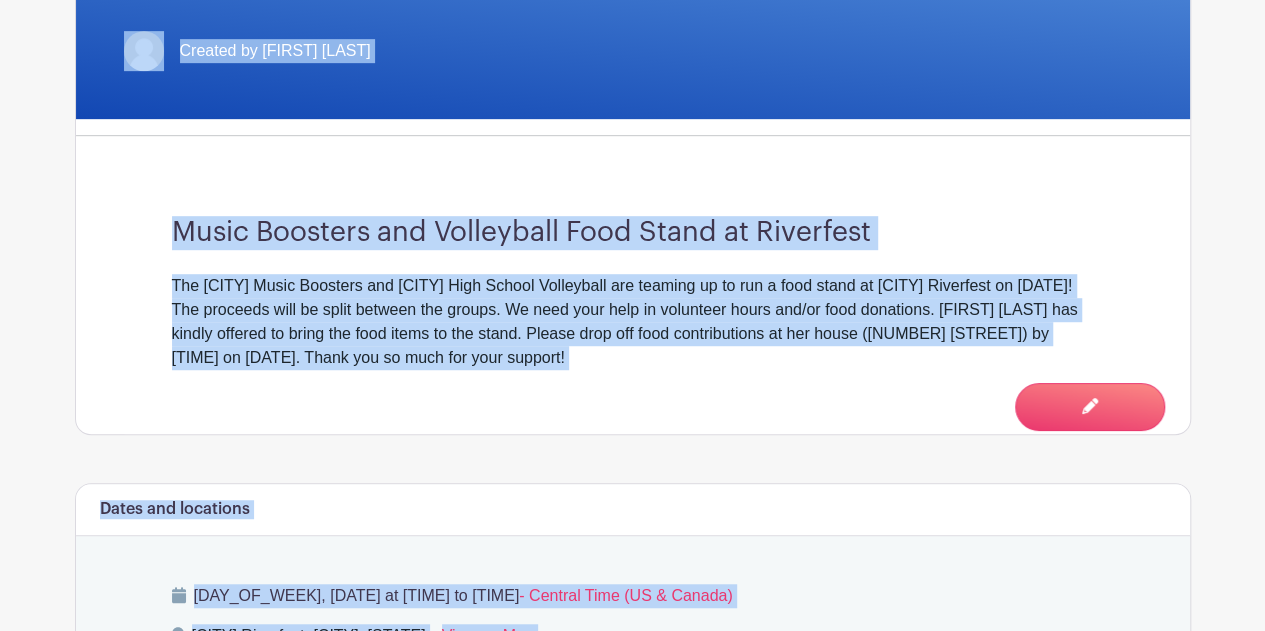 click on "The Albany Music Boosters and Albany High School Volleyball are teaming up to run a food stand at Albany Riverfest on [DATE]! The proceeds will be split between the groups. We need your help in volunteer hours and/or food donations. [NAME] has kindly offered to bring the food items to the stand. Please drop off food contributions at her house ([NUMBER] [STREET]) by 3:00pm on Friday, [DATE]. Thank you so much for your support!" at bounding box center [633, 322] 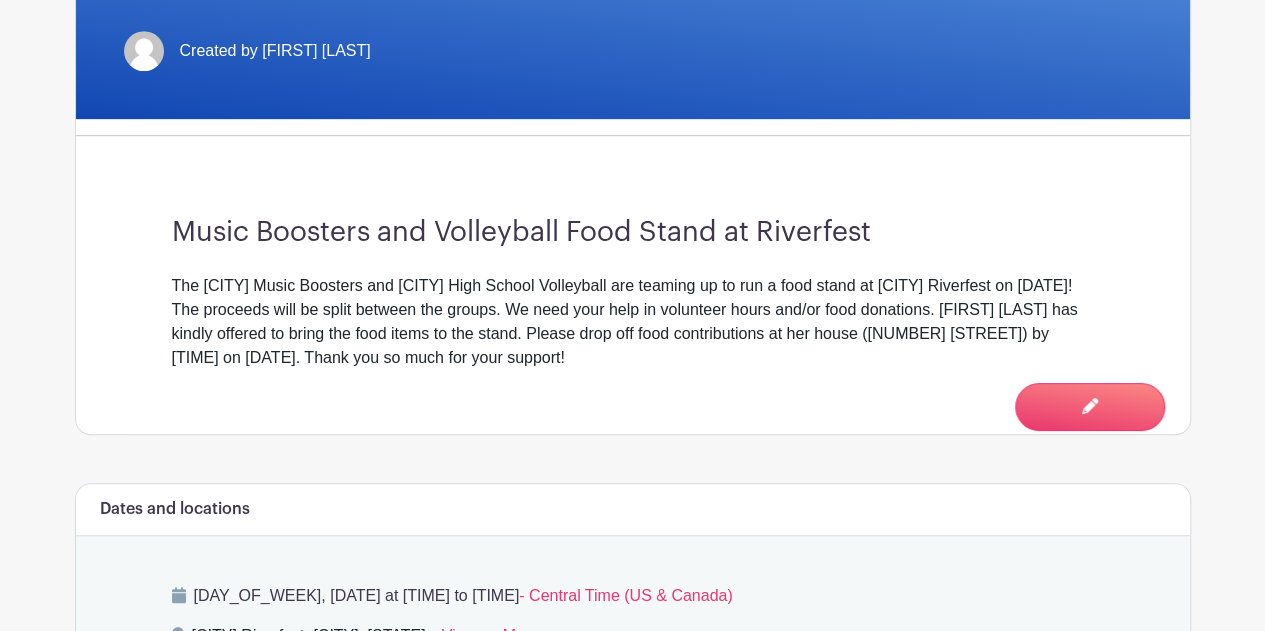 drag, startPoint x: 708, startPoint y: 357, endPoint x: 176, endPoint y: 286, distance: 536.71686 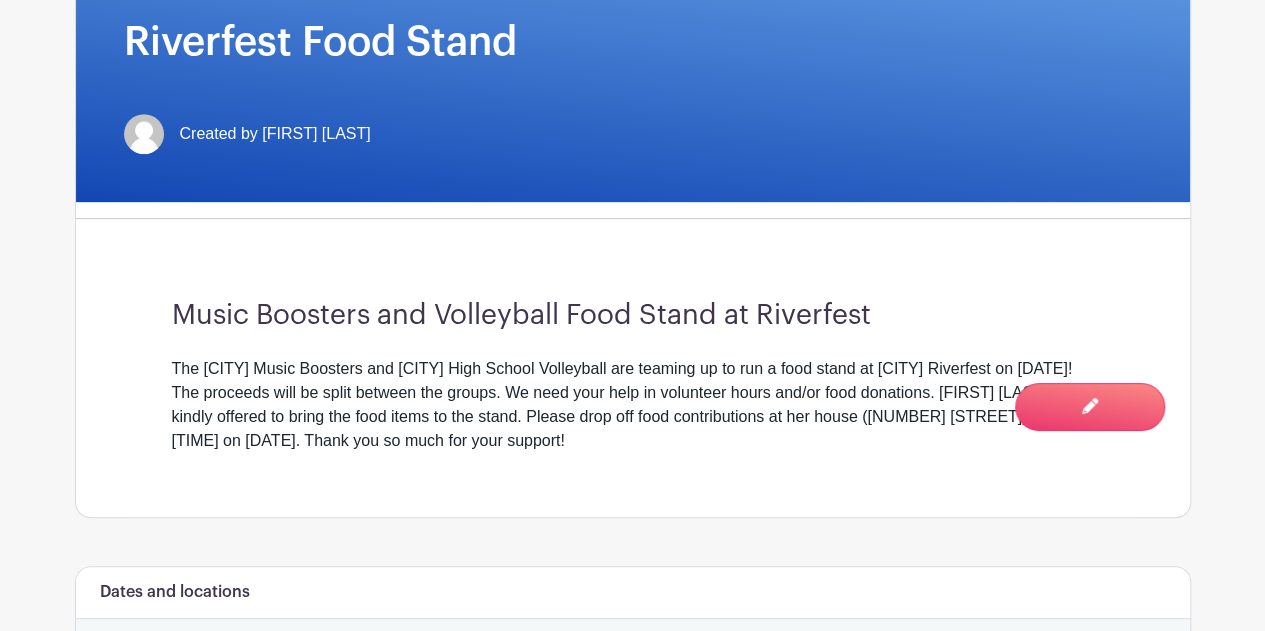 scroll, scrollTop: 0, scrollLeft: 0, axis: both 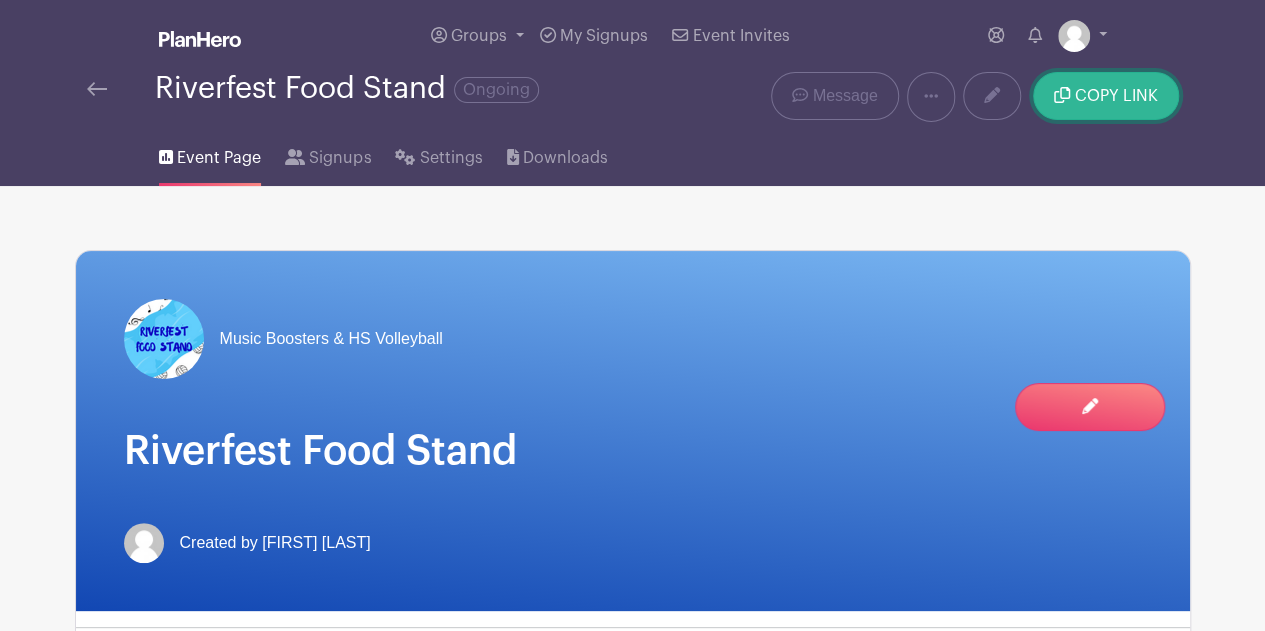 click on "COPY LINK" at bounding box center (1105, 96) 